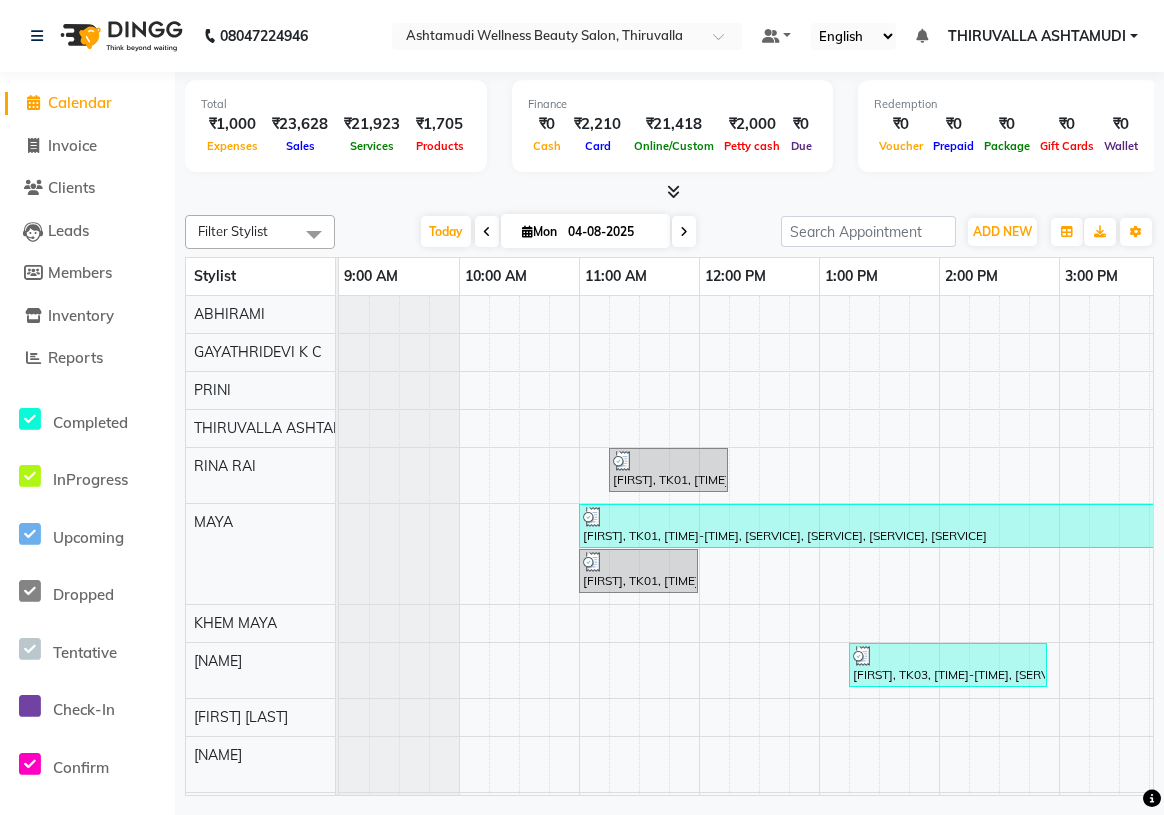 scroll, scrollTop: 0, scrollLeft: 0, axis: both 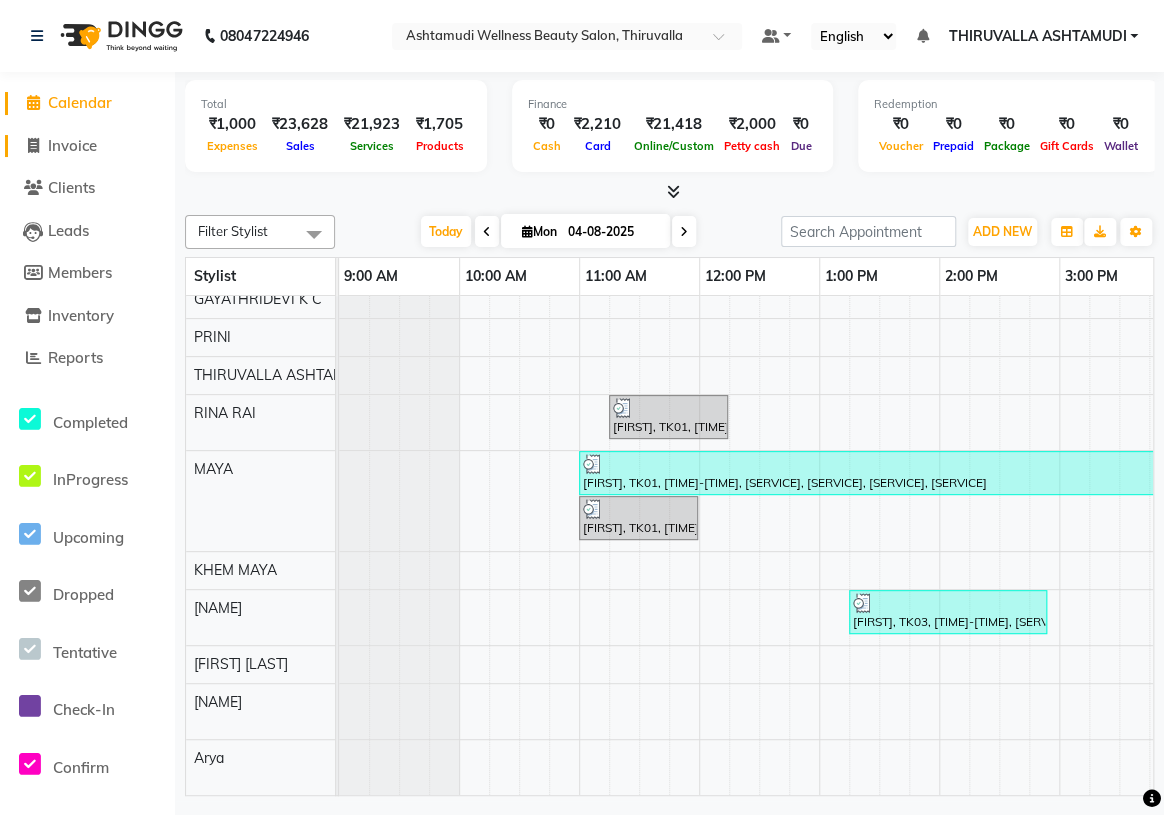 click 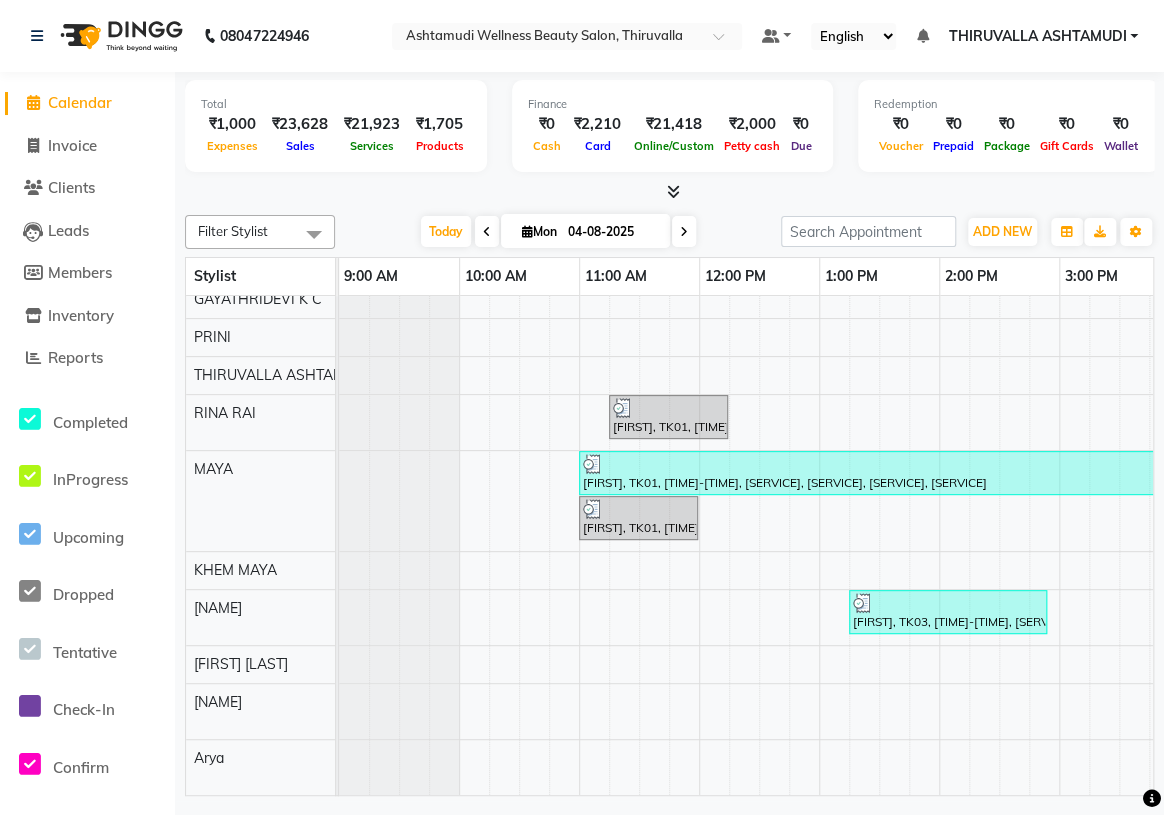 select on "service" 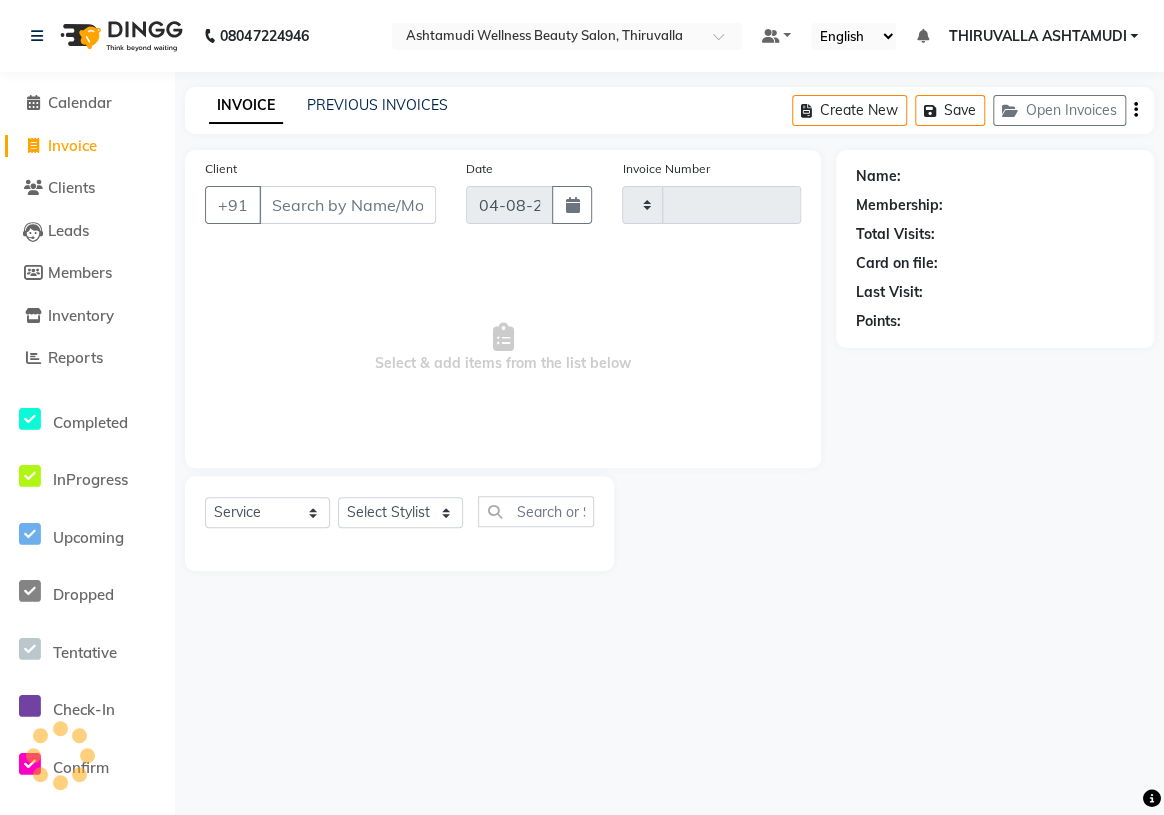 type on "1166" 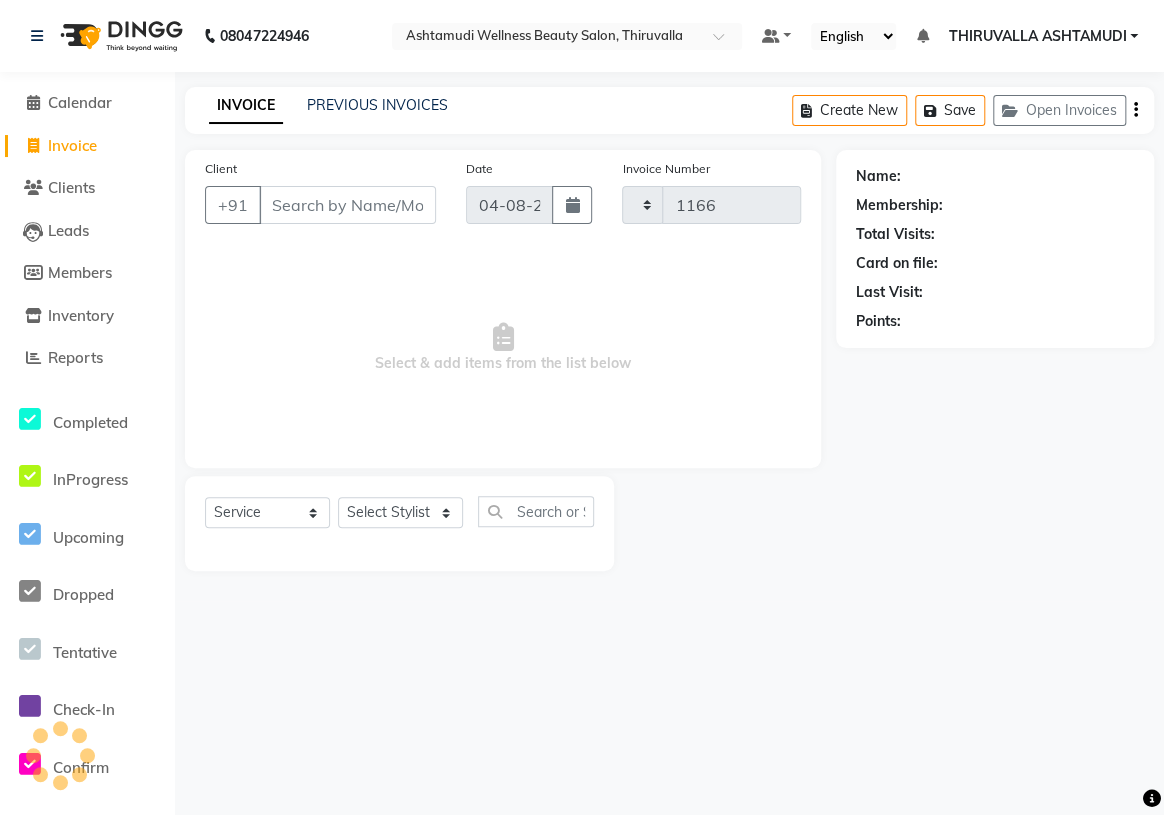 select on "4634" 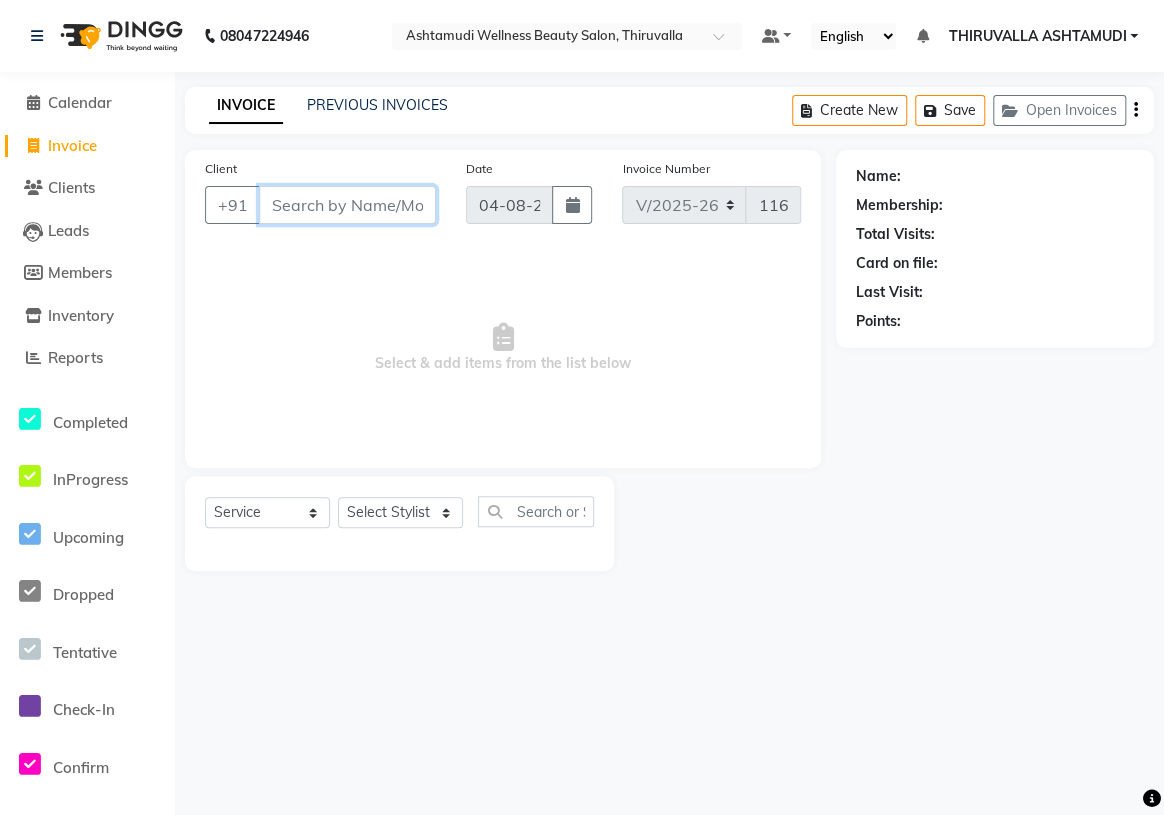 click on "Client" at bounding box center [347, 205] 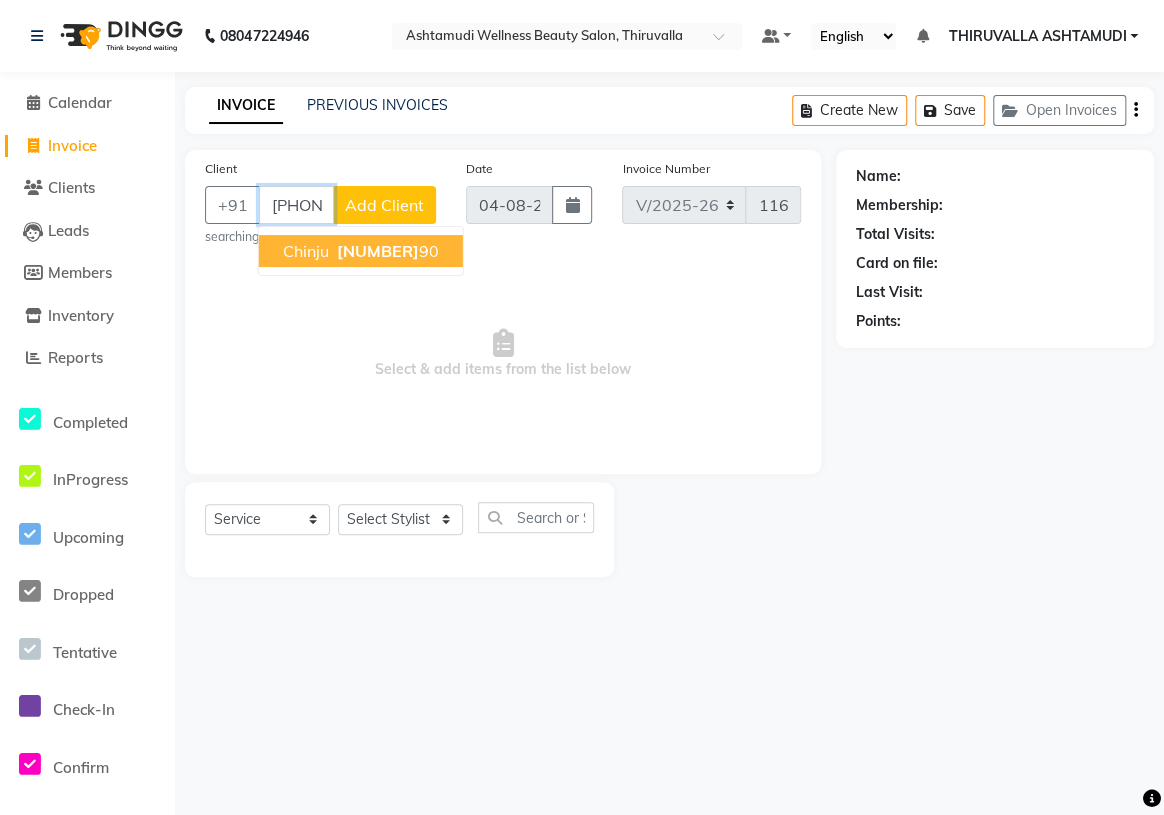 type on "[PHONE]" 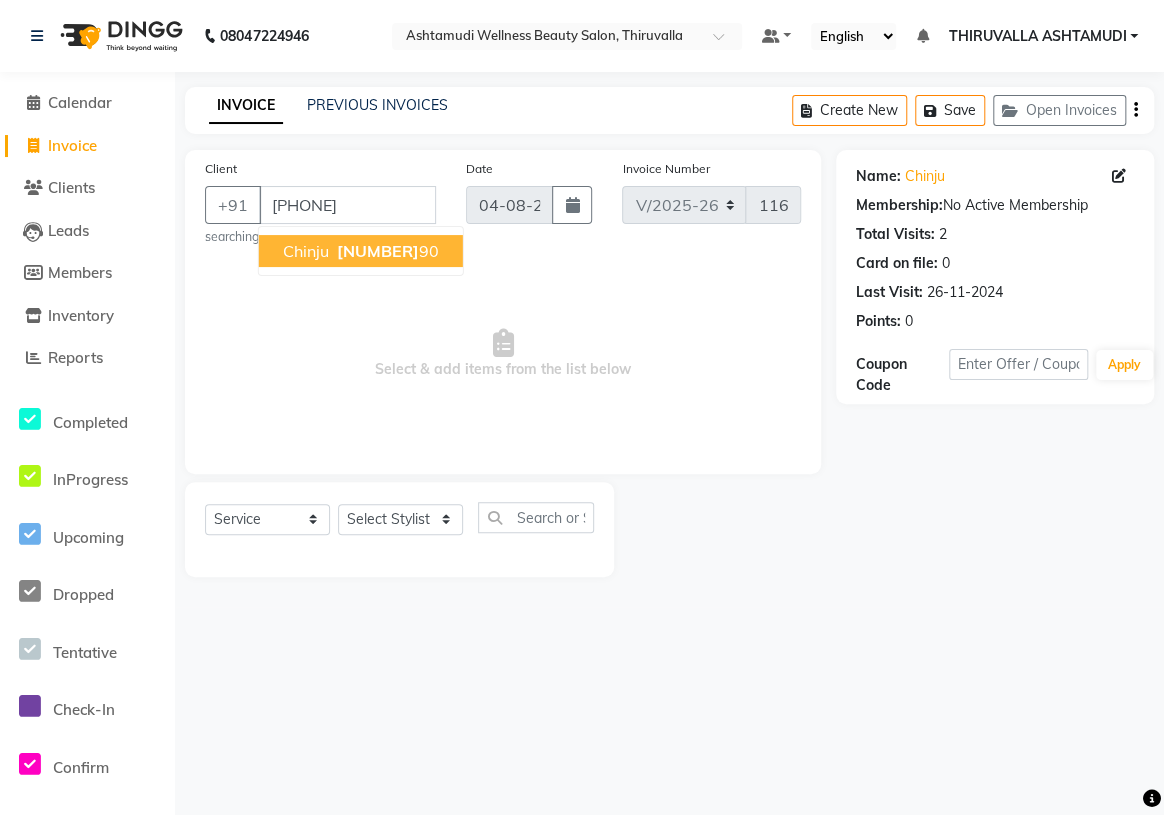 click on "Chinju" at bounding box center (306, 251) 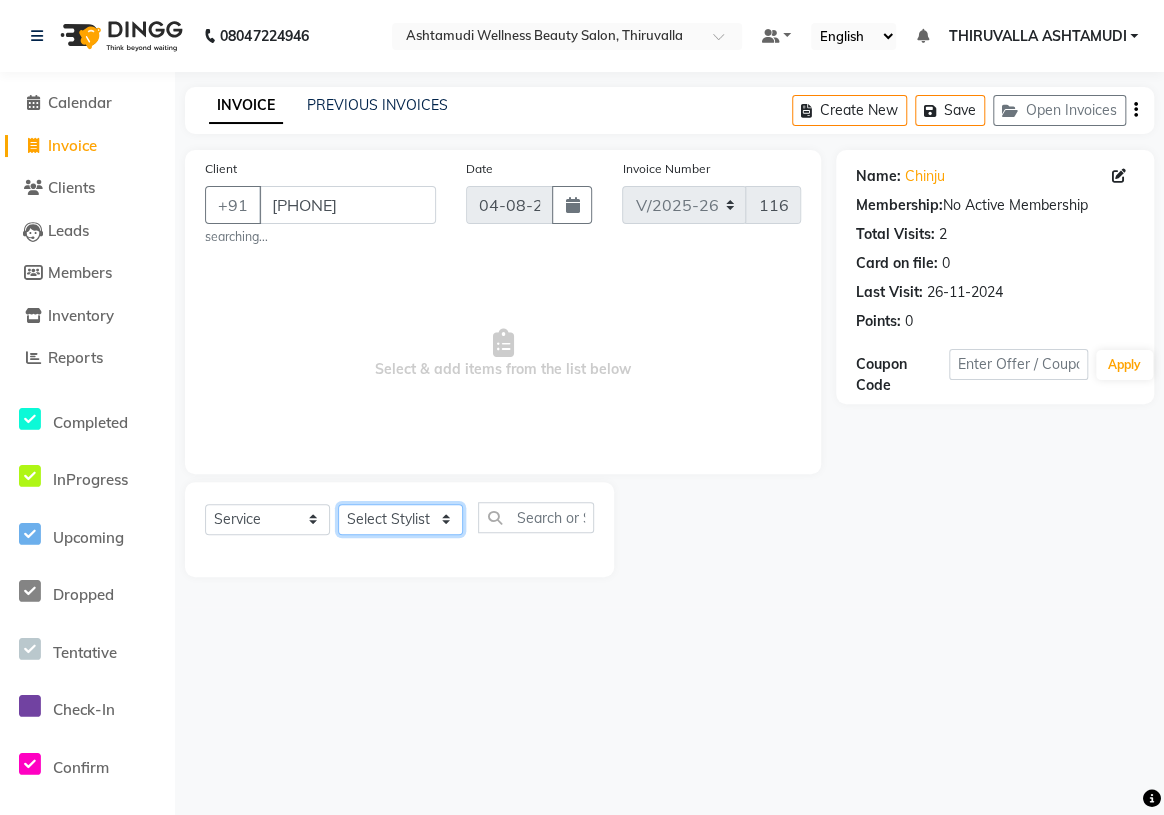 click on "Select Stylist ABHIRAMI		 Arya Eshani GAYATHRIDEVI	K C	 Jisna KHEM MAYA MAYA PRINI		 RINA RAI SHINY ABY THIRUVALLA ASHTAMUDI VISMAYA SURENDRAN" 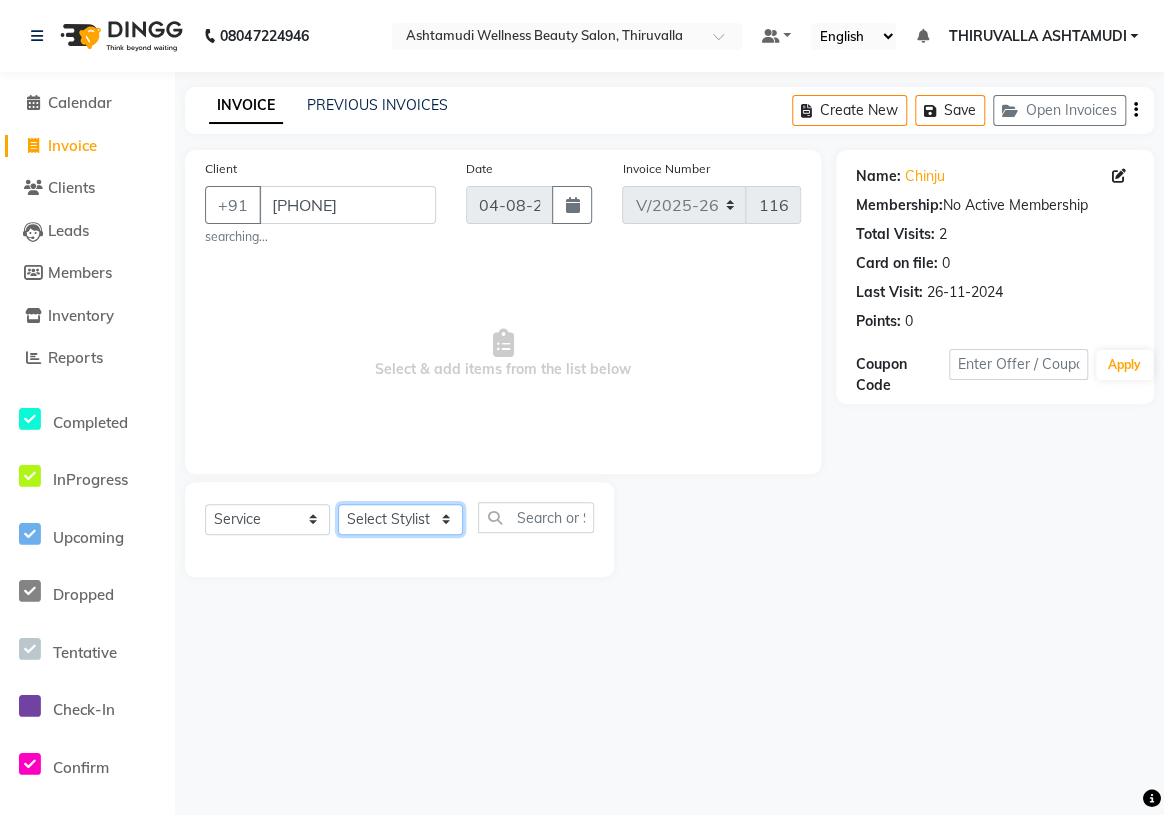 select on "26987" 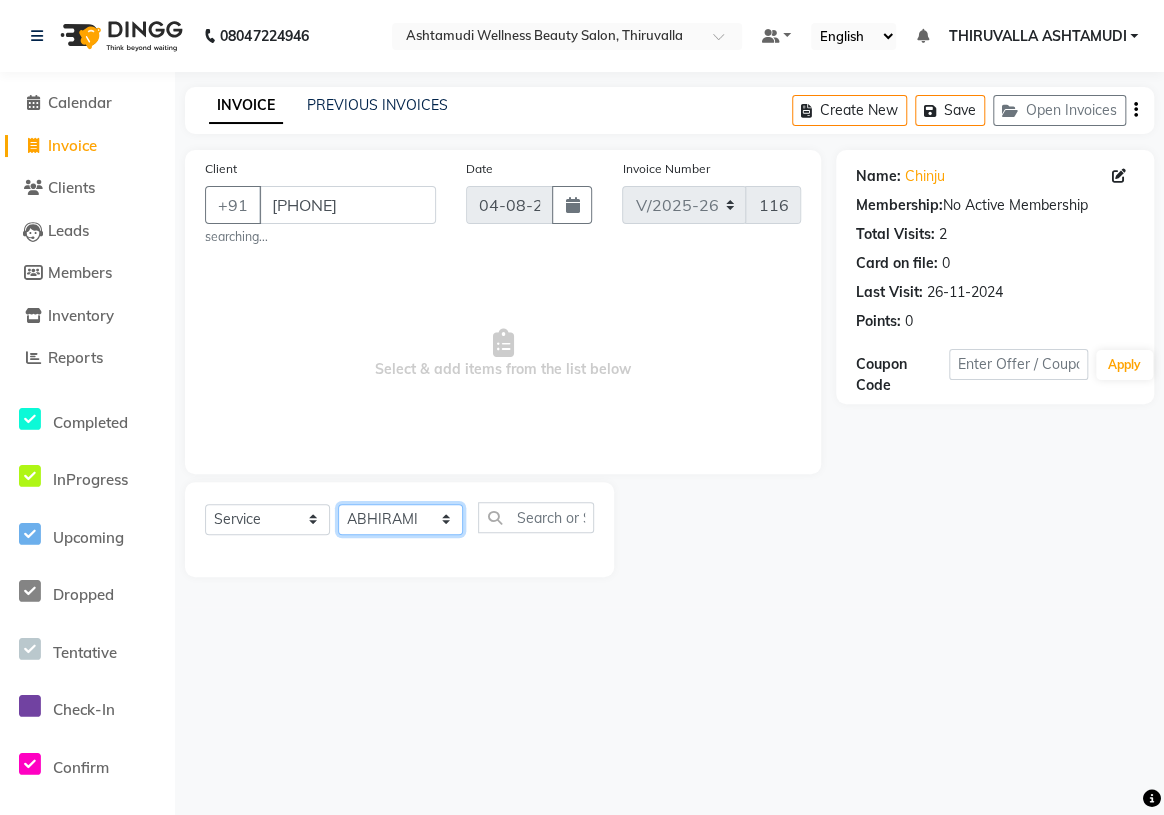 click on "Select Stylist ABHIRAMI		 Arya Eshani GAYATHRIDEVI	K C	 Jisna KHEM MAYA MAYA PRINI		 RINA RAI SHINY ABY THIRUVALLA ASHTAMUDI VISMAYA SURENDRAN" 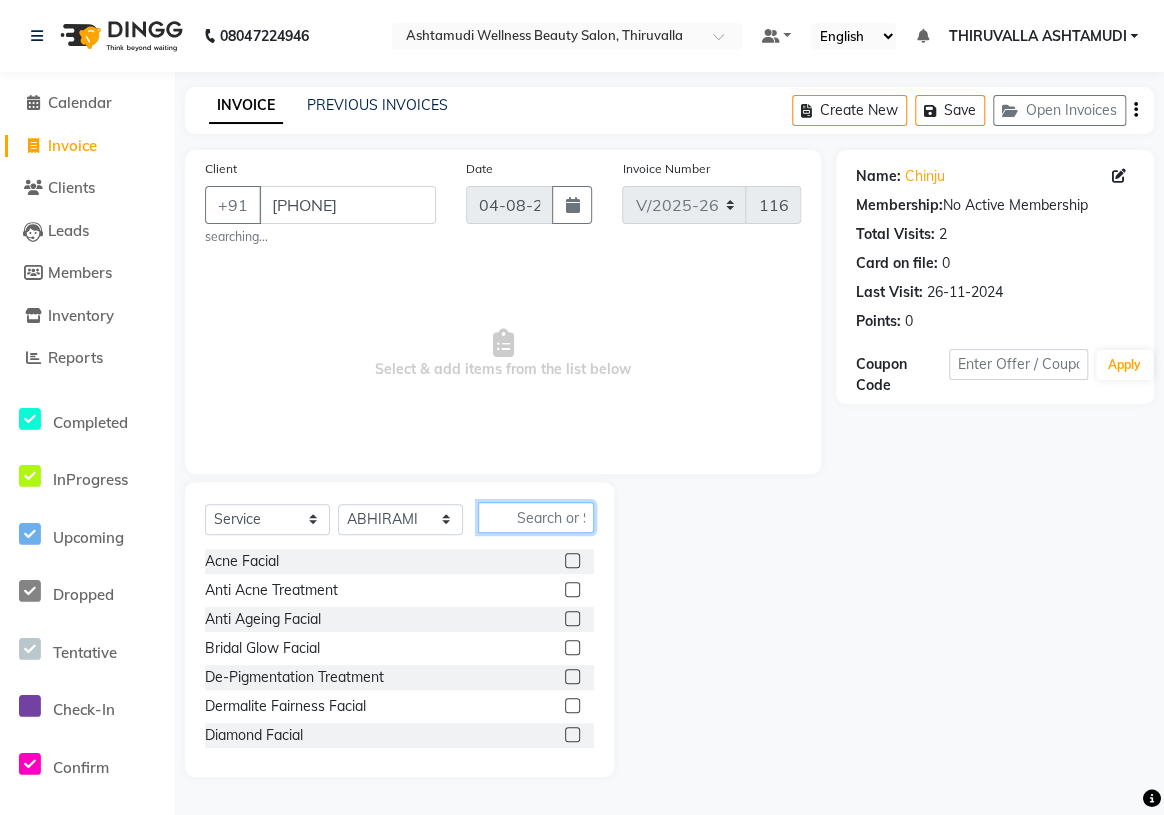 click 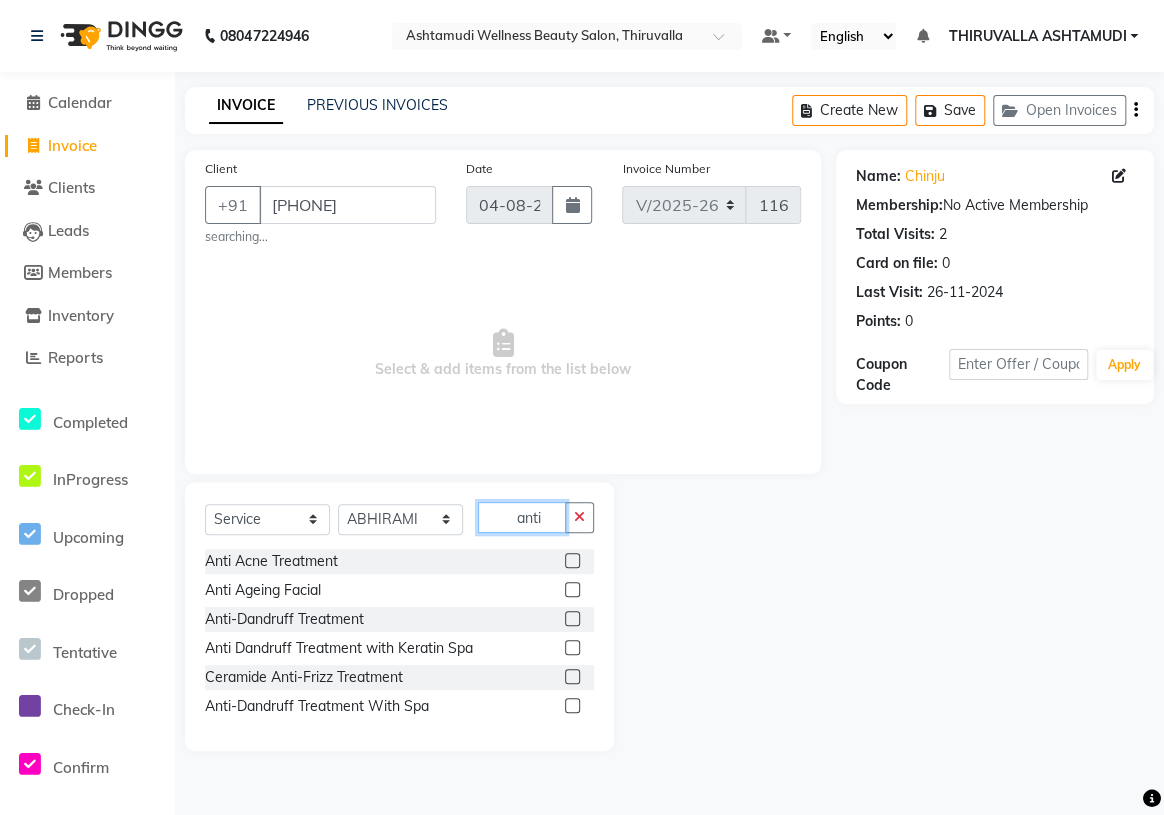 type on "anti" 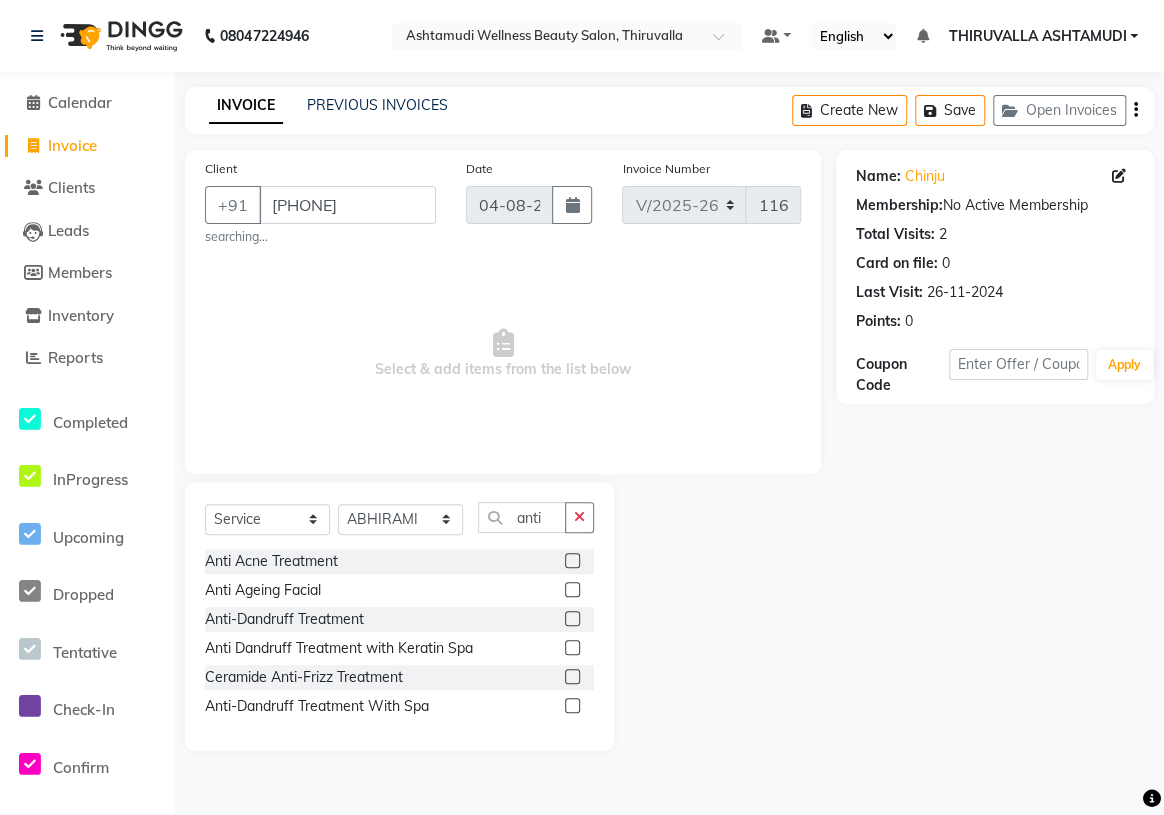 click 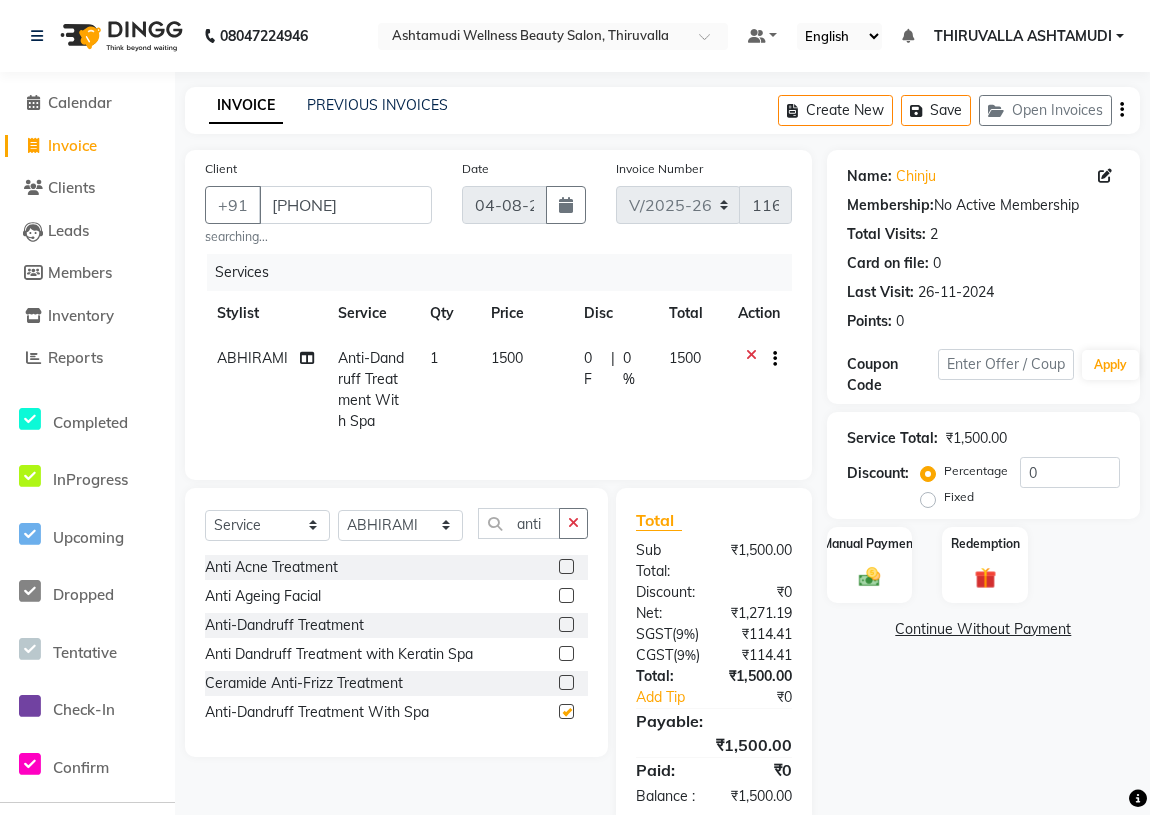 checkbox on "false" 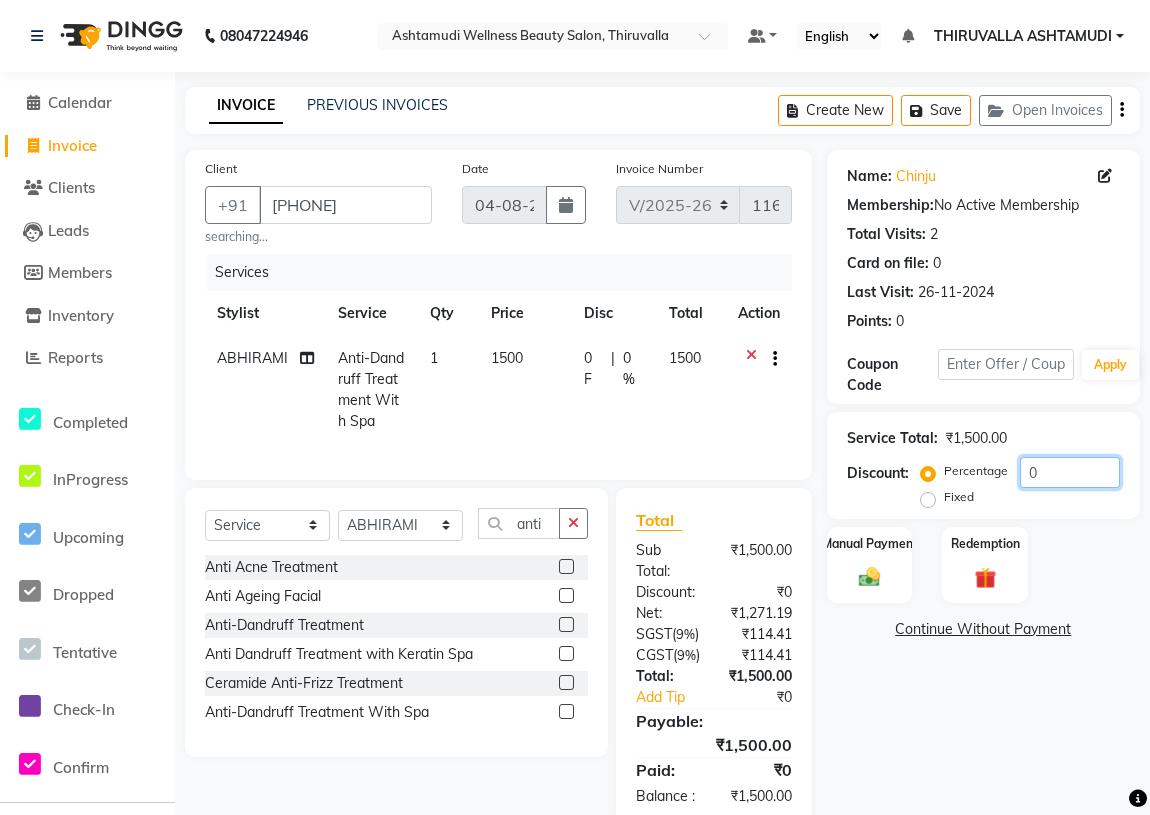 drag, startPoint x: 1058, startPoint y: 476, endPoint x: 1031, endPoint y: 481, distance: 27.45906 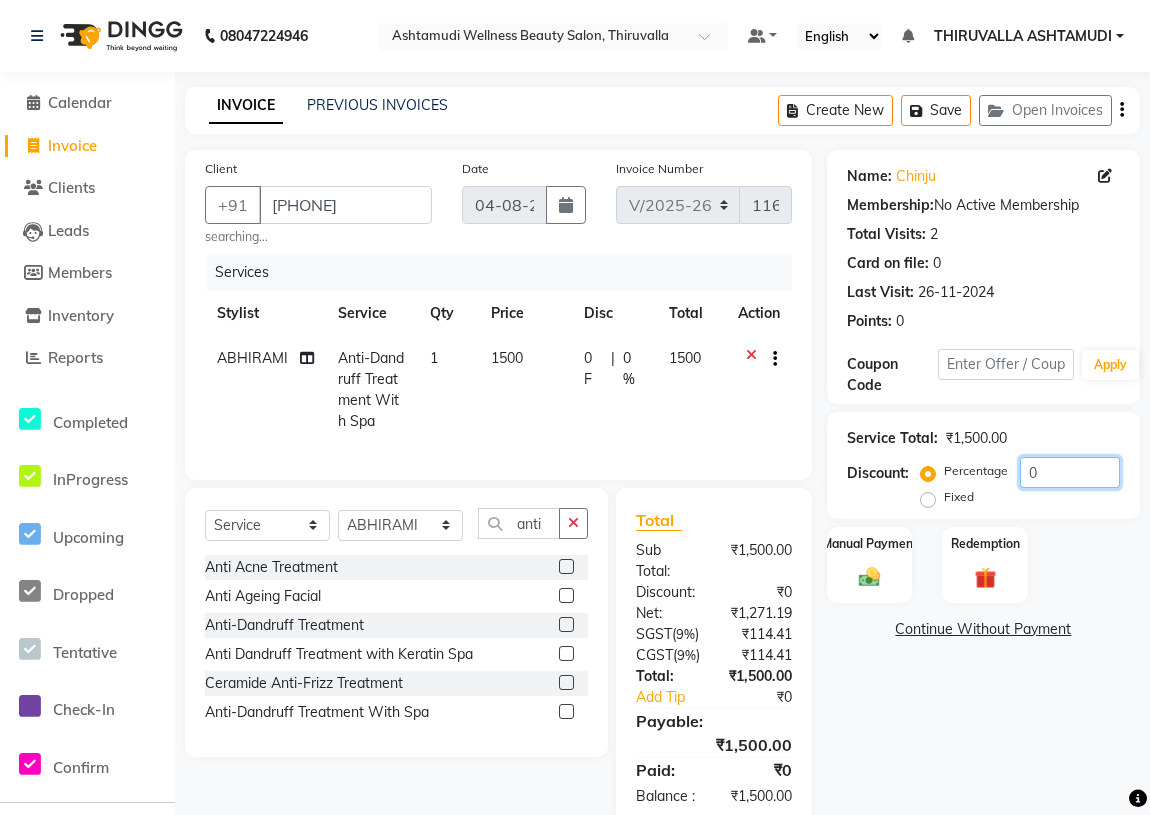 click on "0" 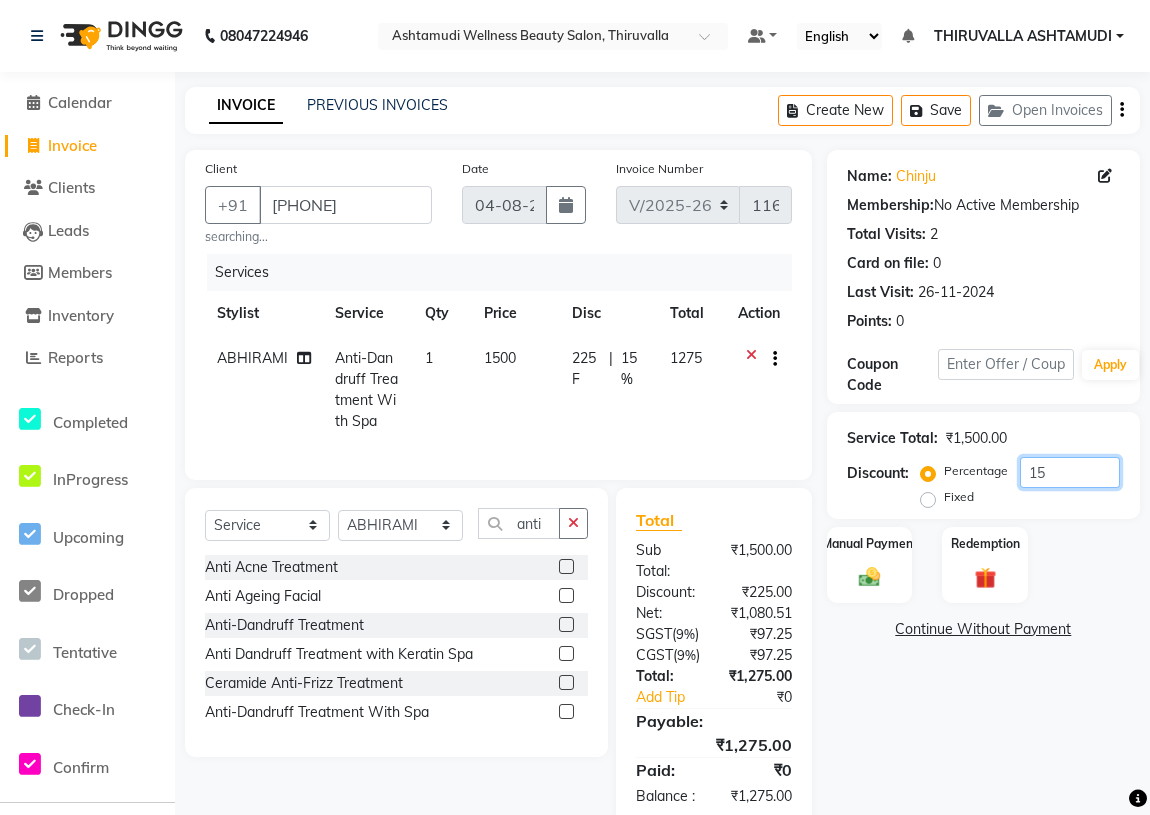 scroll, scrollTop: 90, scrollLeft: 0, axis: vertical 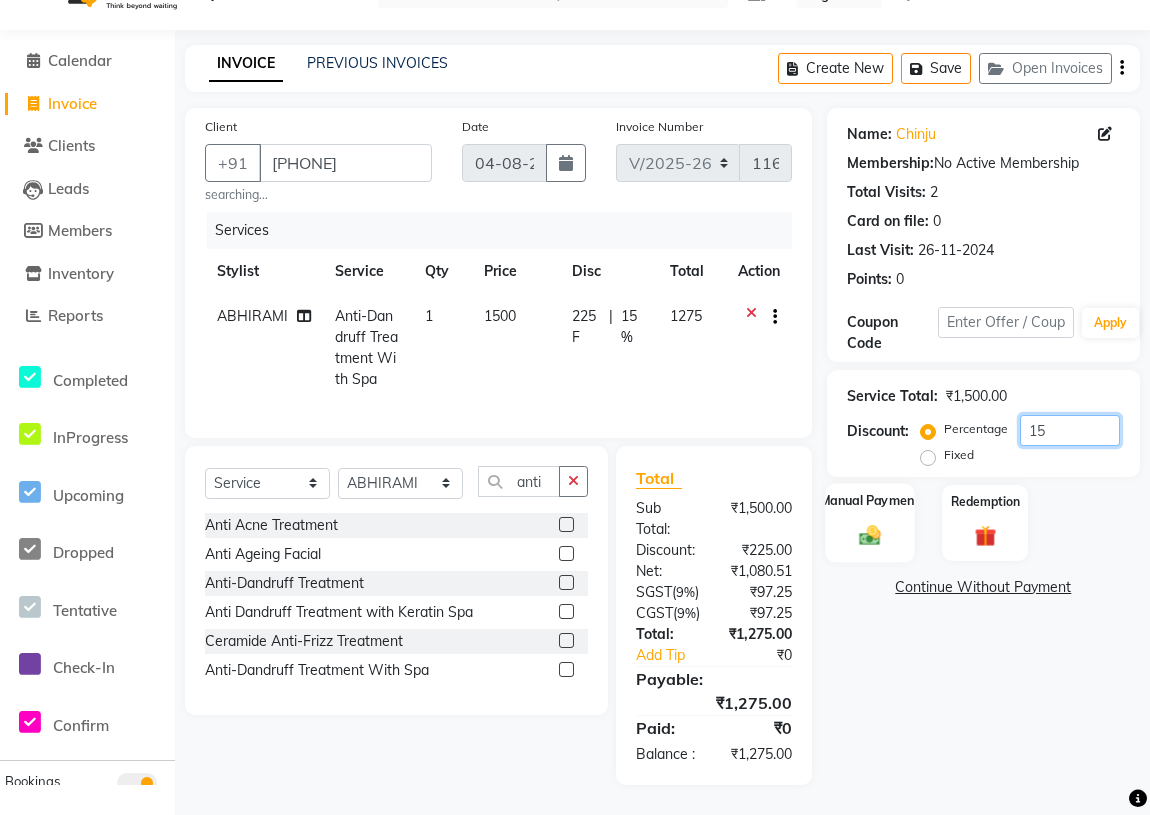 type on "15" 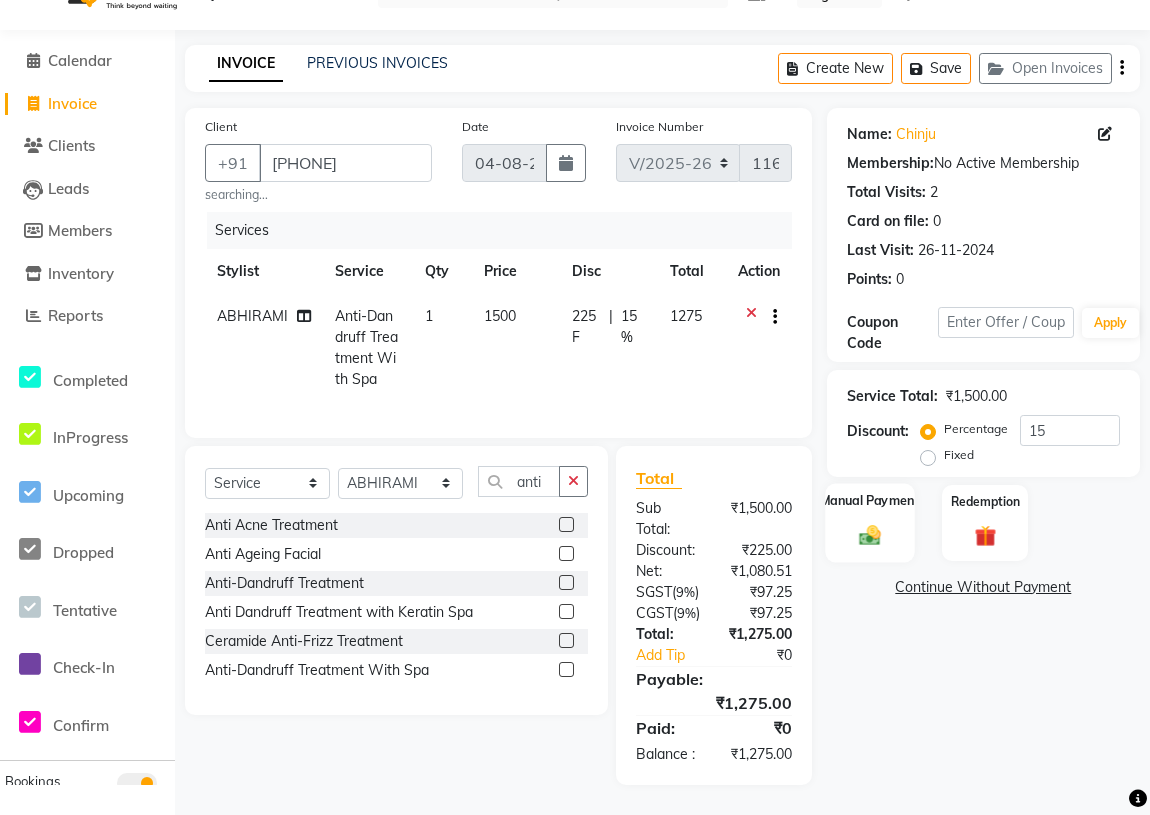 click 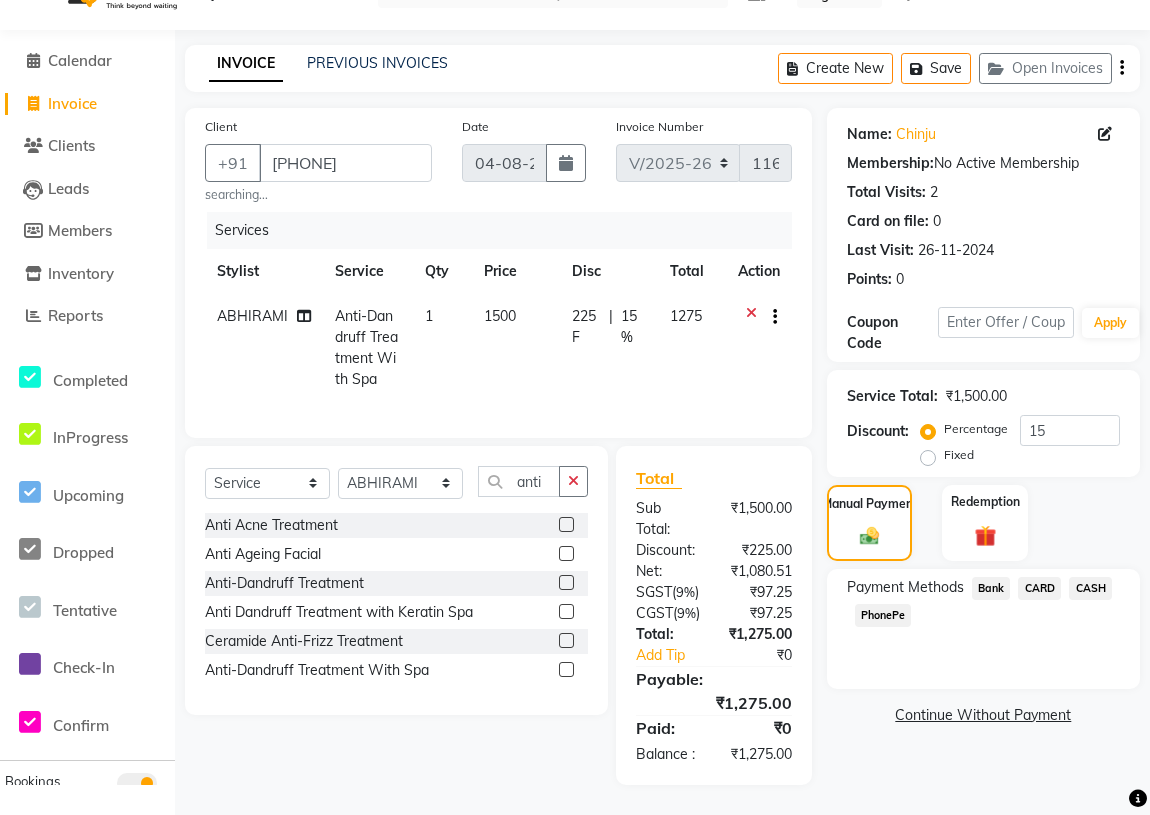 click on "PhonePe" 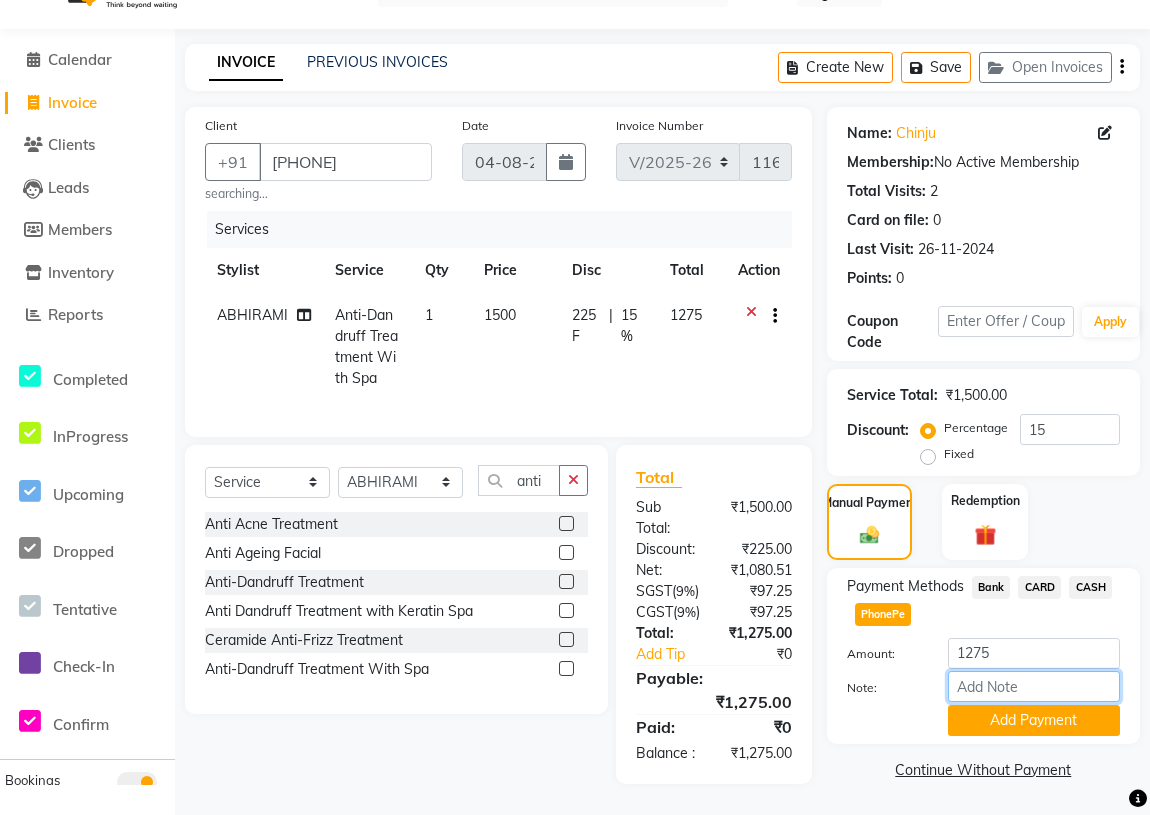 click on "Note:" at bounding box center [1034, 686] 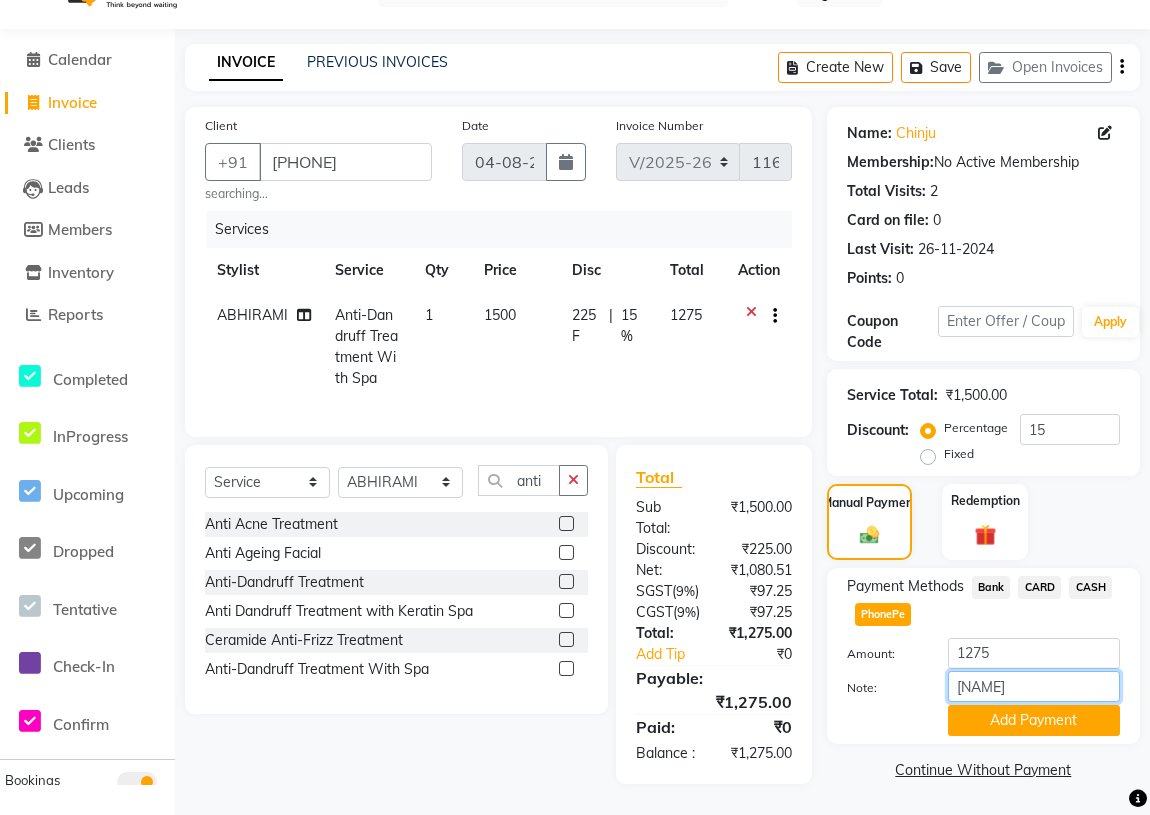 scroll, scrollTop: 119, scrollLeft: 0, axis: vertical 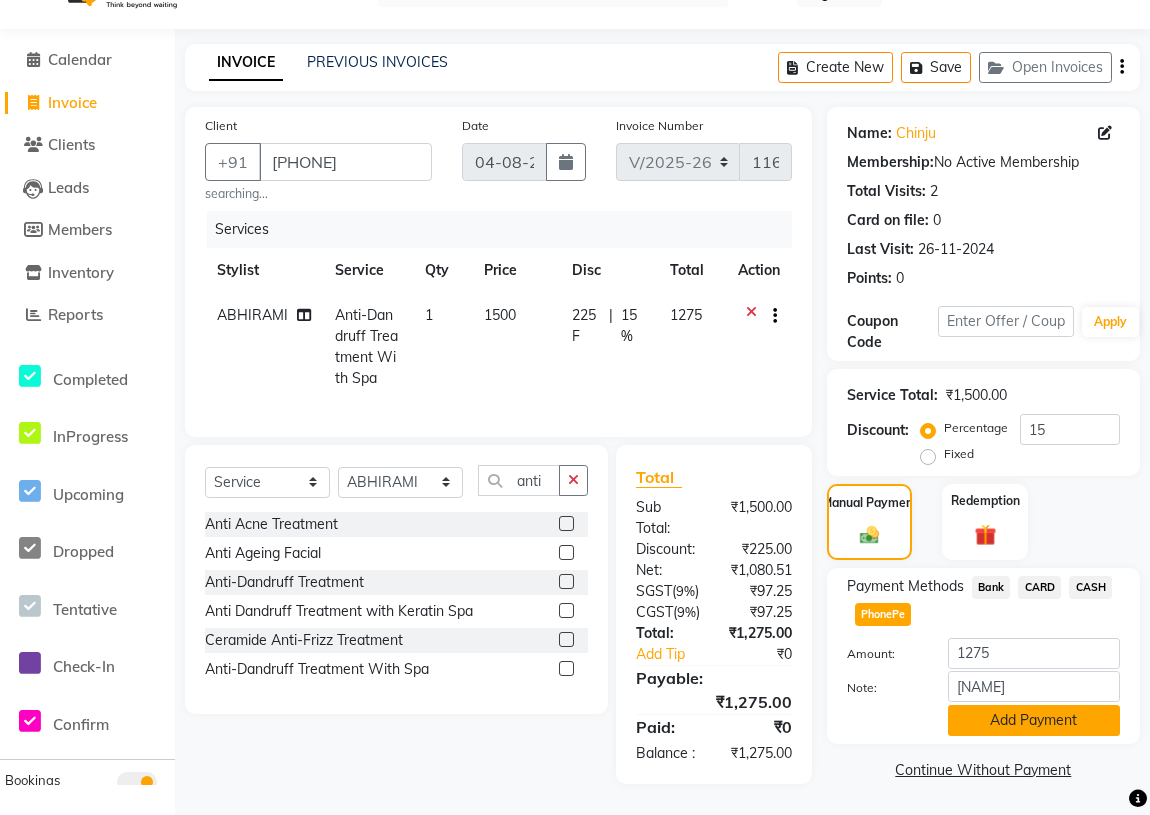 click on "Add Payment" 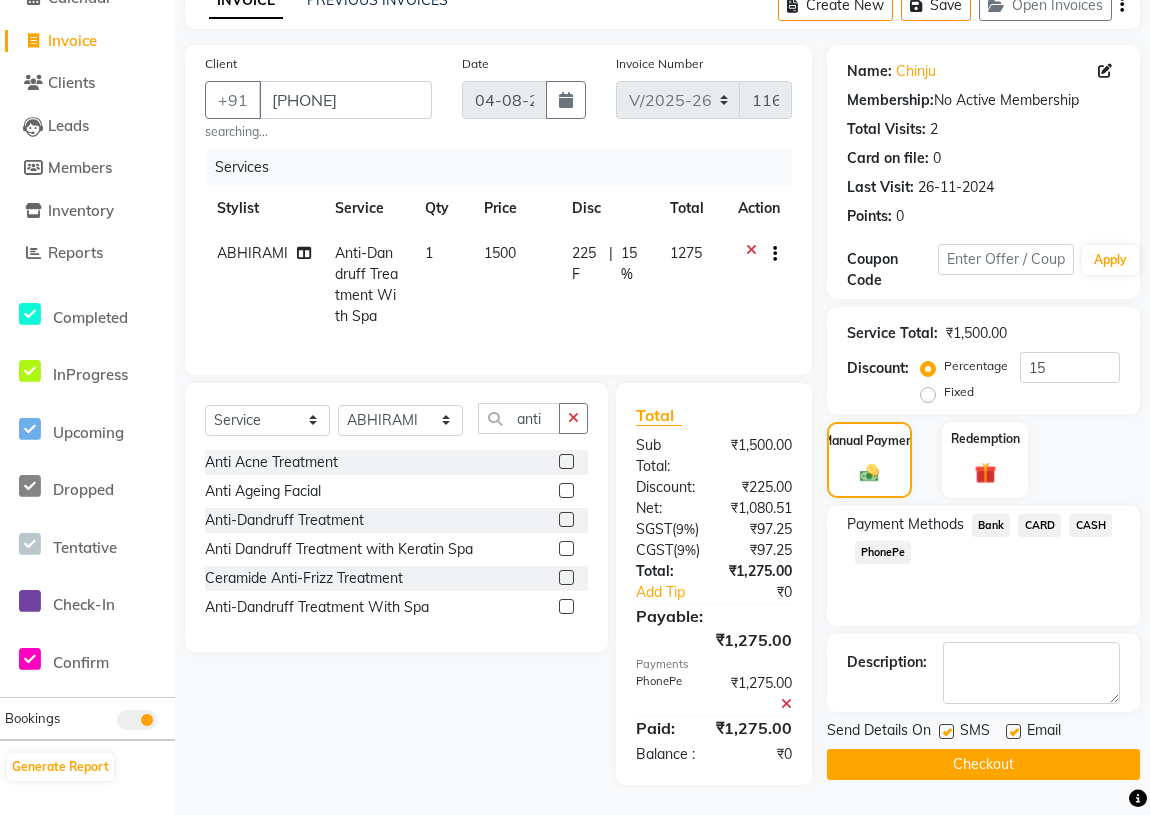 scroll, scrollTop: 182, scrollLeft: 0, axis: vertical 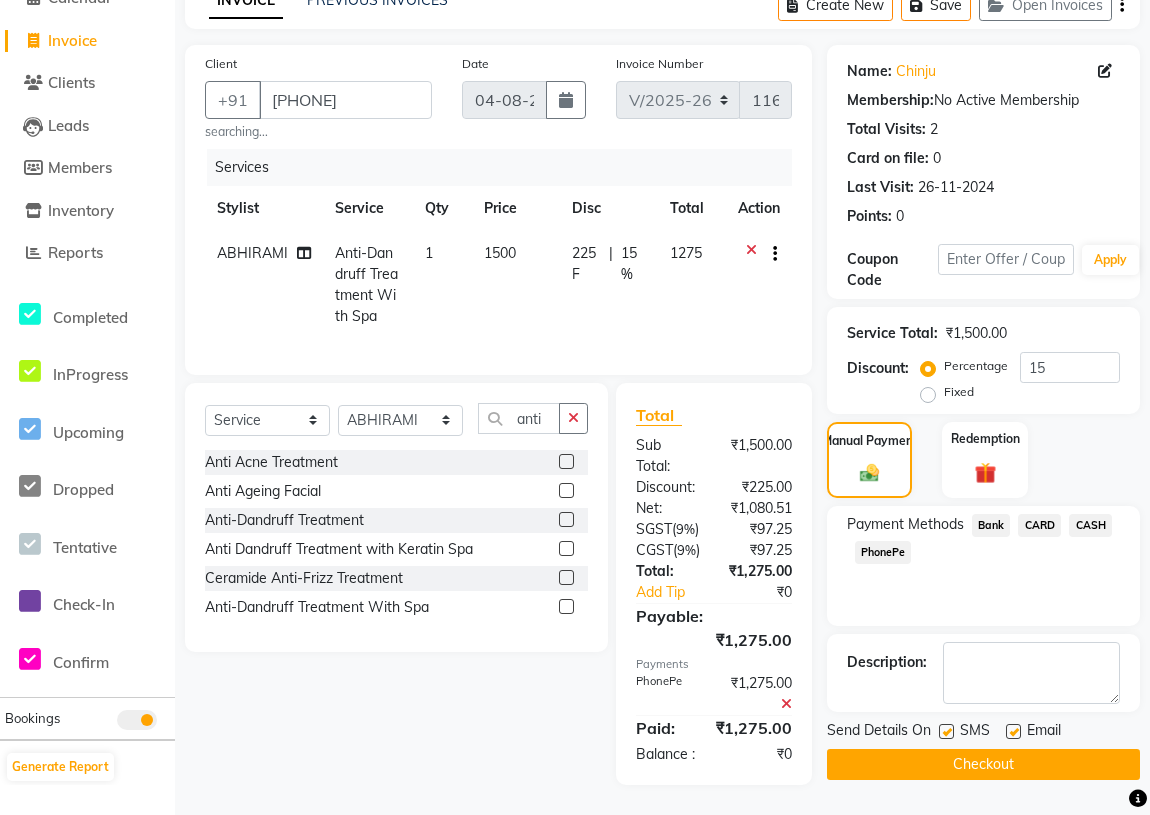 click on "Checkout" 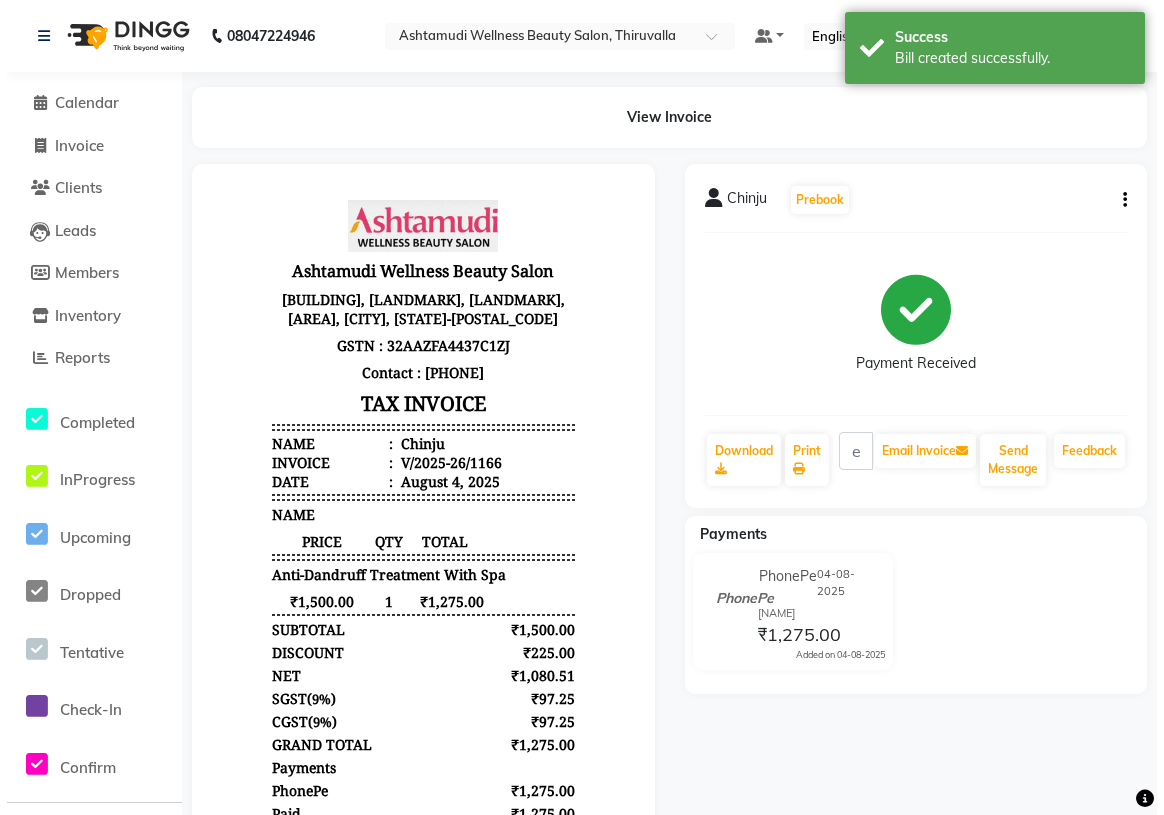 scroll, scrollTop: 0, scrollLeft: 0, axis: both 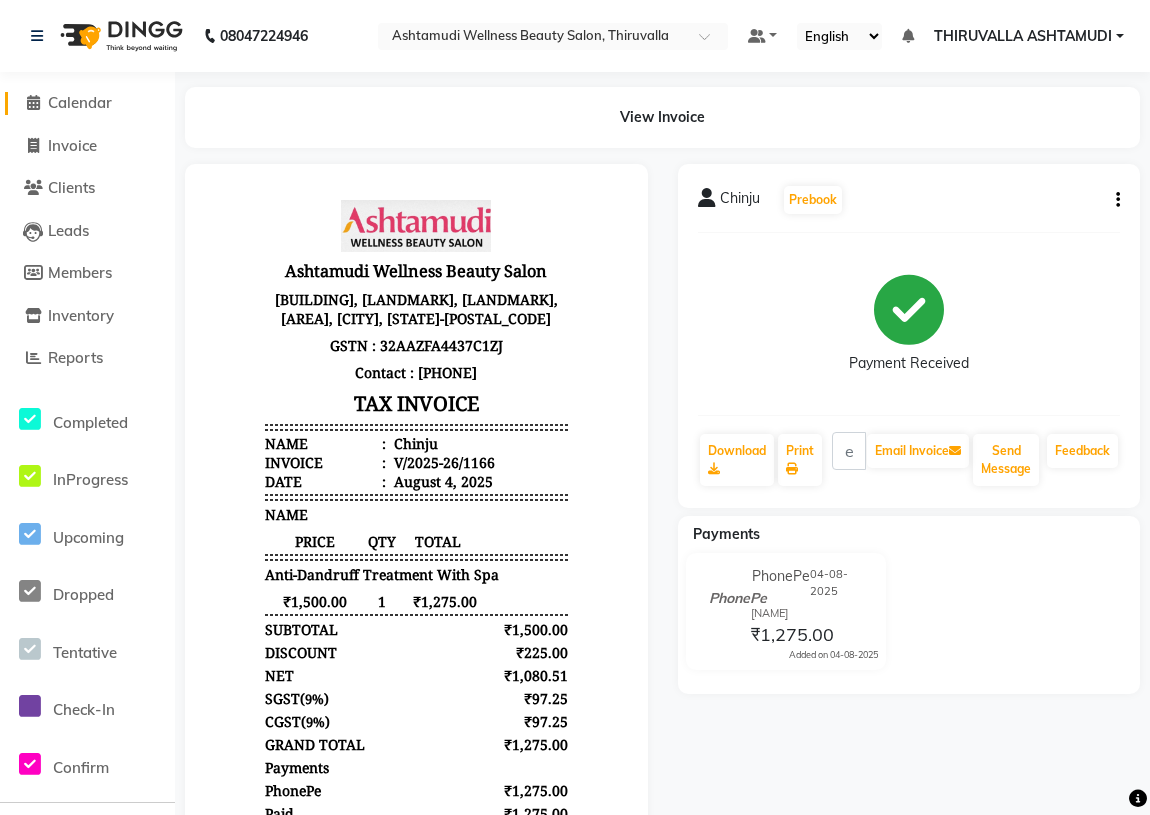 click on "Calendar" 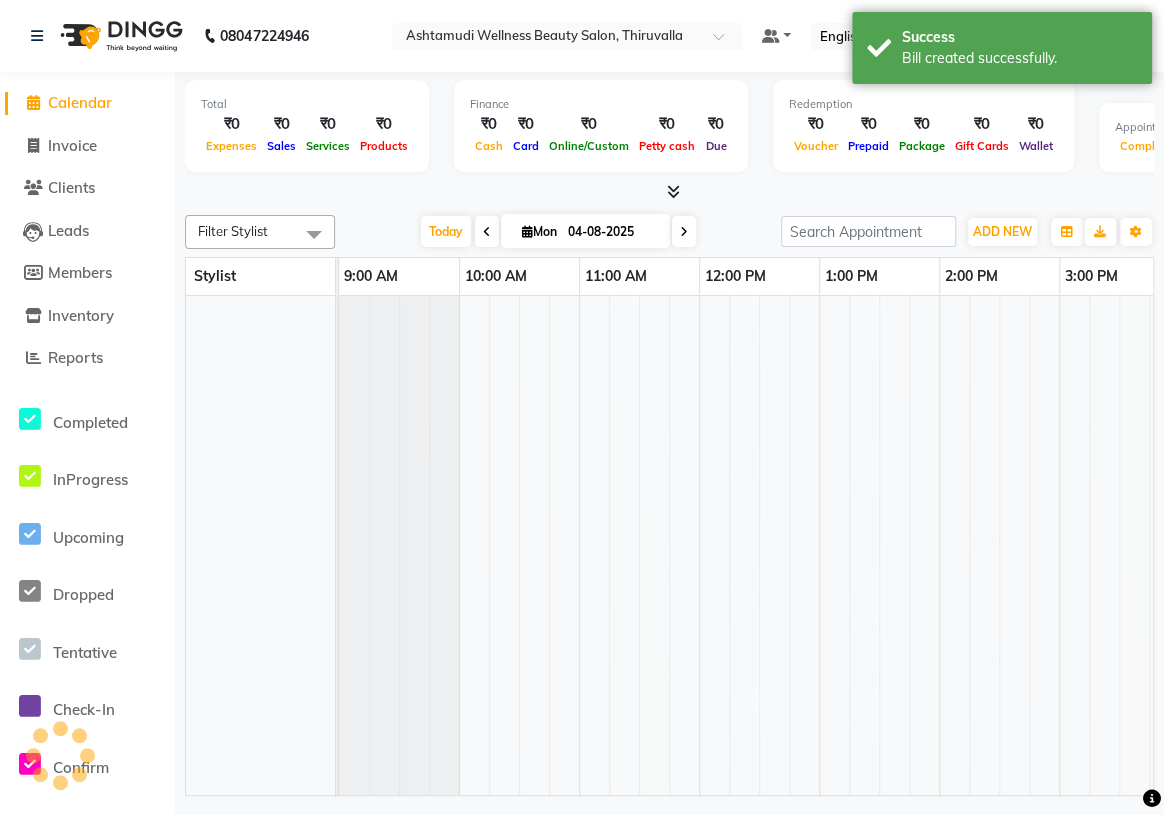 scroll, scrollTop: 0, scrollLeft: 866, axis: horizontal 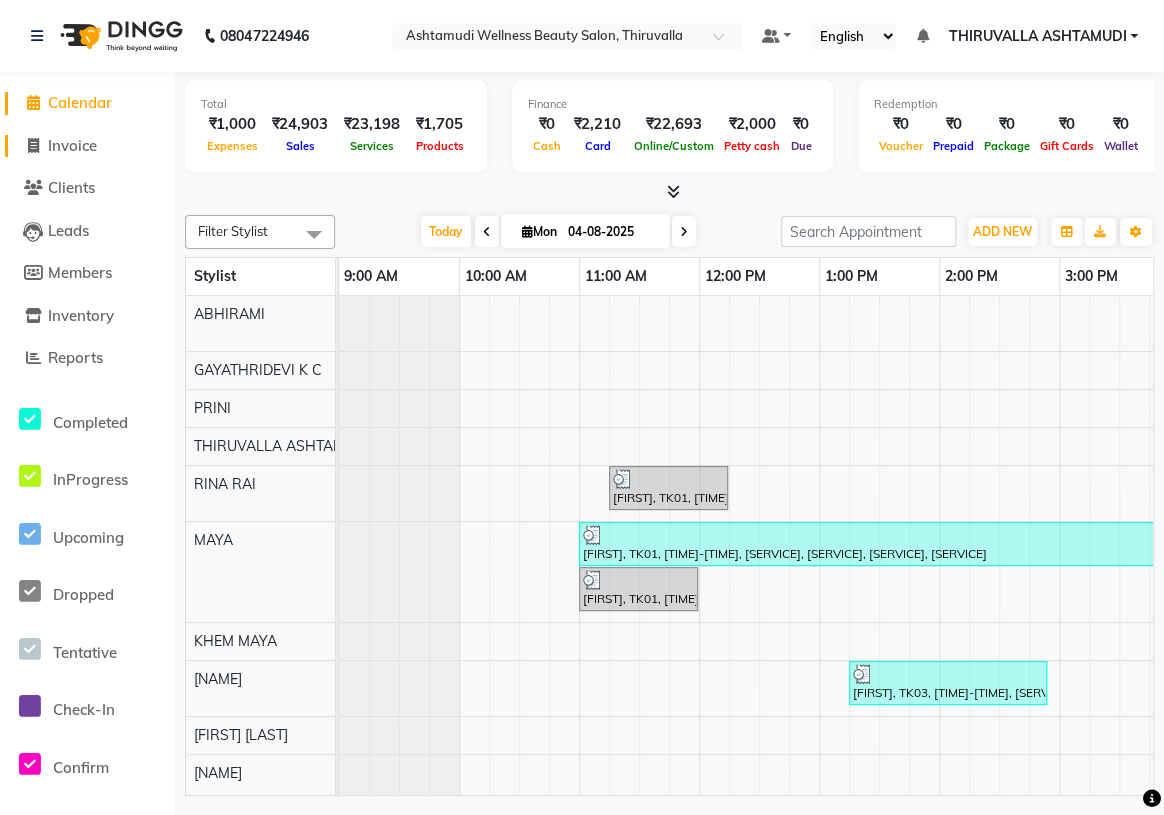 click on "Invoice" 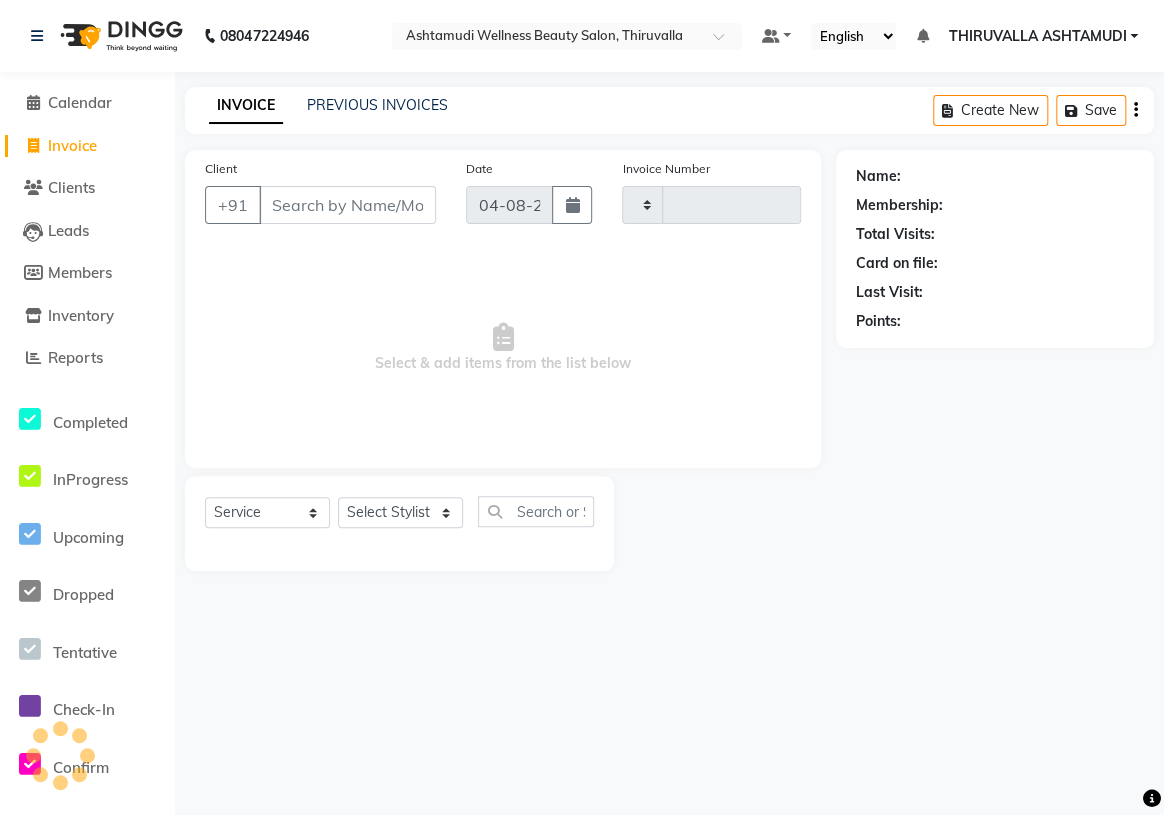 type on "1167" 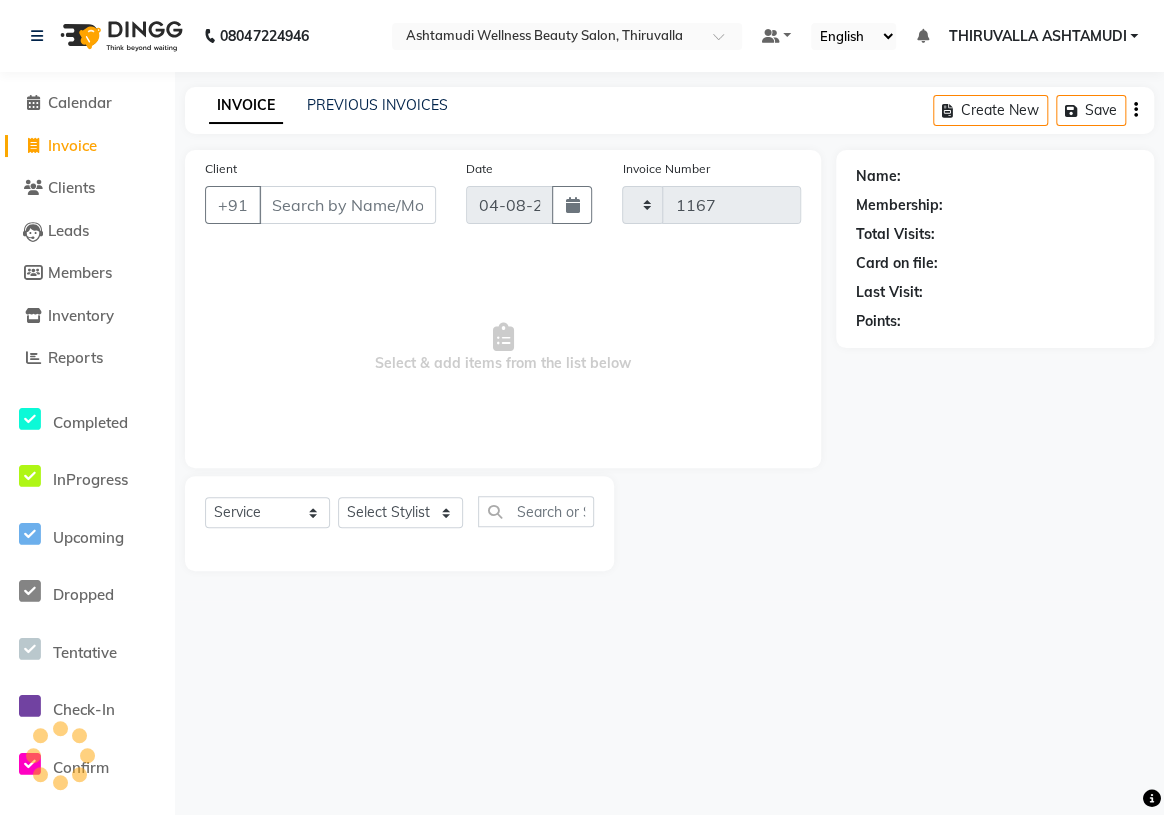 select on "4634" 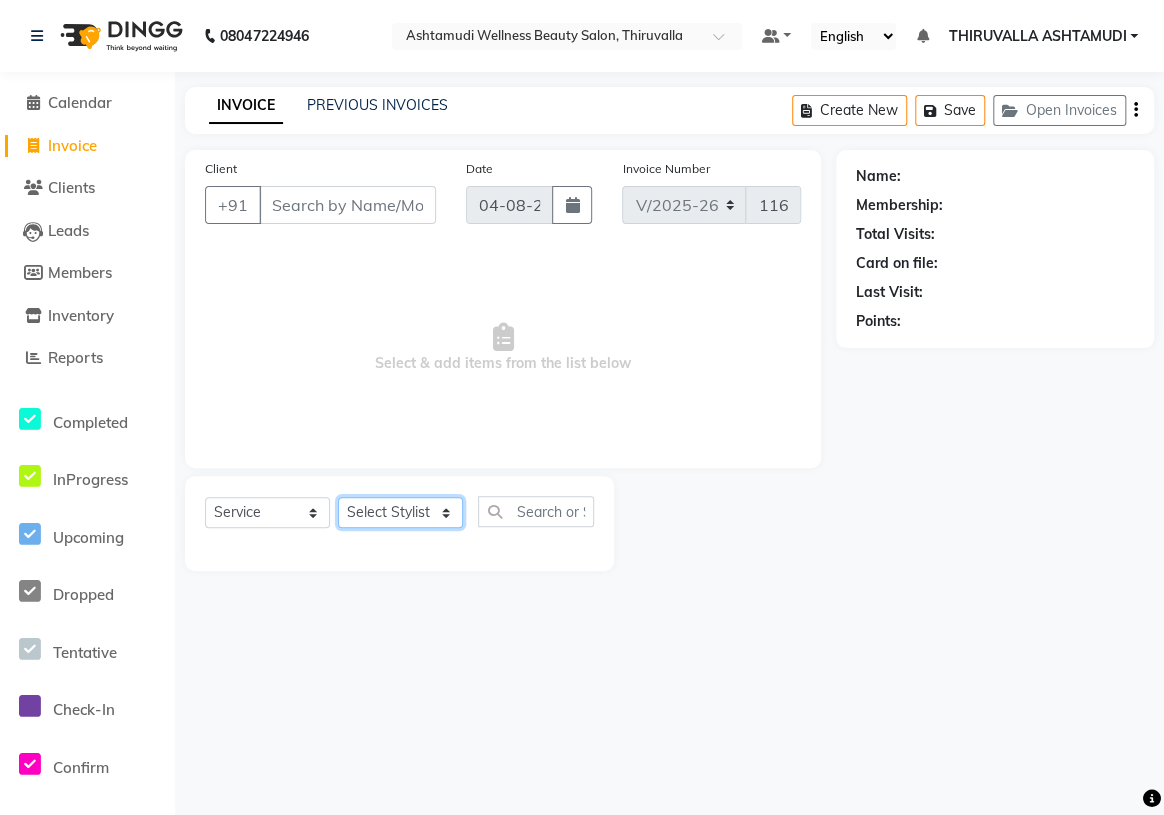 click on "Select Stylist ABHIRAMI		 Arya Eshani GAYATHRIDEVI	K C	 Jisna KHEM MAYA MAYA PRINI		 RINA RAI SHINY ABY THIRUVALLA ASHTAMUDI VISMAYA SURENDRAN" 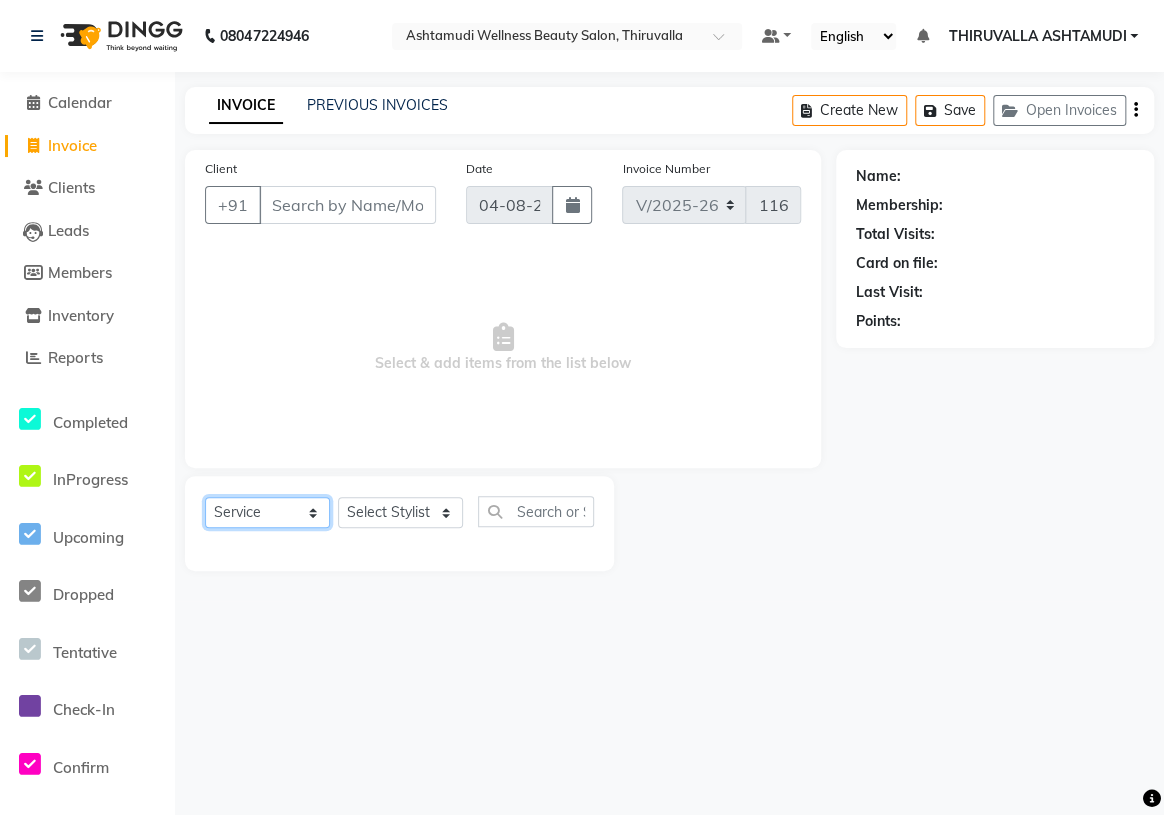 click on "Select  Service  Product  Membership  Package Voucher Prepaid Gift Card" 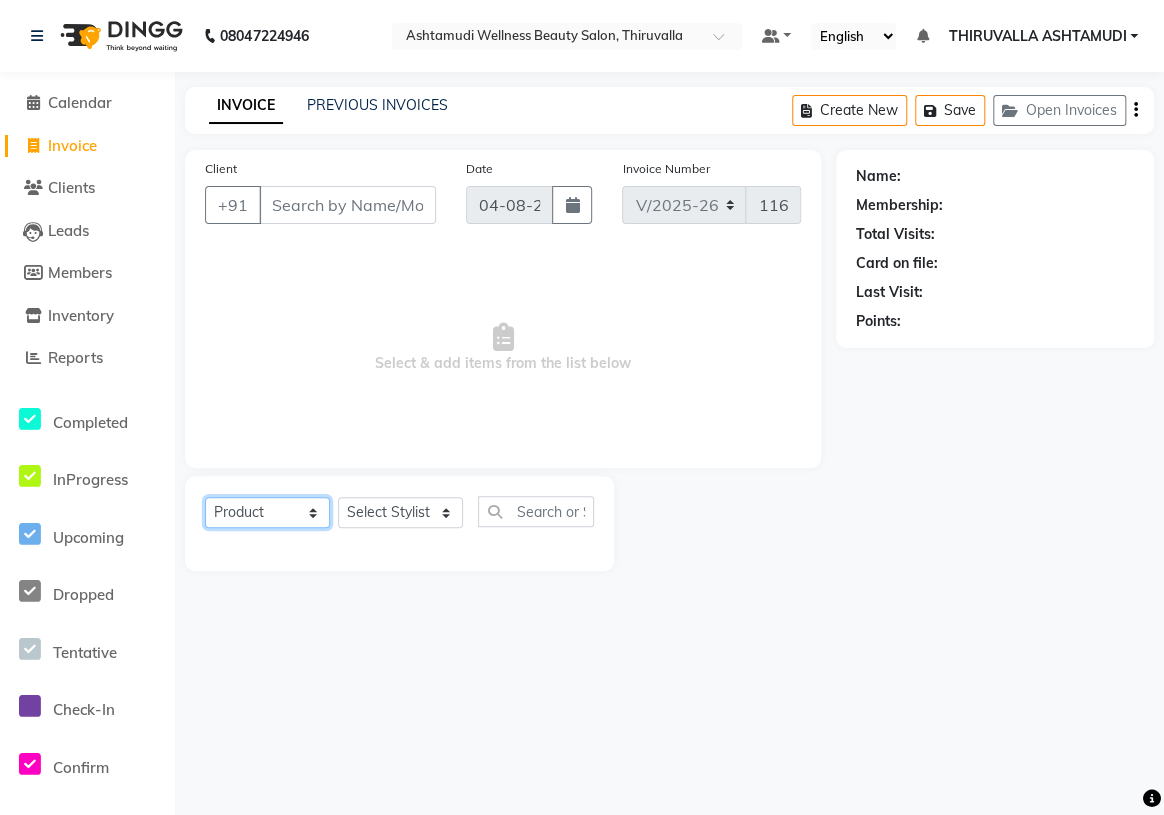click on "Select  Service  Product  Membership  Package Voucher Prepaid Gift Card" 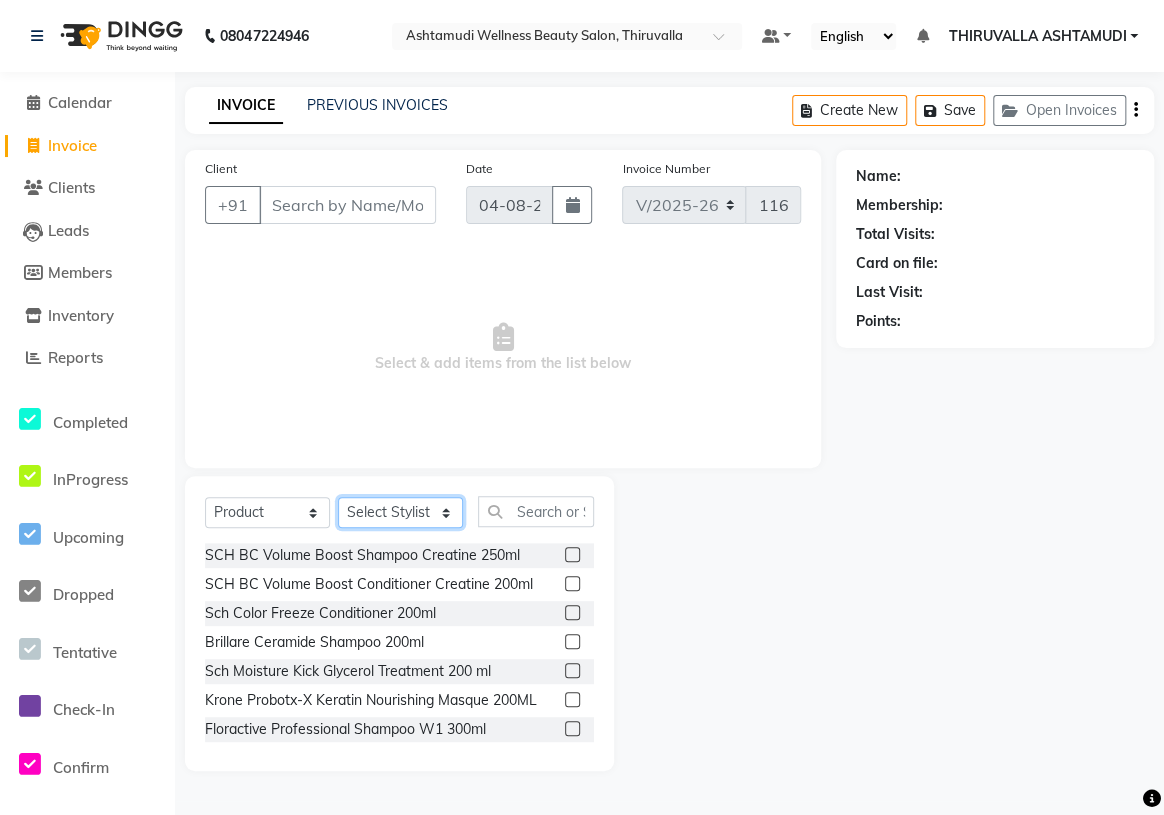 click on "Select Stylist ABHIRAMI		 Arya Eshani GAYATHRIDEVI	K C	 Jisna KHEM MAYA MAYA PRINI		 RINA RAI SHINY ABY THIRUVALLA ASHTAMUDI VISMAYA SURENDRAN" 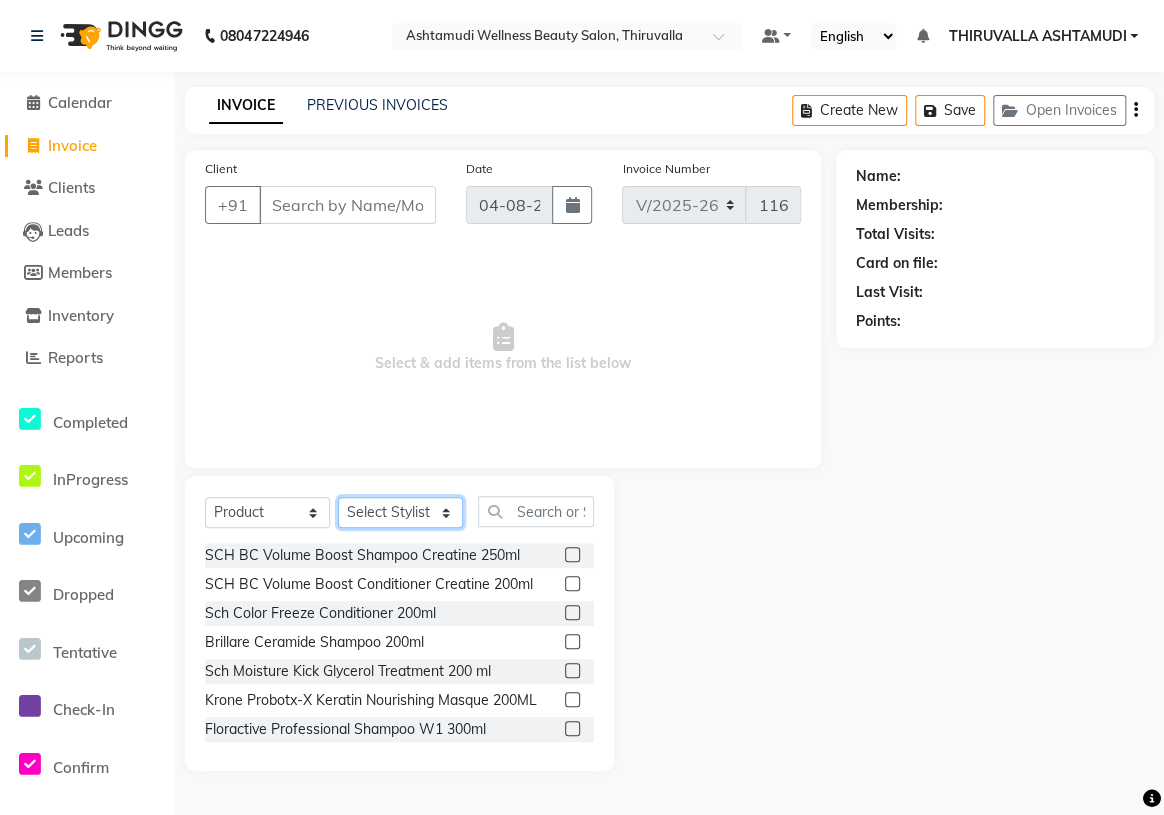 select on "26995" 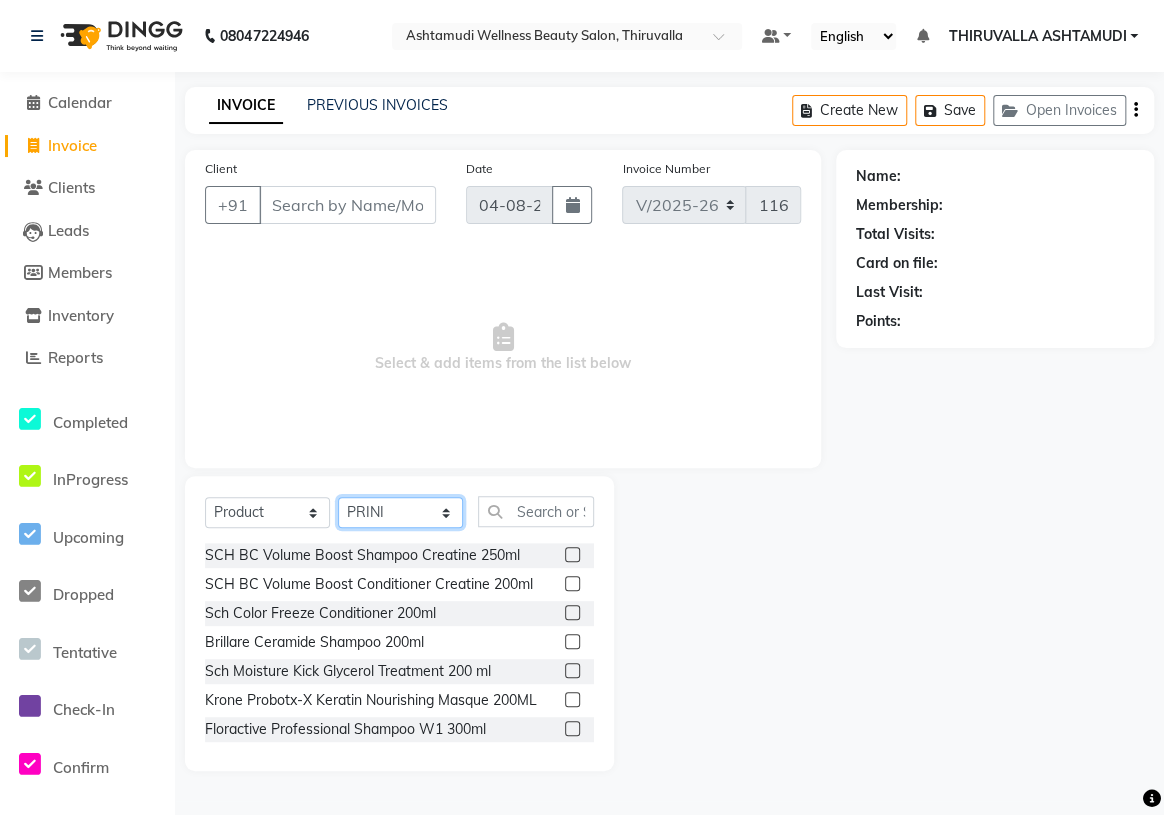 click on "Select Stylist ABHIRAMI		 Arya Eshani GAYATHRIDEVI	K C	 Jisna KHEM MAYA MAYA PRINI		 RINA RAI SHINY ABY THIRUVALLA ASHTAMUDI VISMAYA SURENDRAN" 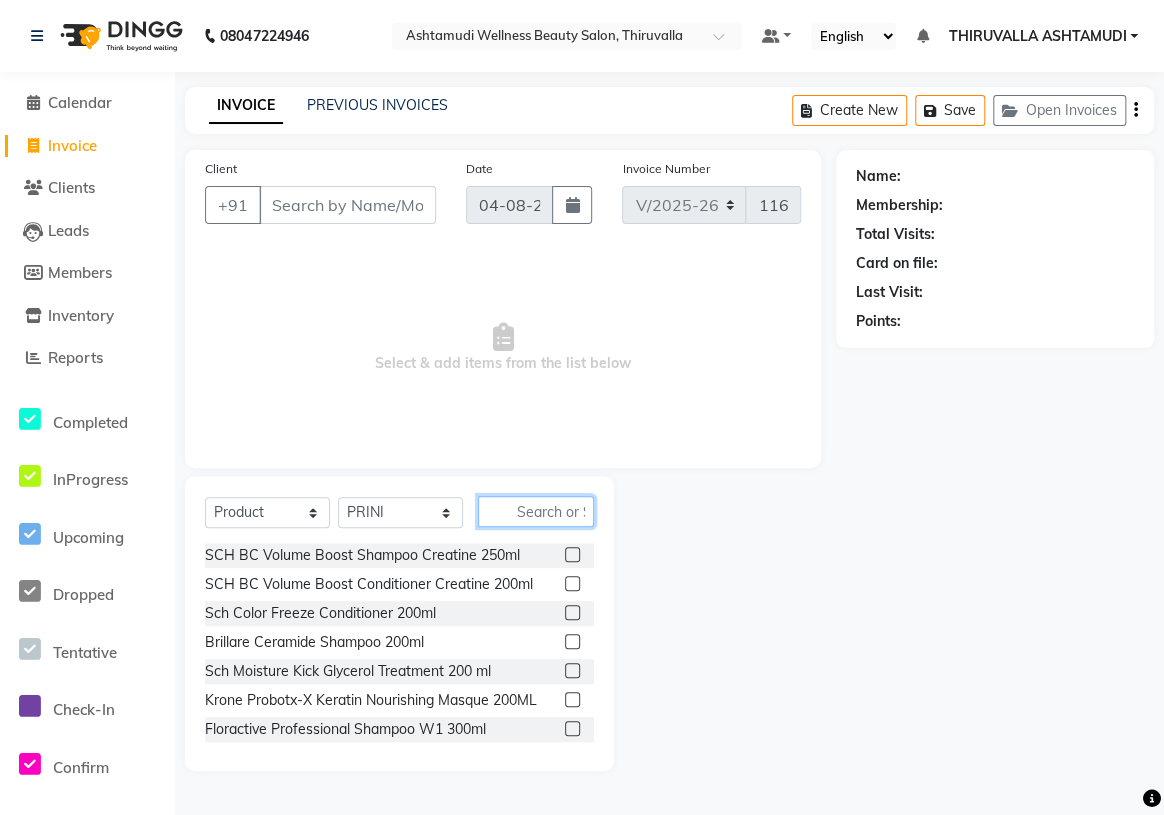 click 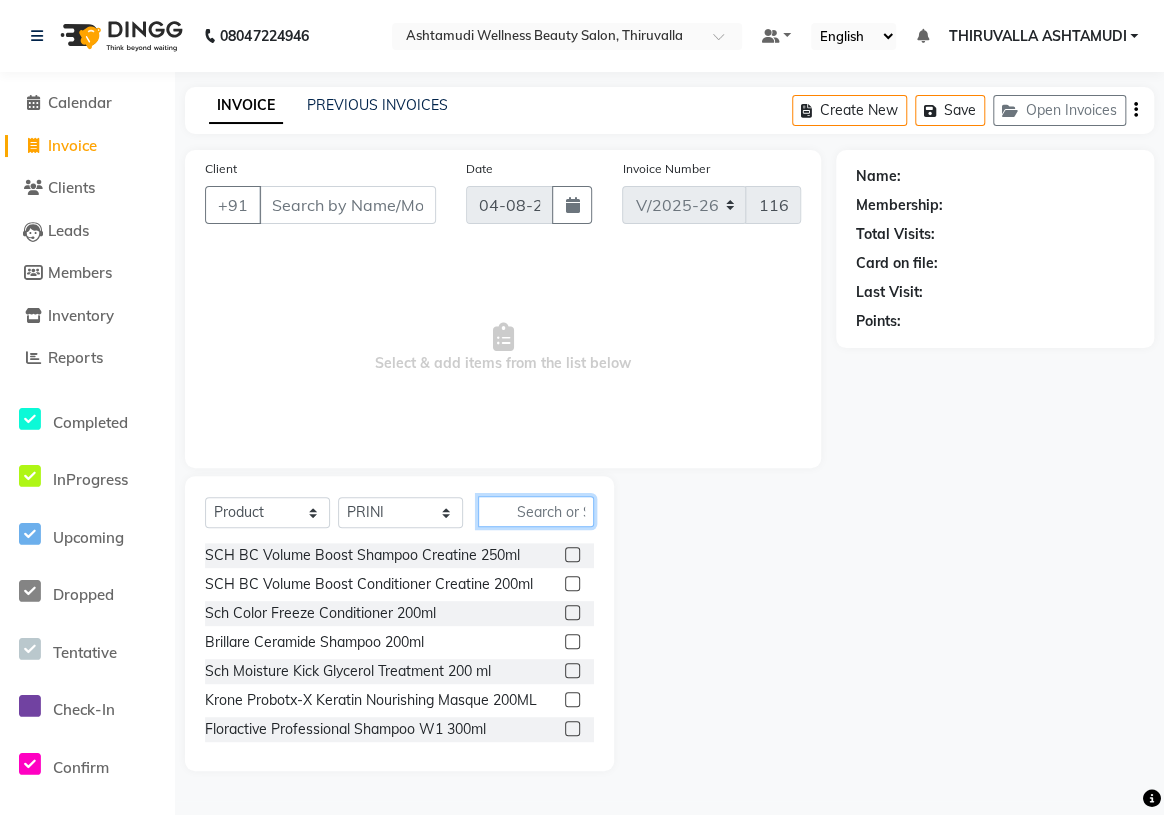 drag, startPoint x: 520, startPoint y: 506, endPoint x: 559, endPoint y: 509, distance: 39.115215 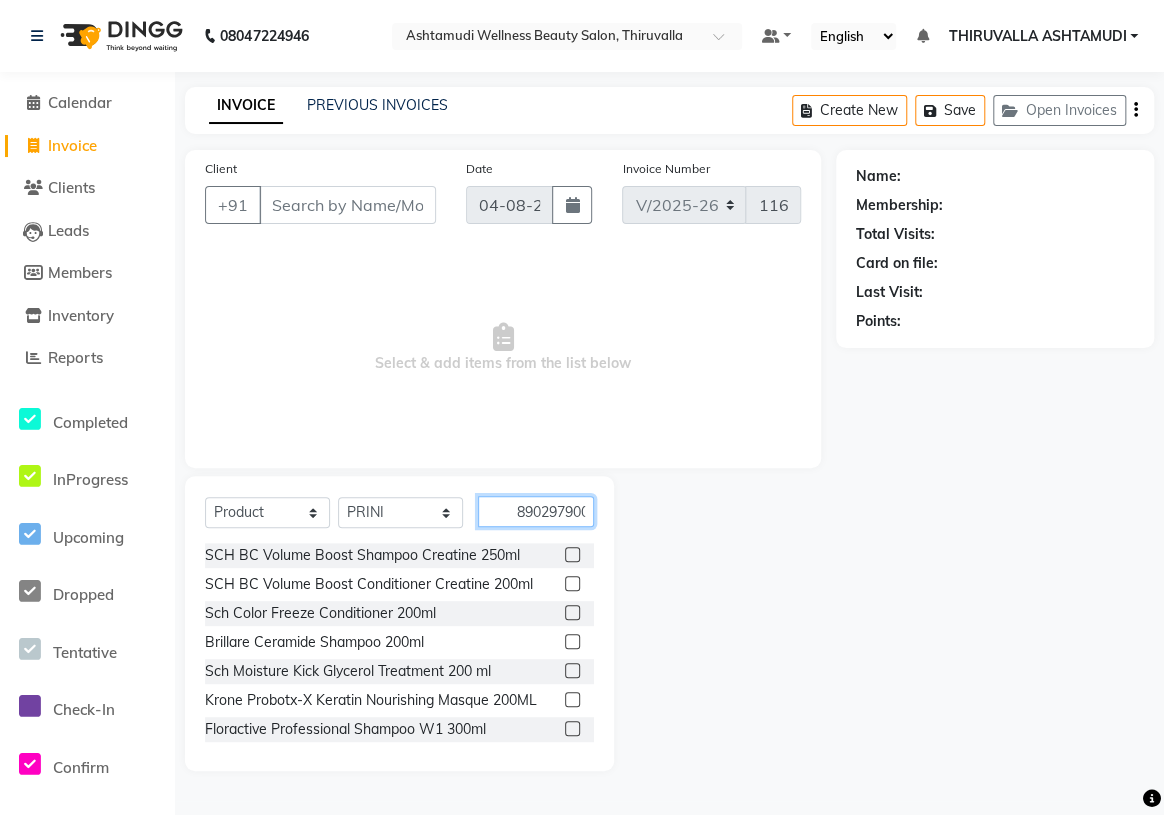 type on "8902979004947" 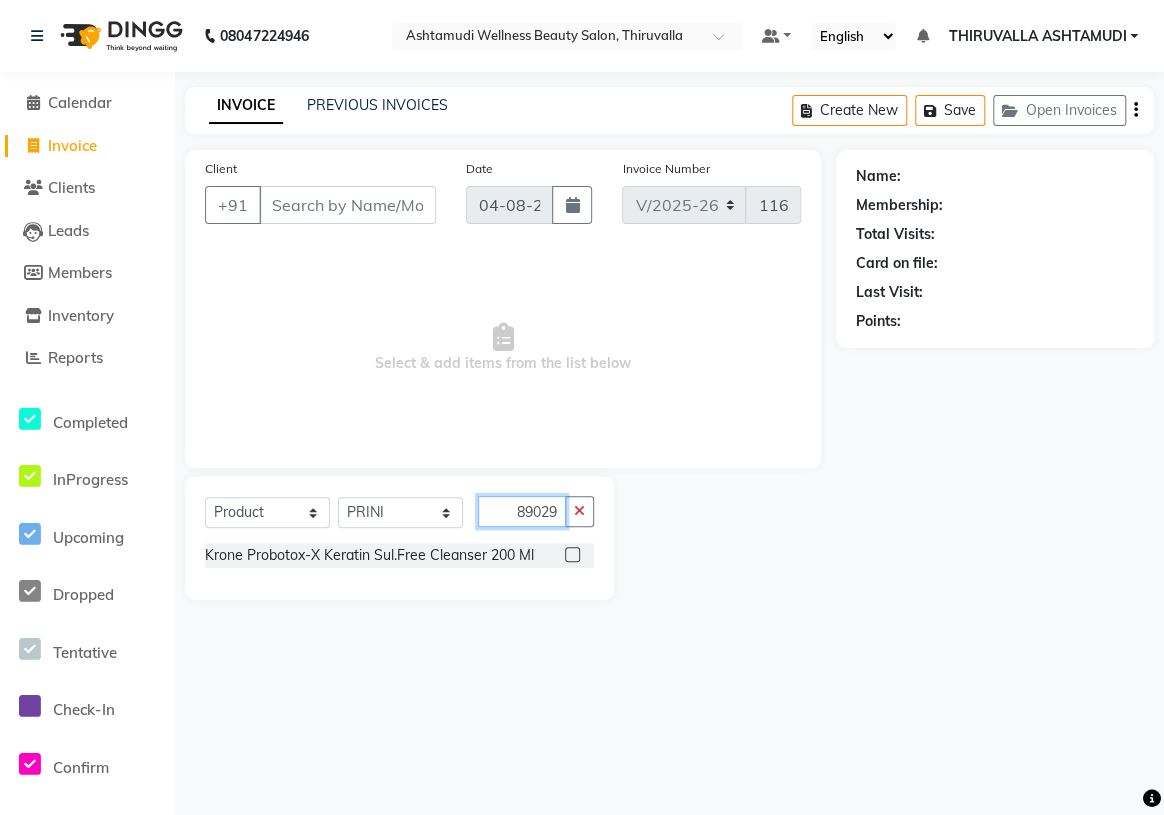 type 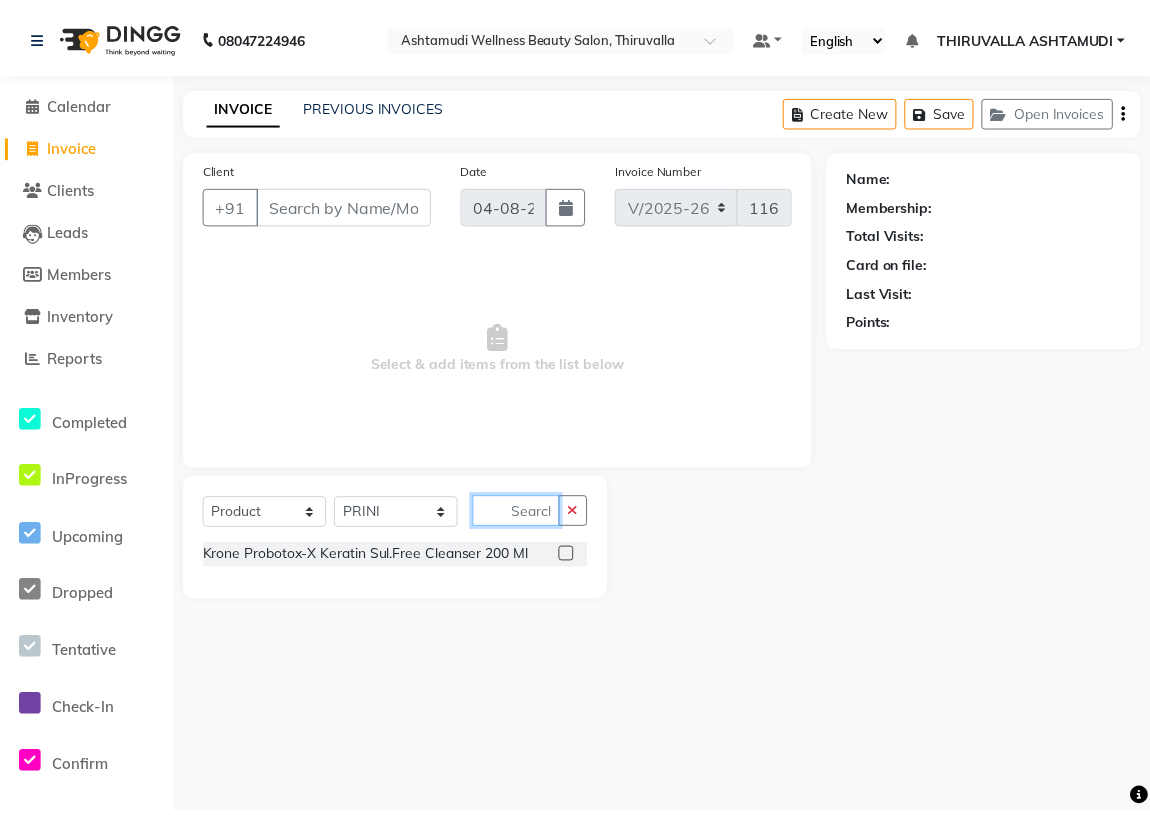 scroll, scrollTop: 0, scrollLeft: 0, axis: both 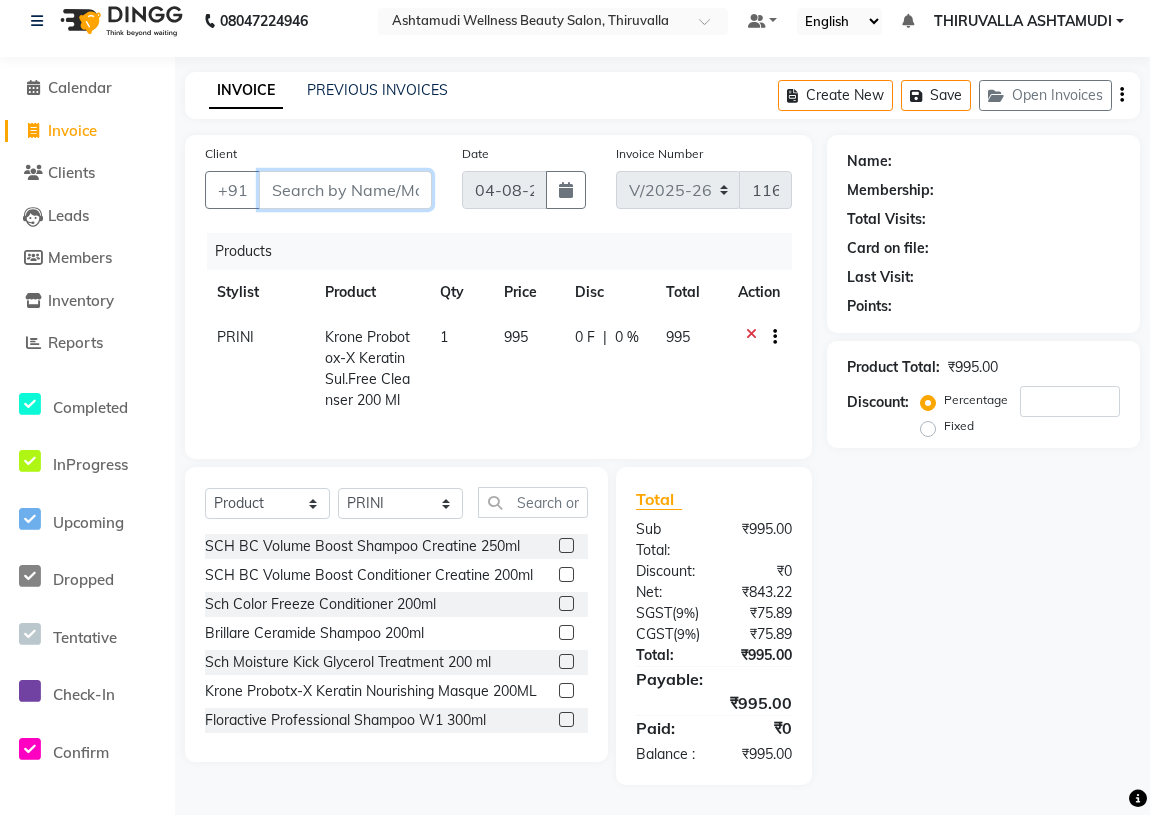 click on "Client" at bounding box center [345, 190] 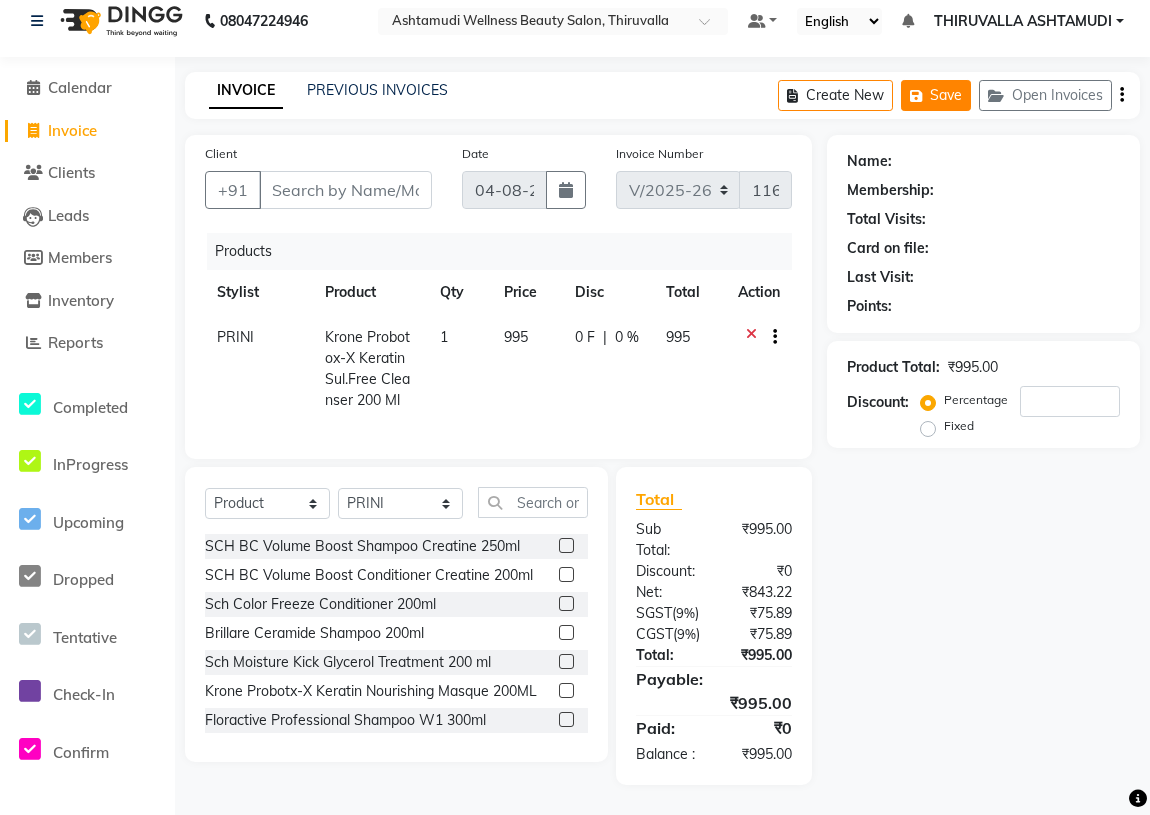 click on "Save" 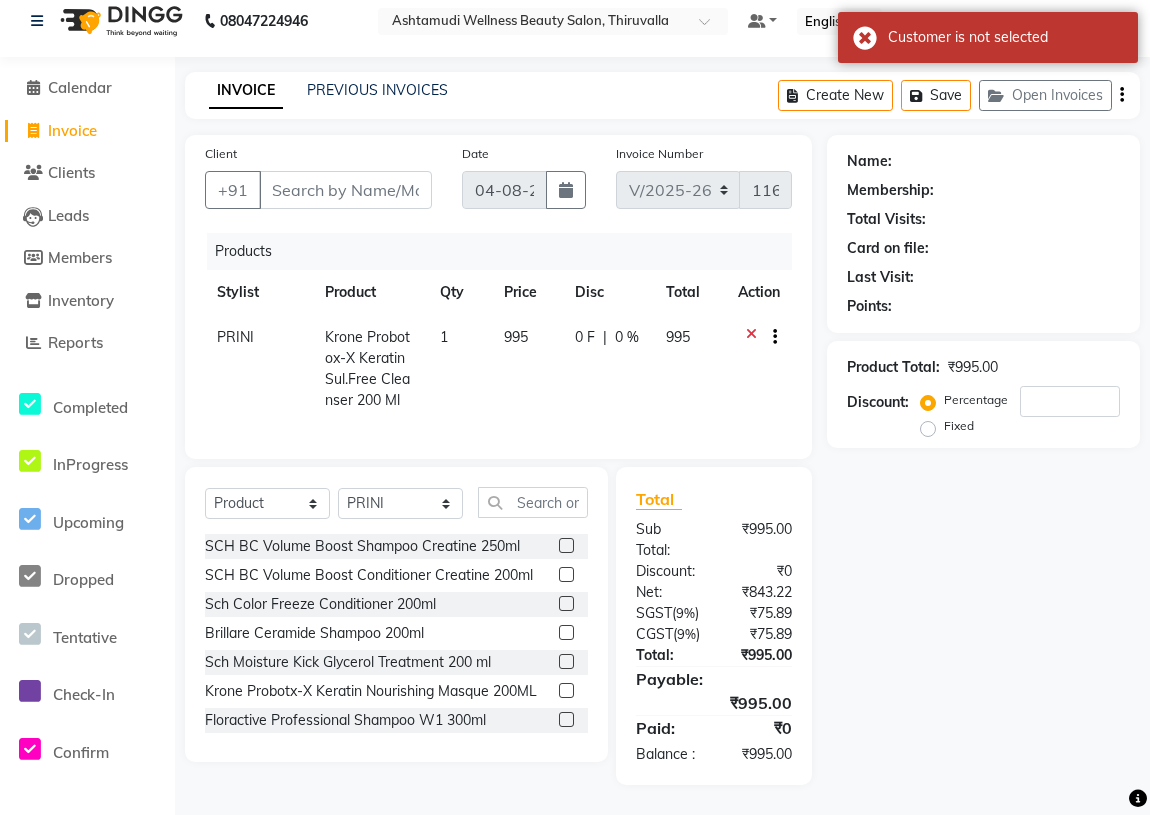 scroll, scrollTop: 0, scrollLeft: 0, axis: both 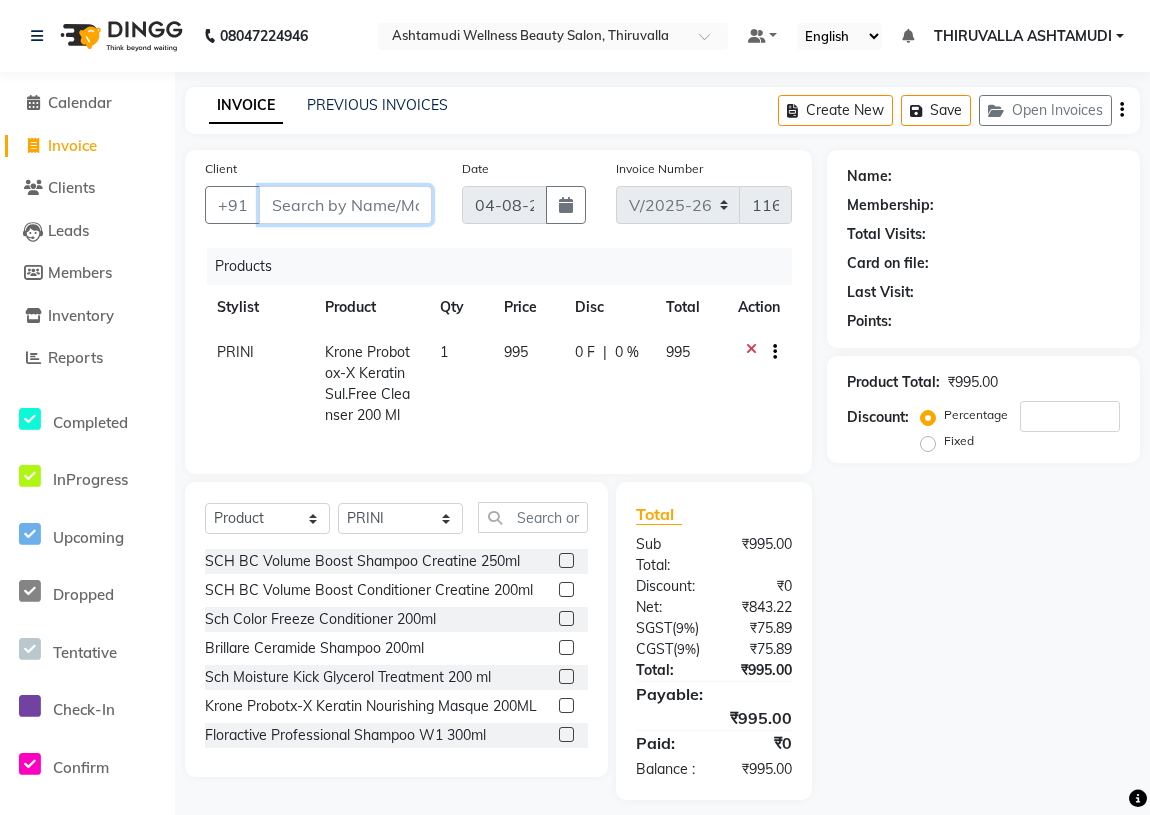 click on "Client" at bounding box center (345, 205) 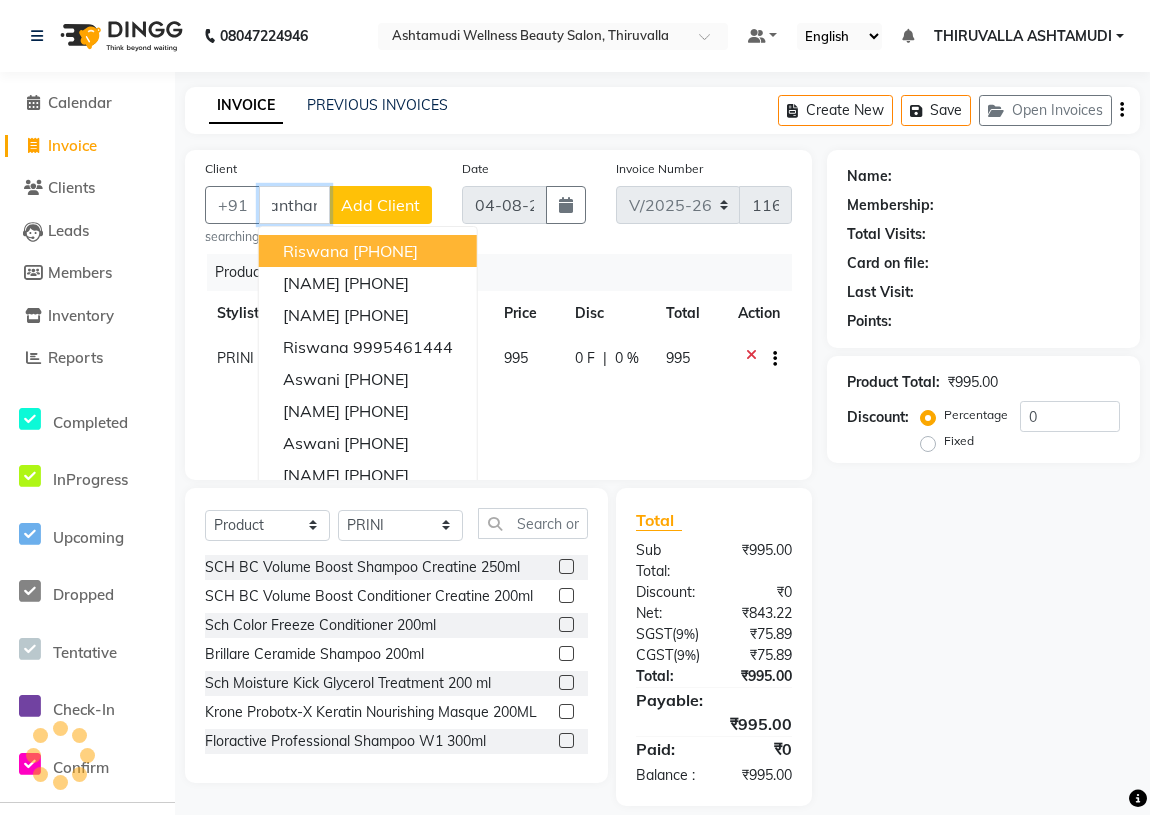 scroll, scrollTop: 0, scrollLeft: 35, axis: horizontal 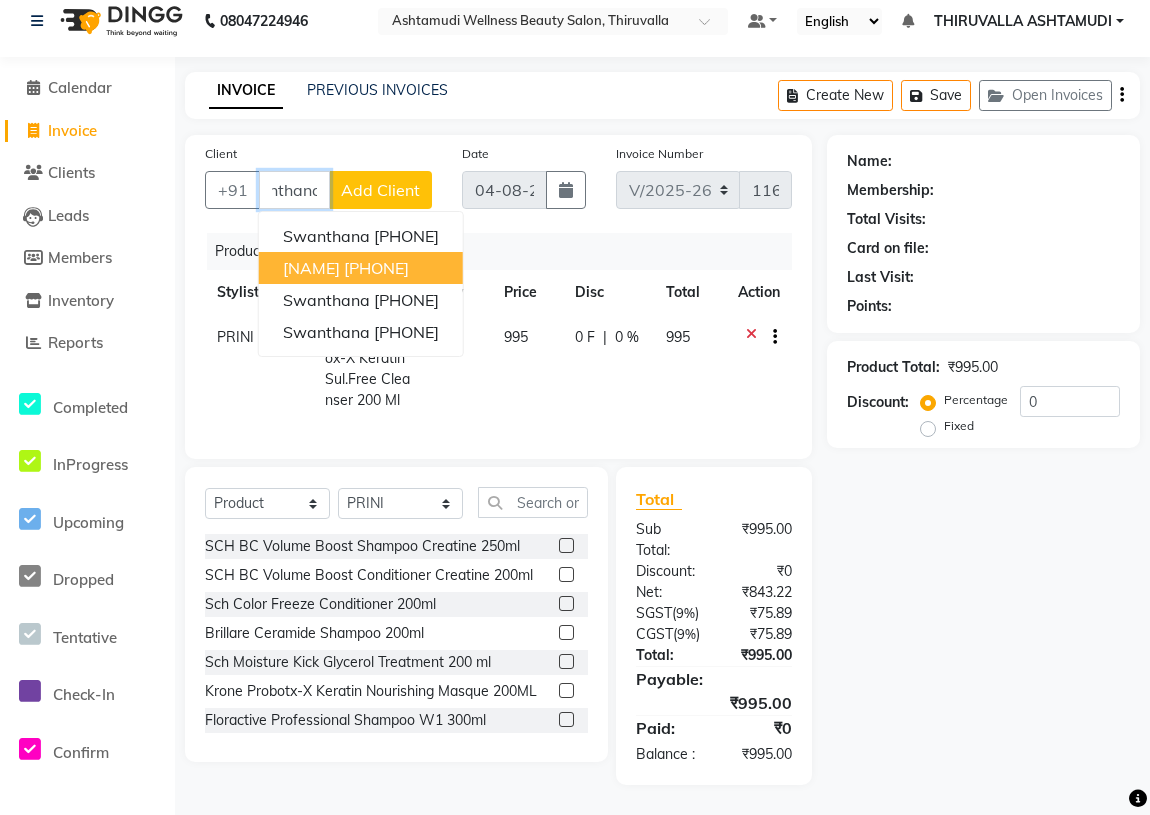 type on "swanthana" 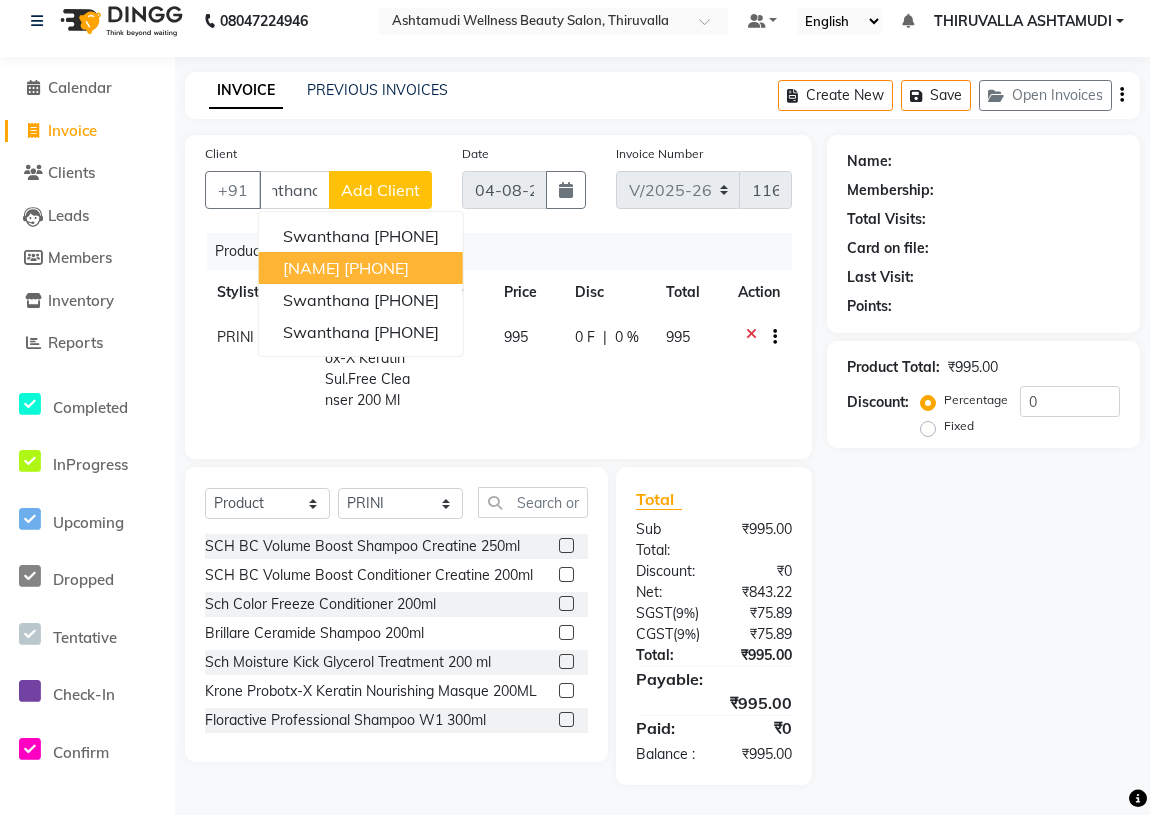 click on "Name: Membership: Total Visits: Card on file: Last Visit:  Points:  Product Total:  ₹995.00  Discount:  Percentage   Fixed  0" 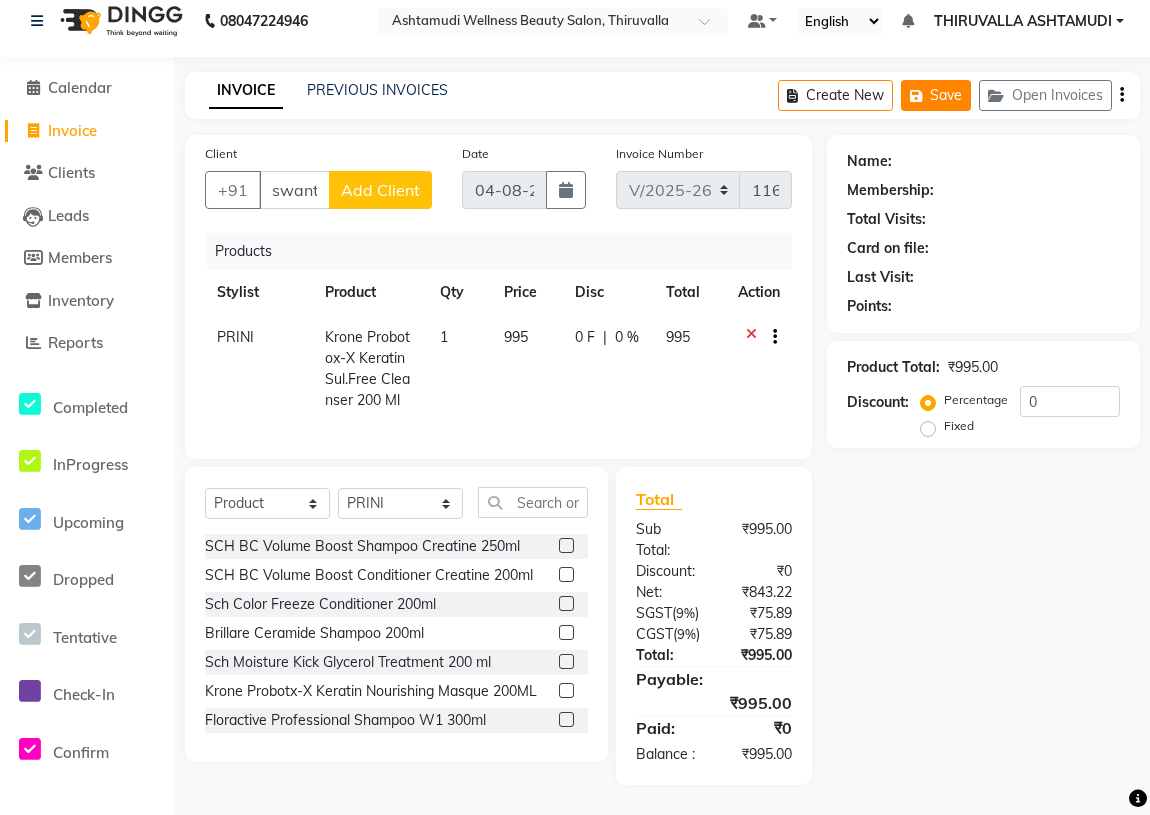 click on "Save" 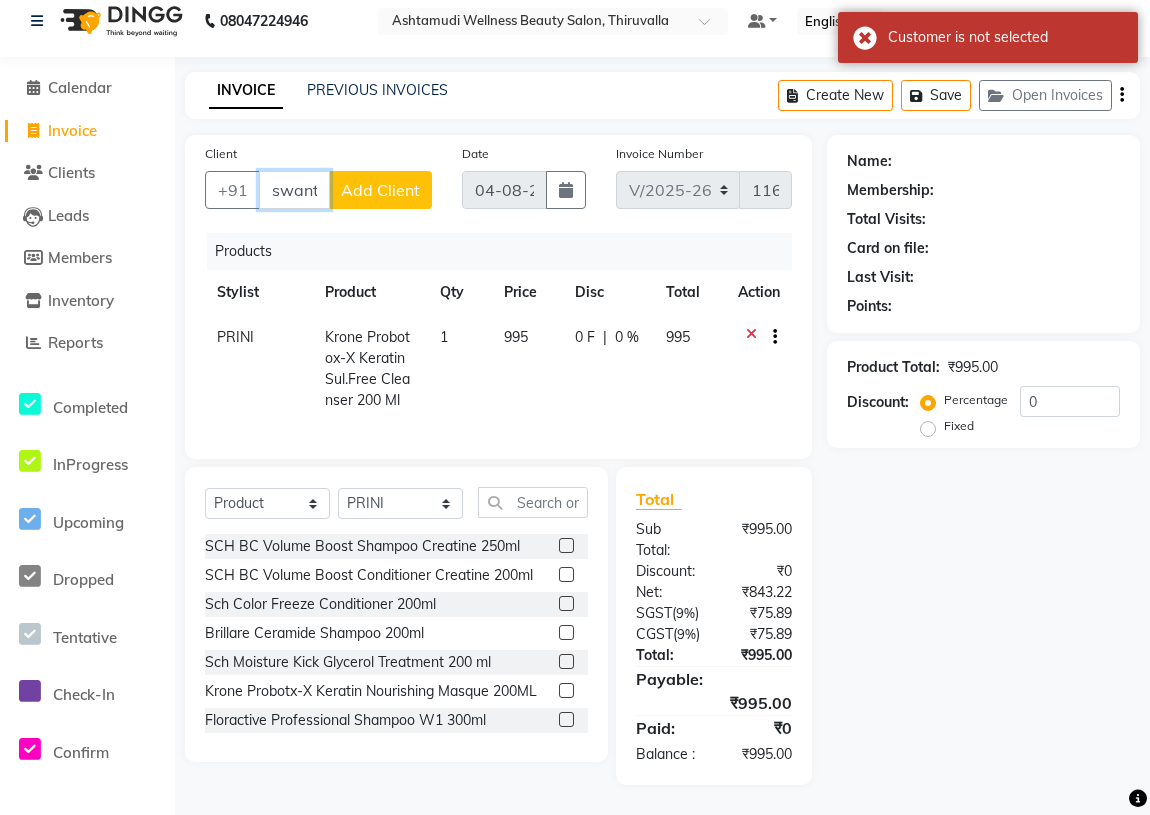 click on "swanthana" at bounding box center (294, 190) 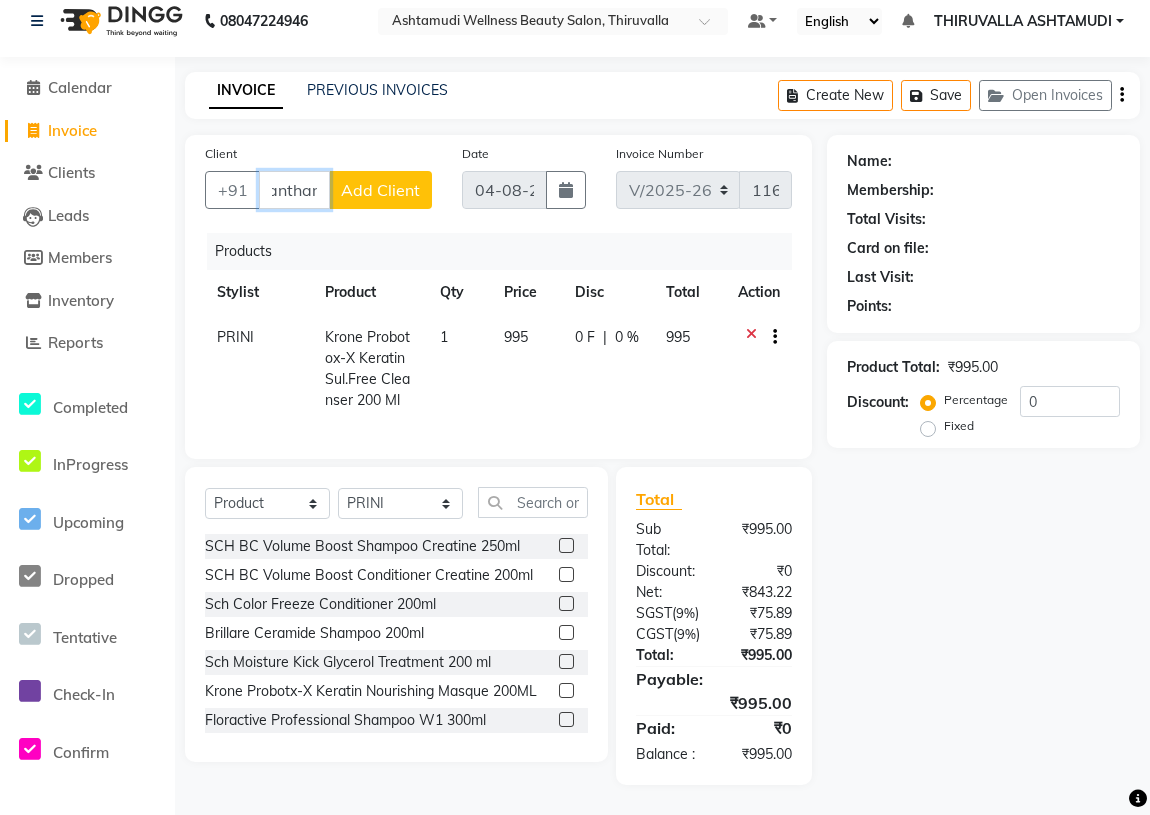 scroll, scrollTop: 0, scrollLeft: 35, axis: horizontal 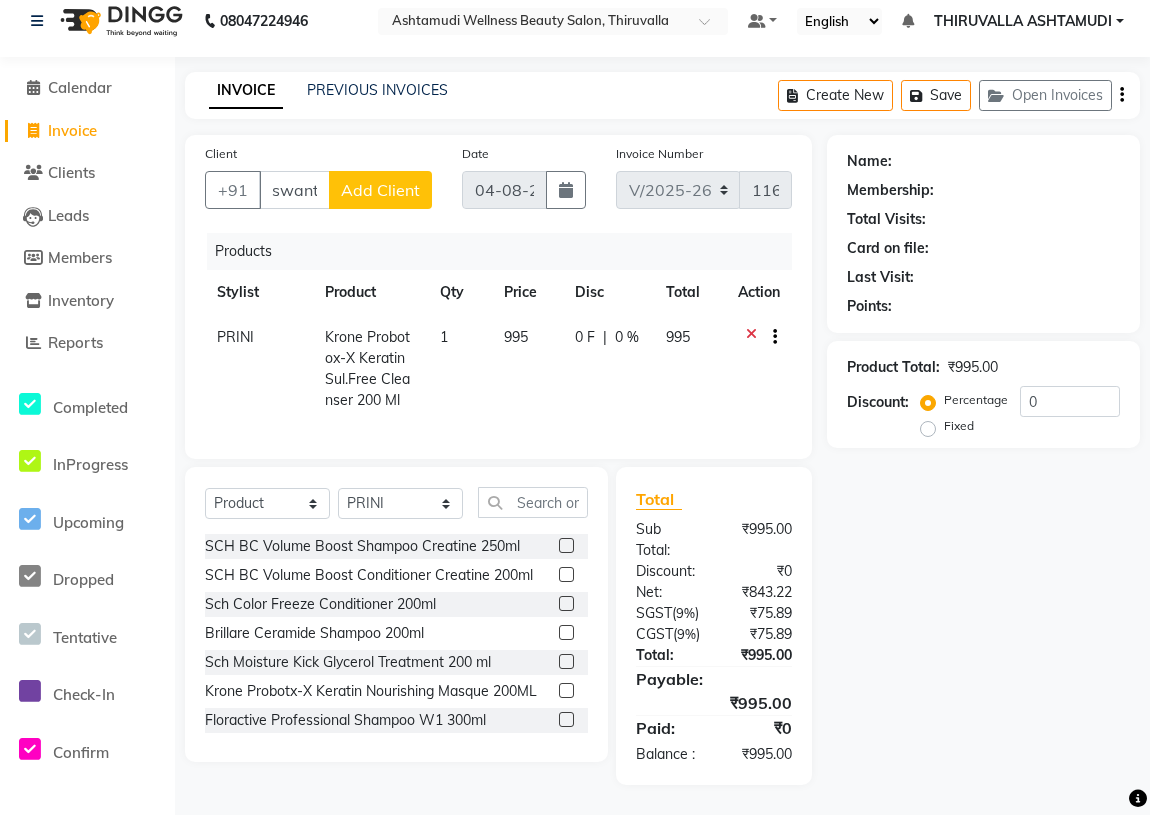 click on "Add Client" 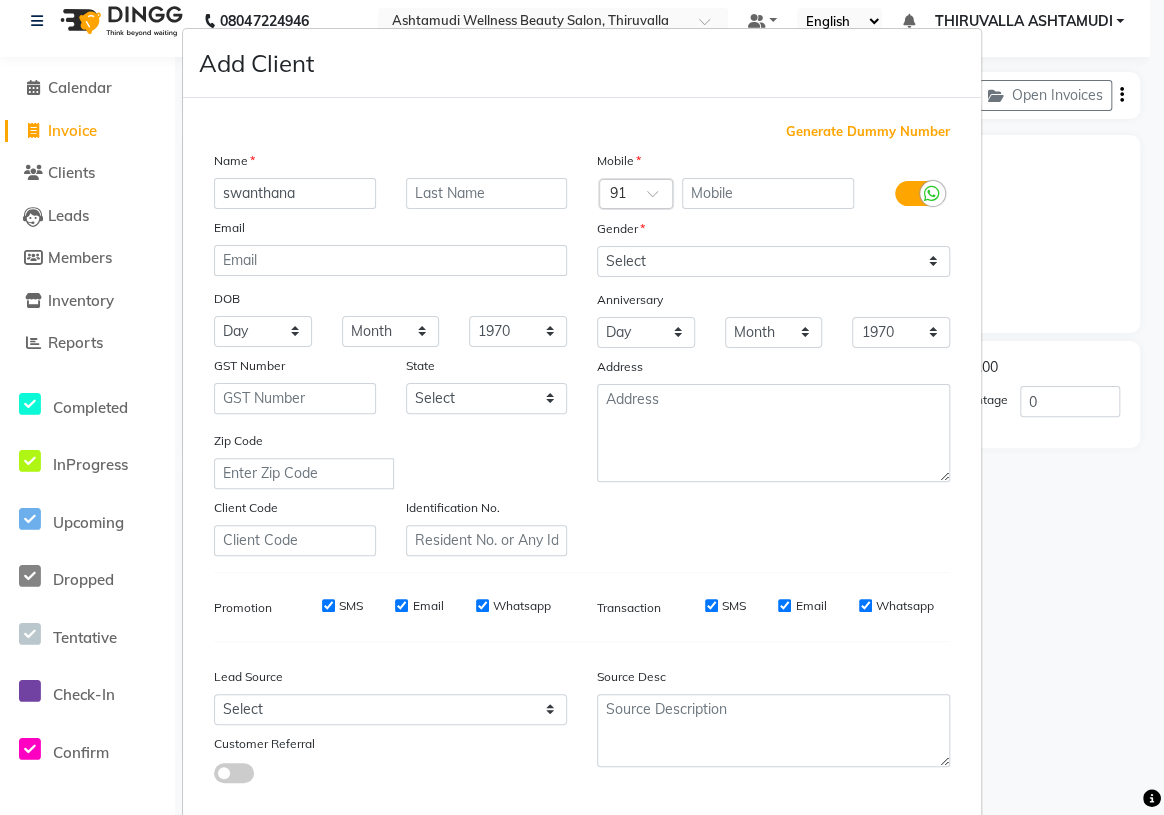click on "Add Client Generate Dummy Number Name swanthana Email DOB Day 01 02 03 04 05 06 07 08 09 10 11 12 13 14 15 16 17 18 19 20 21 22 23 24 25 26 27 28 29 30 31 Month January February March April May June July August September October November December 1940 1941 1942 1943 1944 1945 1946 1947 1948 1949 1950 1951 1952 1953 1954 1955 1956 1957 1958 1959 1960 1961 1962 1963 1964 1965 1966 1967 1968 1969 1970 1971 1972 1973 1974 1975 1976 1977 1978 1979 1980 1981 1982 1983 1984 1985 1986 1987 1988 1989 1990 1991 1992 1993 1994 1995 1996 1997 1998 1999 2000 2001 2002 2003 2004 2005 2006 2007 2008 2009 2010 2011 2012 2013 2014 2015 2016 2017 2018 2019 2020 2021 2022 2023 2024 GST Number State Select Andaman and Nicobar Islands Andhra Pradesh Arunachal Pradesh Assam Bihar Chandigarh Chhattisgarh Dadra and Nagar Haveli Daman and Diu Delhi Goa Gujarat Haryana Himachal Pradesh Jammu and Kashmir Jharkhand Karnataka Kerala Lakshadweep Madhya Pradesh Maharashtra Manipur Meghalaya Mizoram Nagaland Odisha Pondicherry Punjab Sikkim" at bounding box center (582, 407) 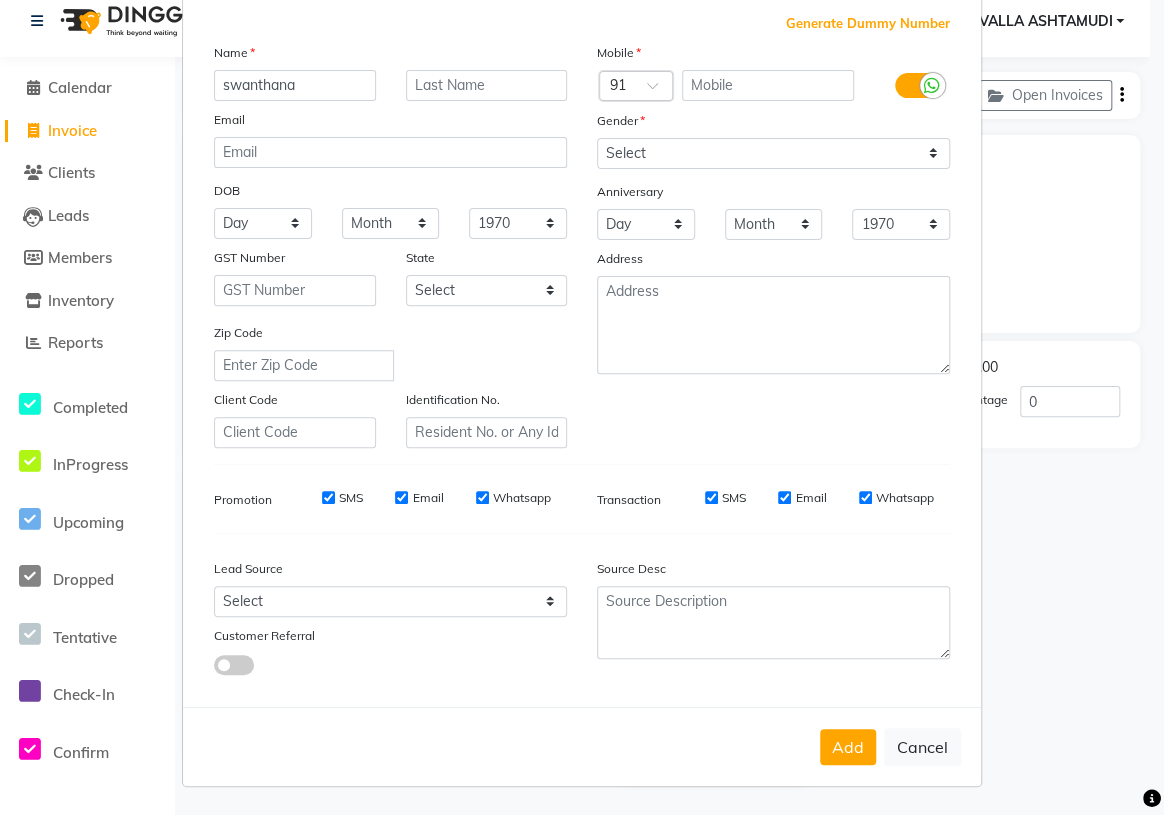 scroll, scrollTop: 113, scrollLeft: 0, axis: vertical 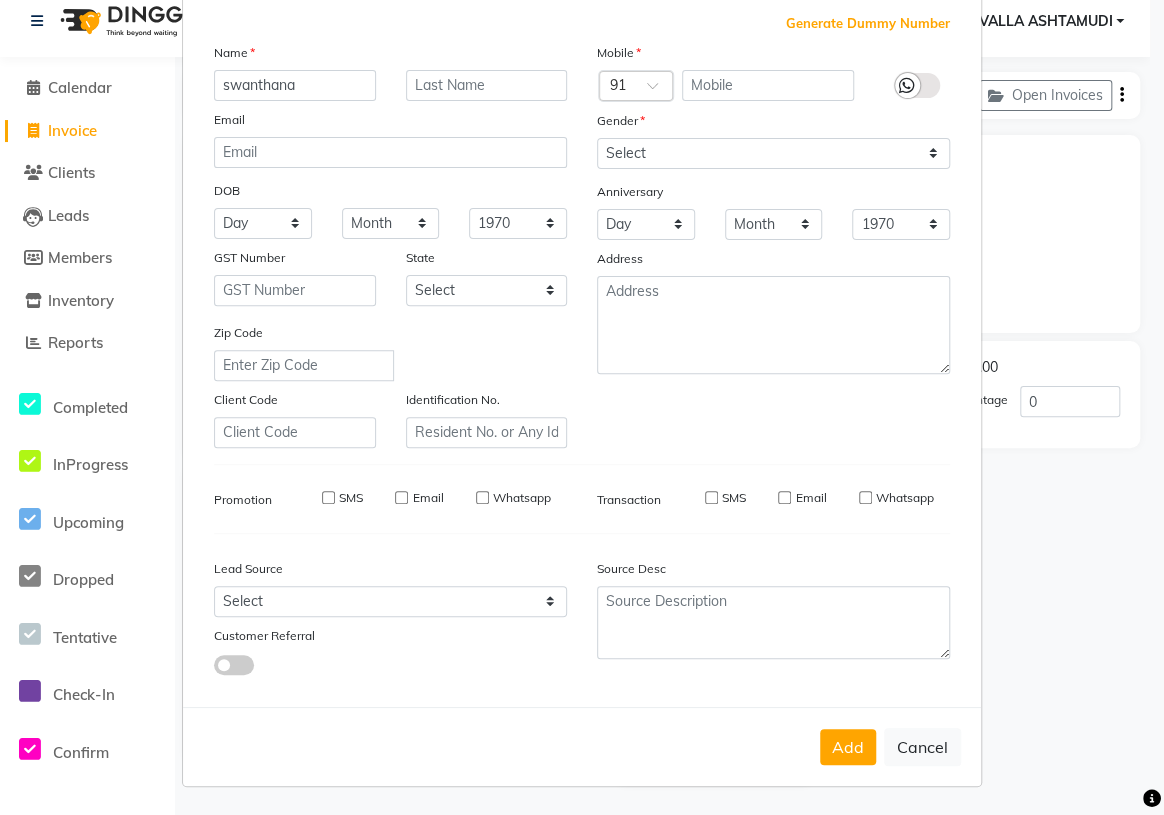 type 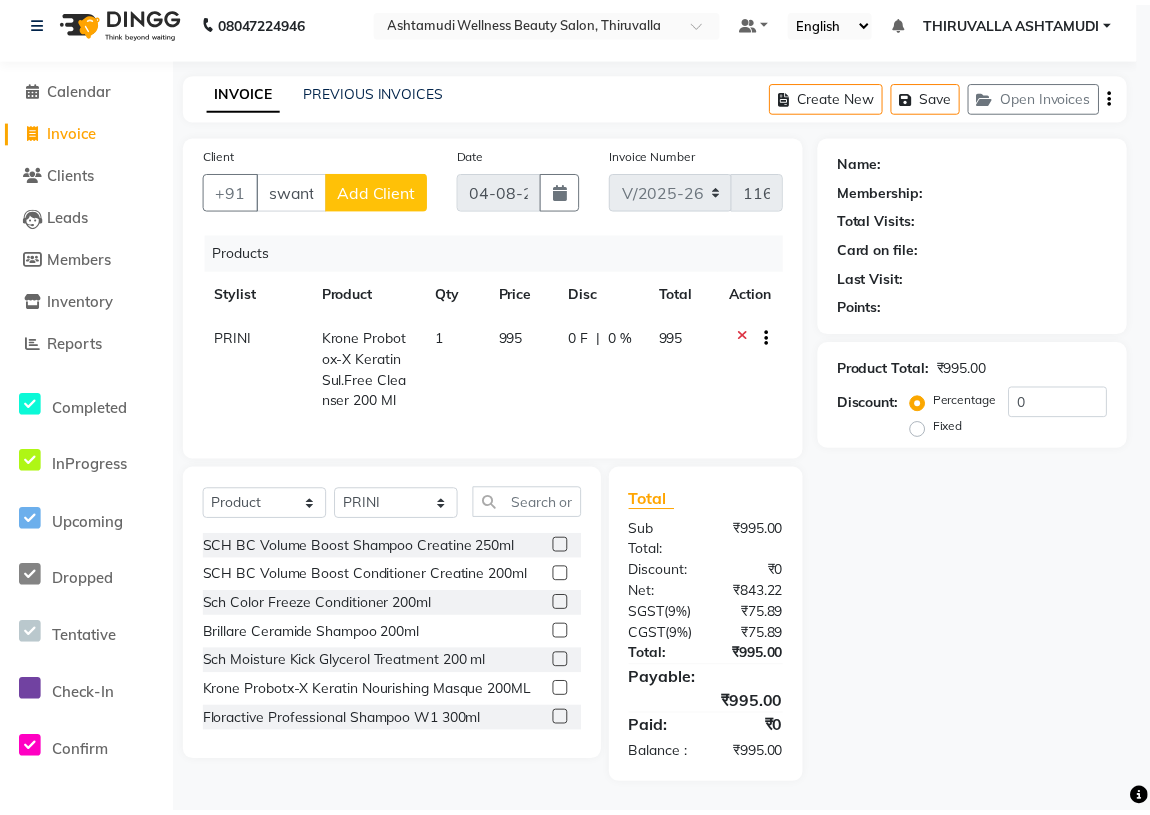 scroll, scrollTop: 47, scrollLeft: 0, axis: vertical 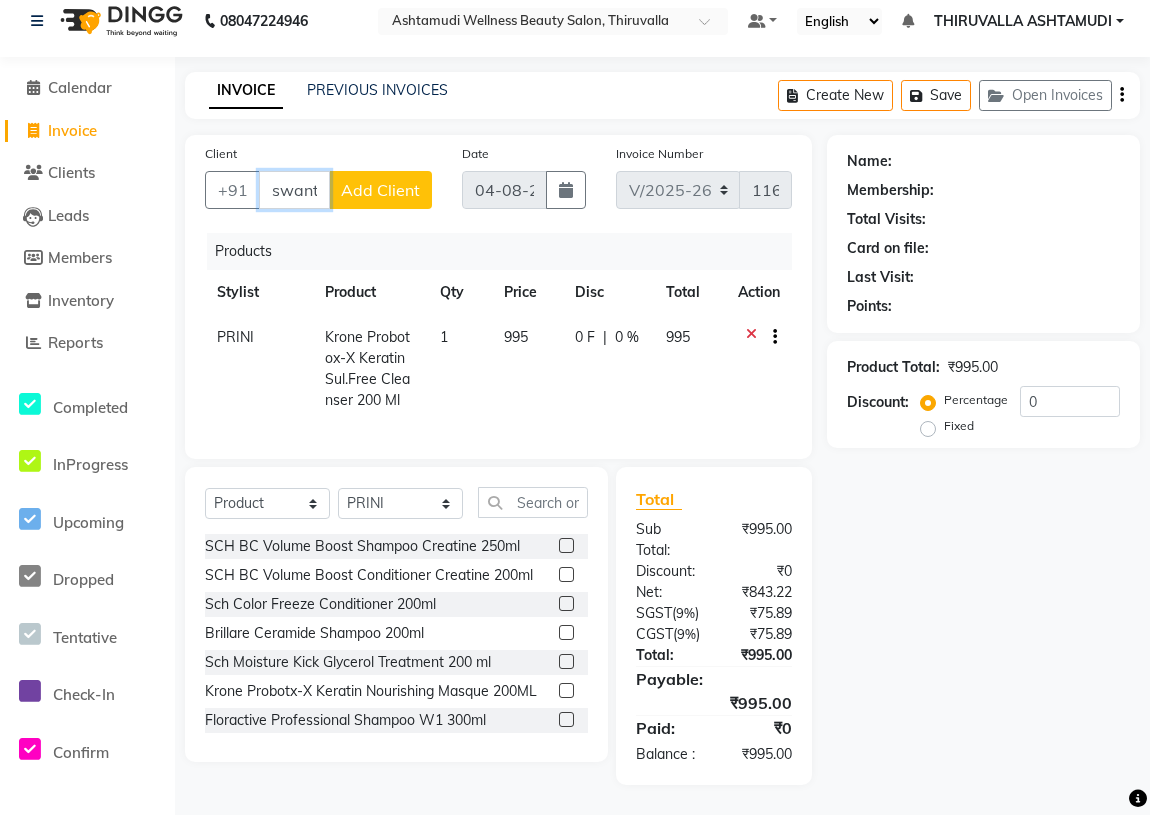 click on "swanthana" at bounding box center [294, 190] 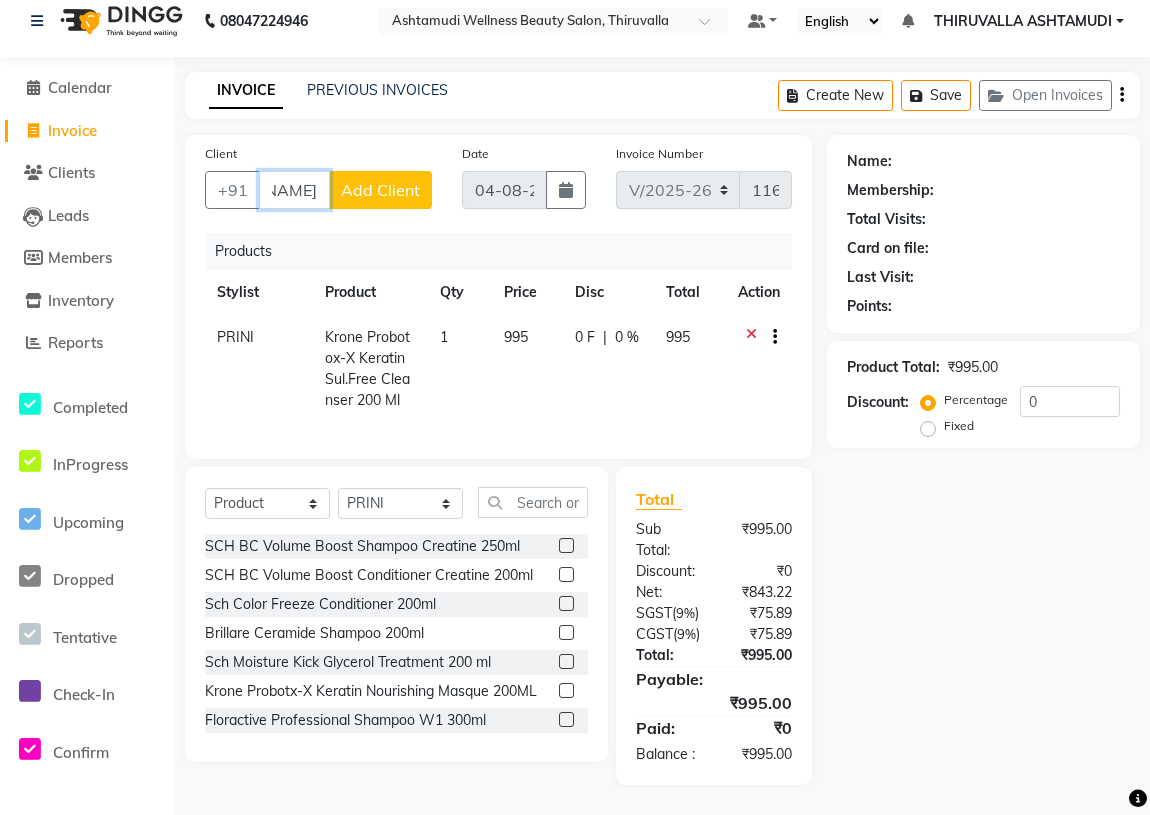 scroll, scrollTop: 0, scrollLeft: 0, axis: both 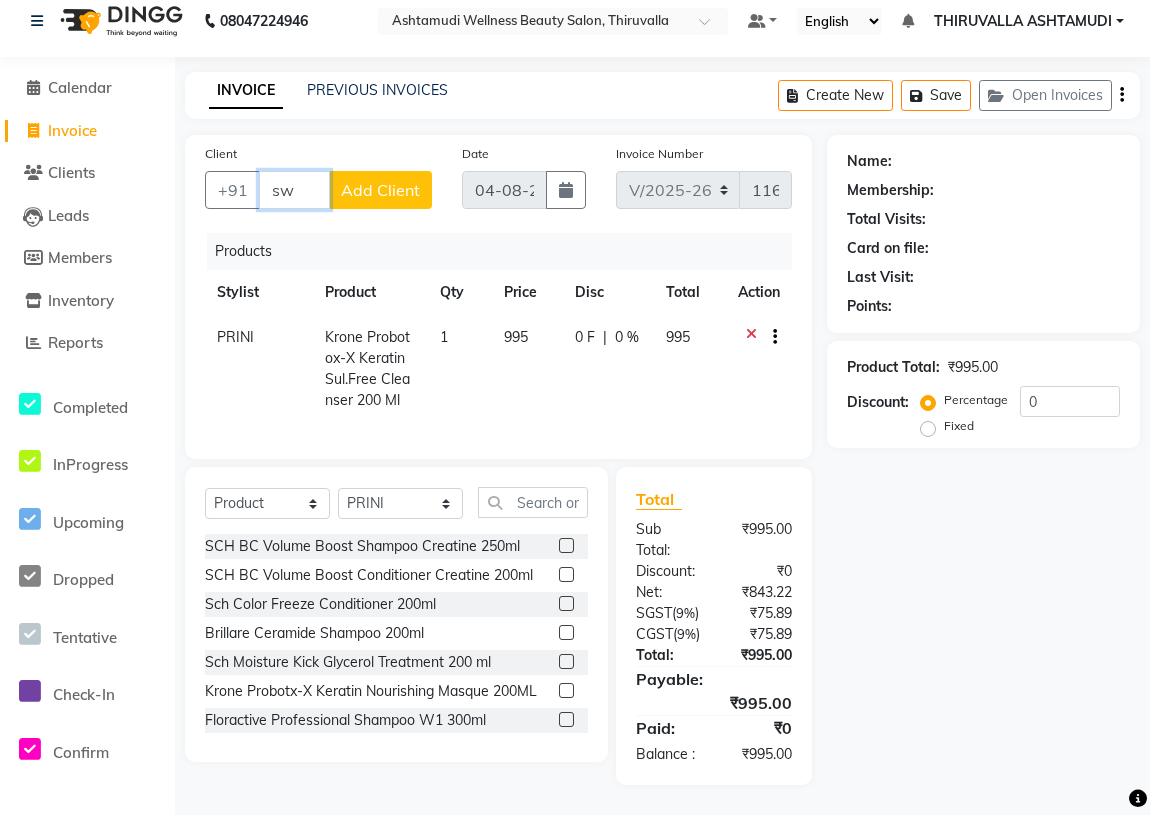 type on "s" 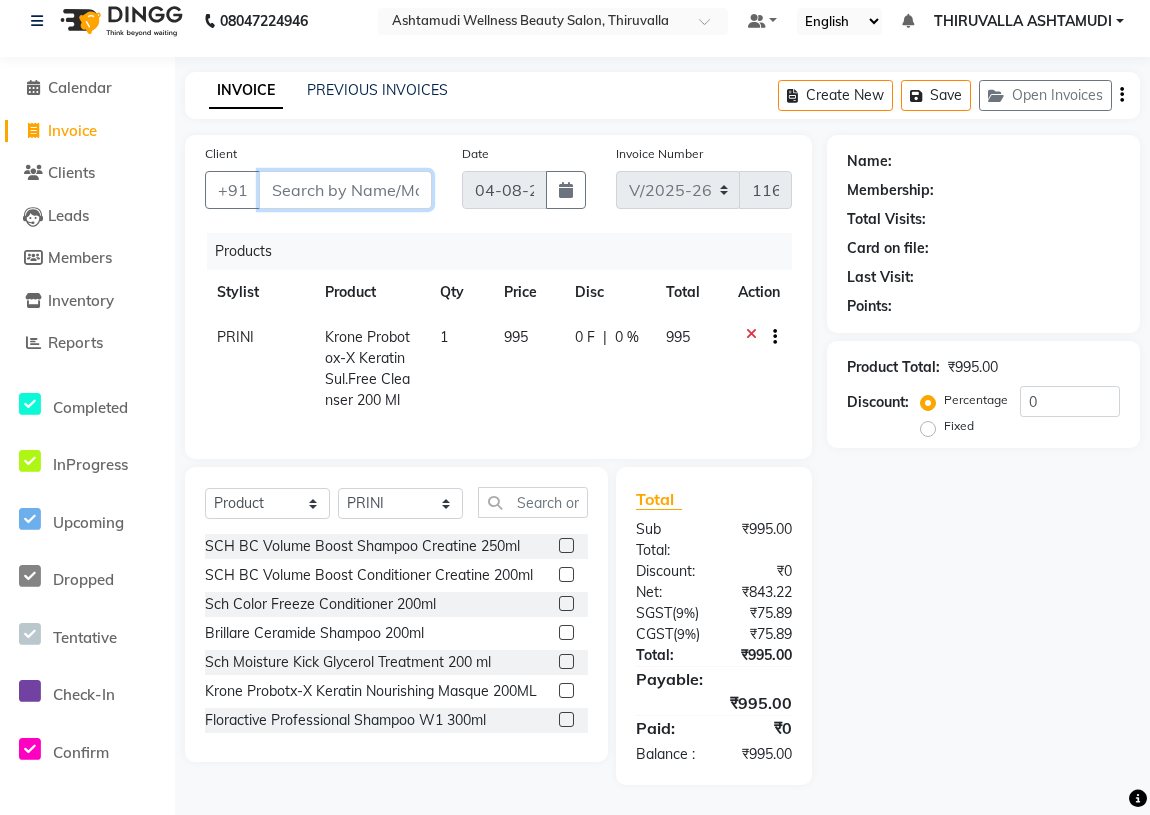 type 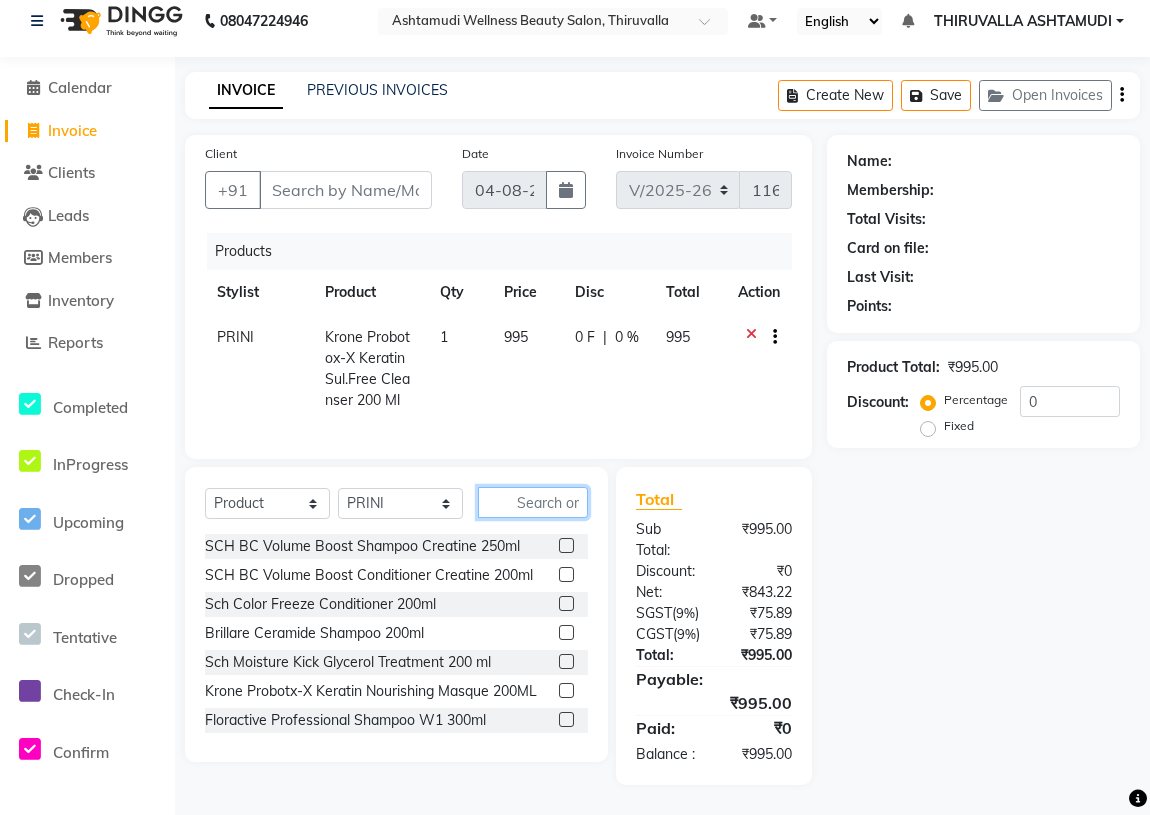 drag, startPoint x: 545, startPoint y: 487, endPoint x: 559, endPoint y: 475, distance: 18.439089 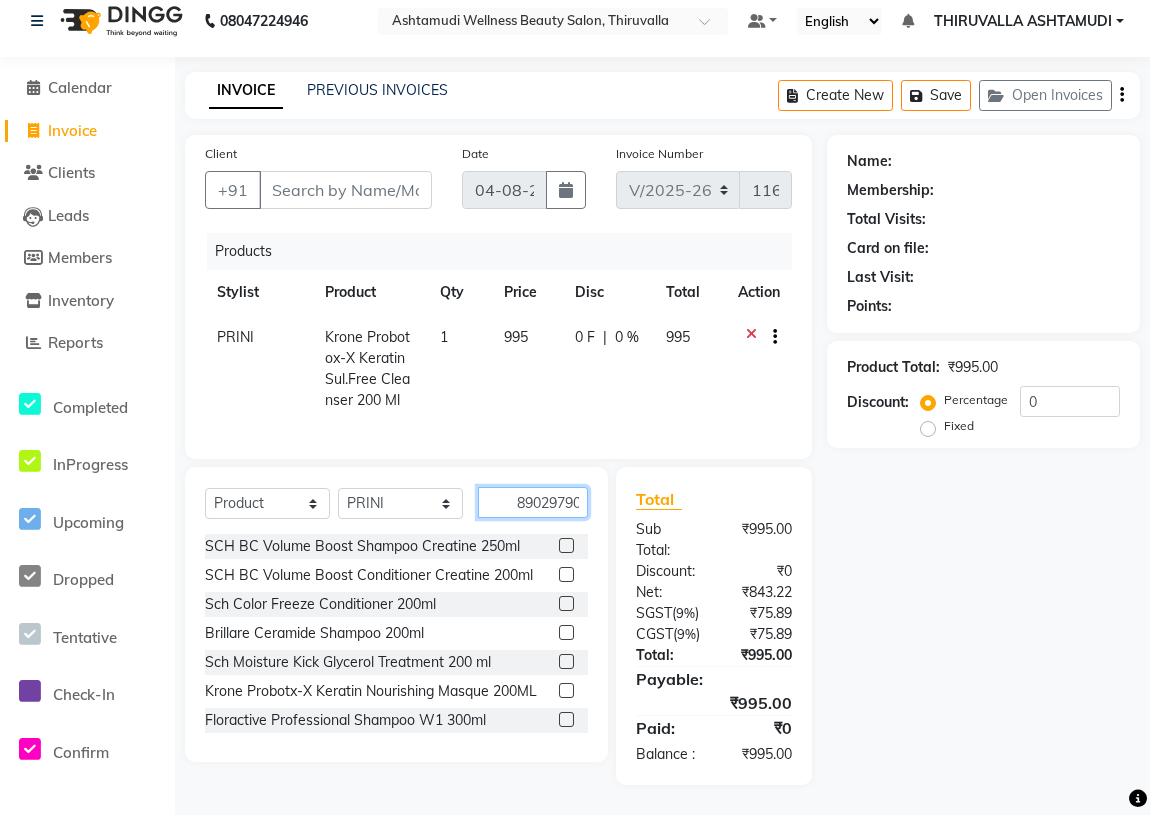 type on "8902979004954" 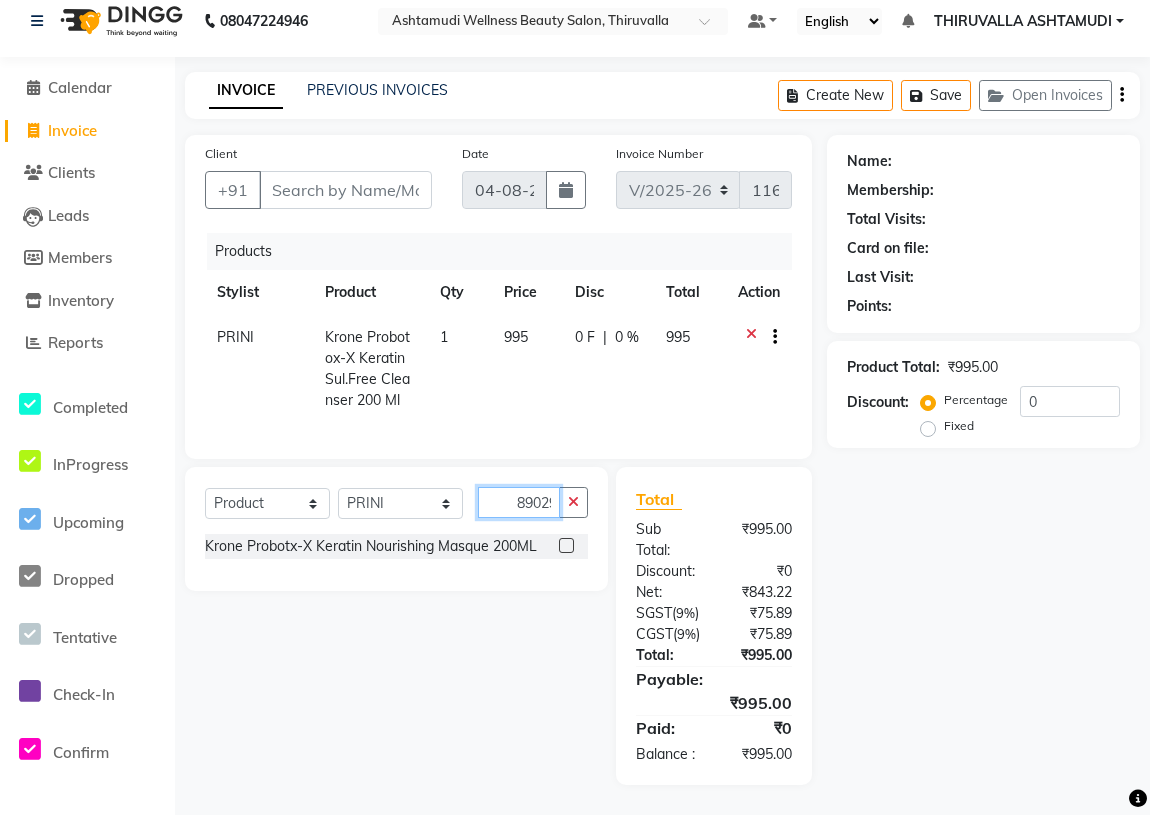 type 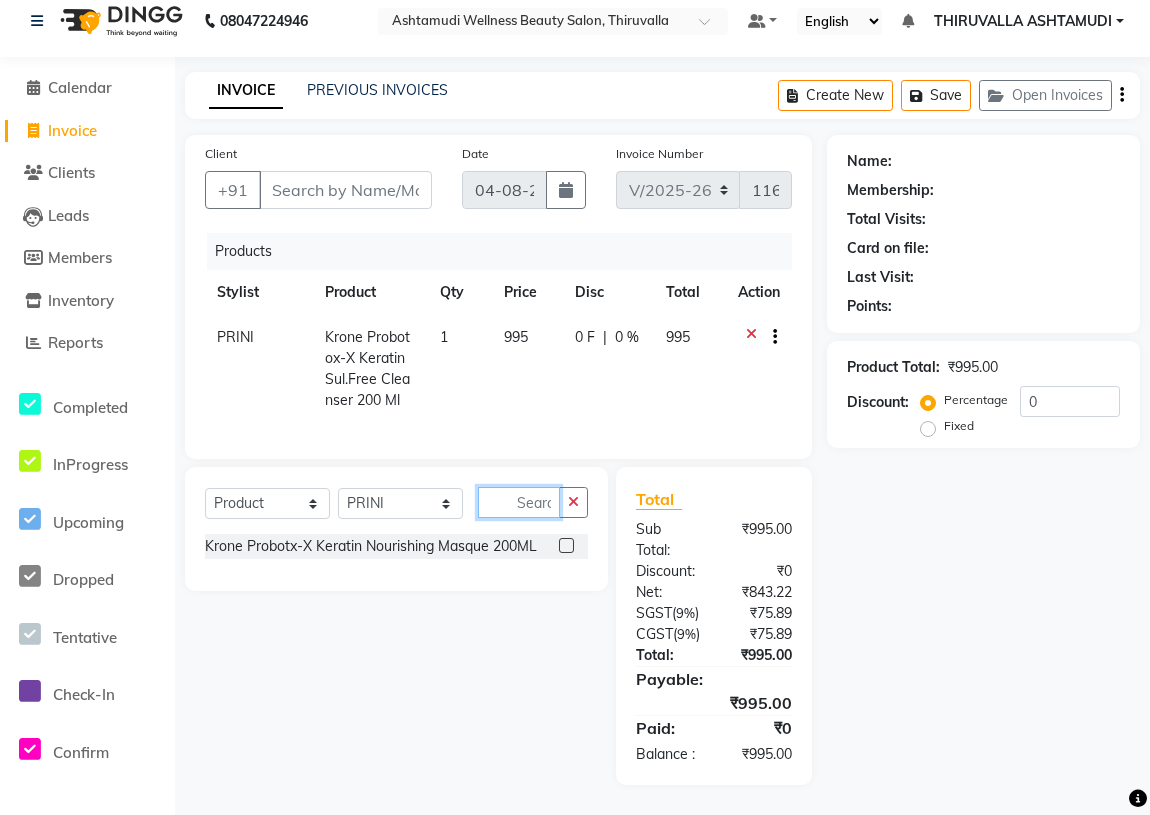 scroll, scrollTop: 0, scrollLeft: 0, axis: both 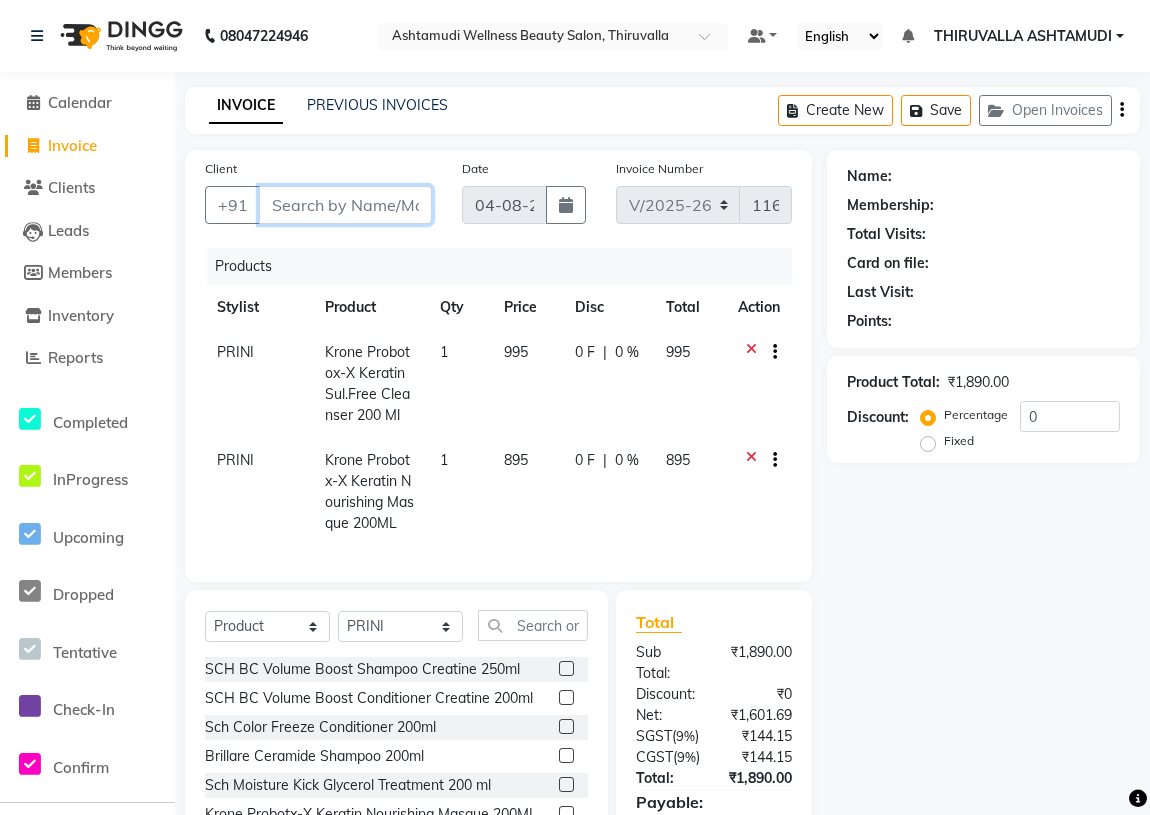 click on "Client" at bounding box center (345, 205) 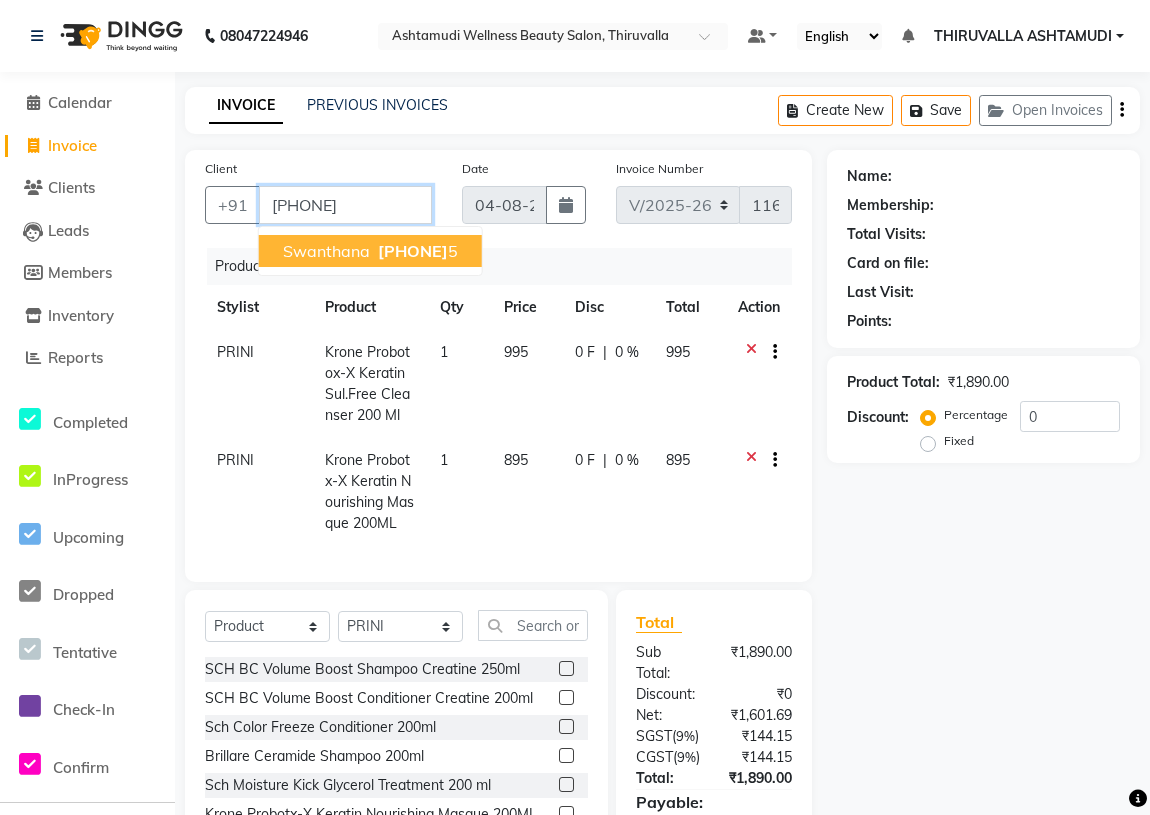 type on "[PHONE]" 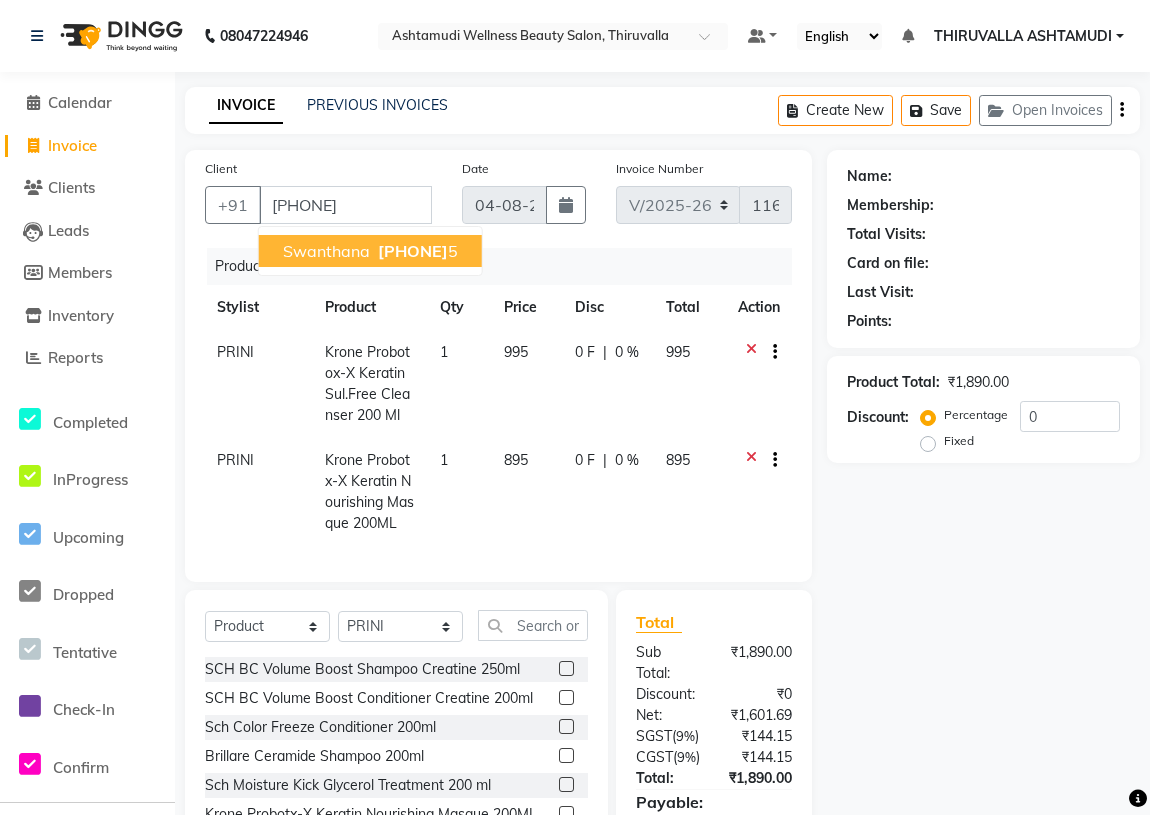 select on "1: Object" 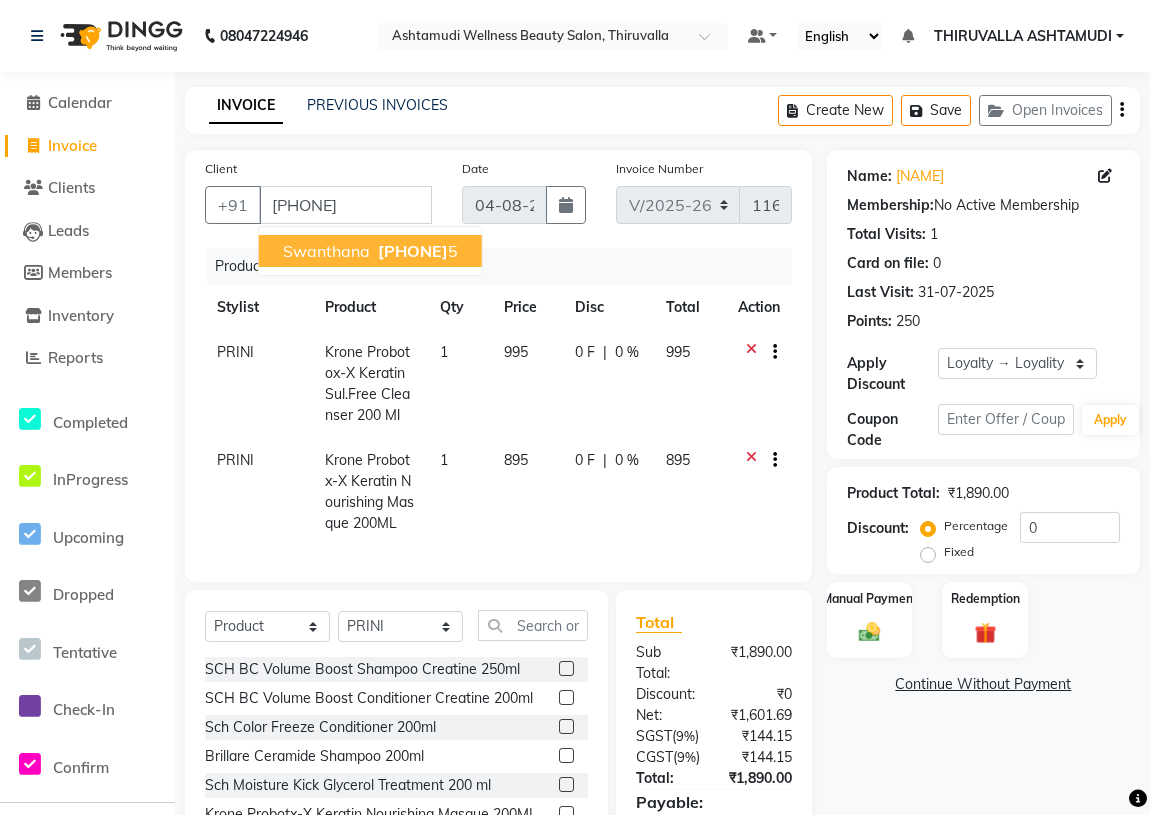 click on "swanthana" at bounding box center (326, 251) 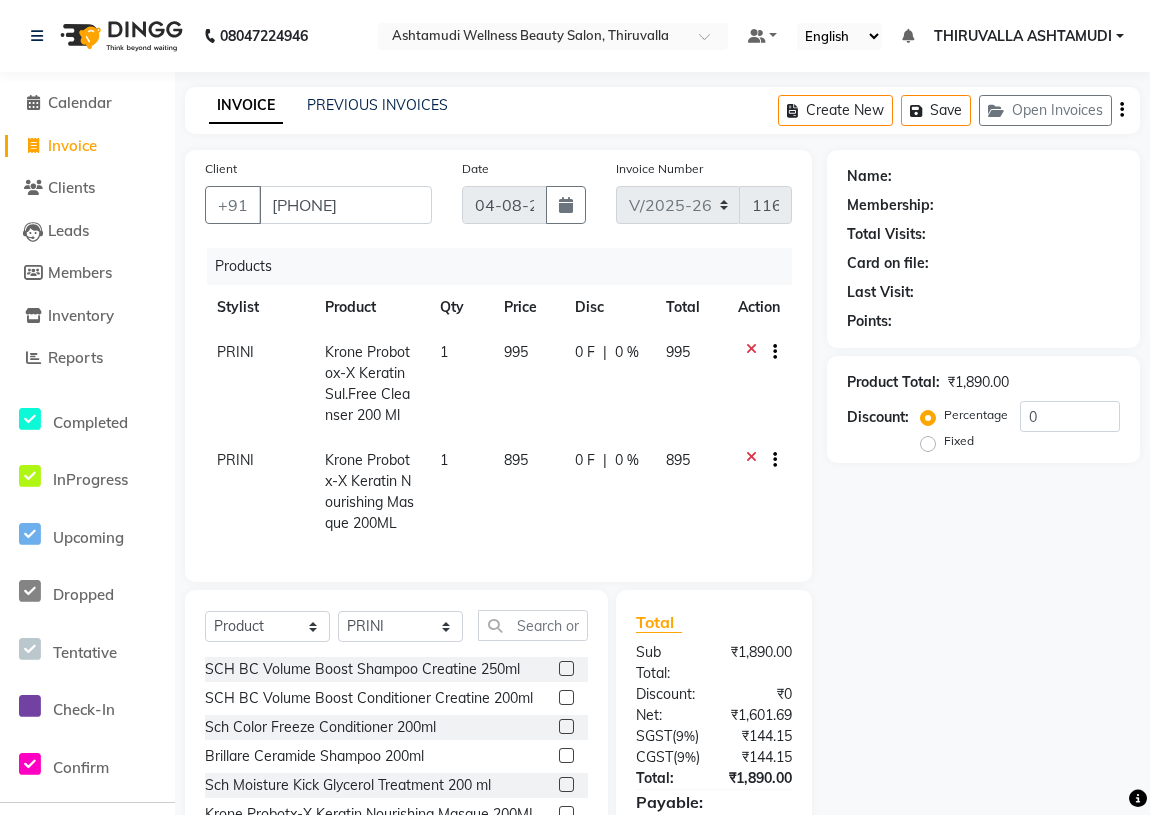 select on "1: Object" 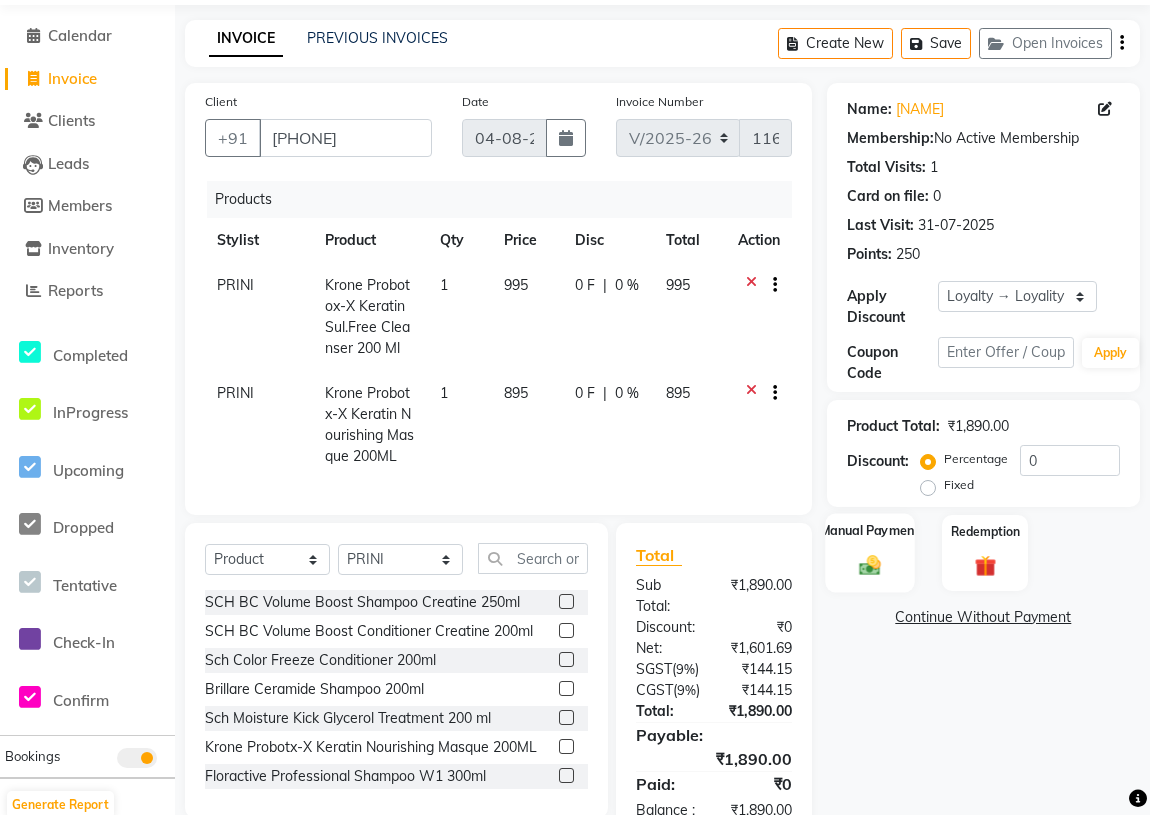 scroll, scrollTop: 200, scrollLeft: 0, axis: vertical 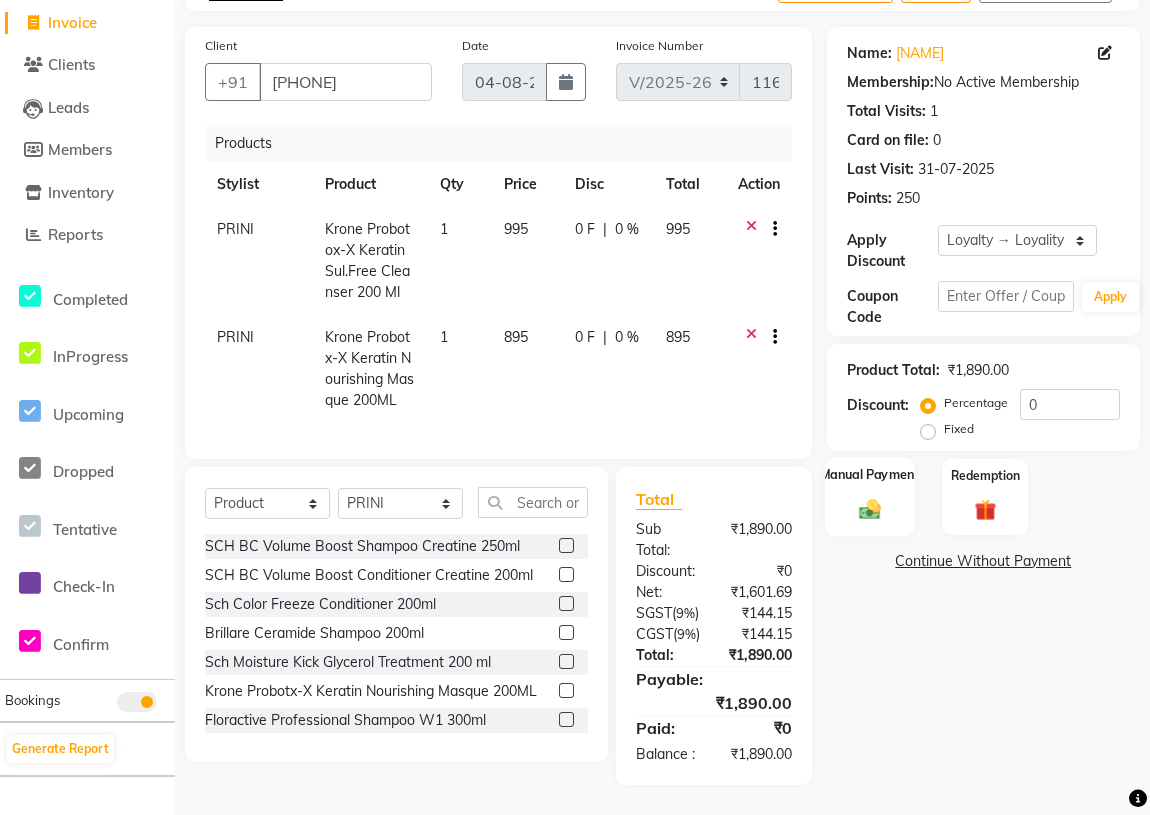 click on "Manual Payment" 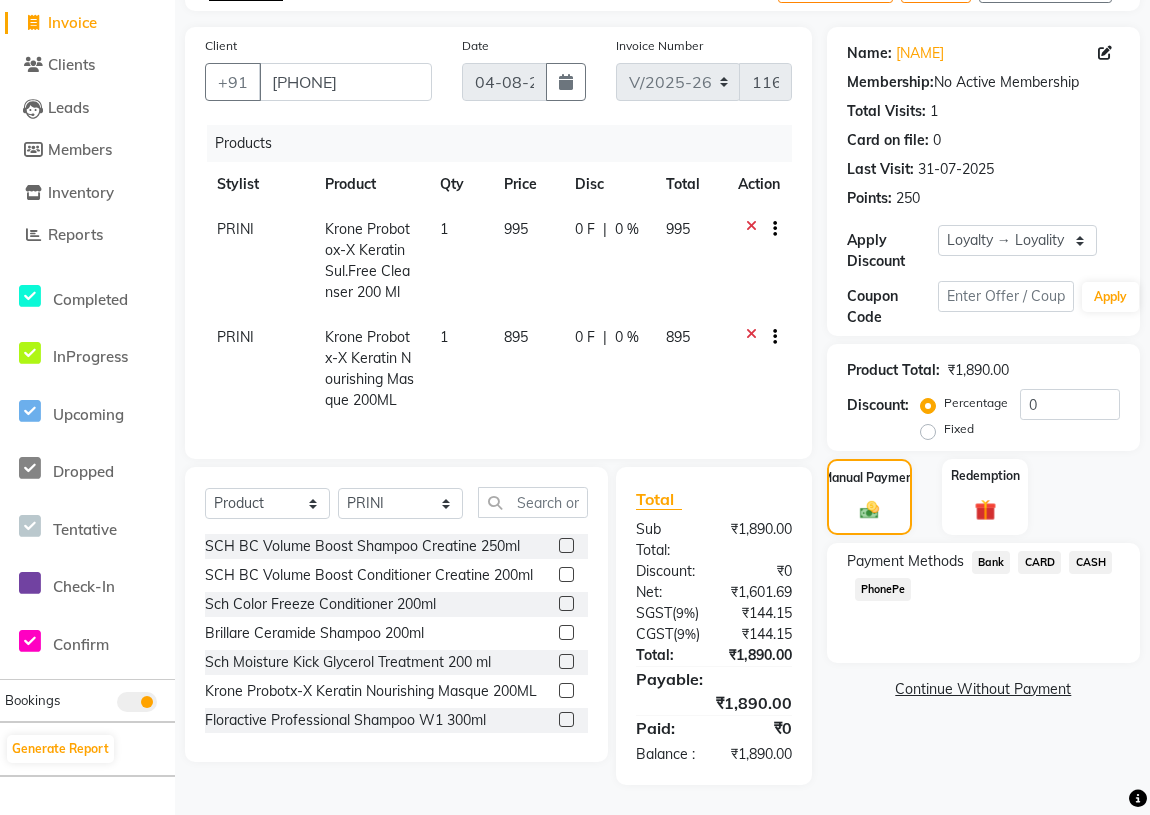 click on "CARD" 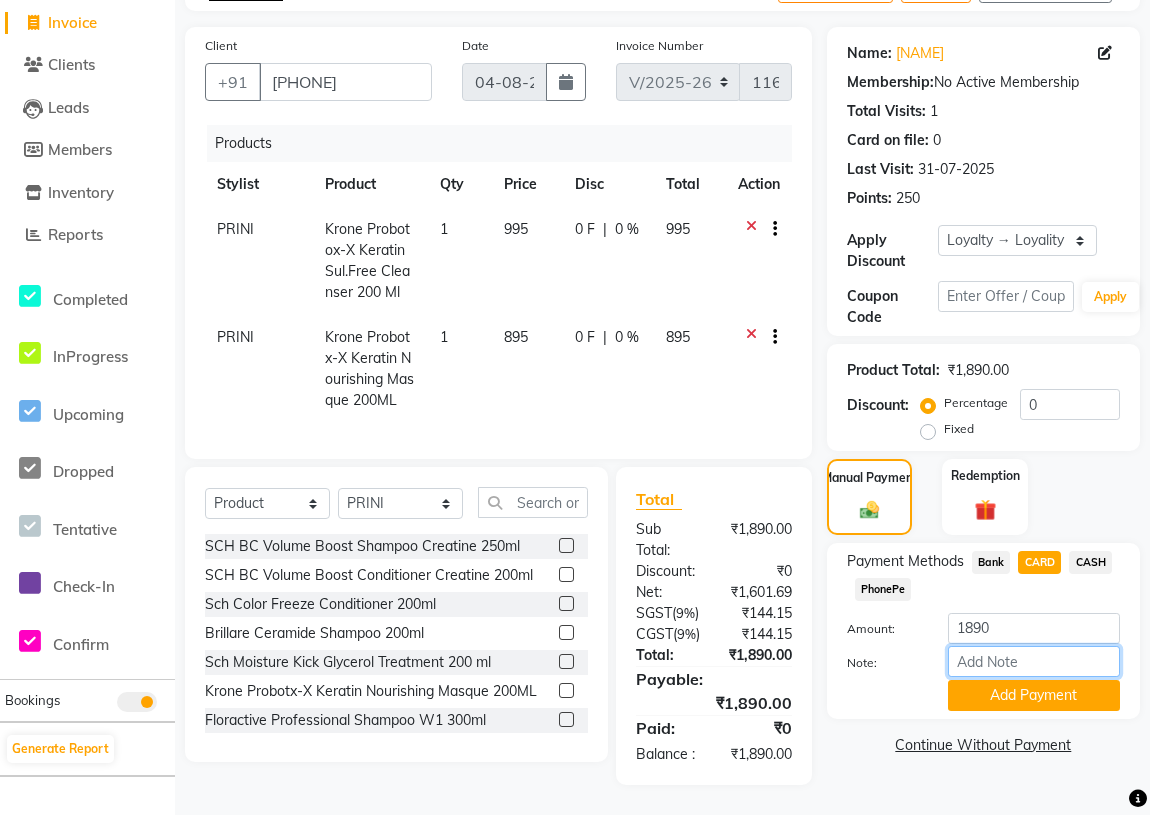 drag, startPoint x: 1023, startPoint y: 582, endPoint x: 1017, endPoint y: 539, distance: 43.416588 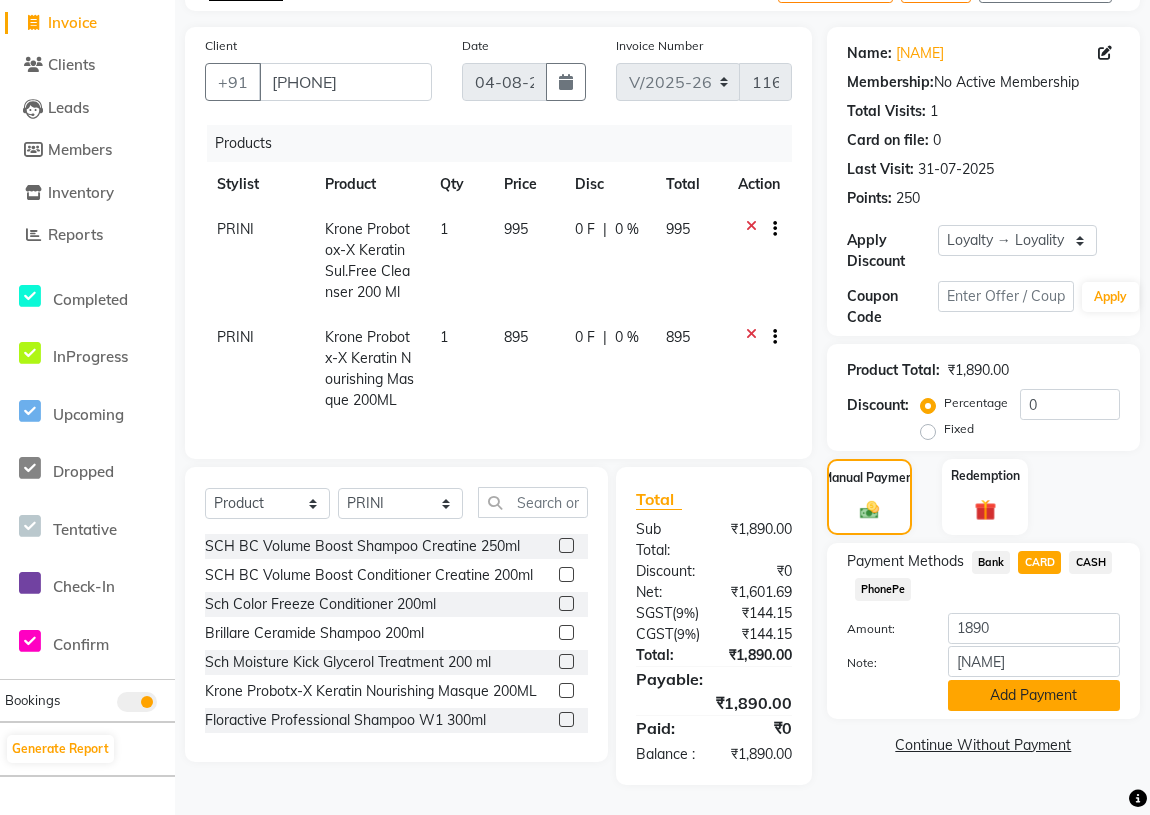 click on "Add Payment" 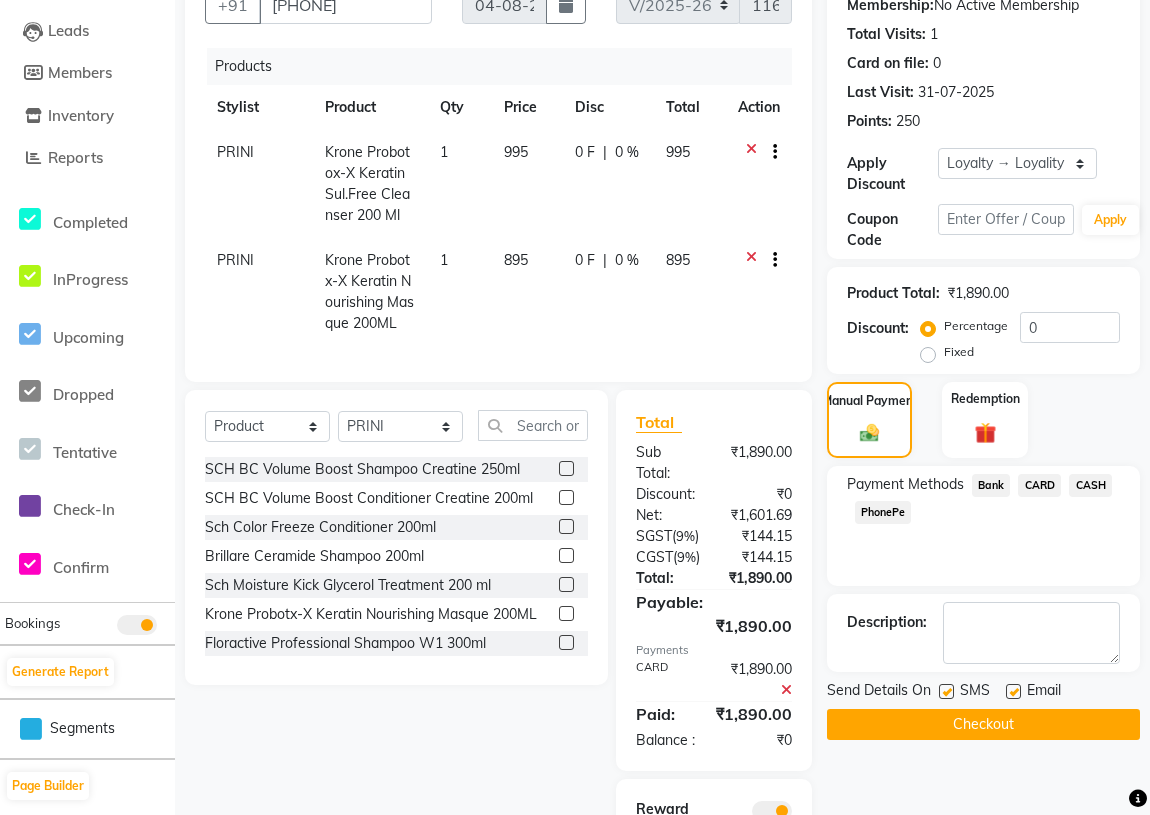 click on "Checkout" 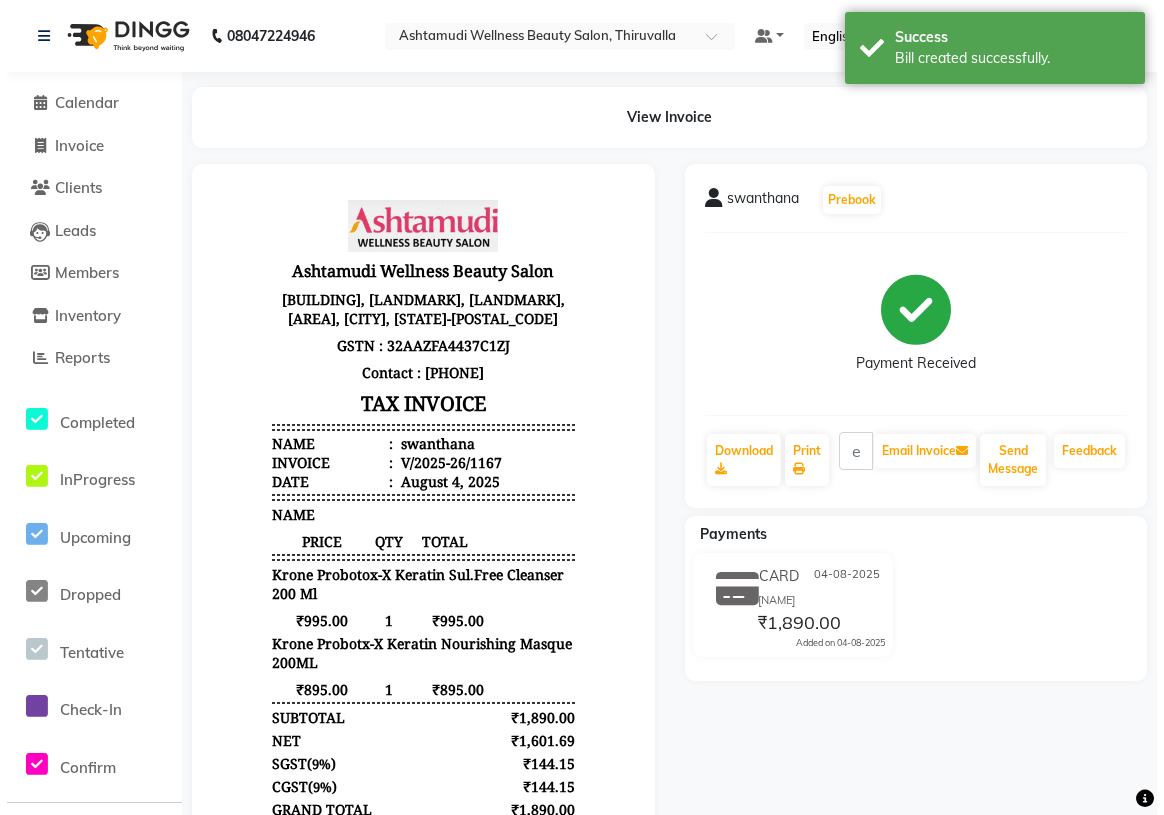 scroll, scrollTop: 0, scrollLeft: 0, axis: both 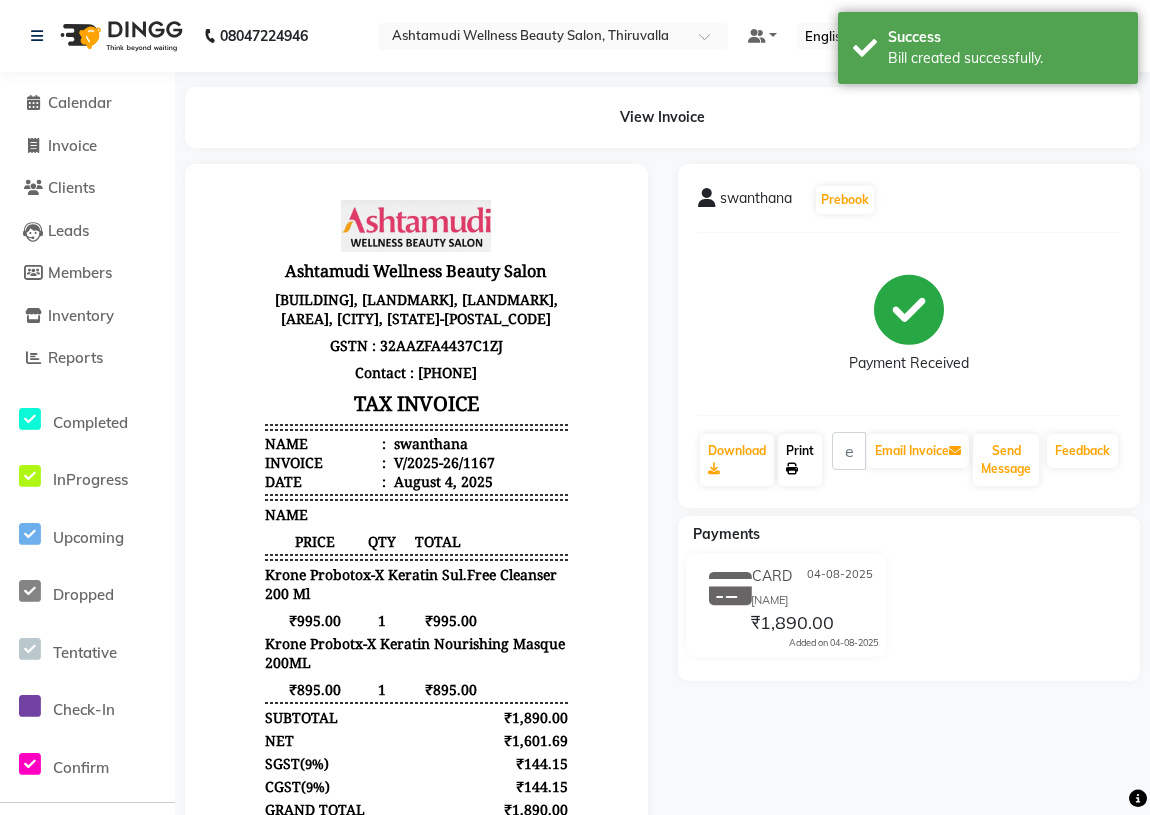 click on "Print" 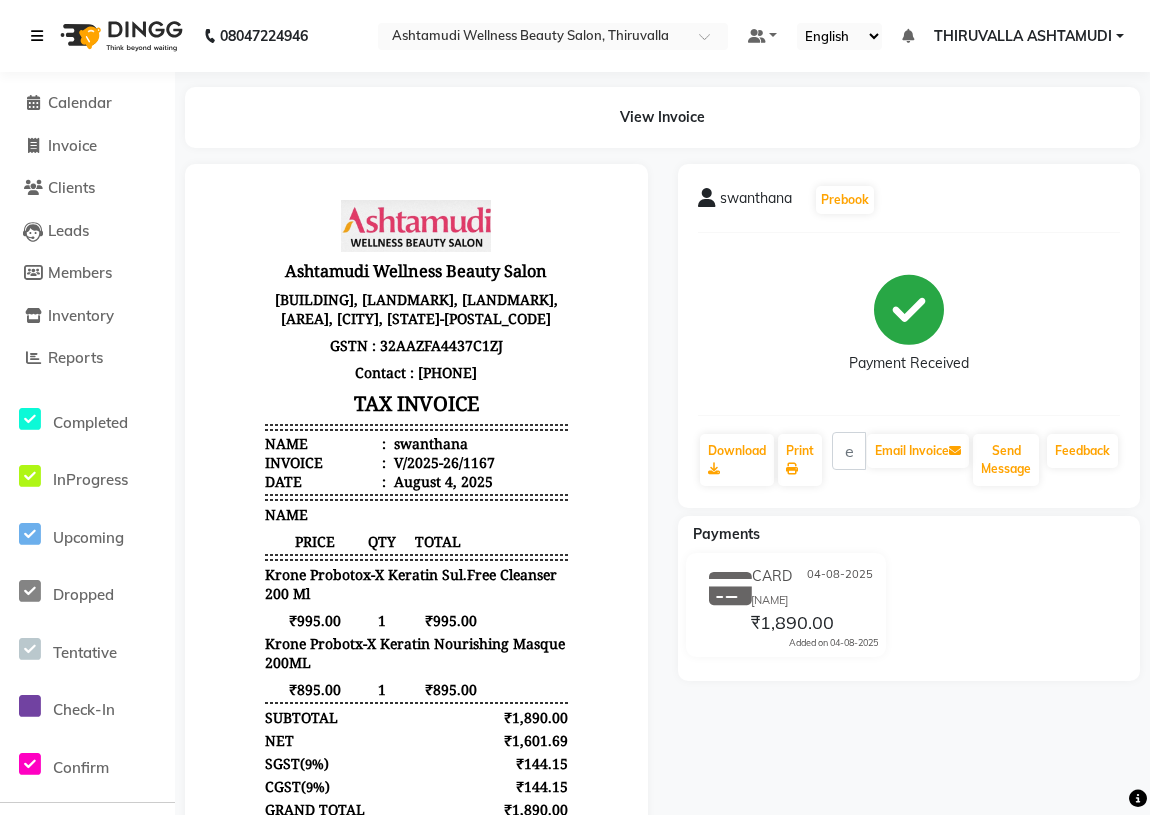 click at bounding box center [37, 36] 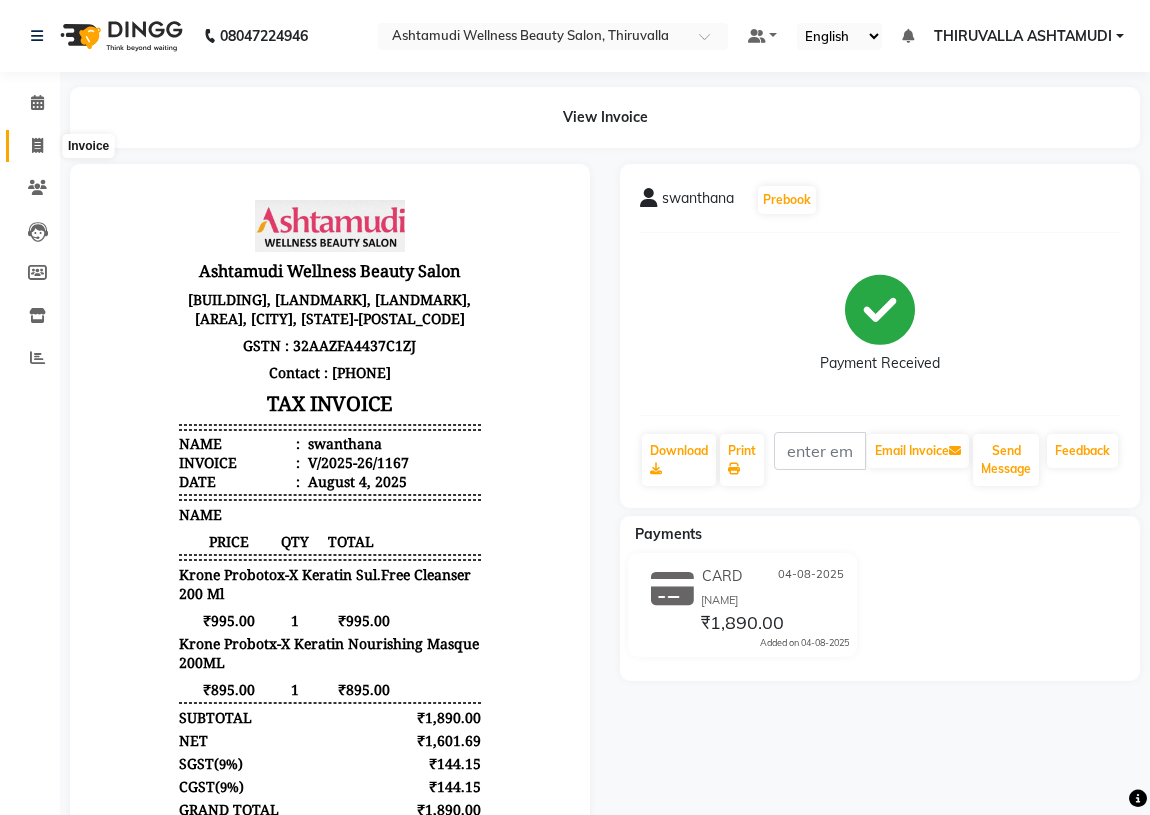click 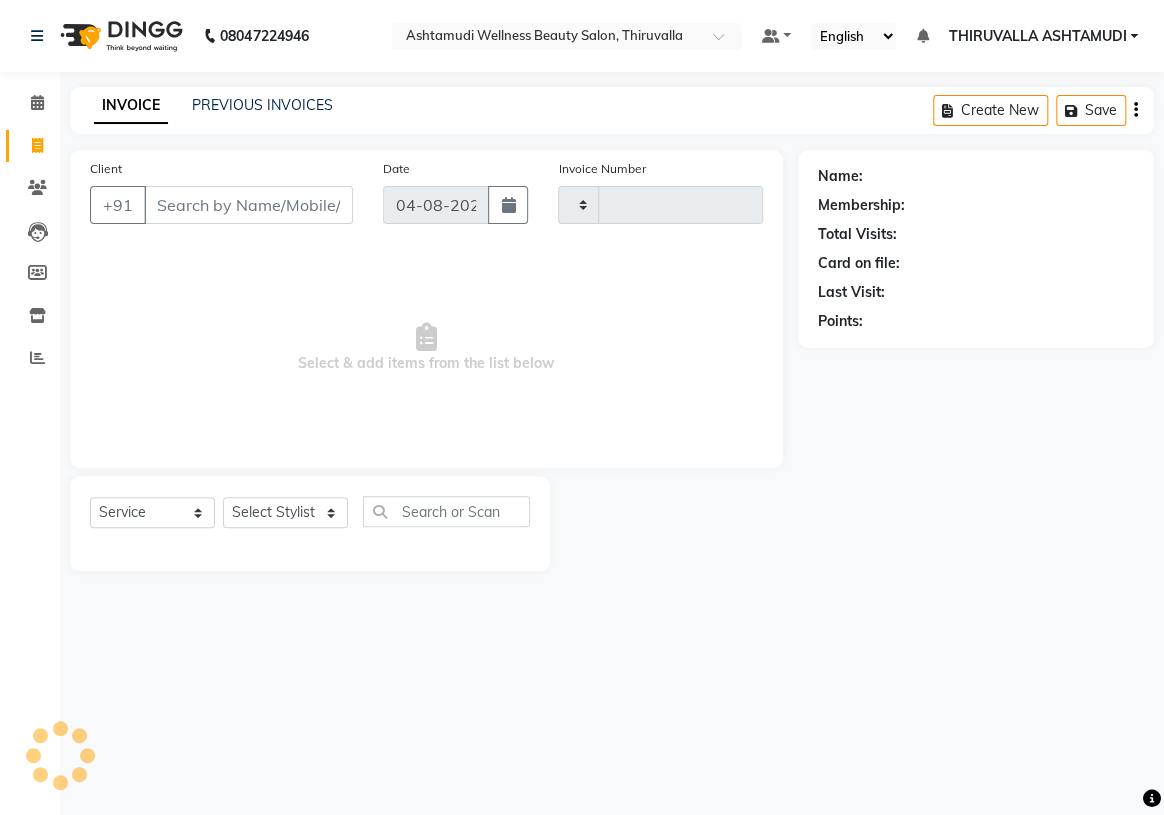 type on "1168" 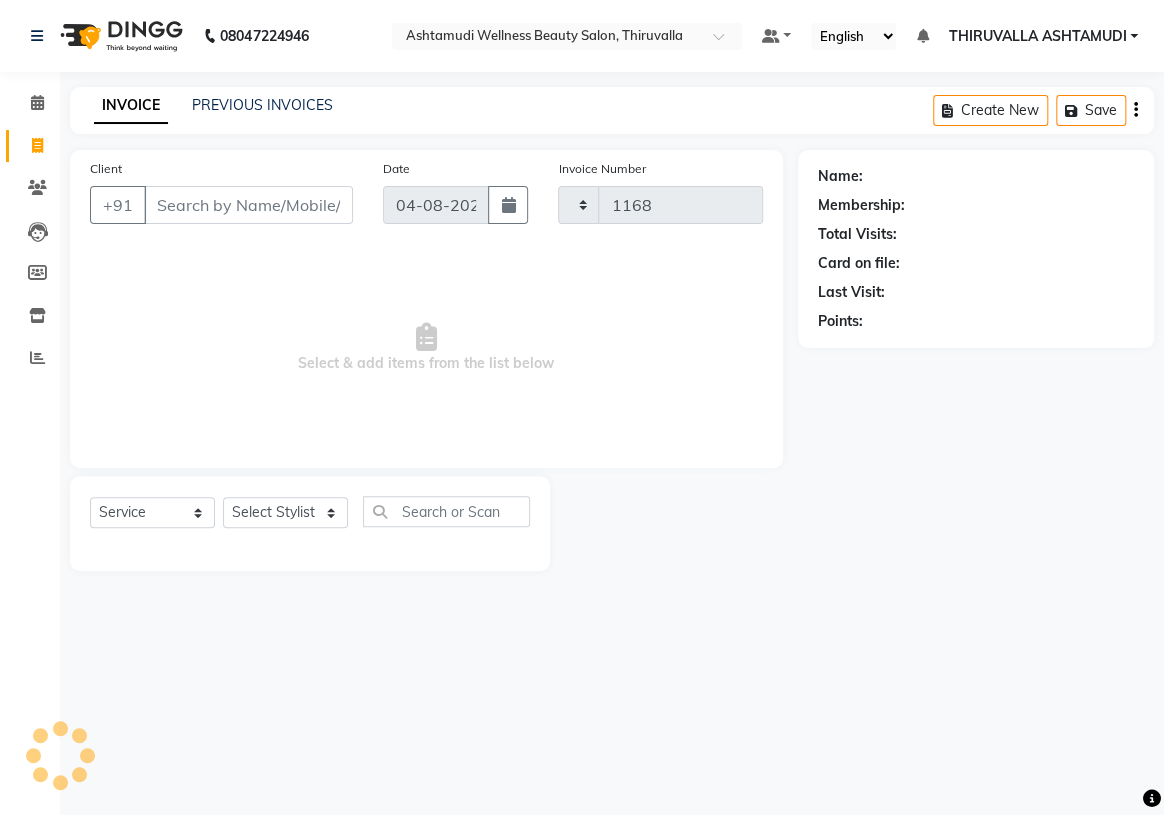 select on "4634" 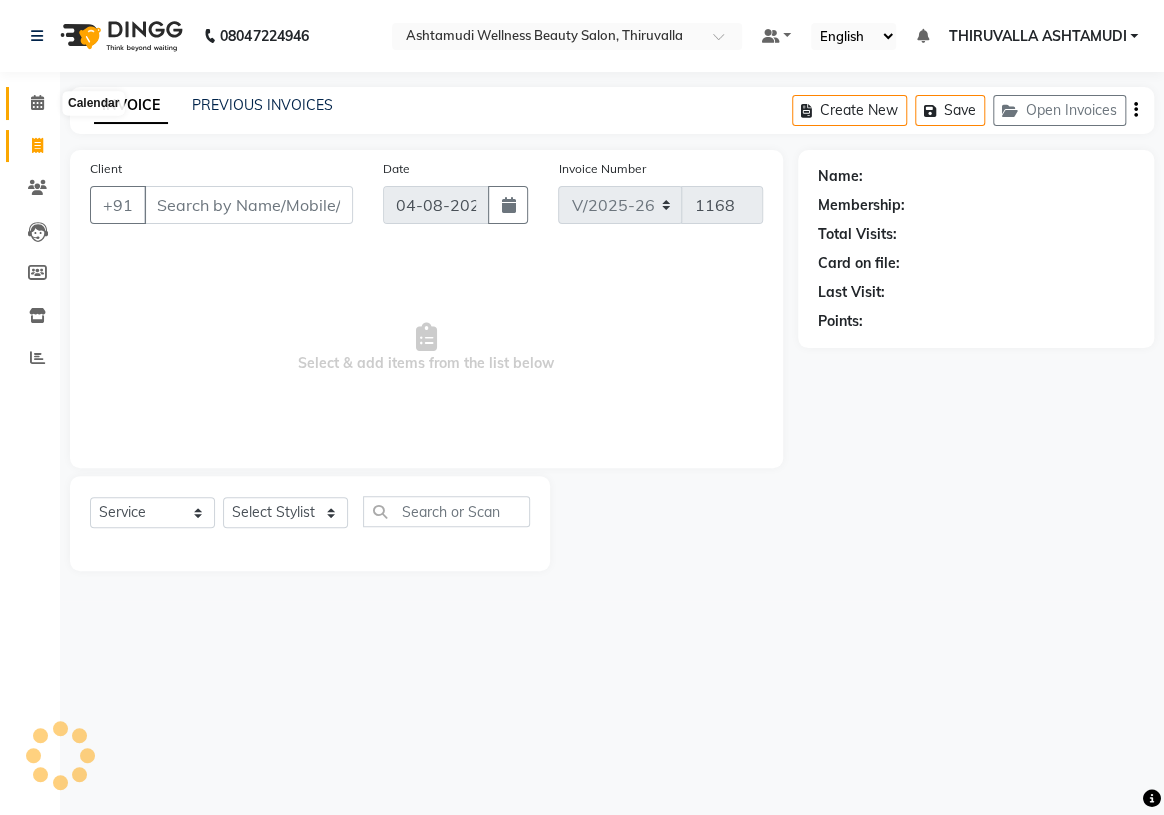 click 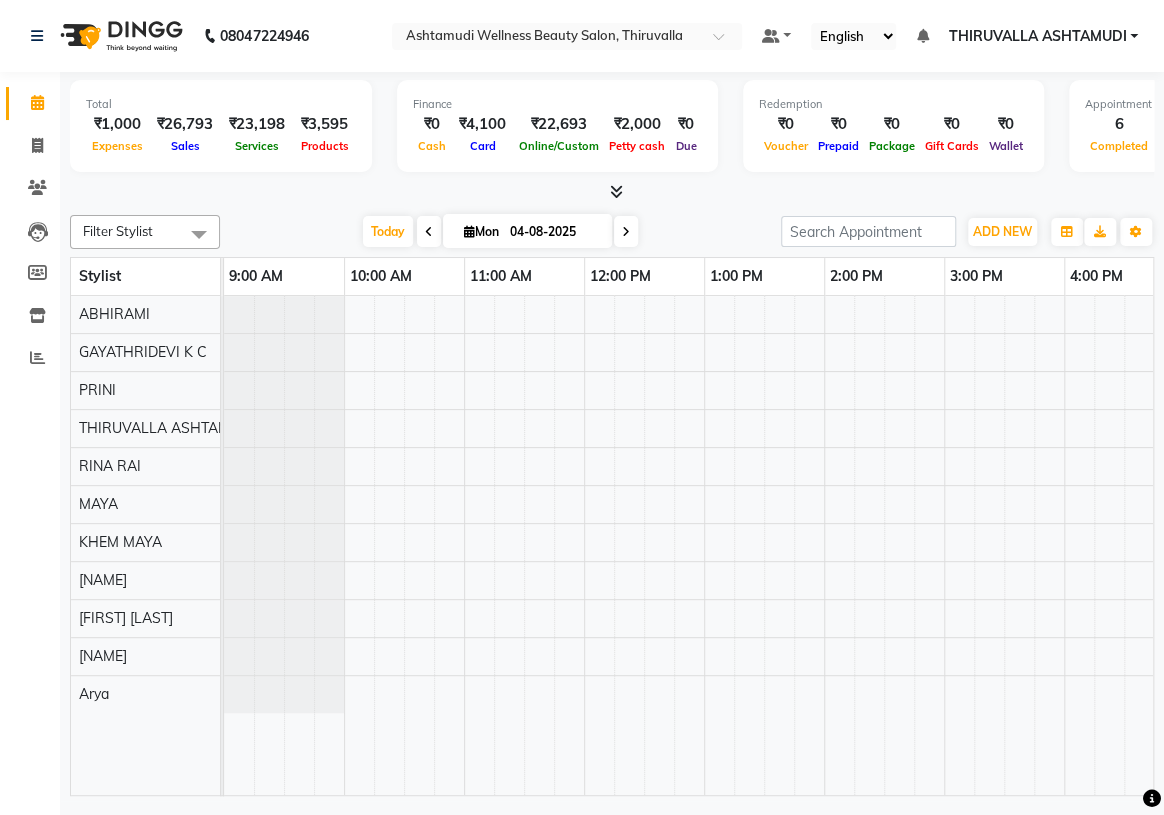 scroll, scrollTop: 0, scrollLeft: 0, axis: both 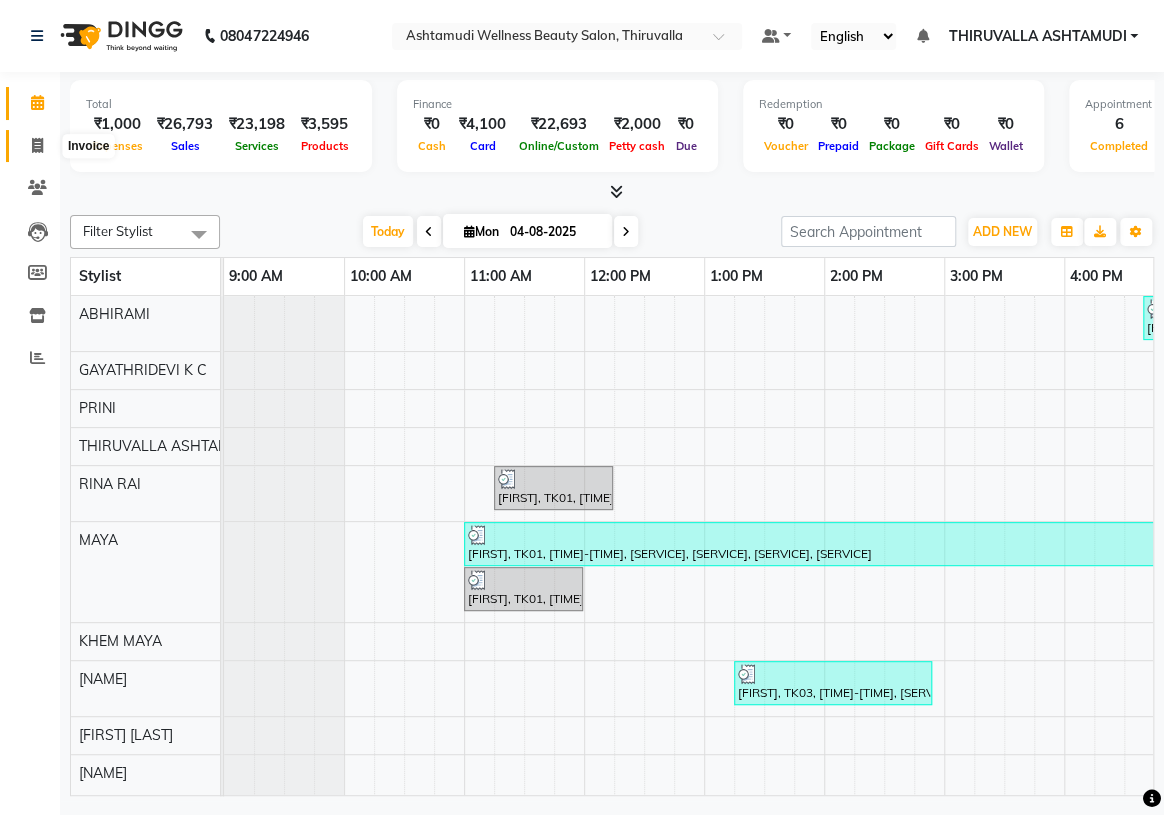 click 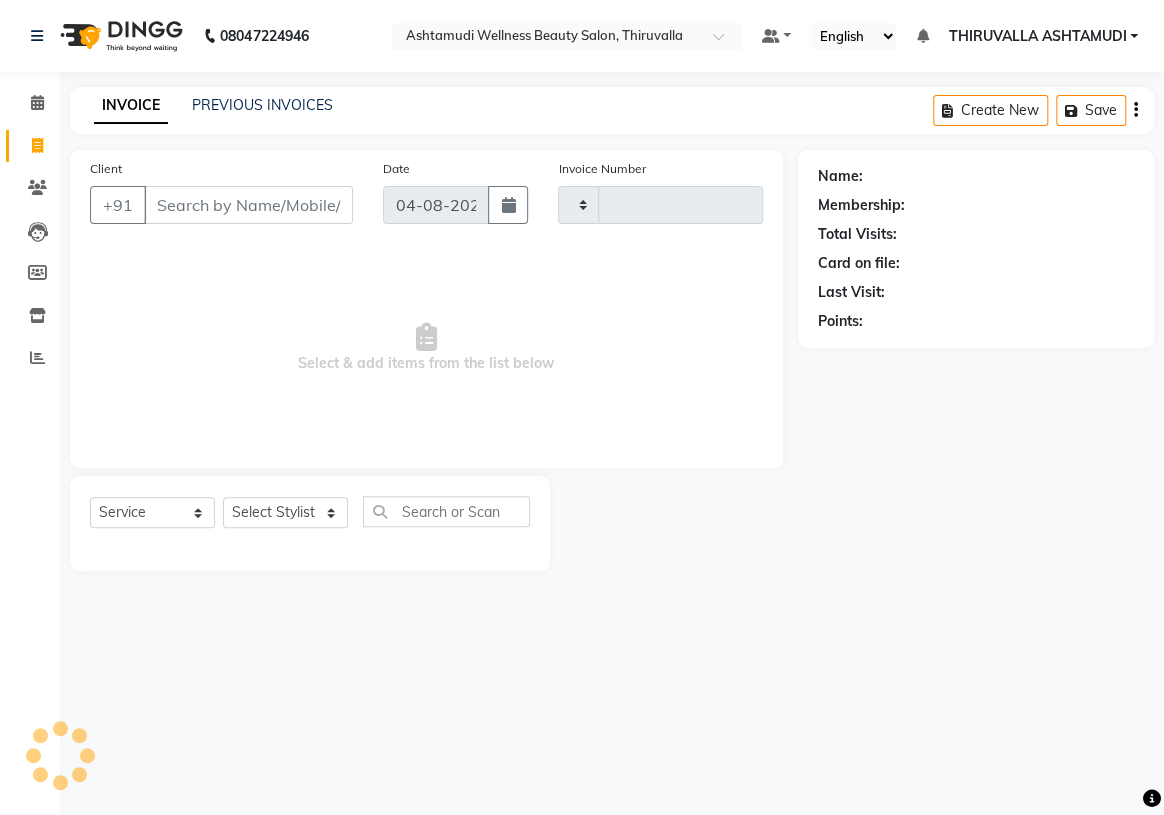 type on "1168" 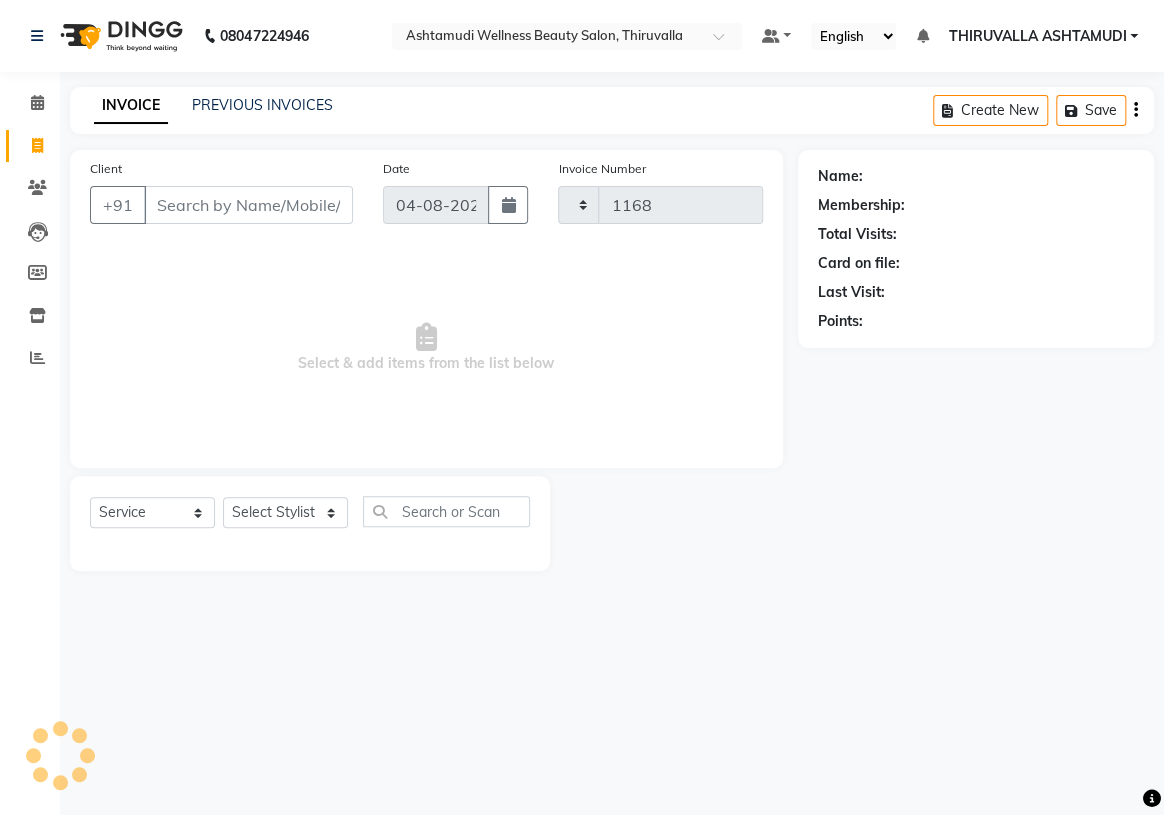 select on "4634" 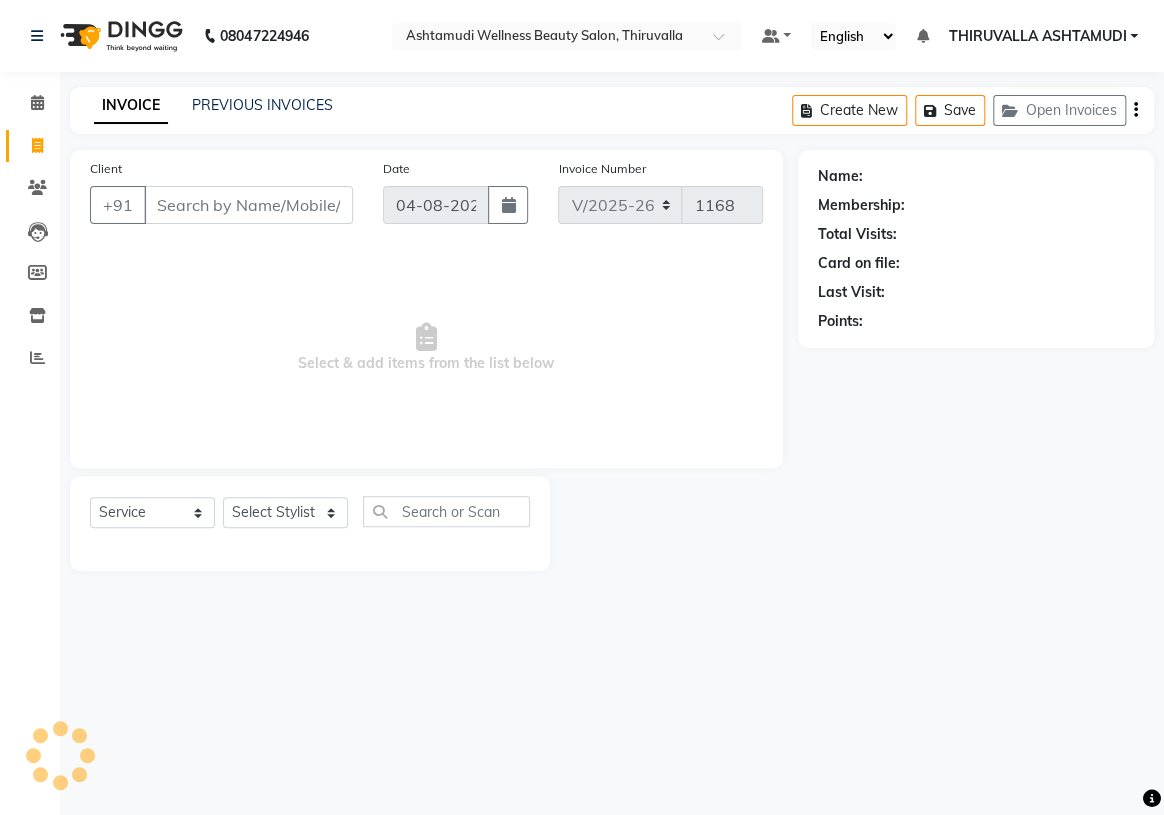 click on "Client" at bounding box center (248, 205) 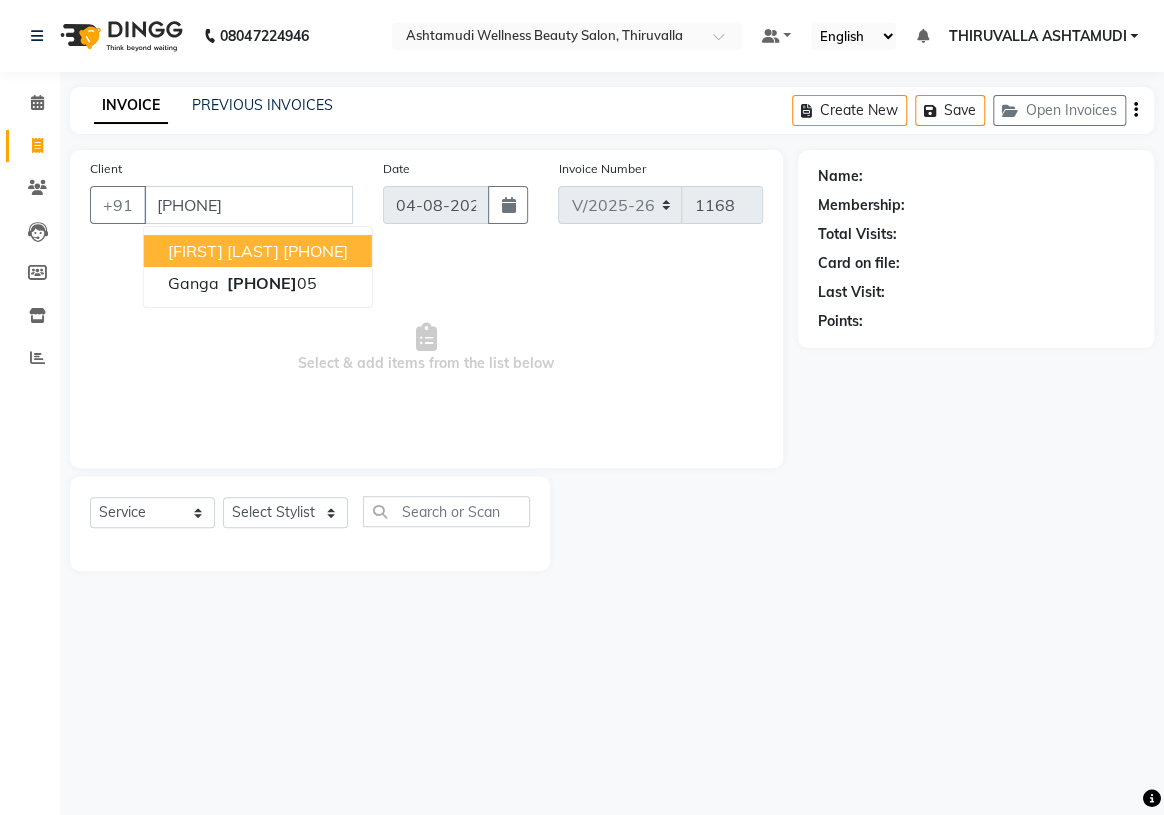 type on "[PHONE]" 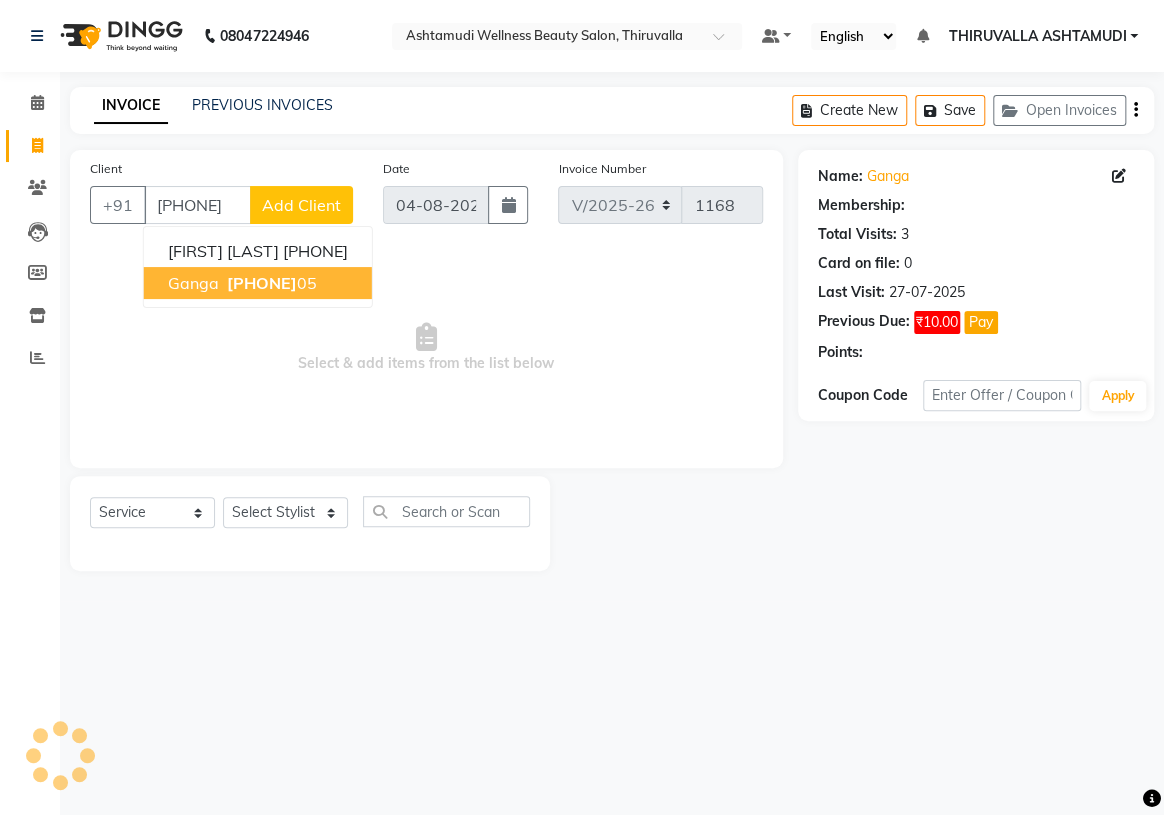 click on "82810852" at bounding box center (262, 283) 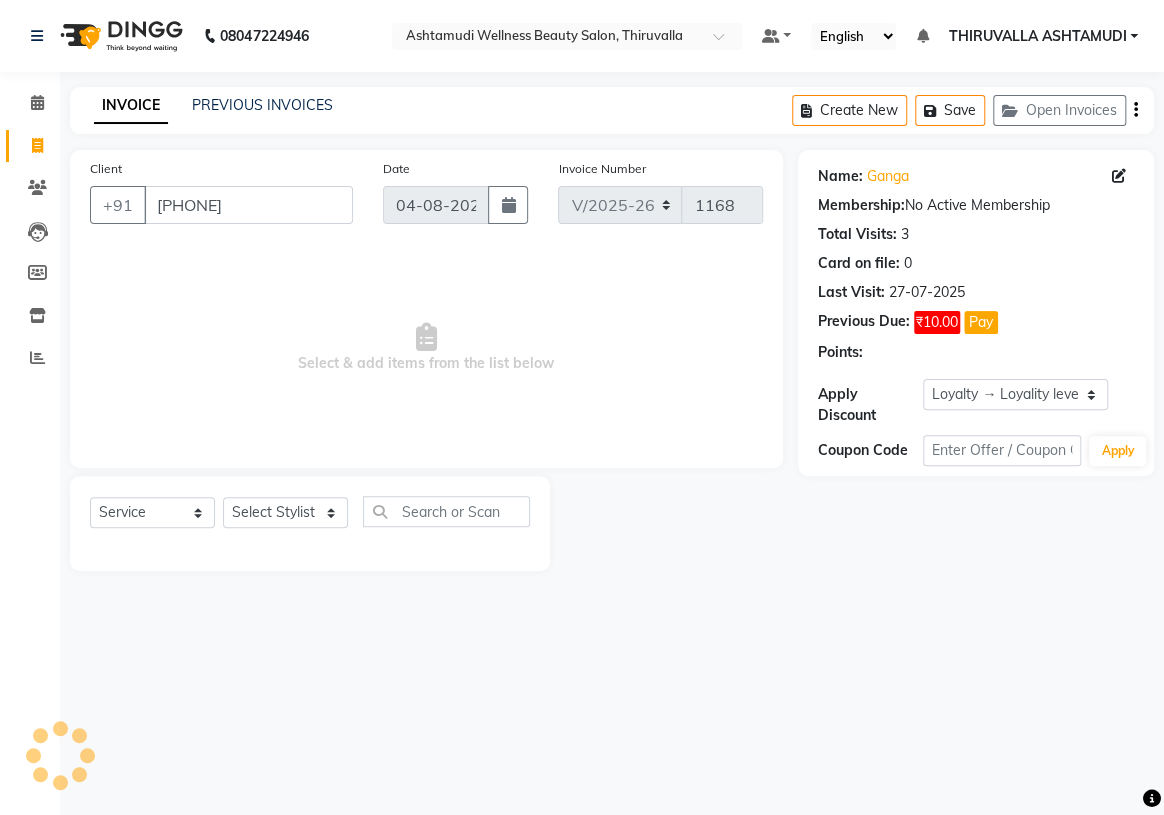 select on "1: Object" 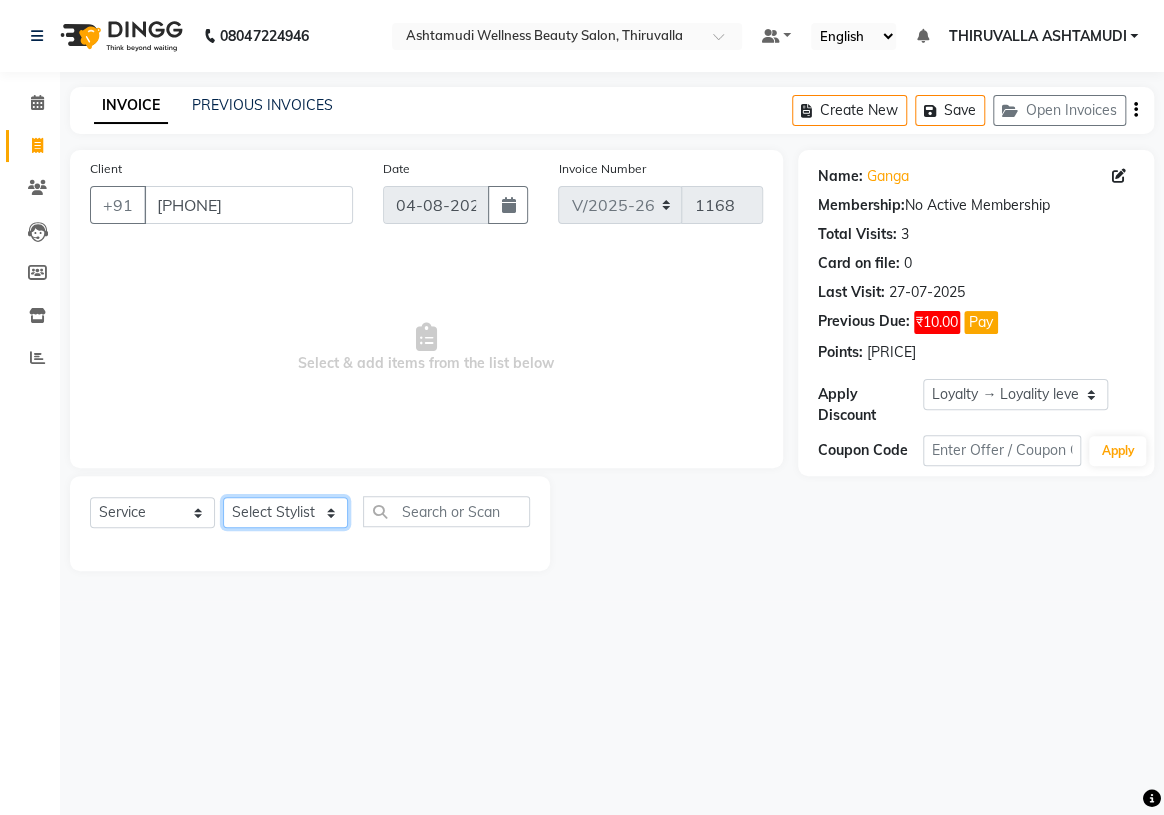 click on "Select Stylist ABHIRAMI		 Arya Eshani GAYATHRIDEVI	K C	 Jisna KHEM MAYA MAYA PRINI		 RINA RAI SHINY ABY THIRUVALLA ASHTAMUDI VISMAYA SURENDRAN" 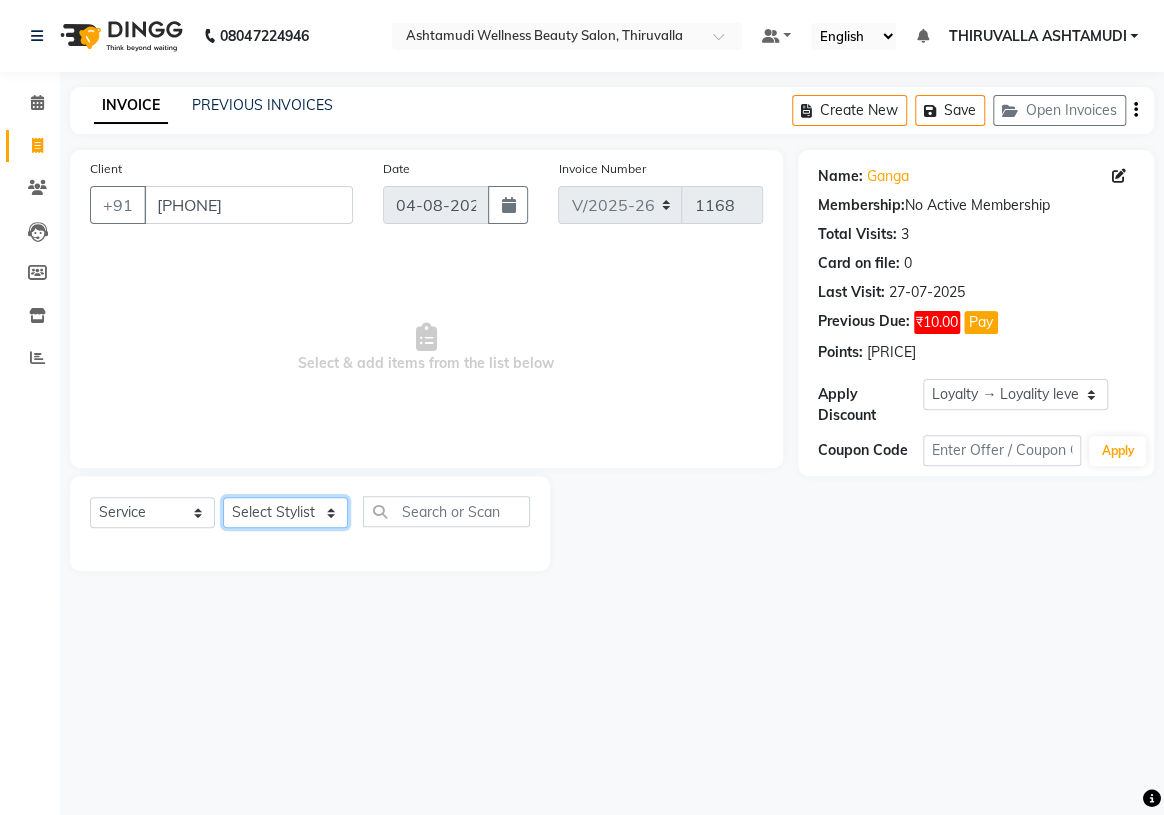 select on "26992" 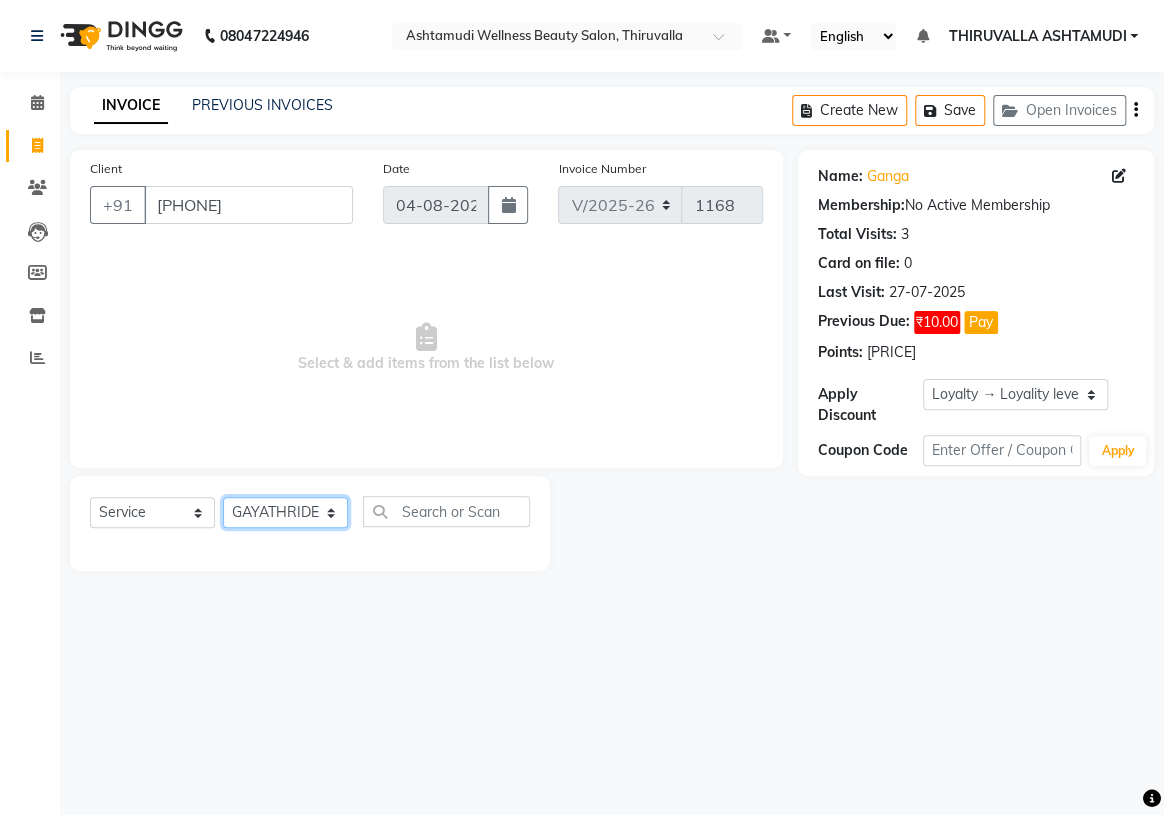 click on "Select Stylist ABHIRAMI		 Arya Eshani GAYATHRIDEVI	K C	 Jisna KHEM MAYA MAYA PRINI		 RINA RAI SHINY ABY THIRUVALLA ASHTAMUDI VISMAYA SURENDRAN" 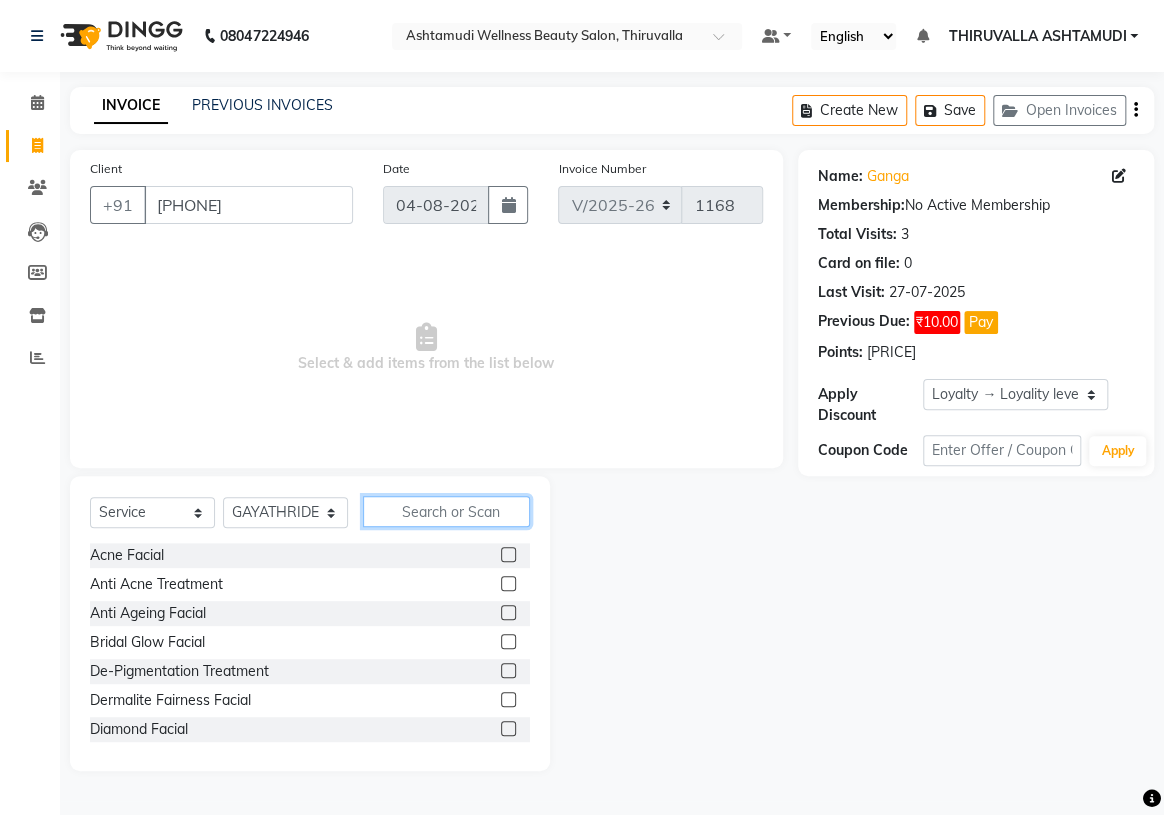 click 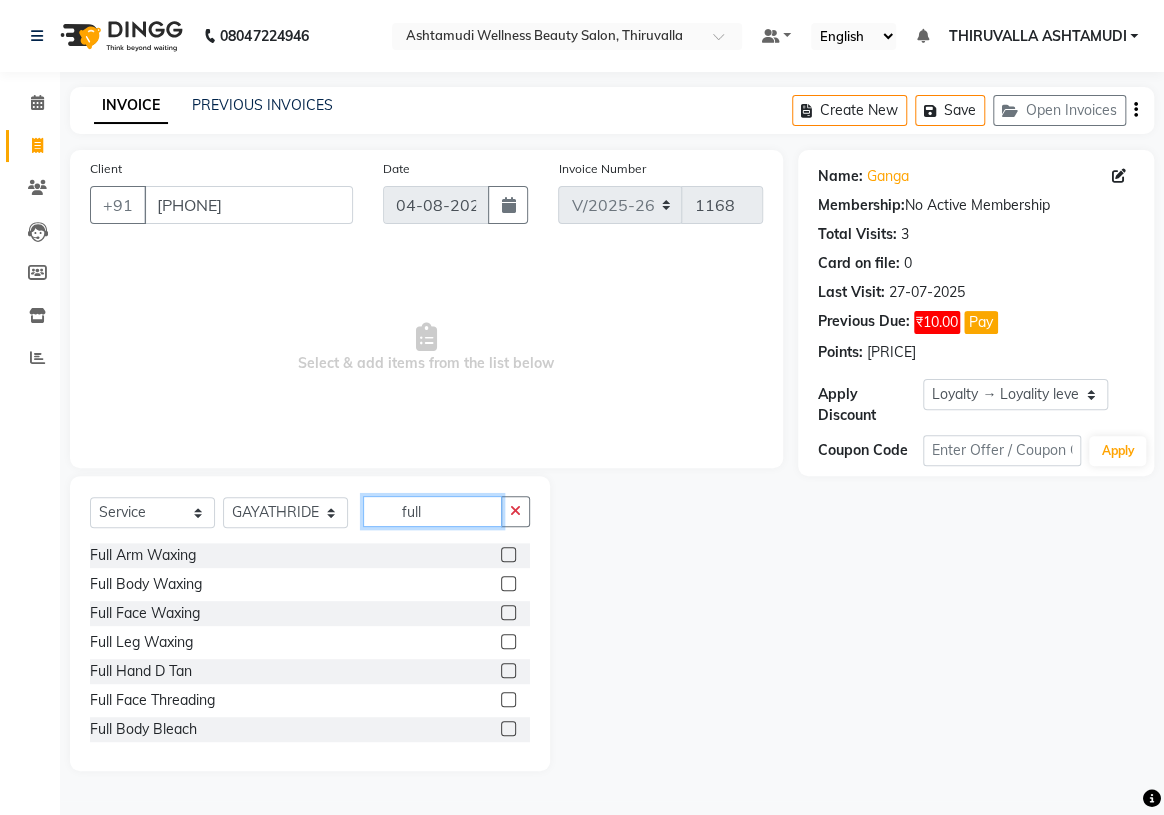 type on "full" 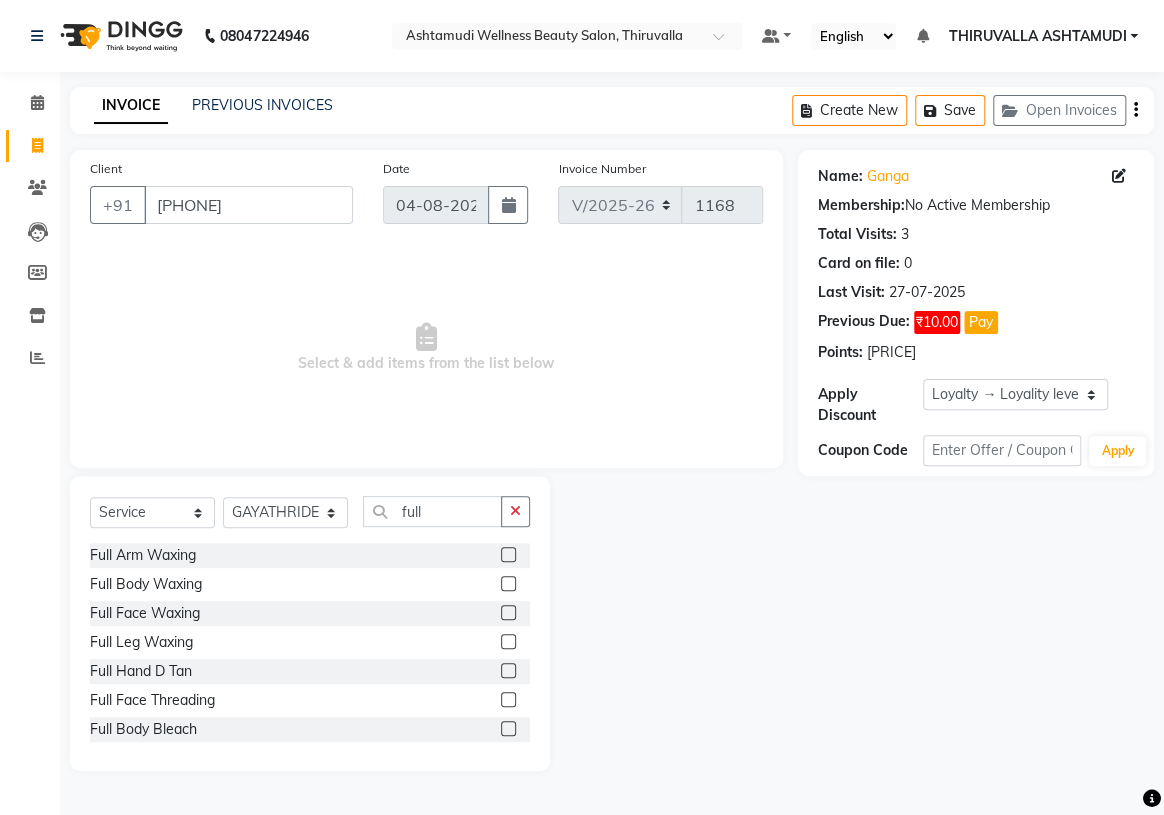 click 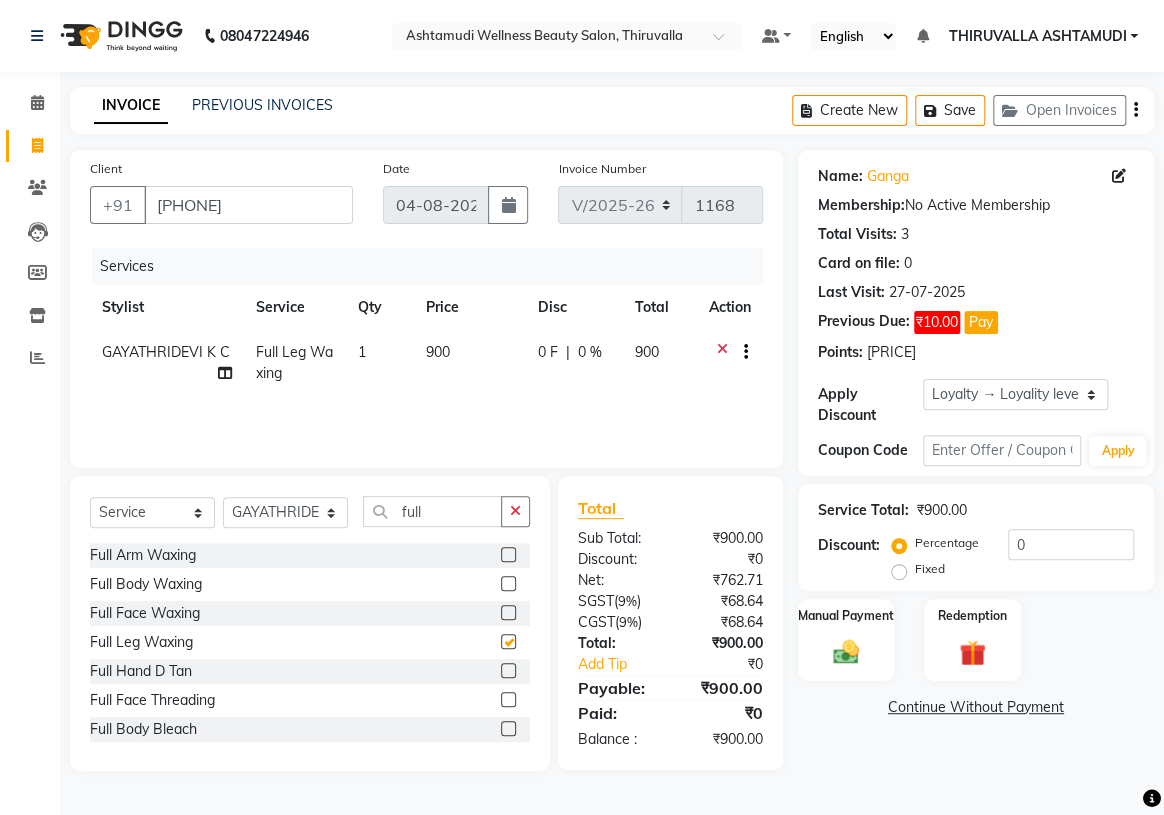 checkbox on "false" 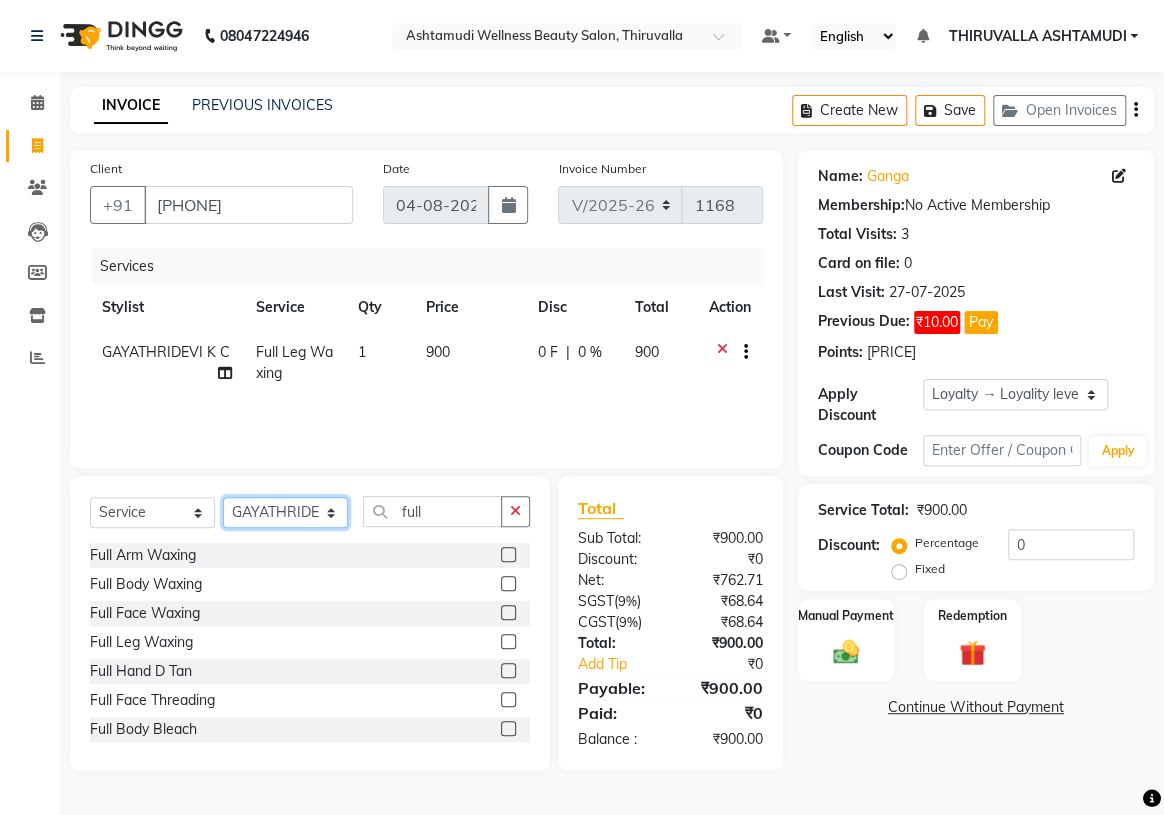 click on "Select Stylist ABHIRAMI		 Arya Eshani GAYATHRIDEVI	K C	 Jisna KHEM MAYA MAYA PRINI		 RINA RAI SHINY ABY THIRUVALLA ASHTAMUDI VISMAYA SURENDRAN" 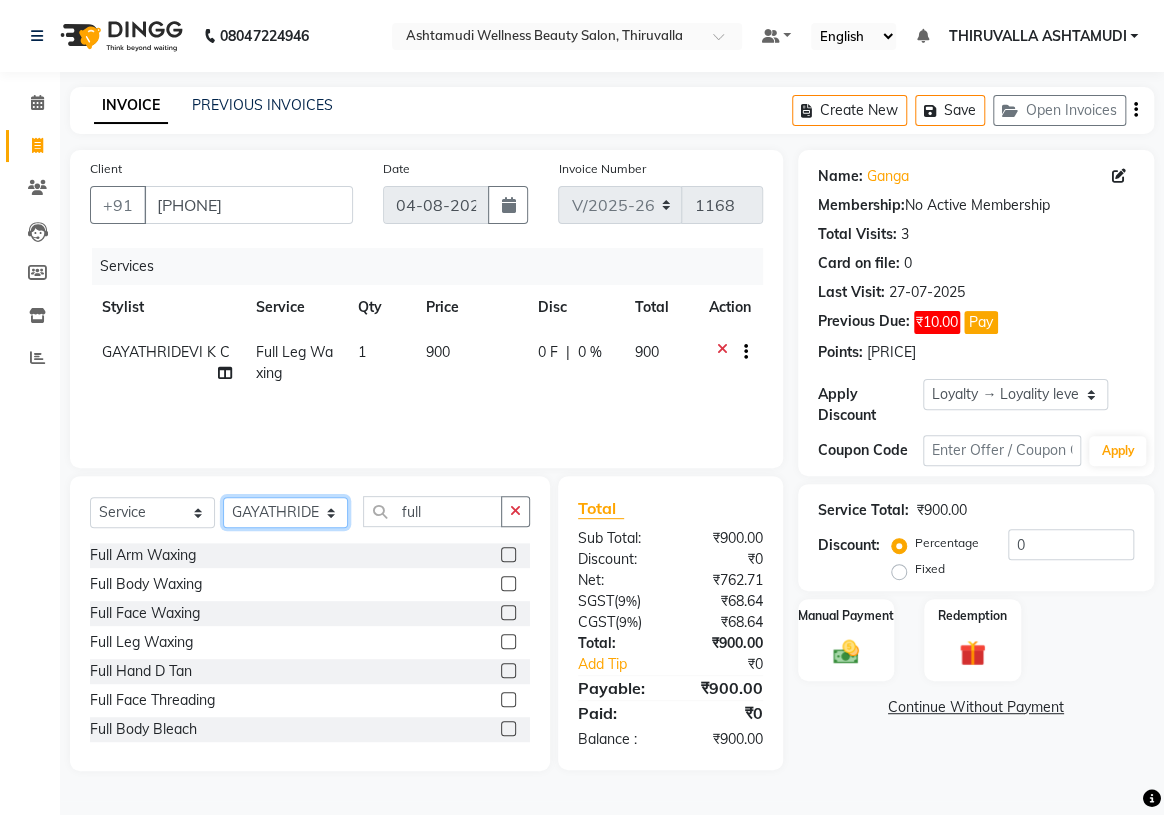 select on "29018" 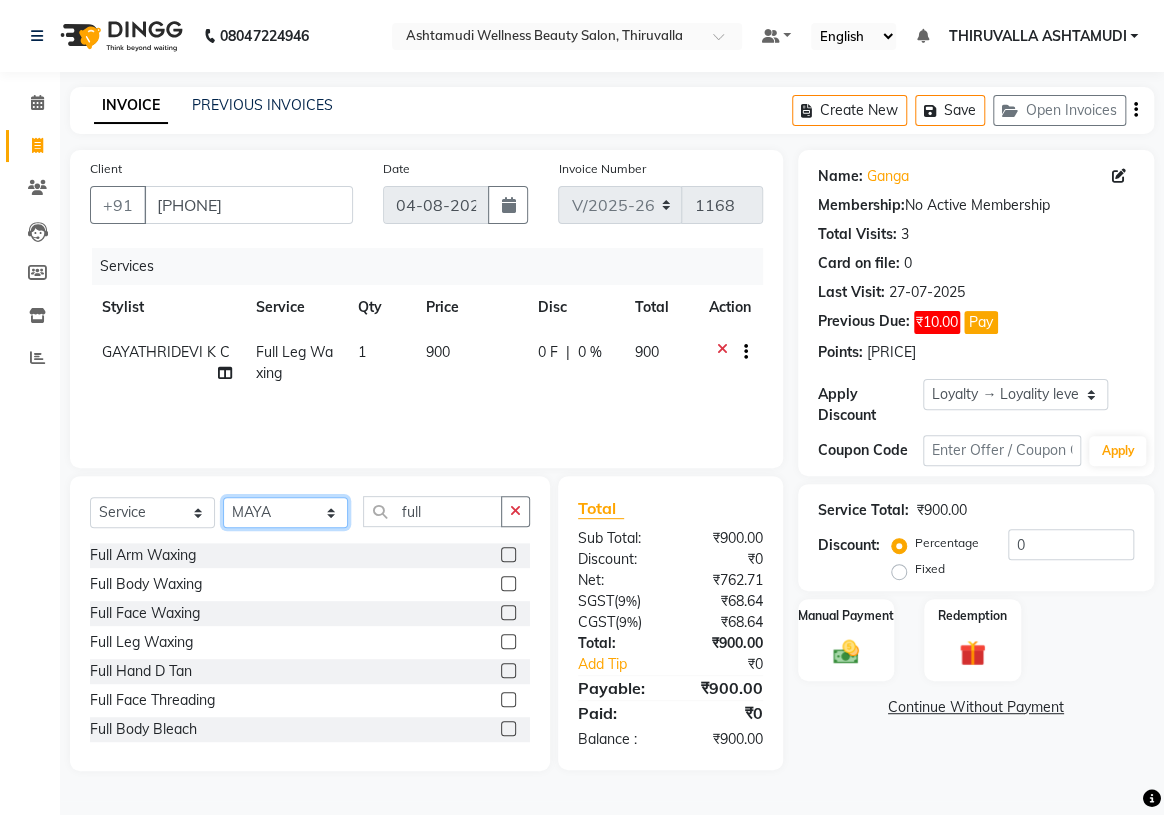 click on "Select Stylist ABHIRAMI		 Arya Eshani GAYATHRIDEVI	K C	 Jisna KHEM MAYA MAYA PRINI		 RINA RAI SHINY ABY THIRUVALLA ASHTAMUDI VISMAYA SURENDRAN" 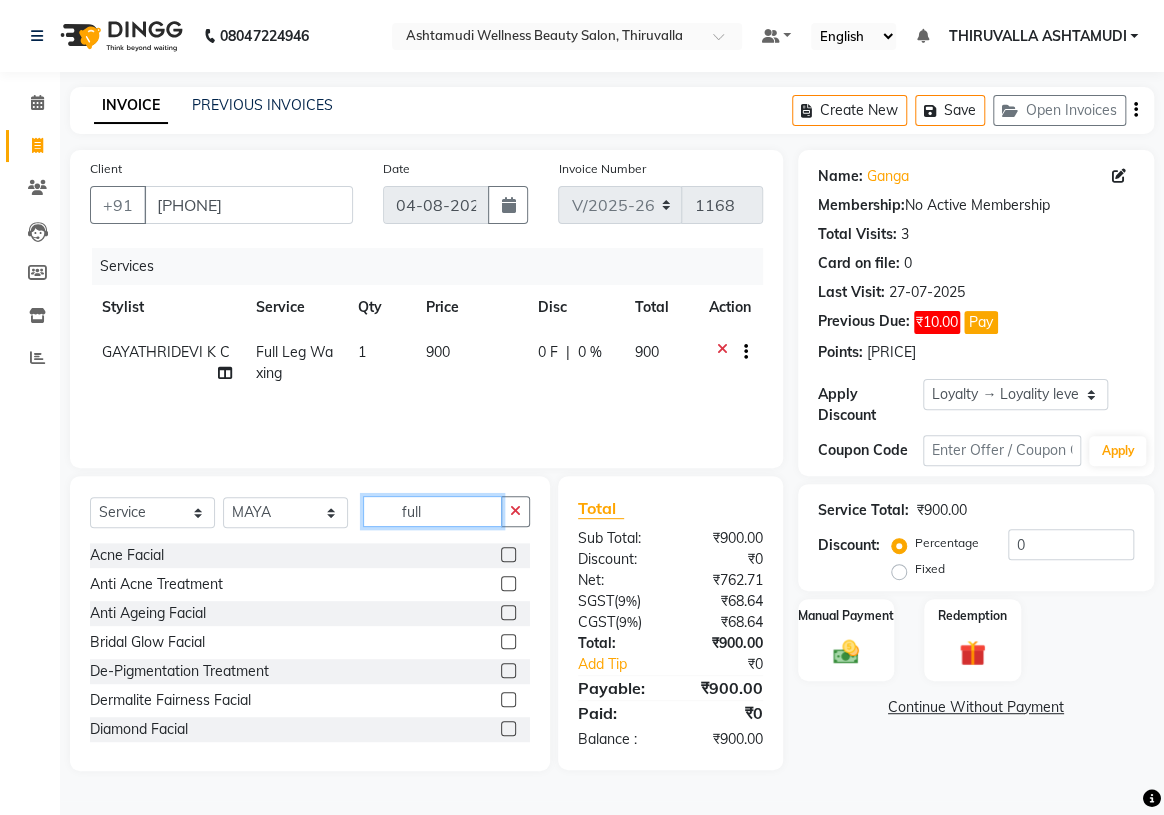 drag, startPoint x: 459, startPoint y: 509, endPoint x: 426, endPoint y: 499, distance: 34.48188 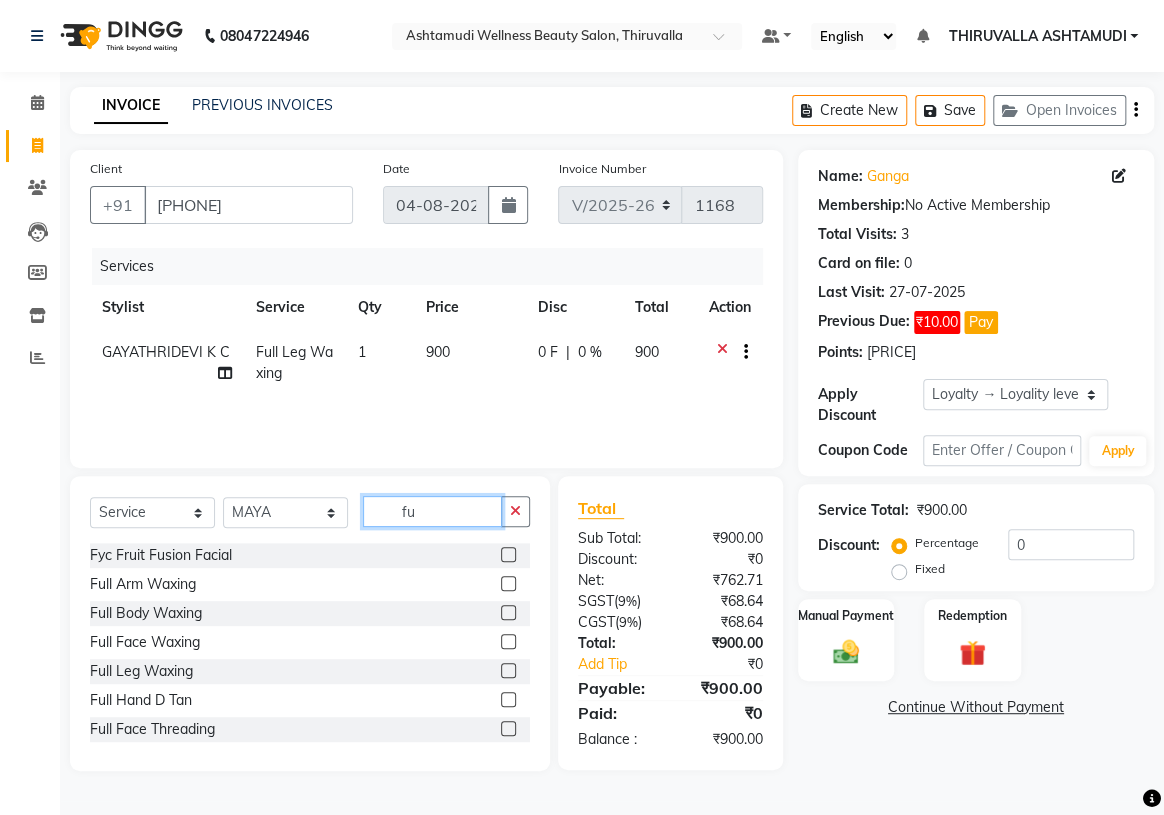 type on "f" 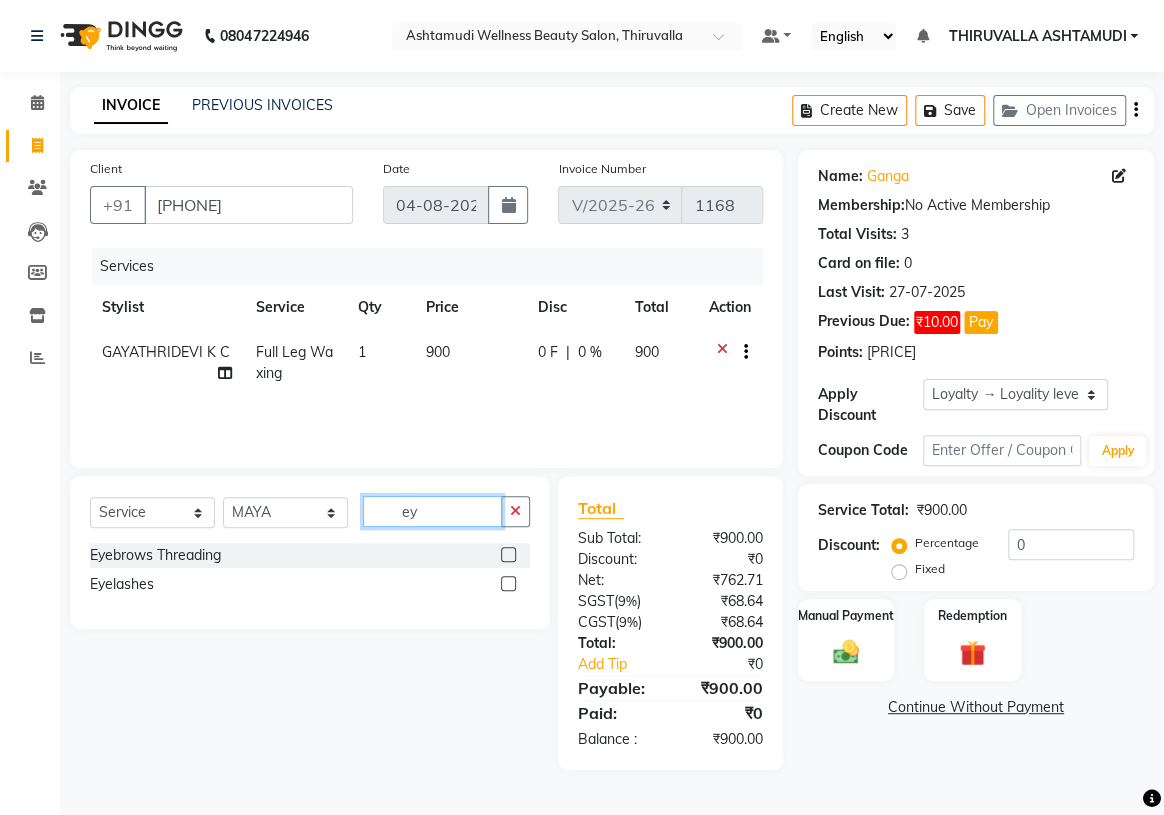 type on "e" 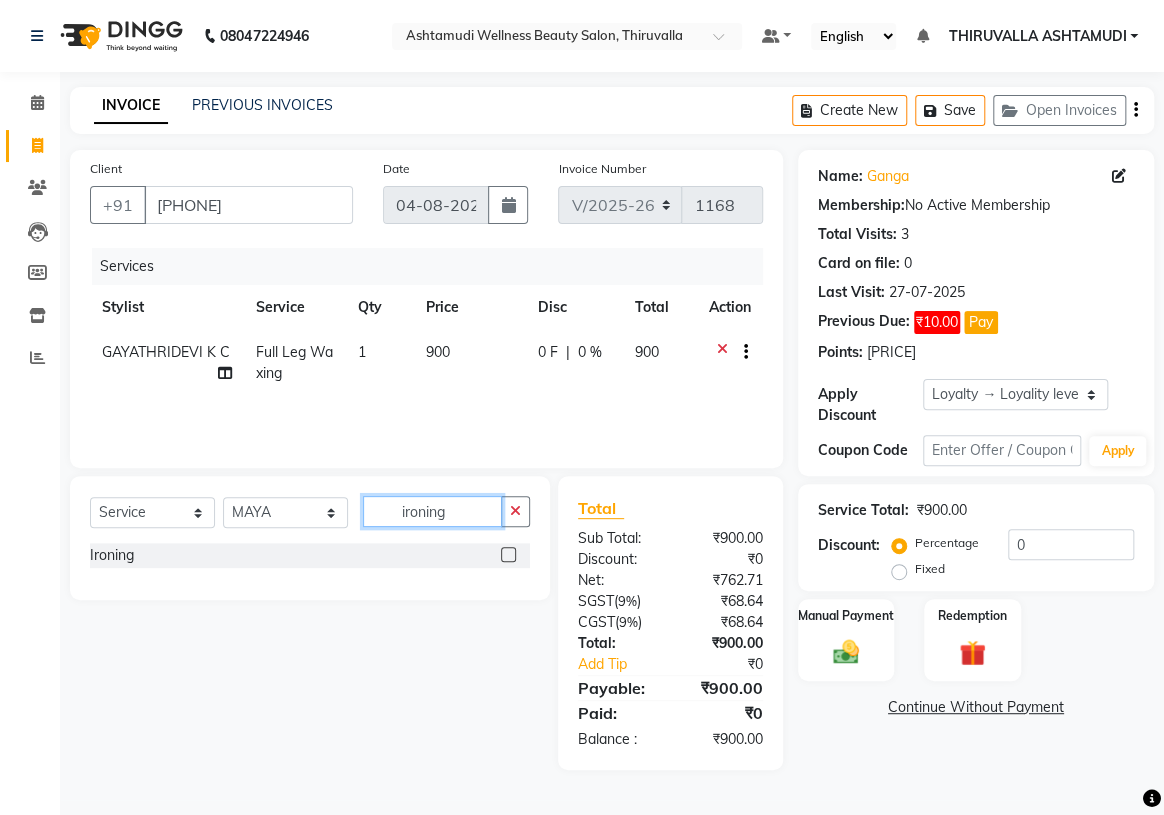 type on "ironing" 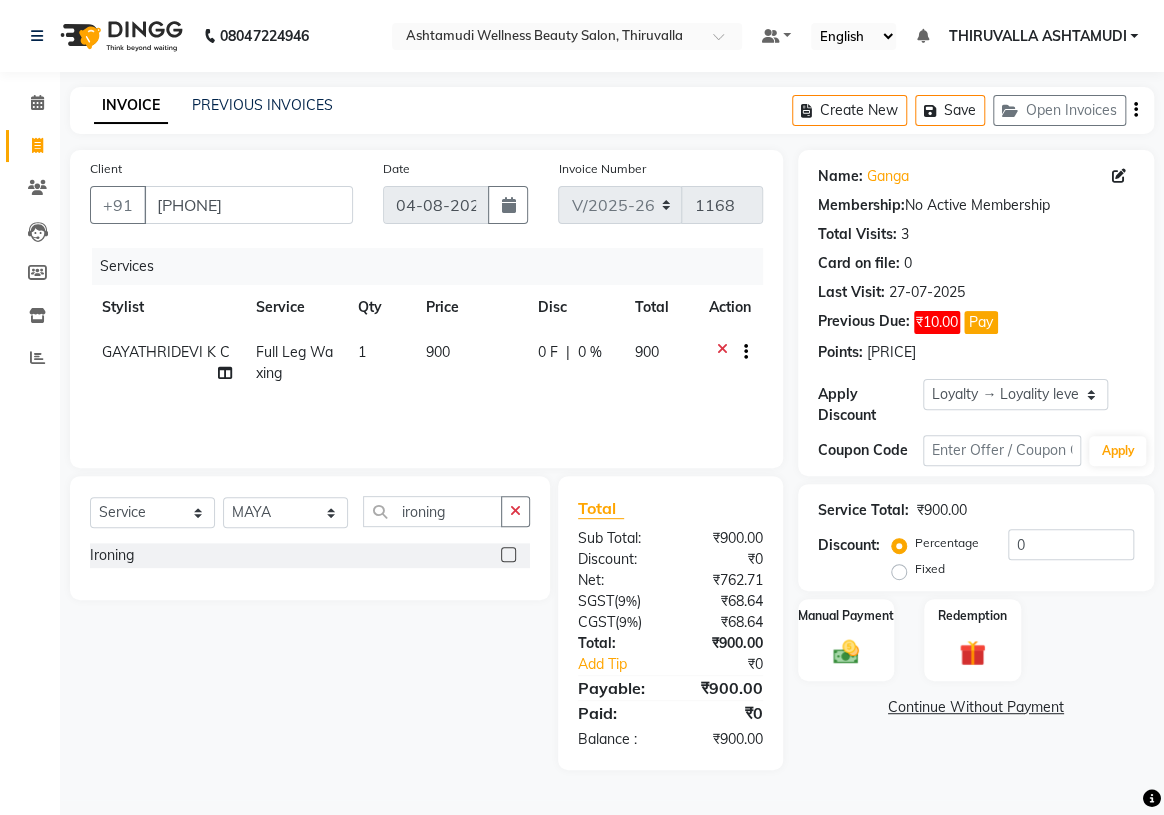 click 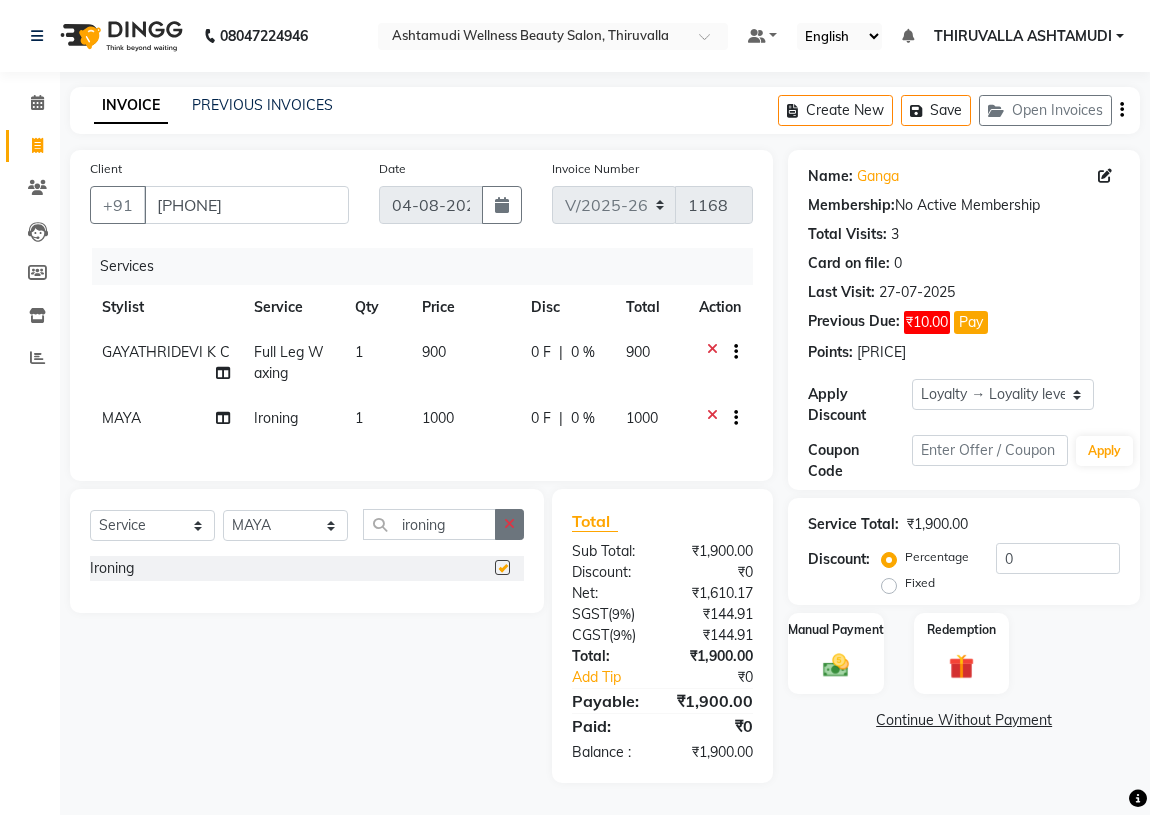 checkbox on "false" 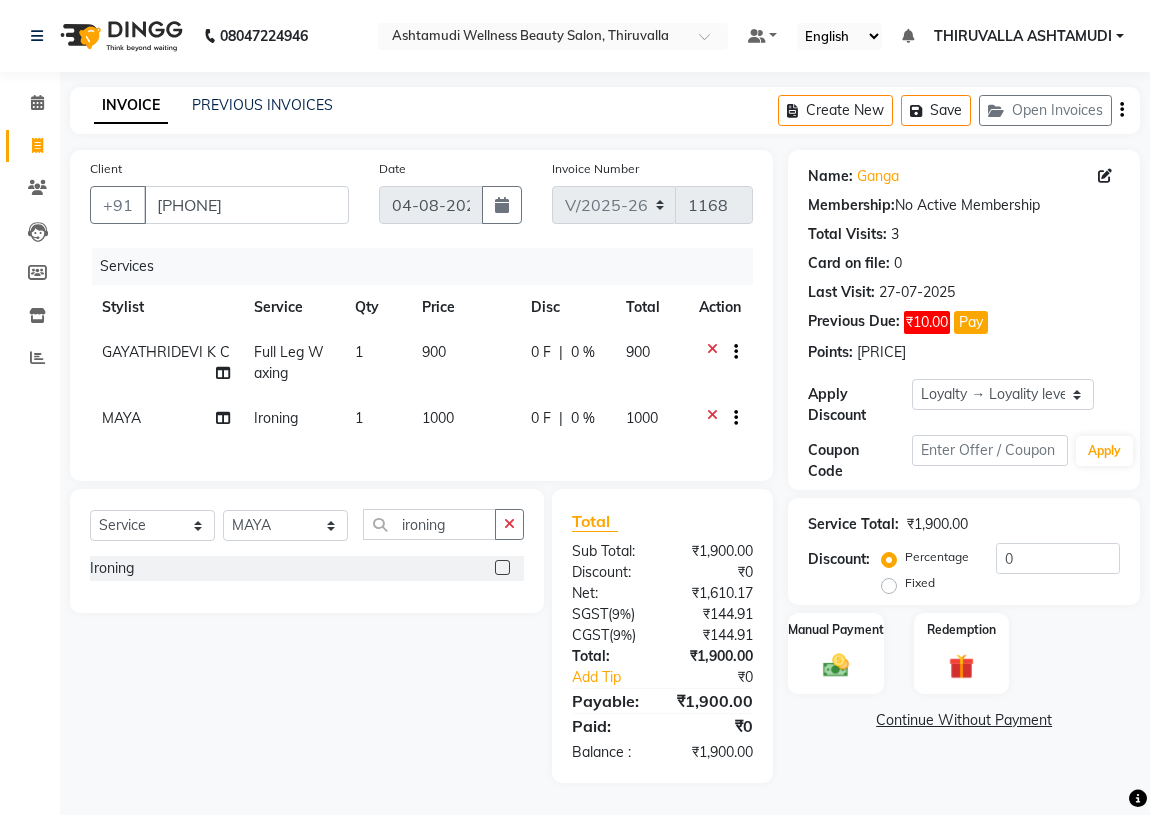 scroll, scrollTop: 11, scrollLeft: 0, axis: vertical 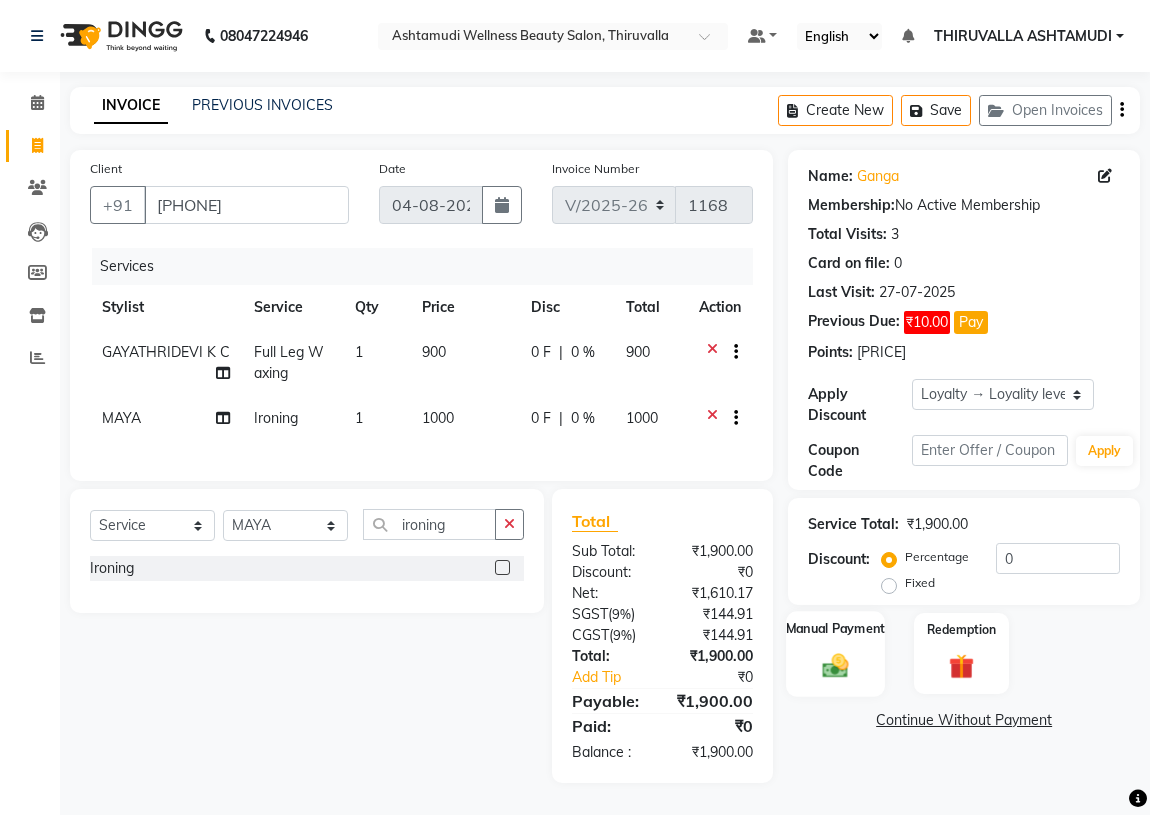 click 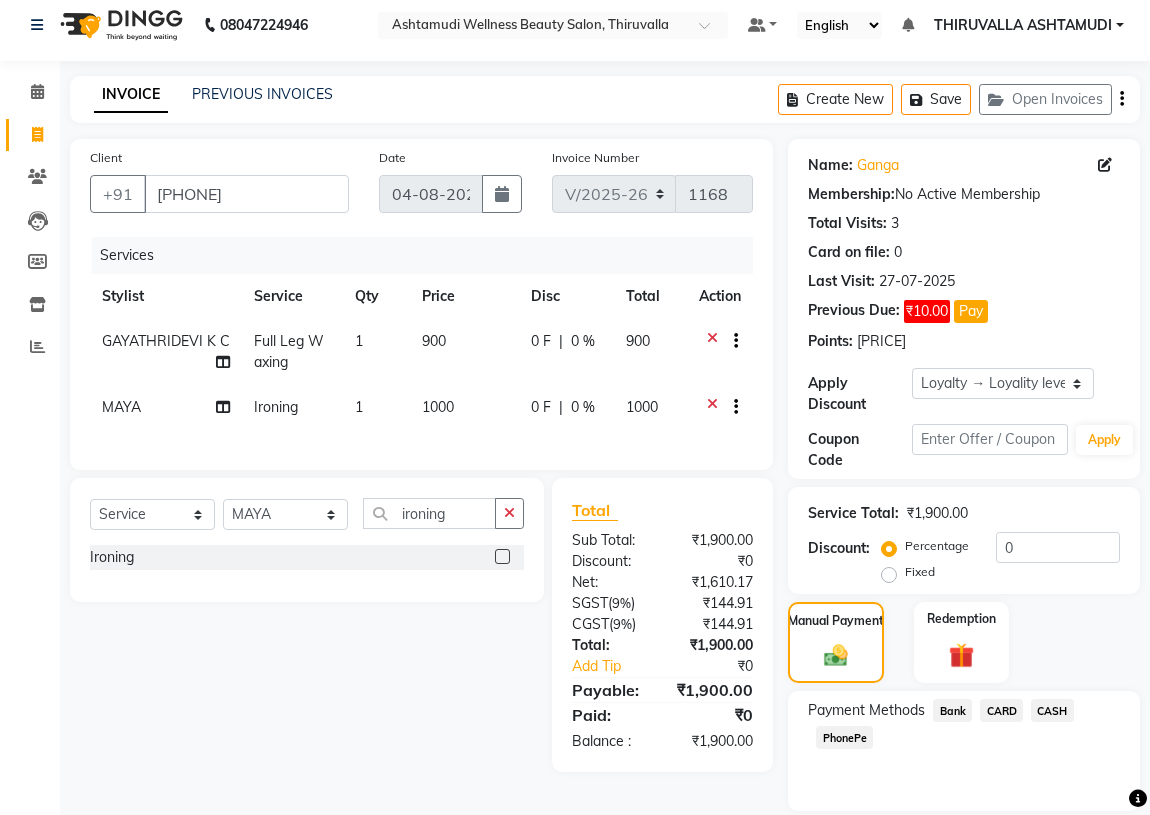 click on "CASH" 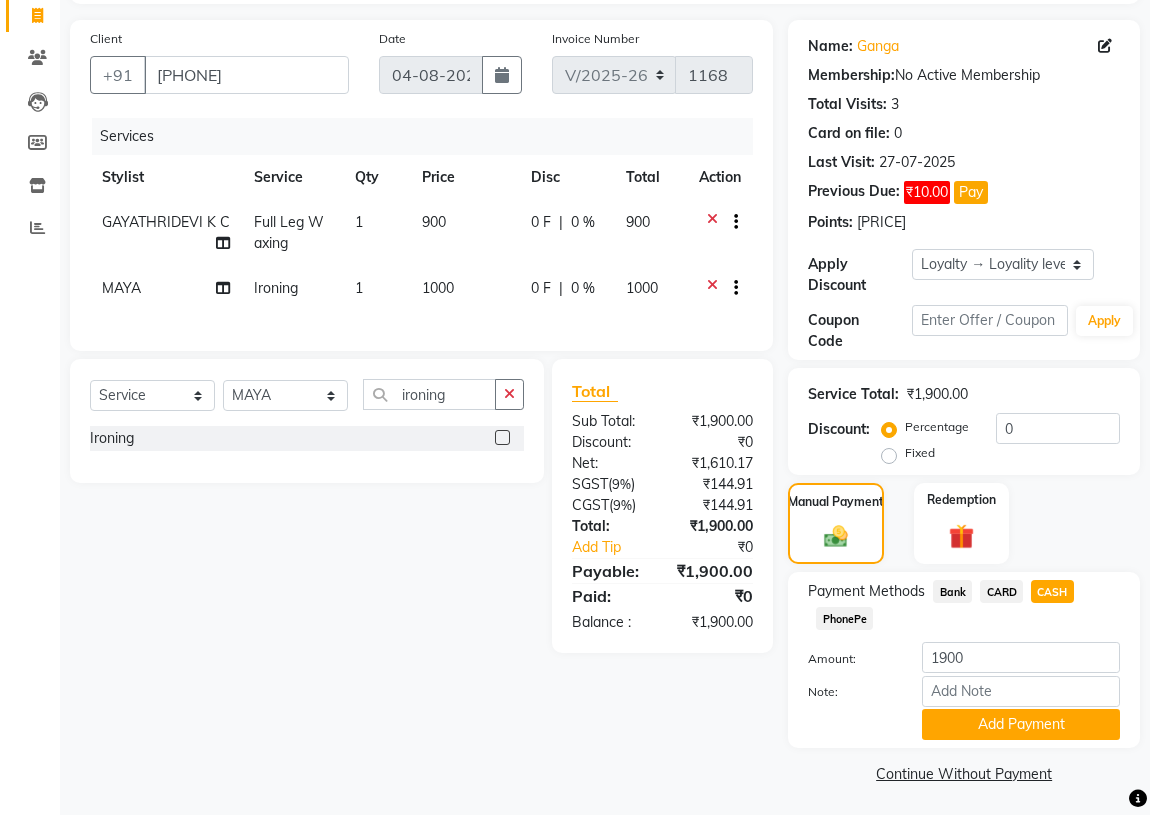 scroll, scrollTop: 132, scrollLeft: 0, axis: vertical 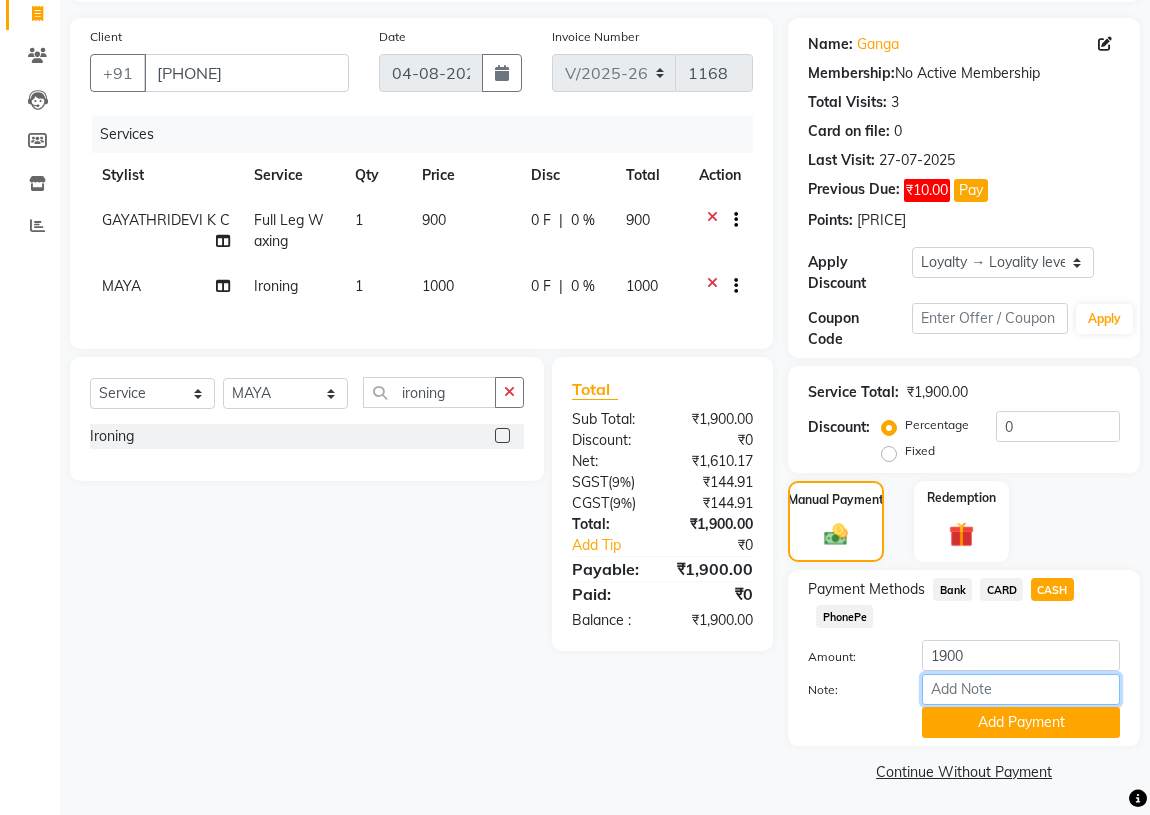 click on "Note:" at bounding box center [1021, 689] 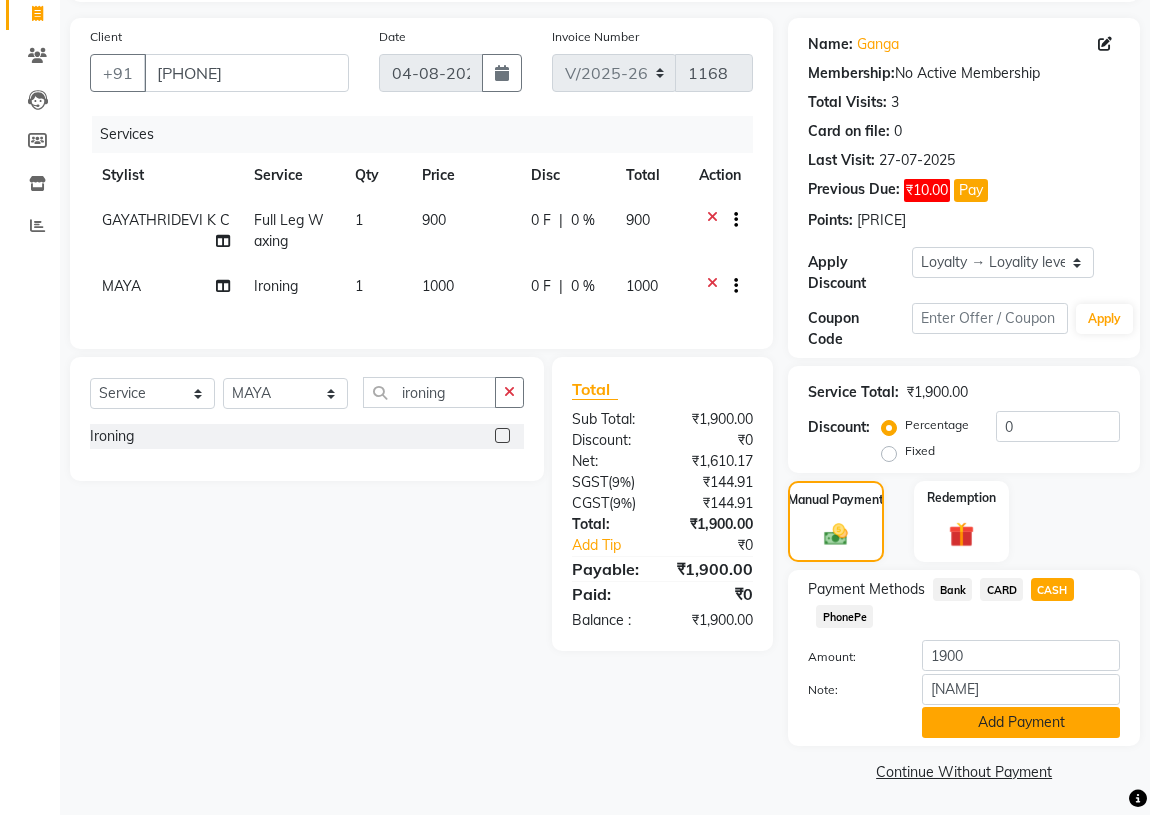 click on "Add Payment" 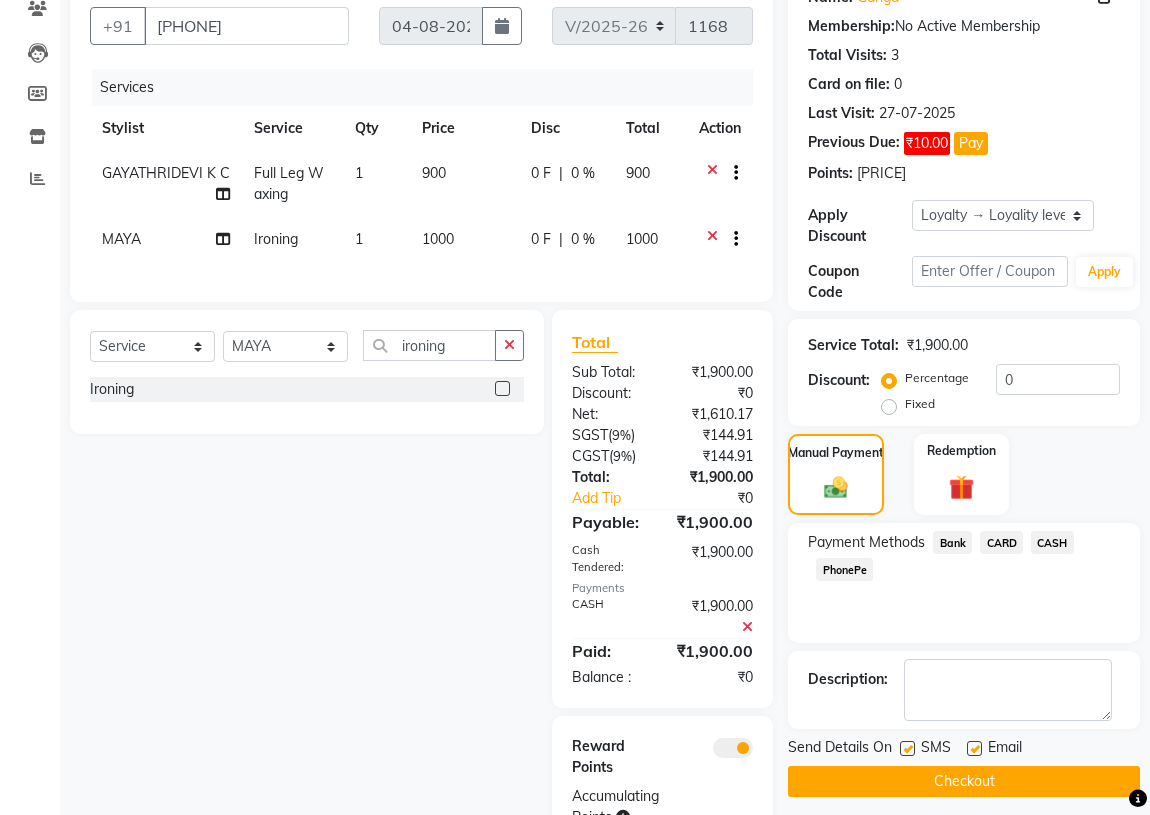 scroll, scrollTop: 277, scrollLeft: 0, axis: vertical 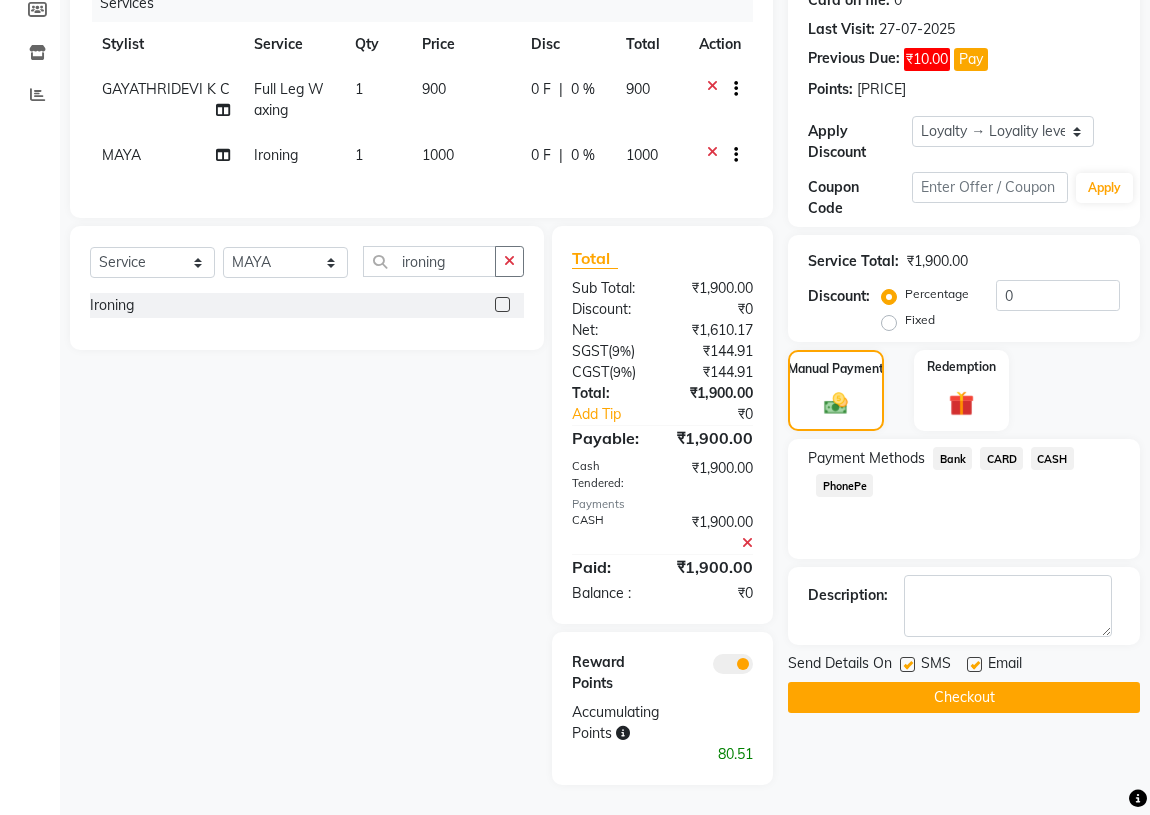 click on "Checkout" 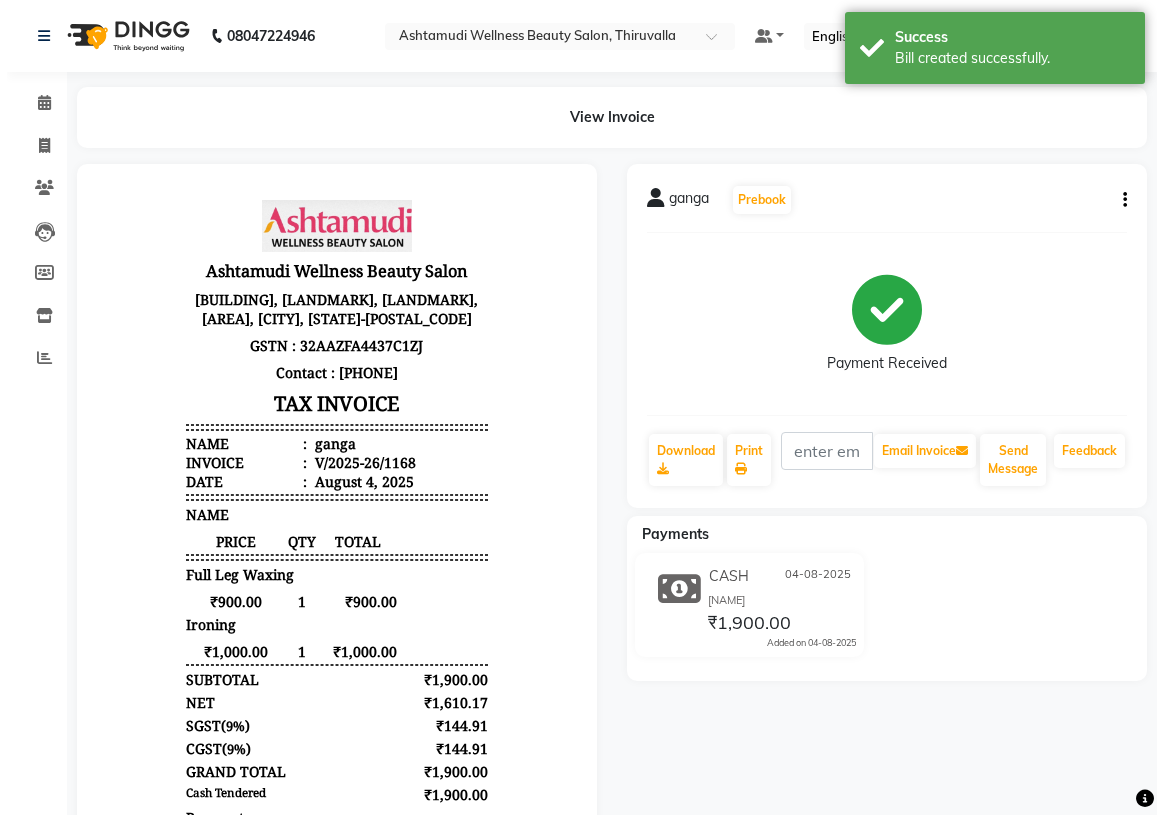 scroll, scrollTop: 0, scrollLeft: 0, axis: both 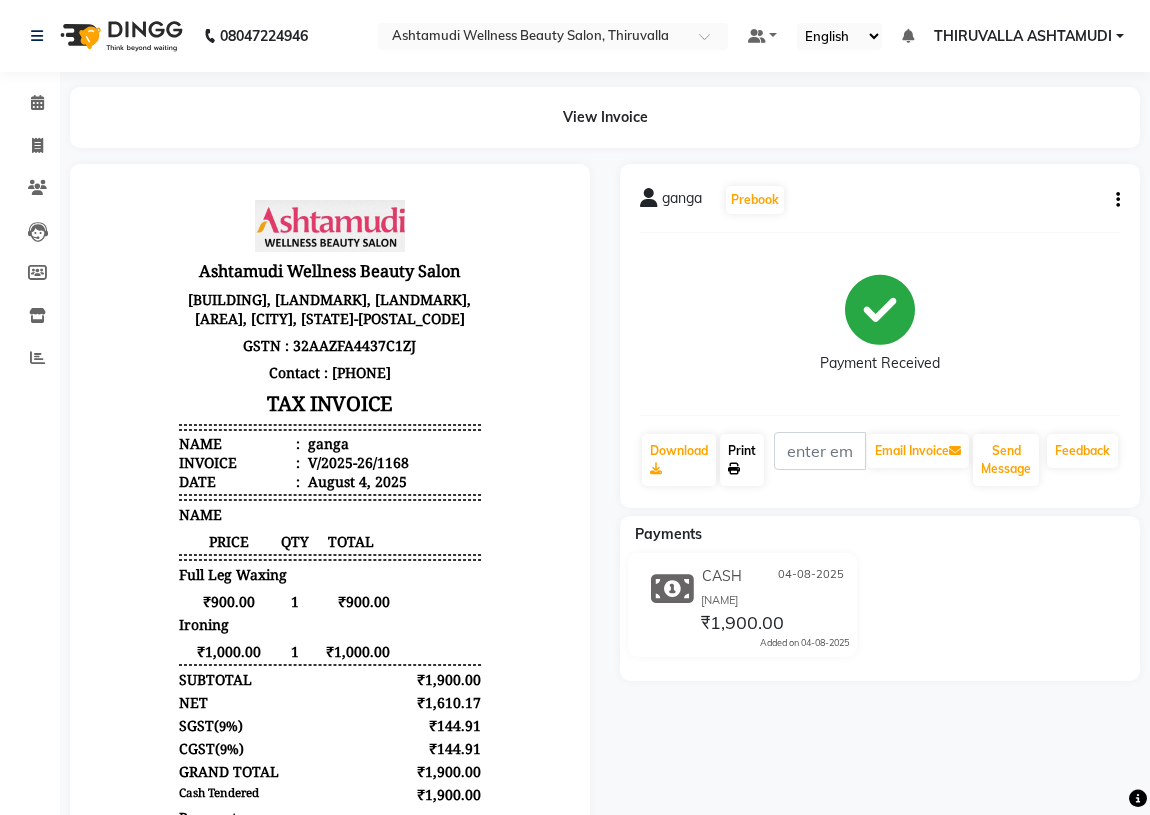 click on "Print" 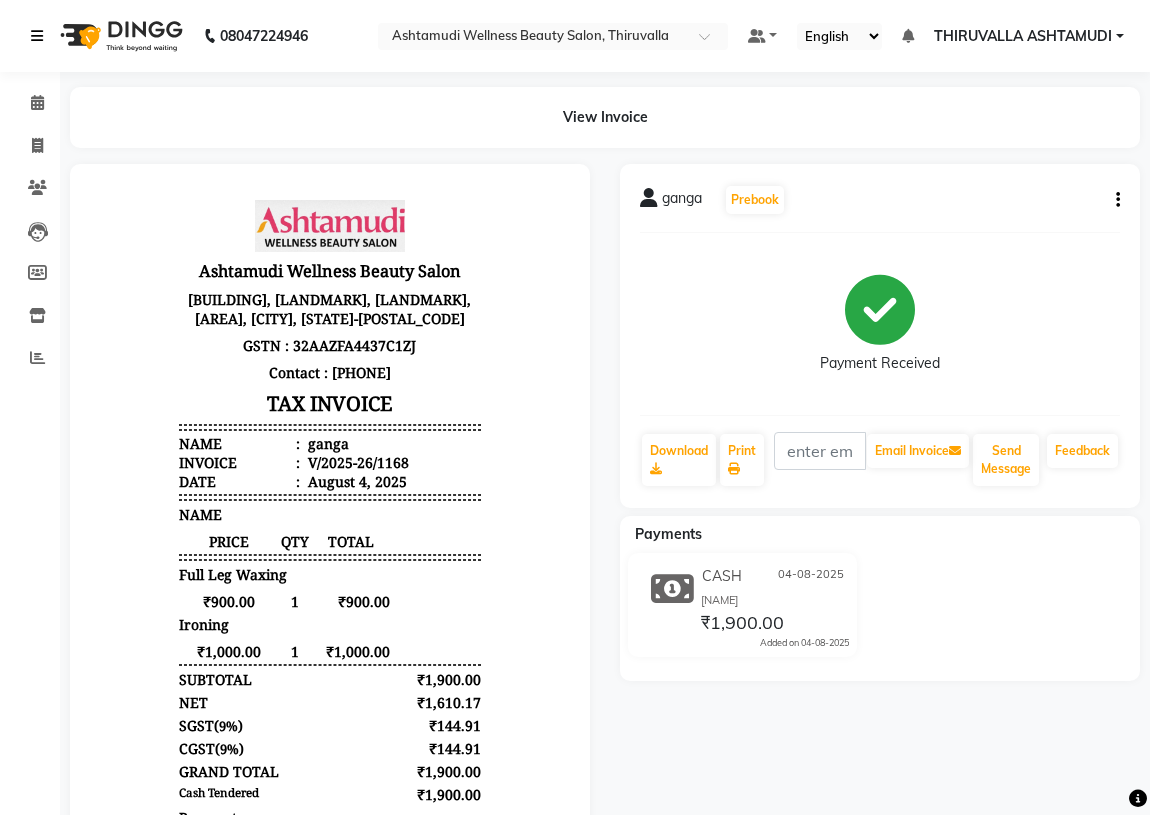 click at bounding box center (37, 36) 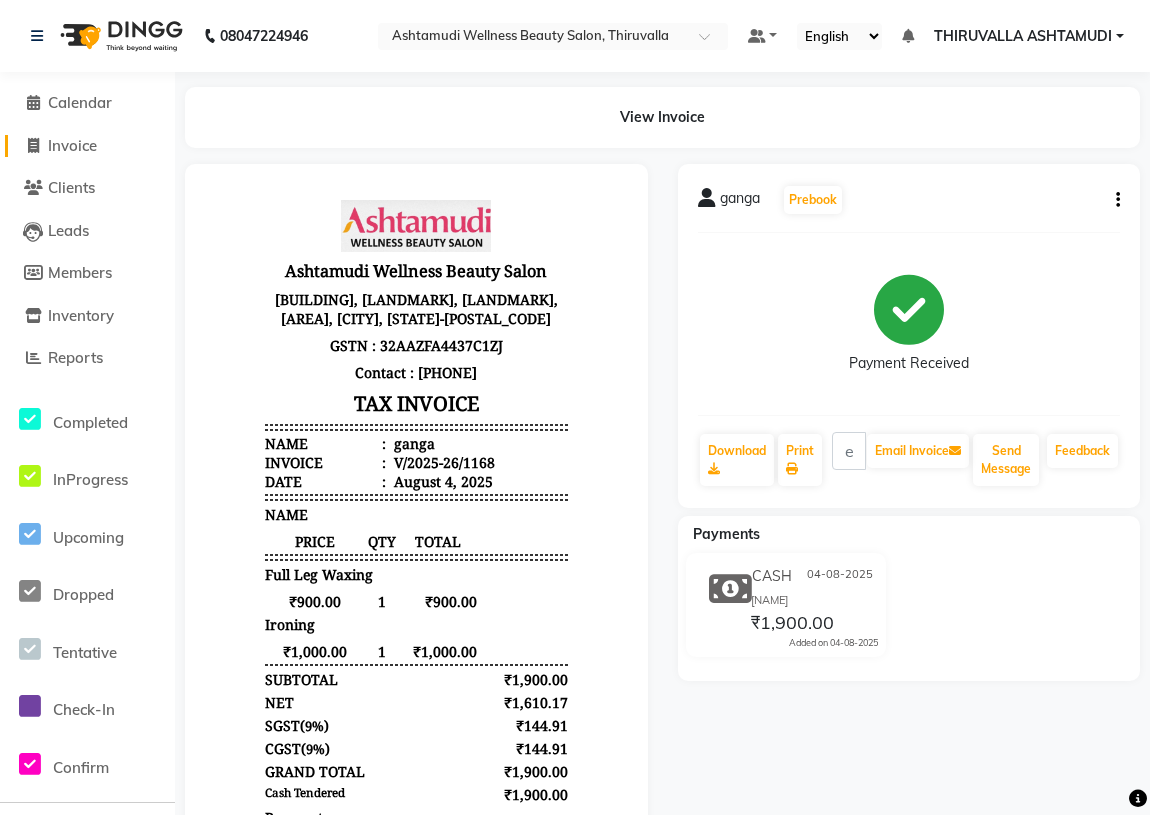 click on "Invoice" 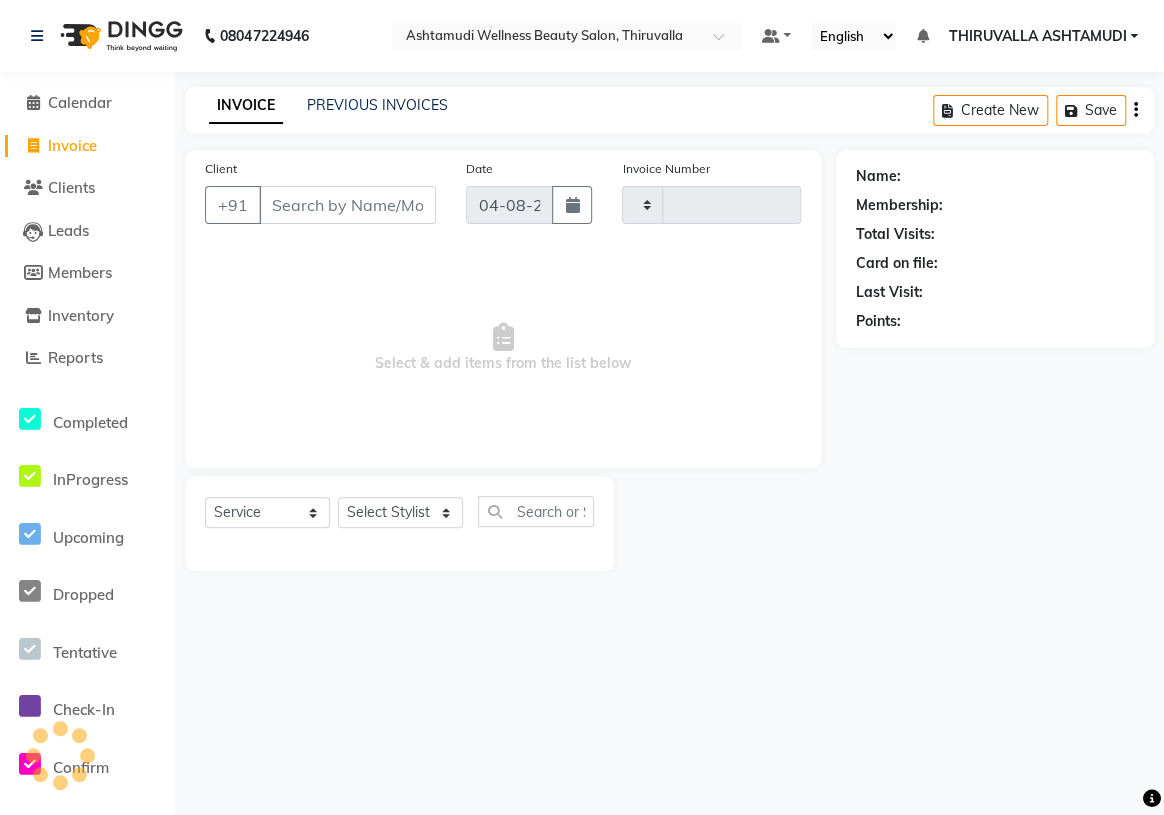 type on "1169" 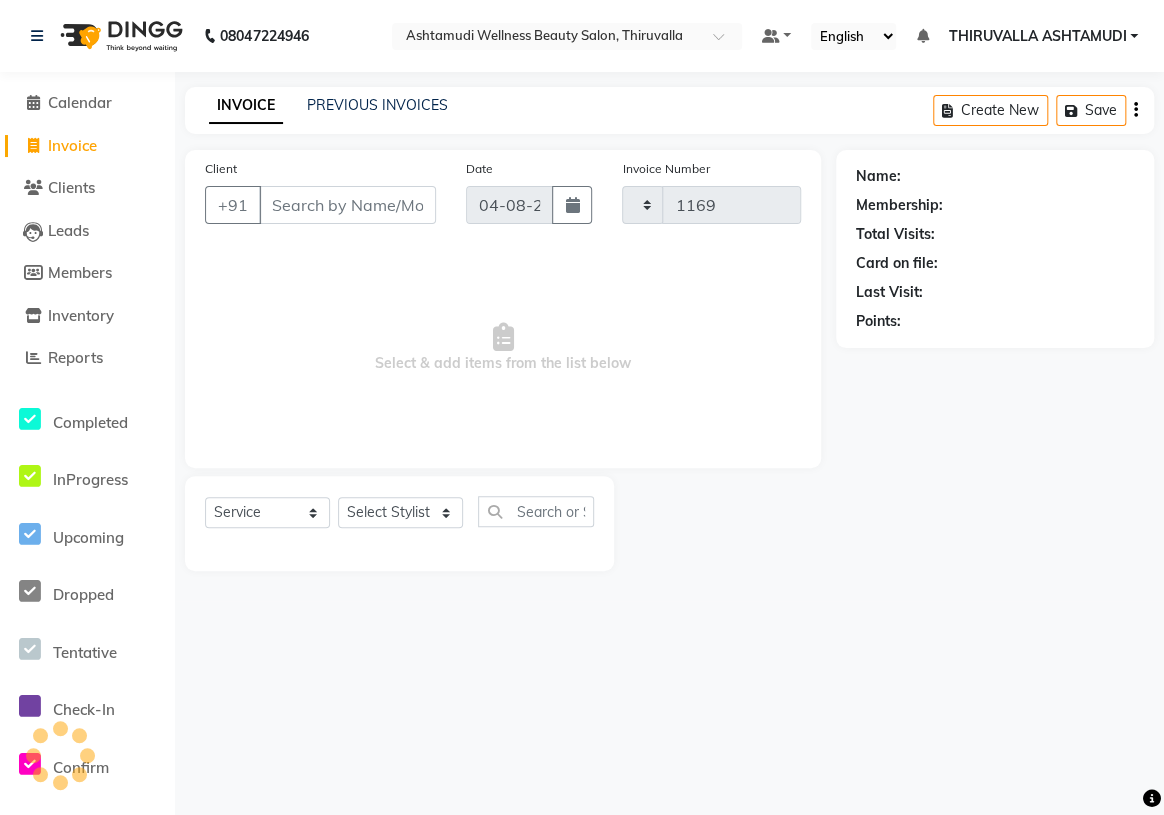select on "4634" 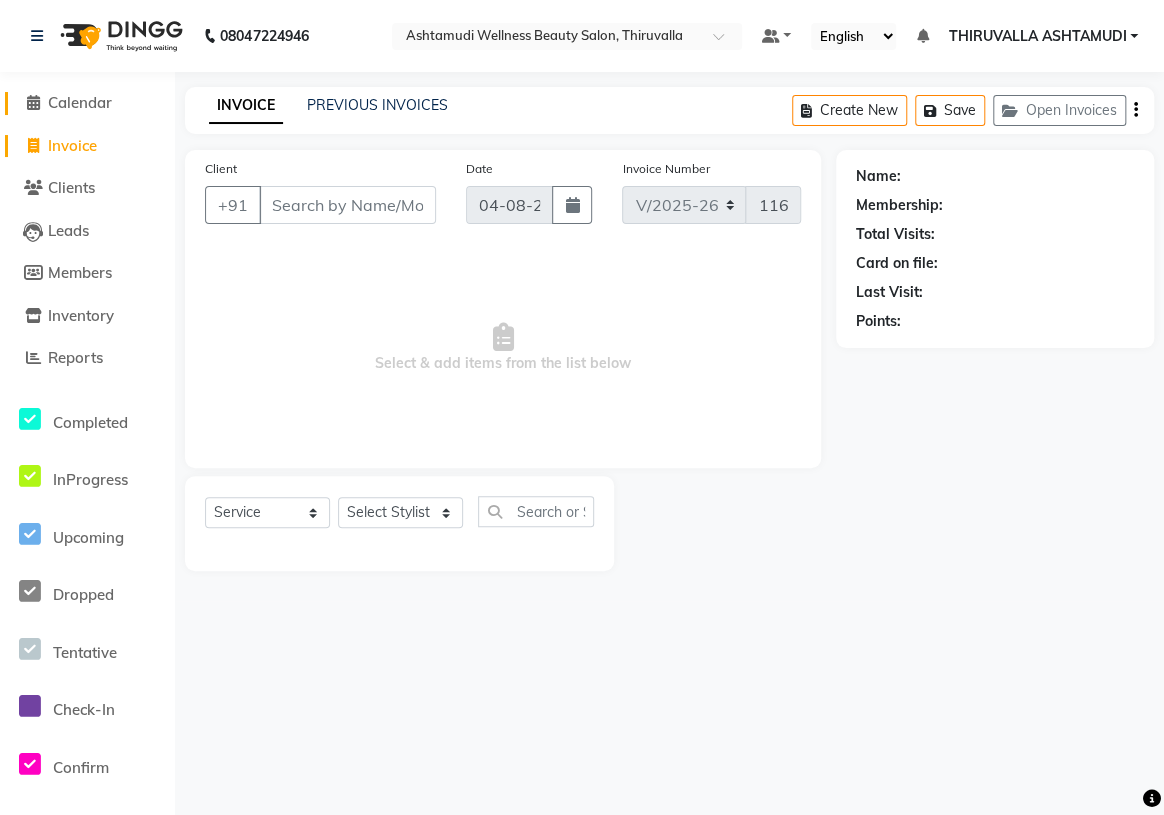 click on "Calendar" 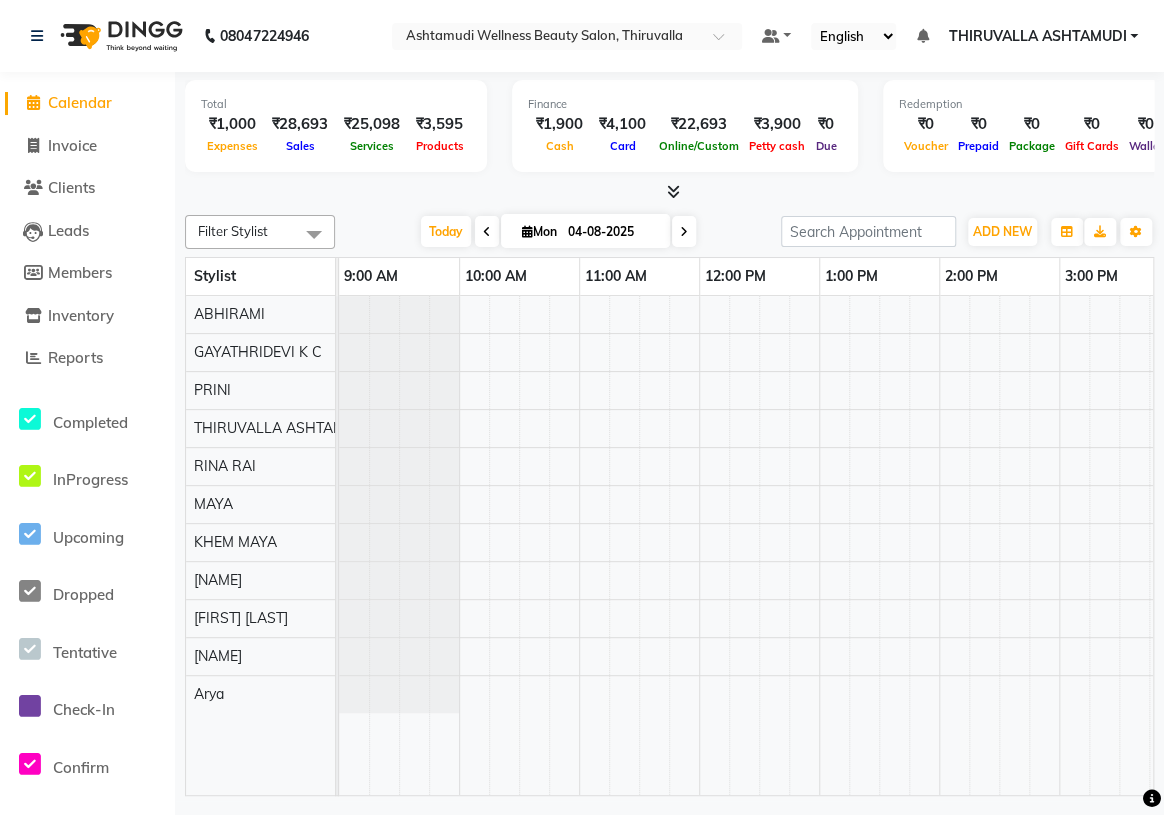 scroll, scrollTop: 0, scrollLeft: 0, axis: both 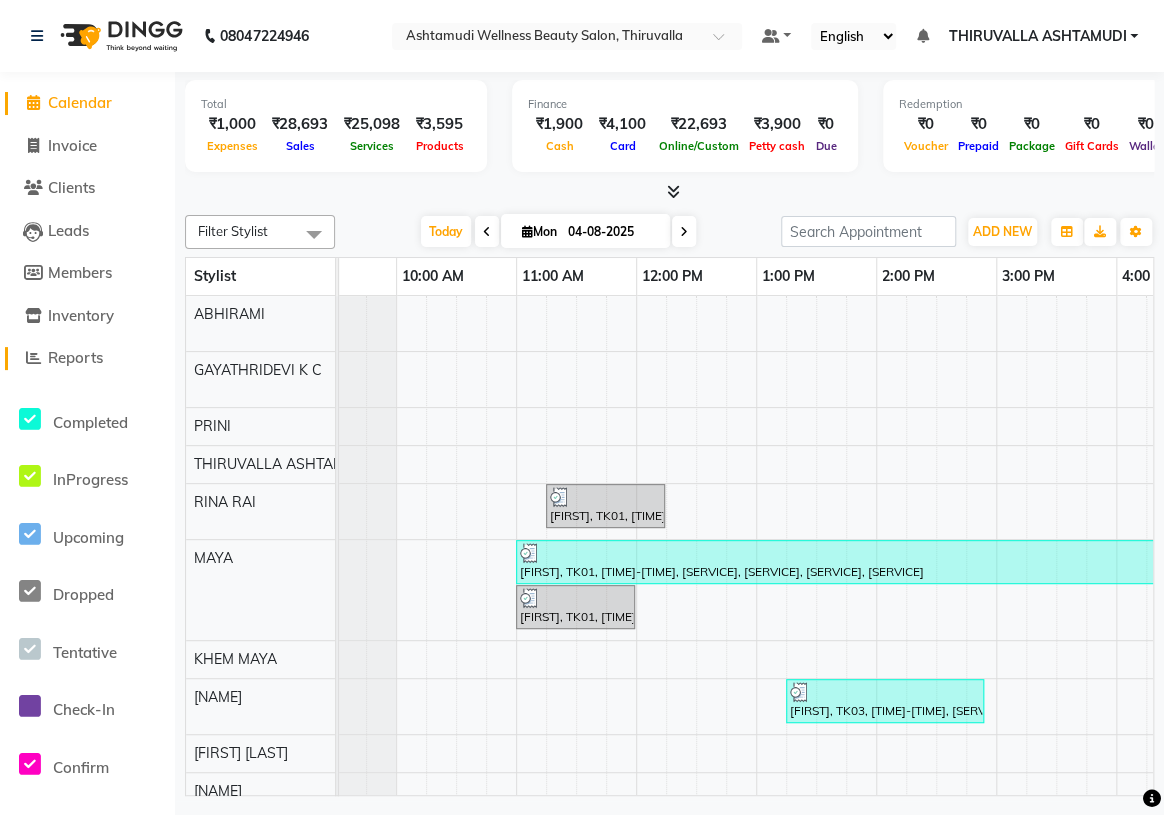 click on "Reports" 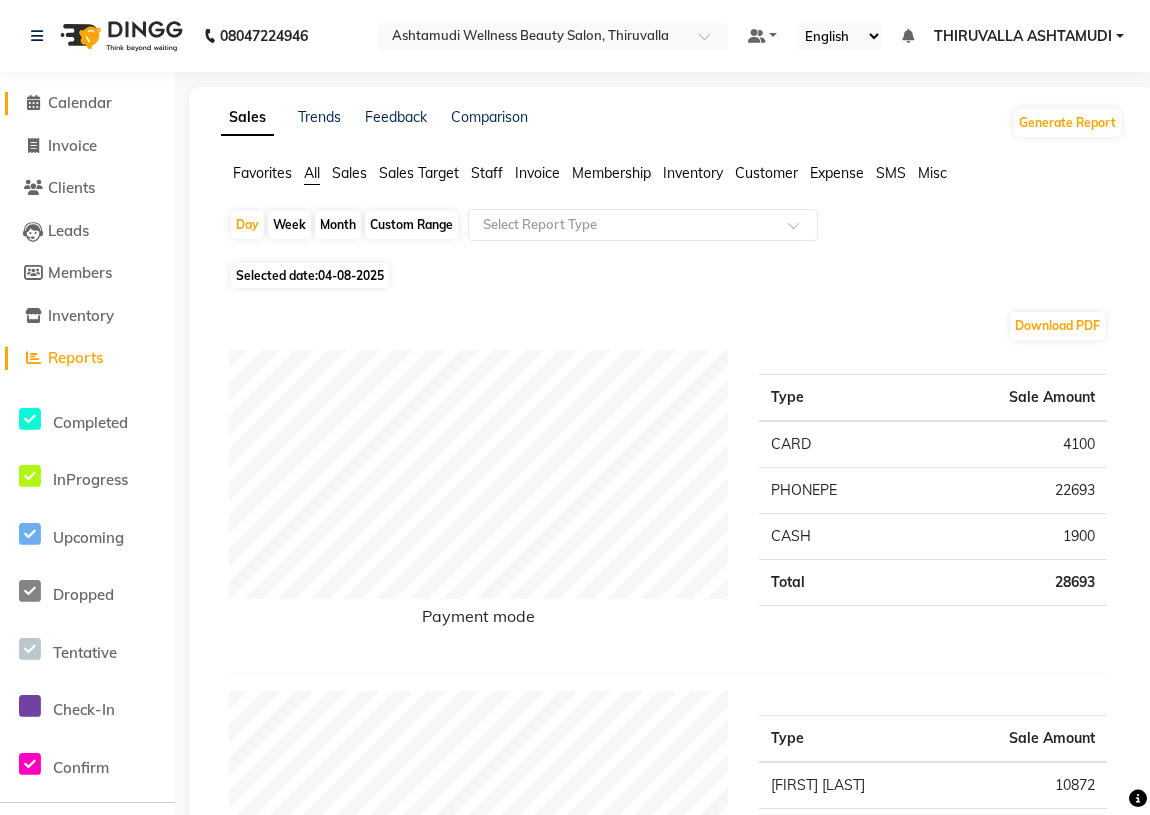 click on "Calendar" 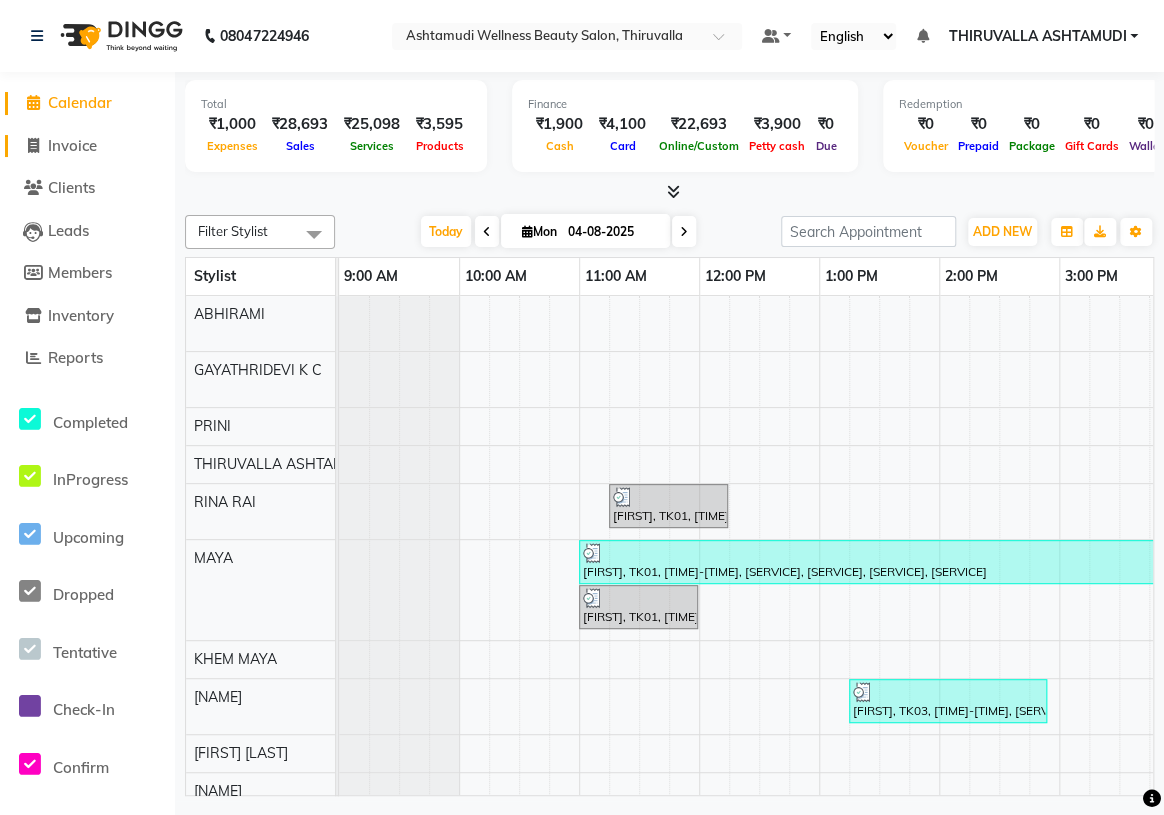 click on "Invoice" 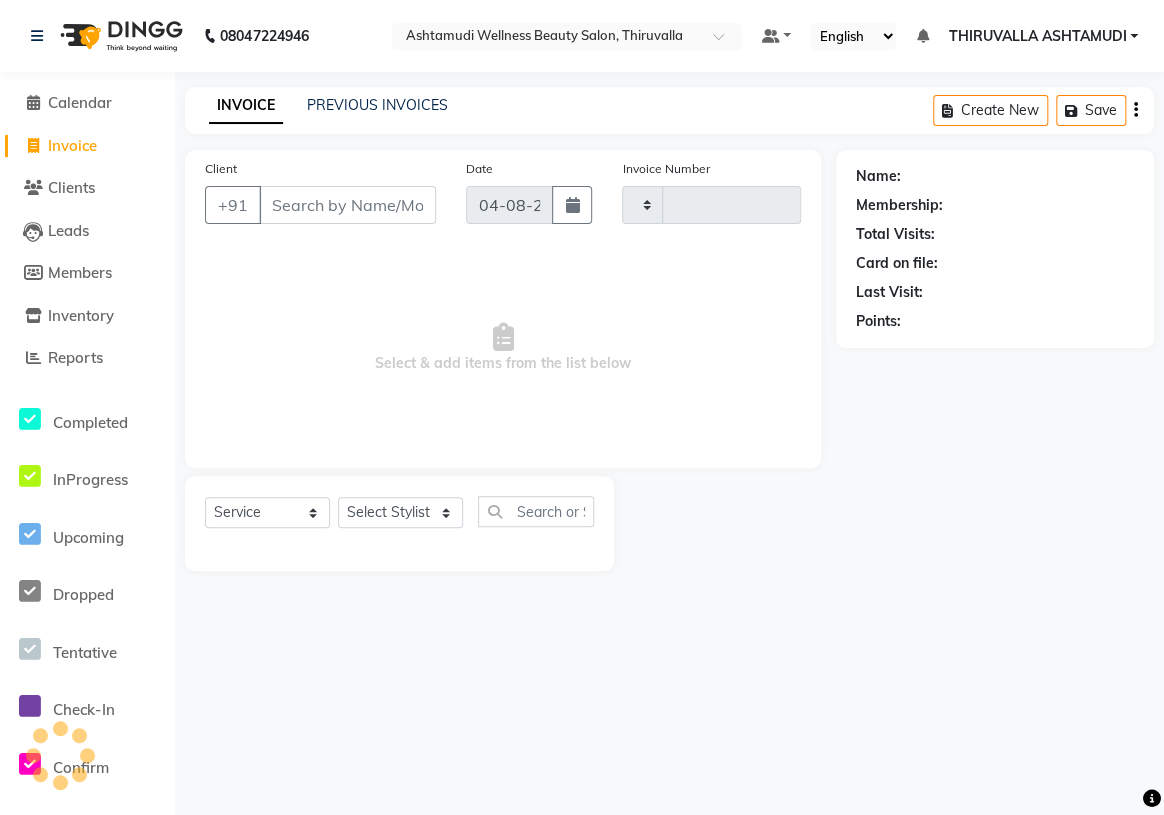 type on "1169" 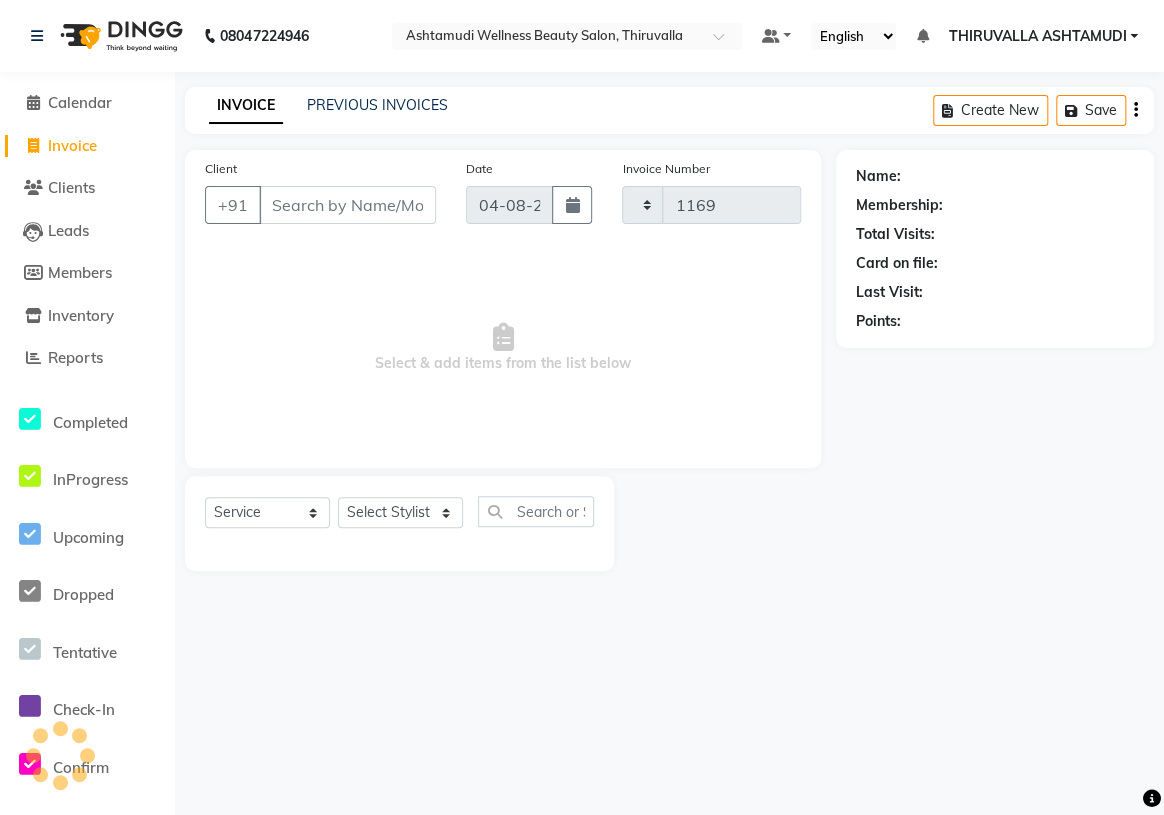select on "4634" 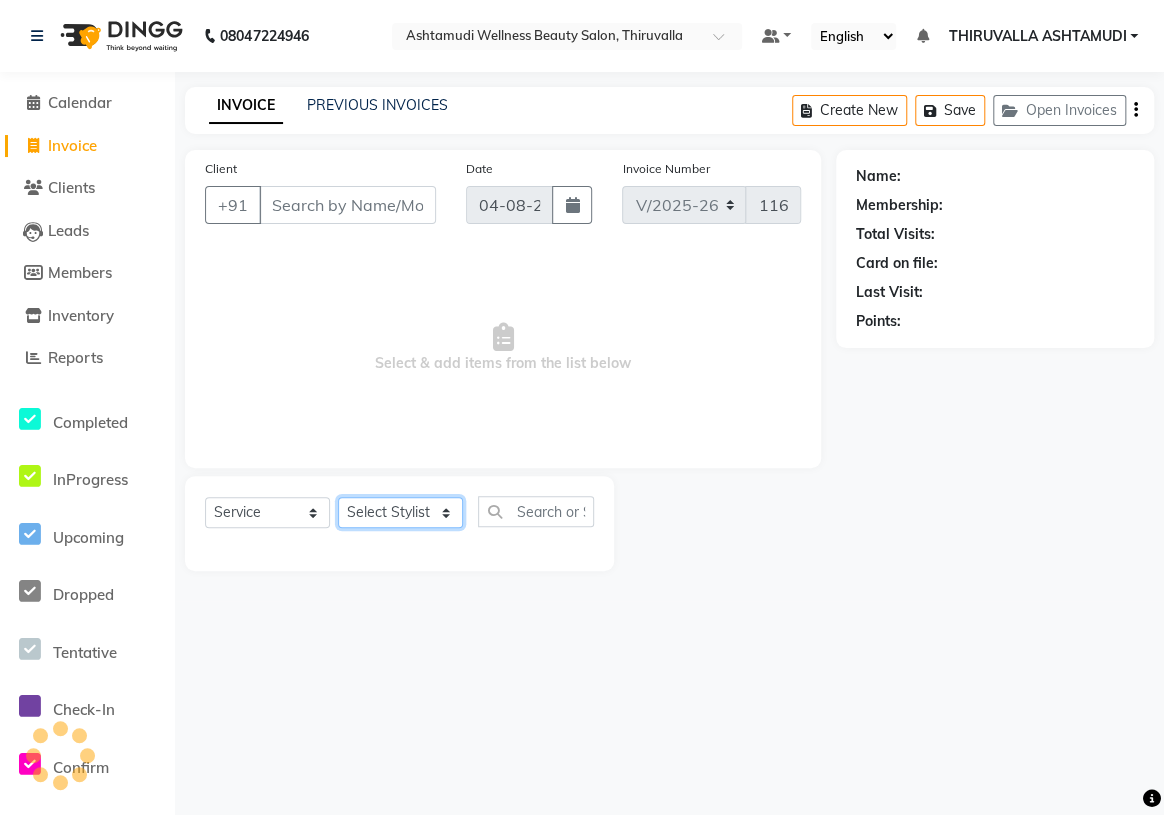 click on "Select Stylist" 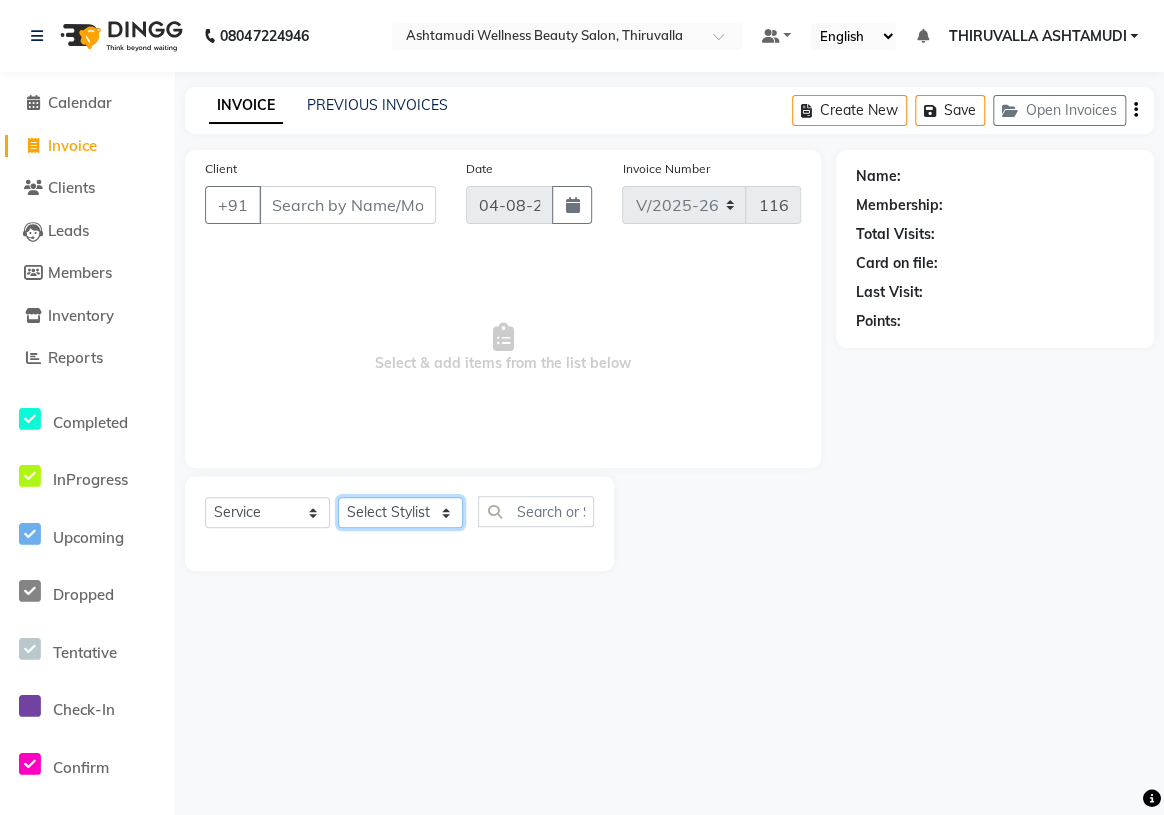 drag, startPoint x: 409, startPoint y: 509, endPoint x: 420, endPoint y: 513, distance: 11.7046995 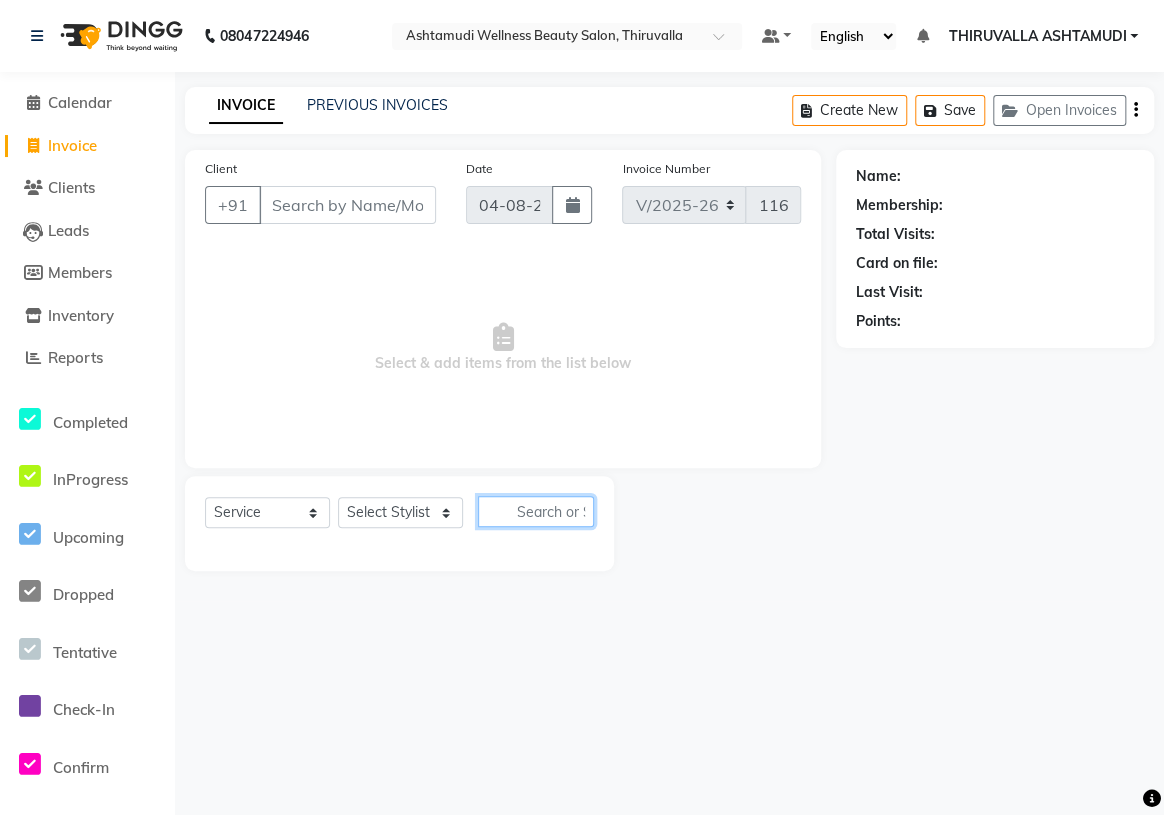 click 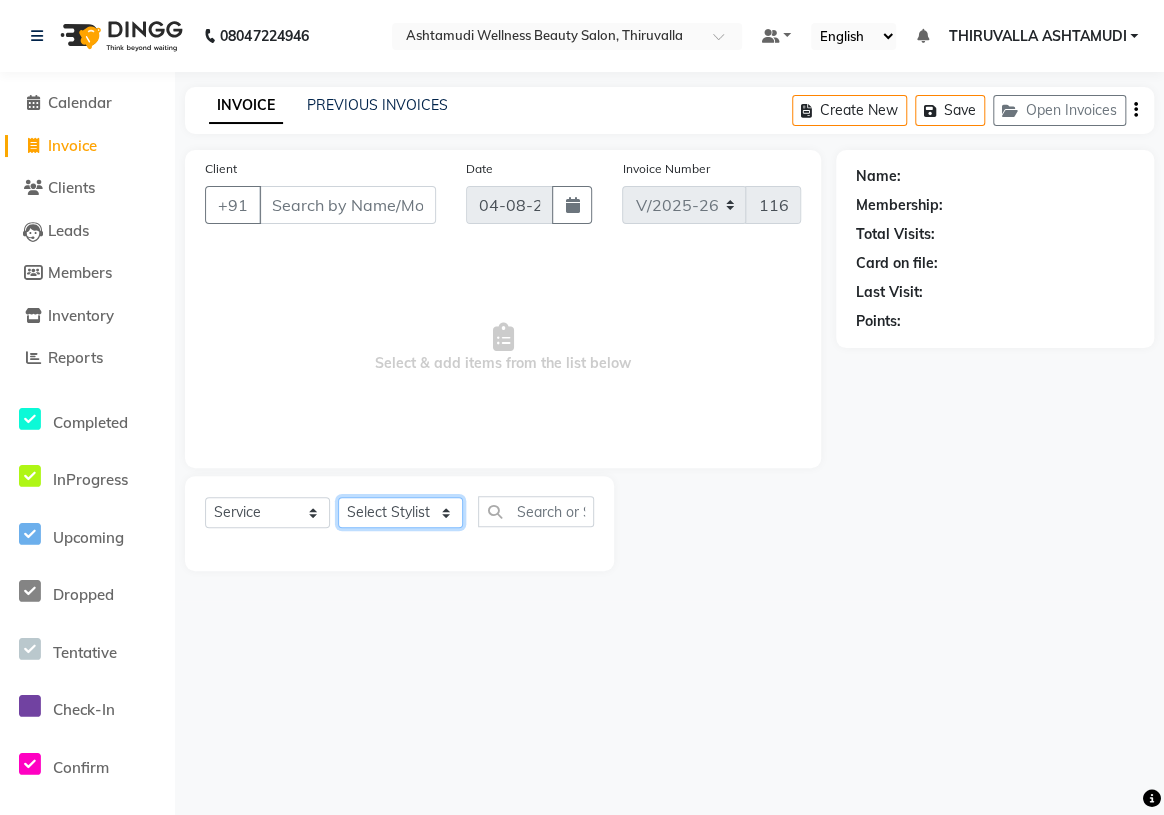 click on "Select Stylist ABHIRAMI		 Arya Eshani GAYATHRIDEVI	K C	 Jisna KHEM MAYA MAYA PRINI		 RINA RAI SHINY ABY THIRUVALLA ASHTAMUDI VISMAYA SURENDRAN" 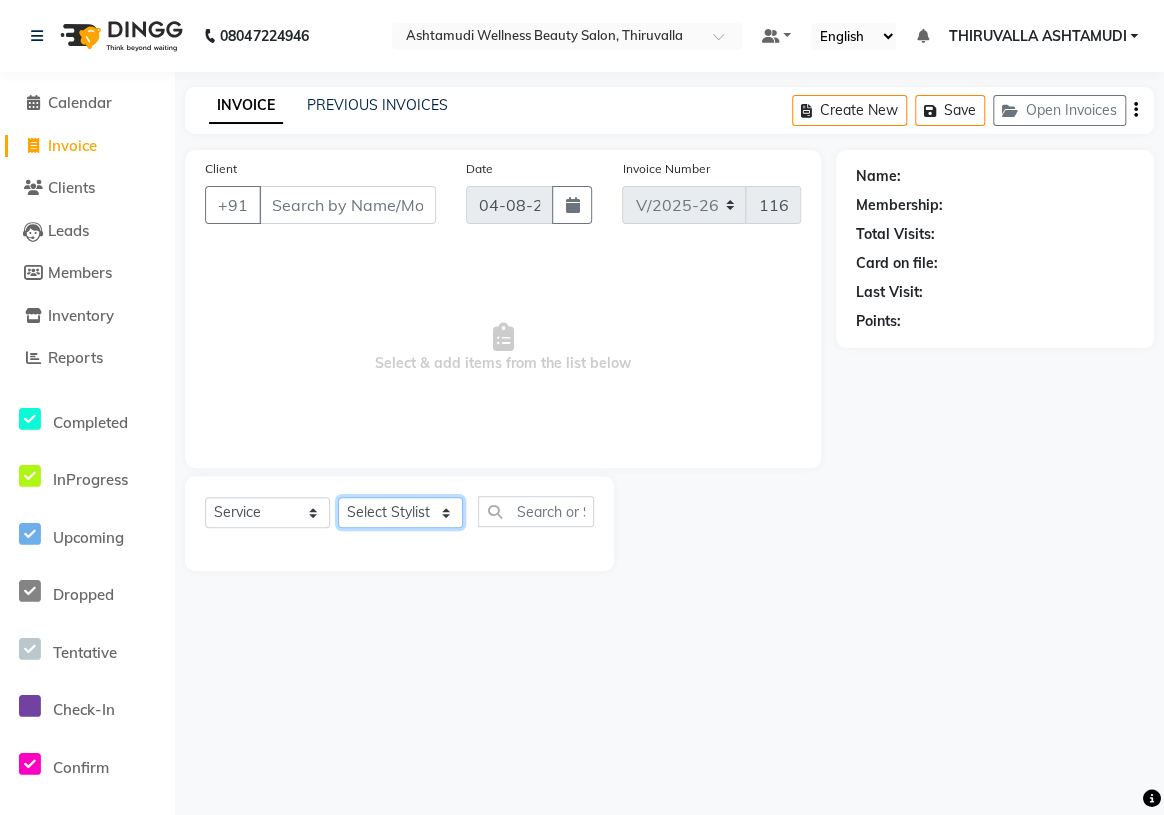 select on "60487" 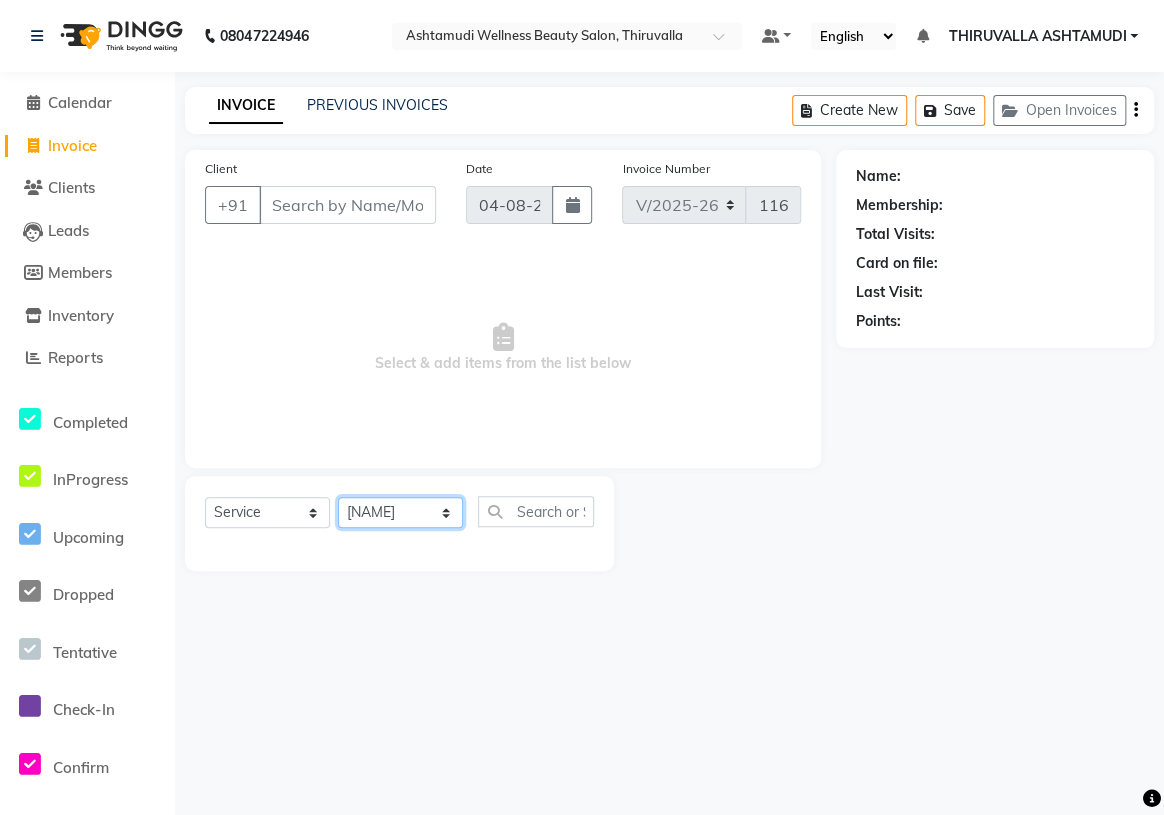 click on "Select Stylist ABHIRAMI		 Arya Eshani GAYATHRIDEVI	K C	 Jisna KHEM MAYA MAYA PRINI		 RINA RAI SHINY ABY THIRUVALLA ASHTAMUDI VISMAYA SURENDRAN" 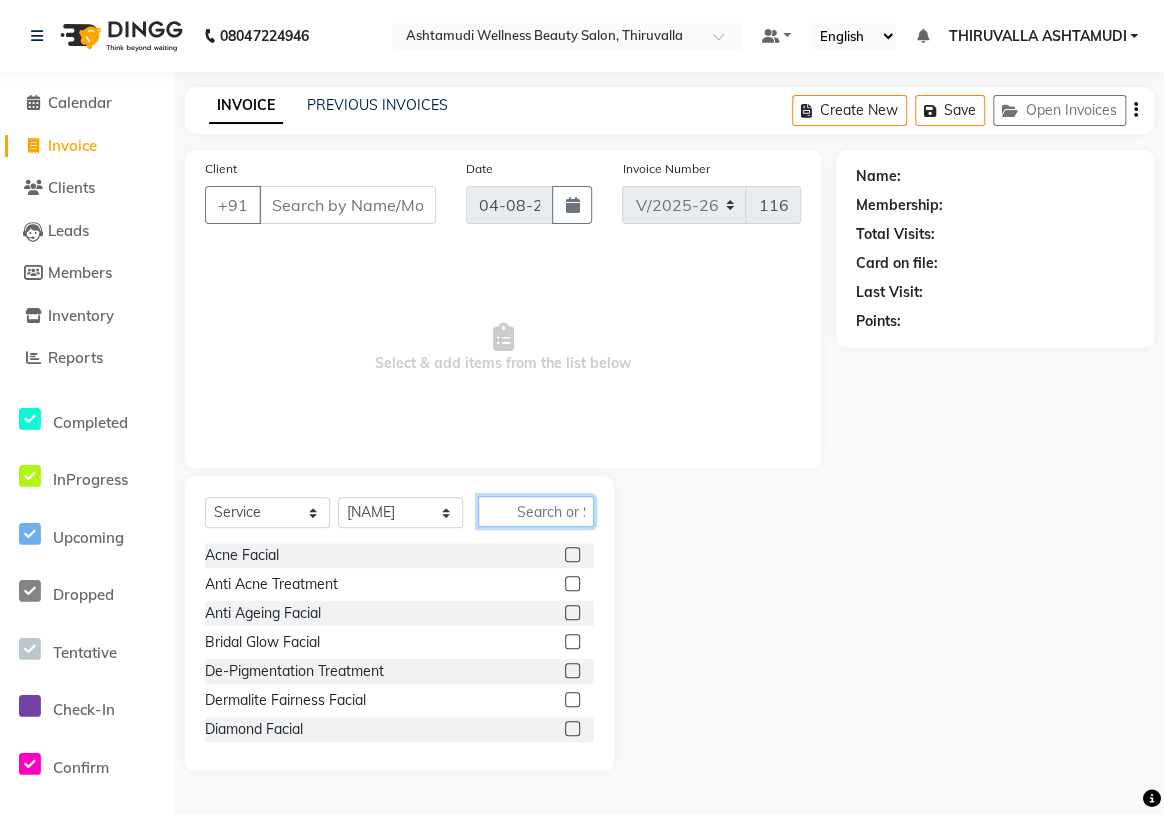 click 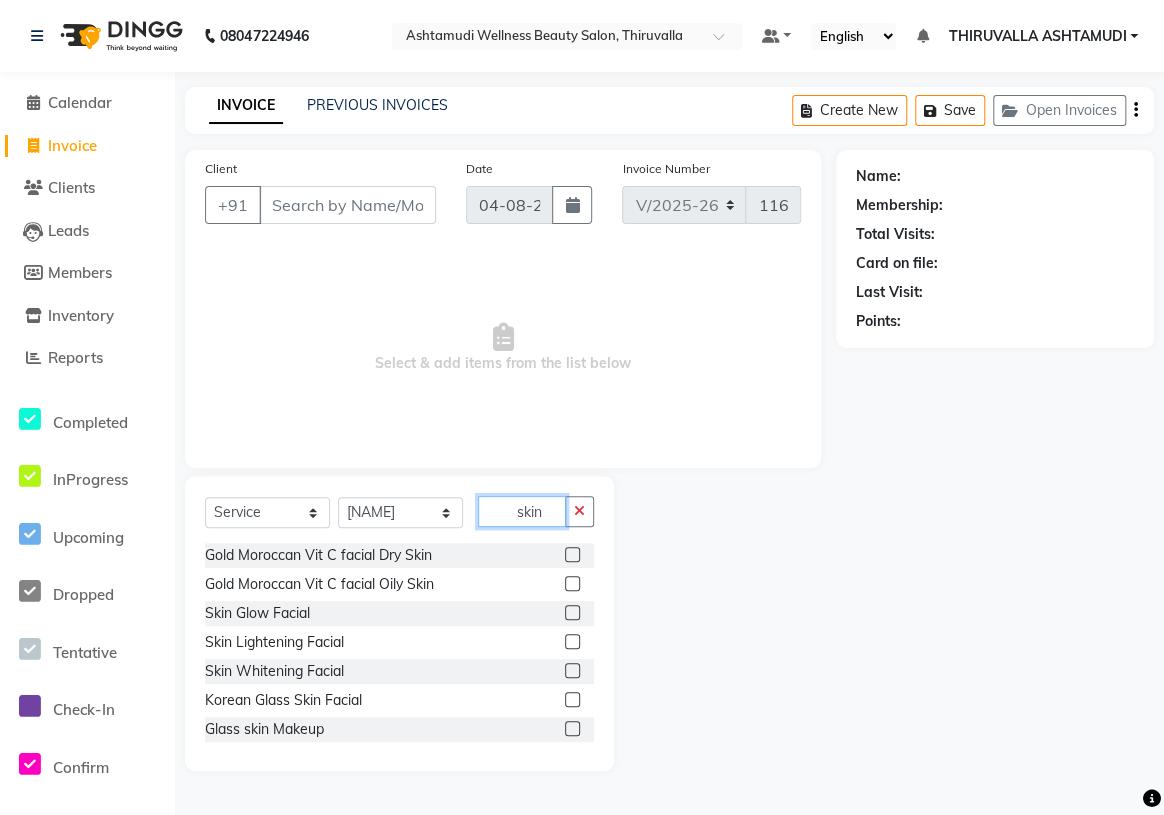 type on "skin" 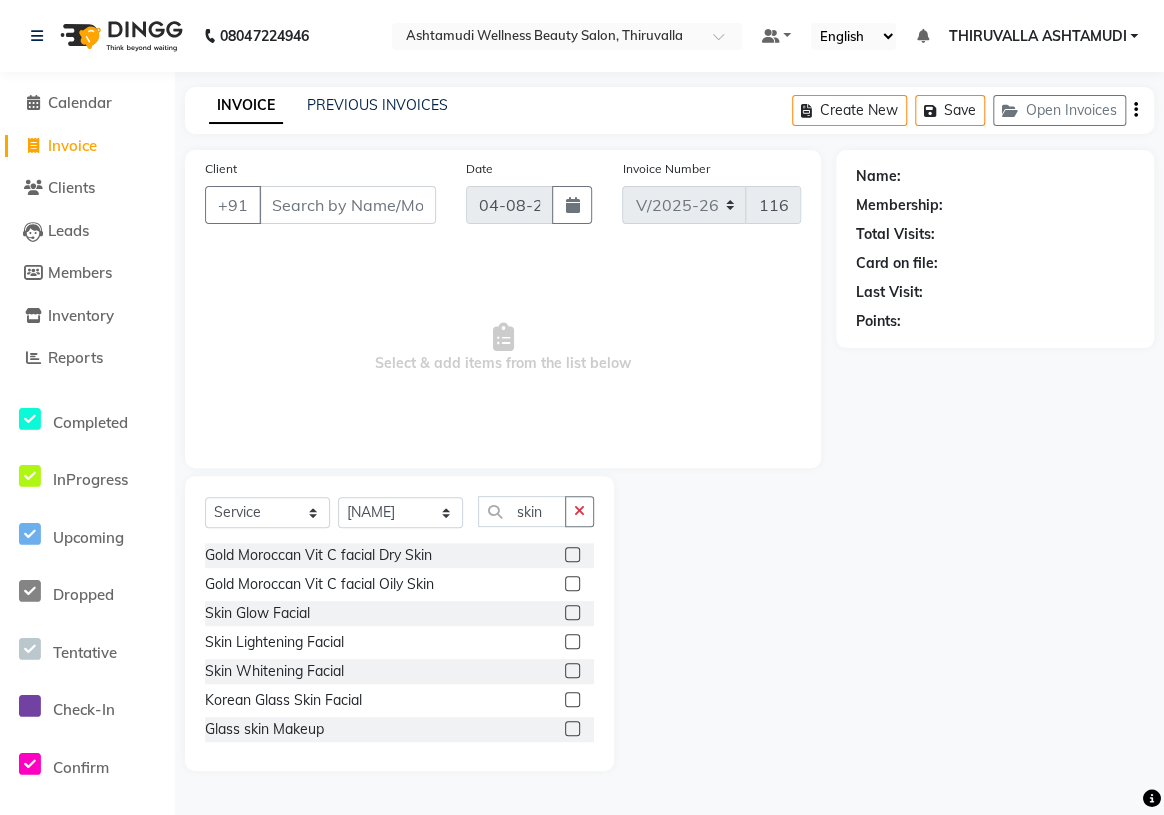 click 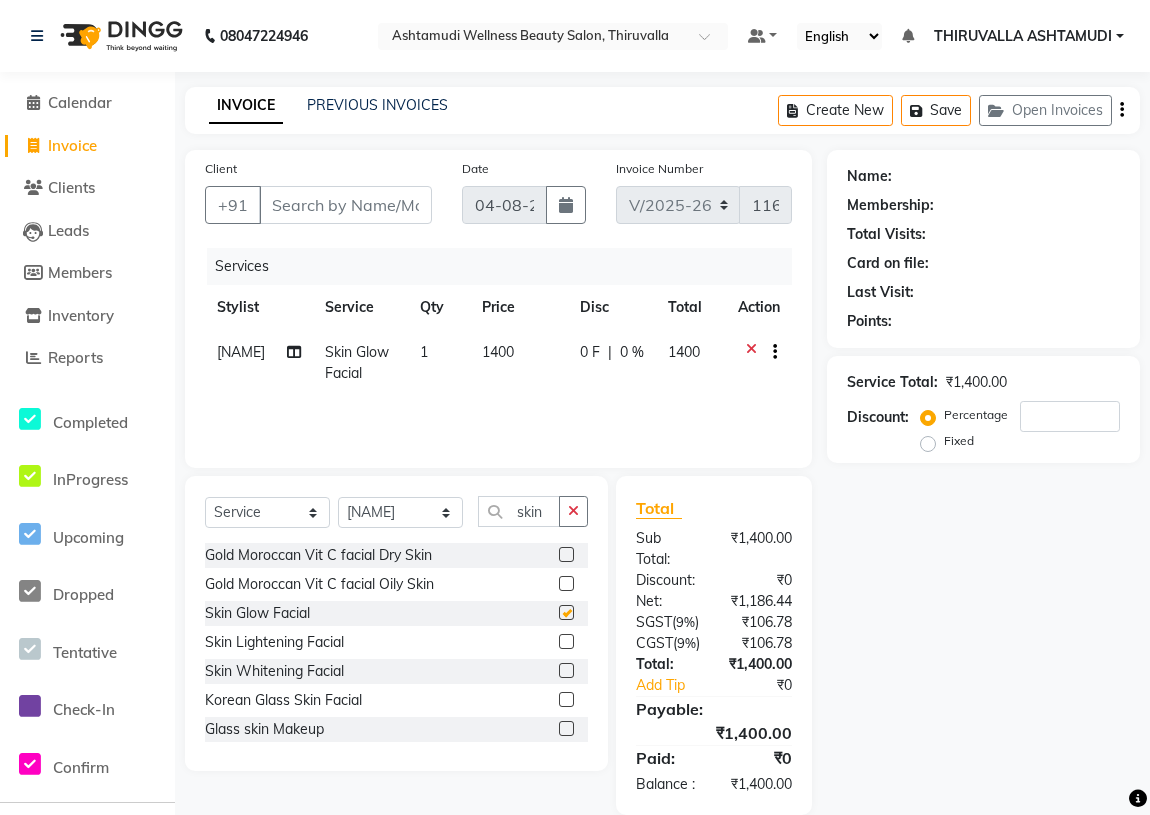 checkbox on "false" 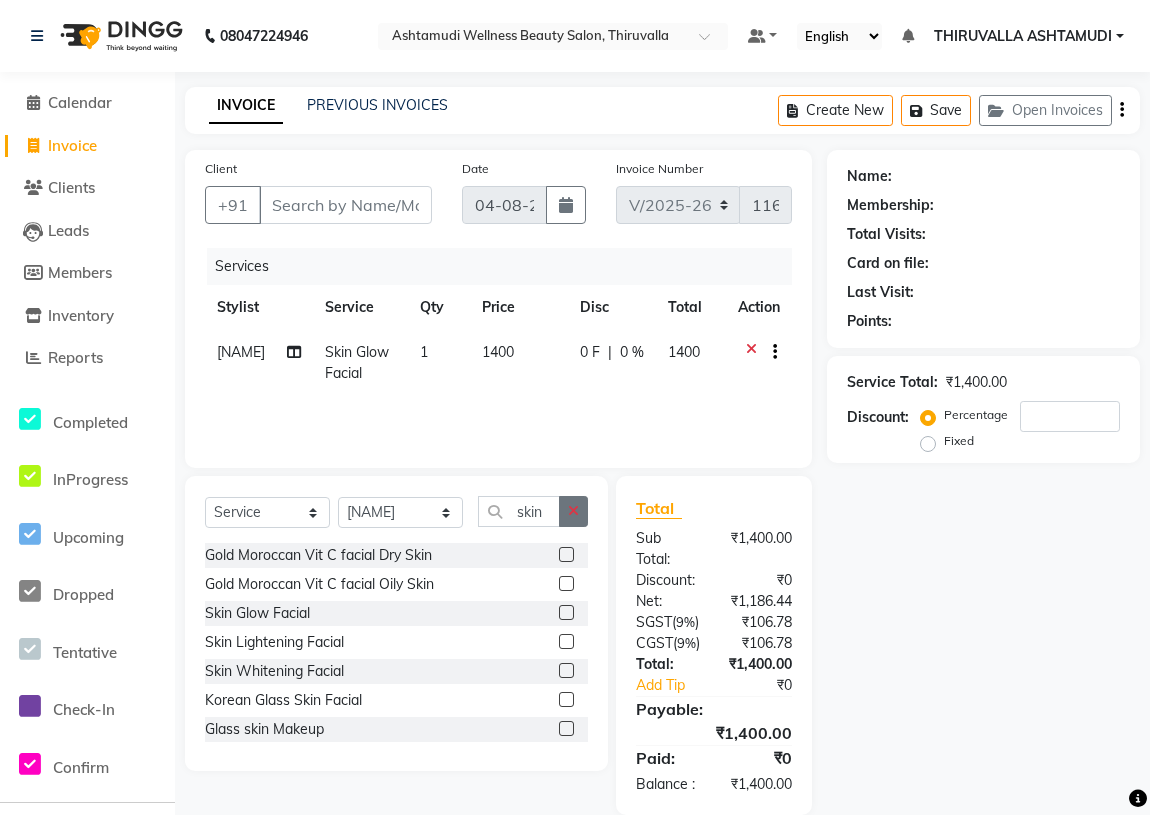 click 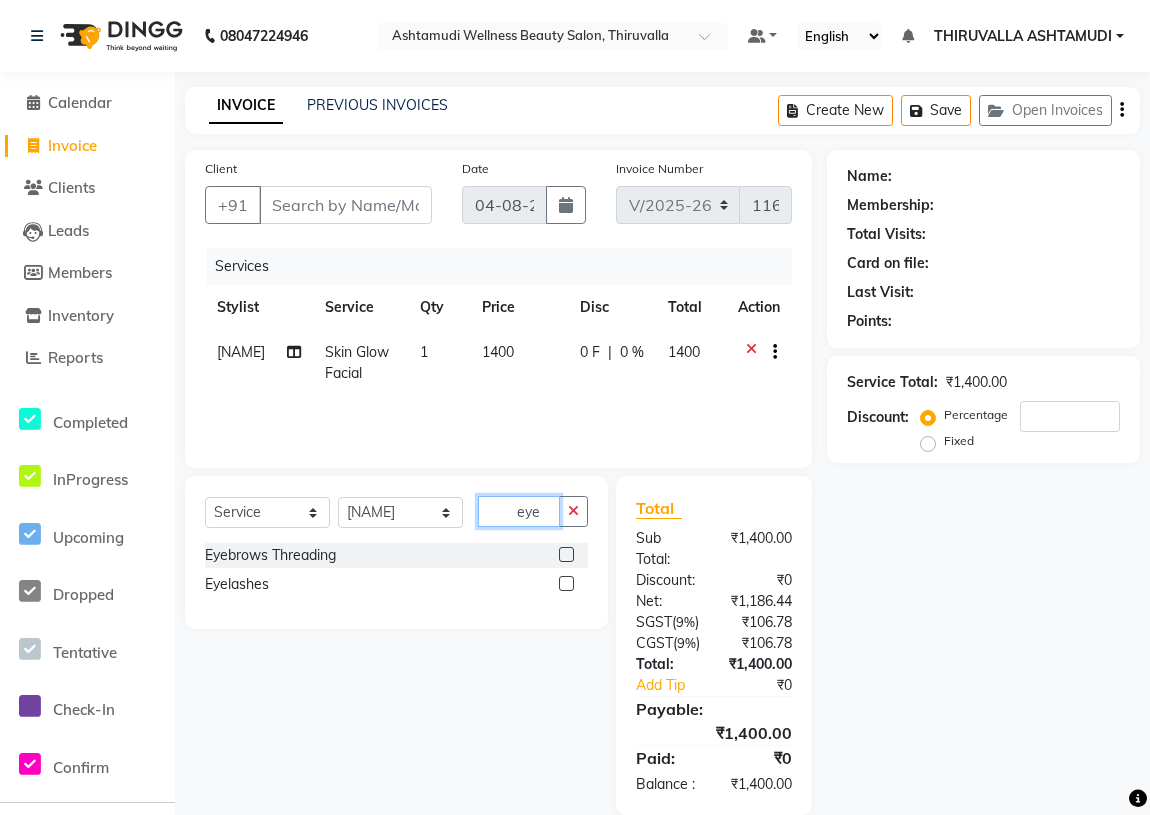 type on "eye" 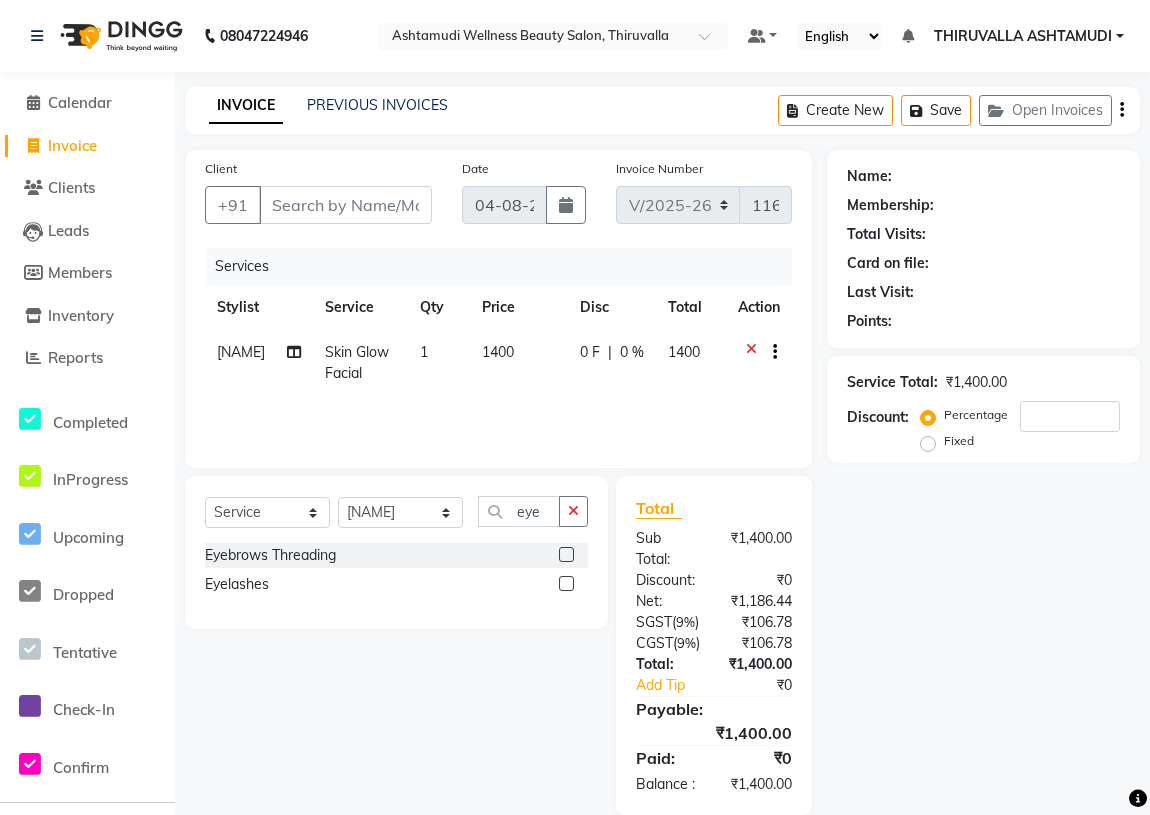 click 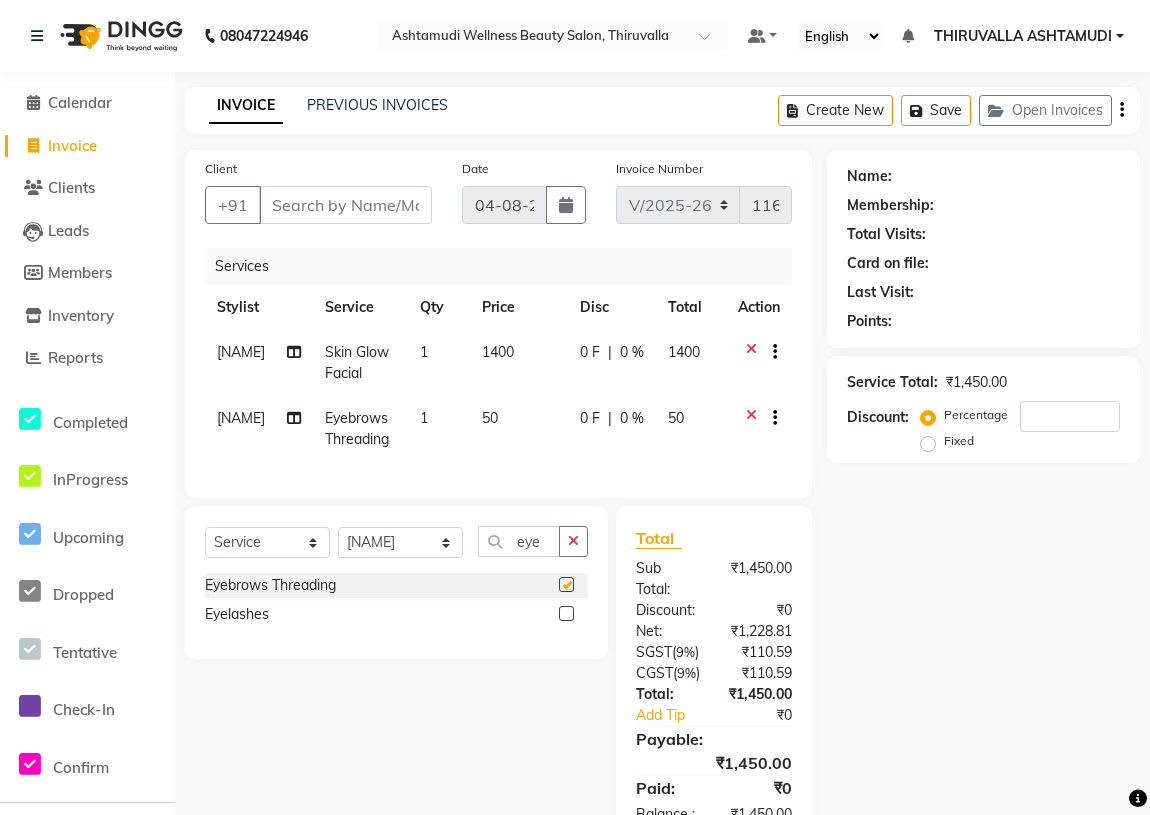 checkbox on "false" 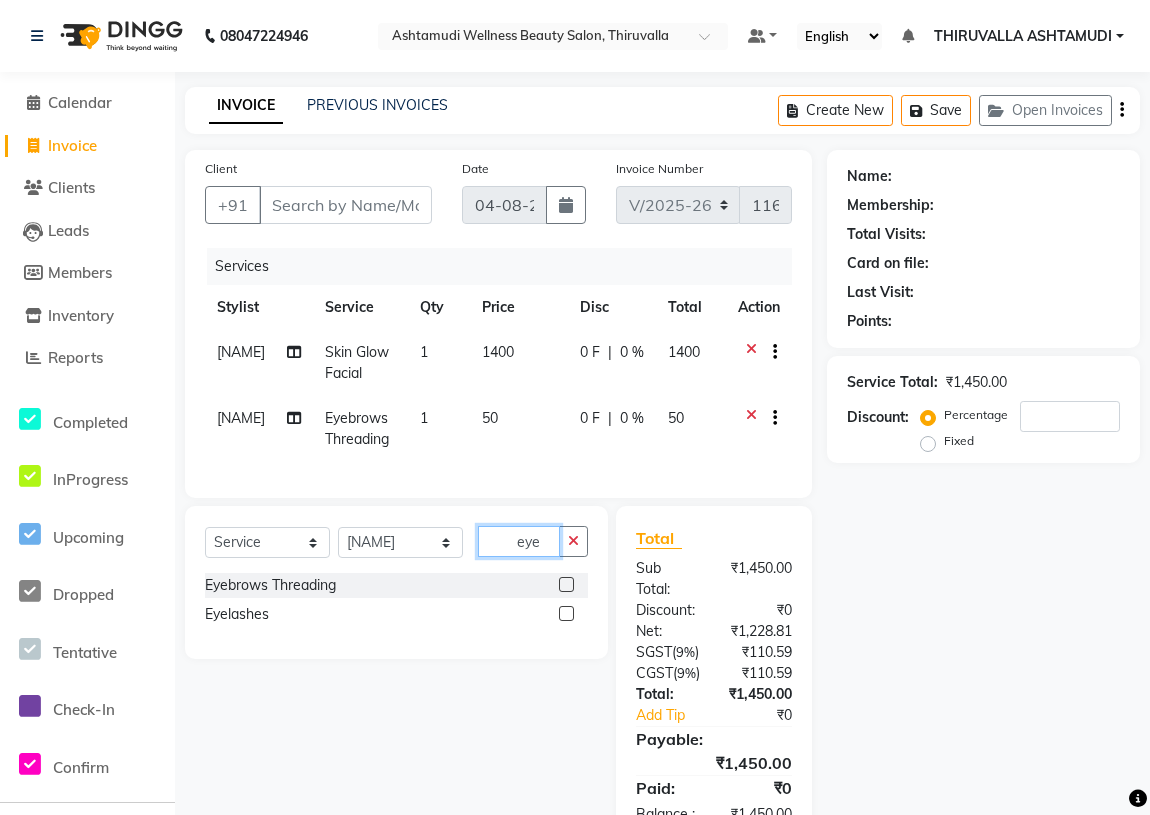 click on "eye" 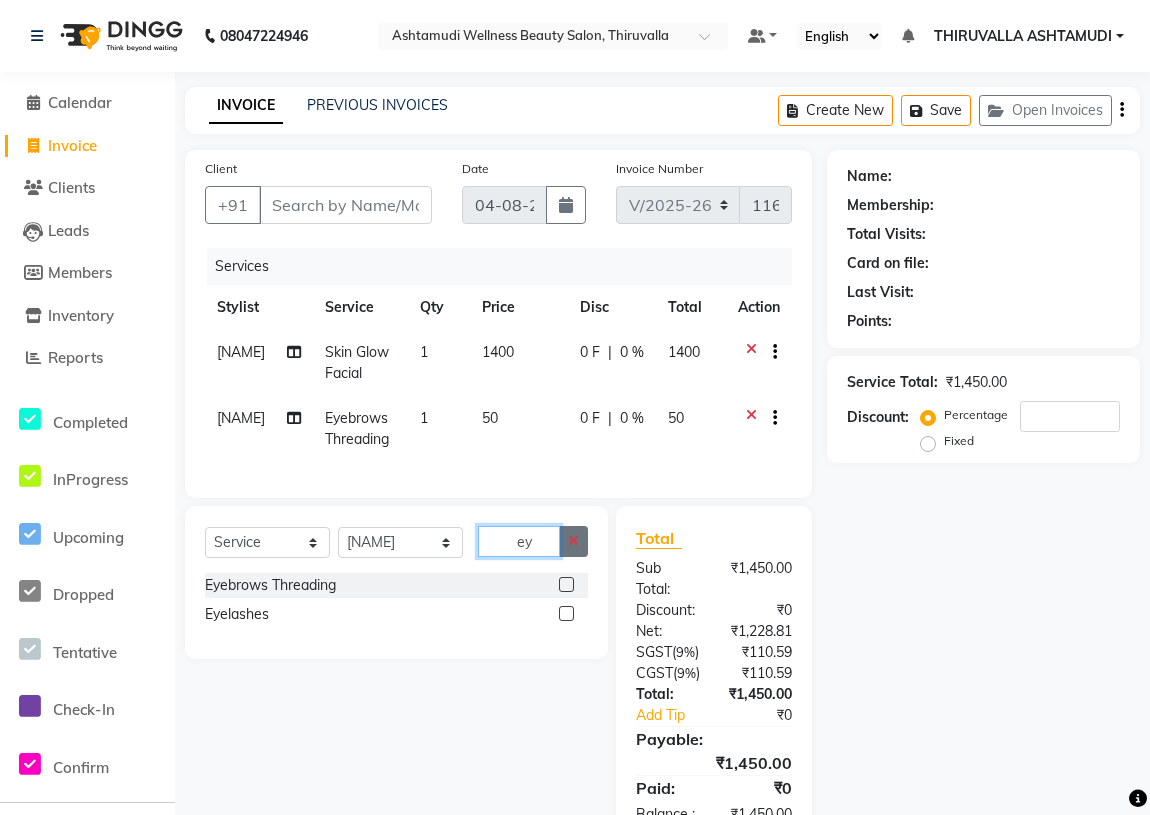 type on "e" 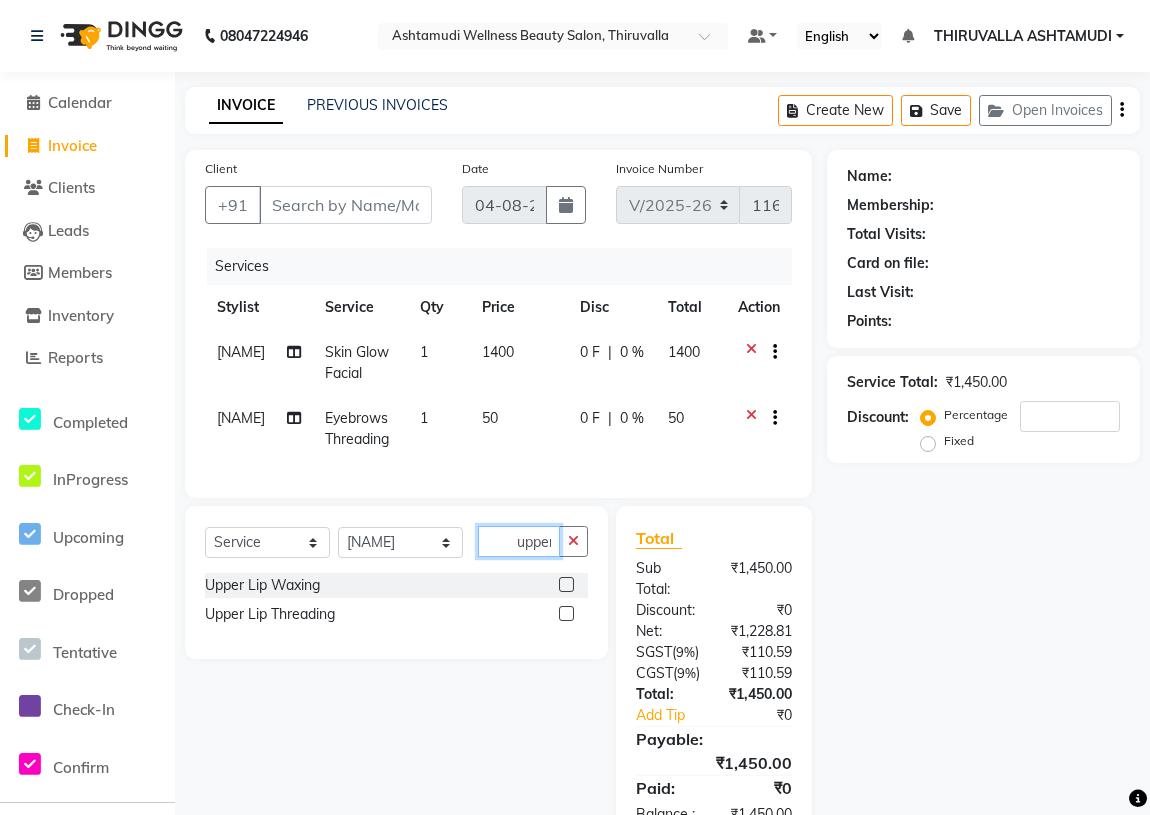 scroll, scrollTop: 0, scrollLeft: 2, axis: horizontal 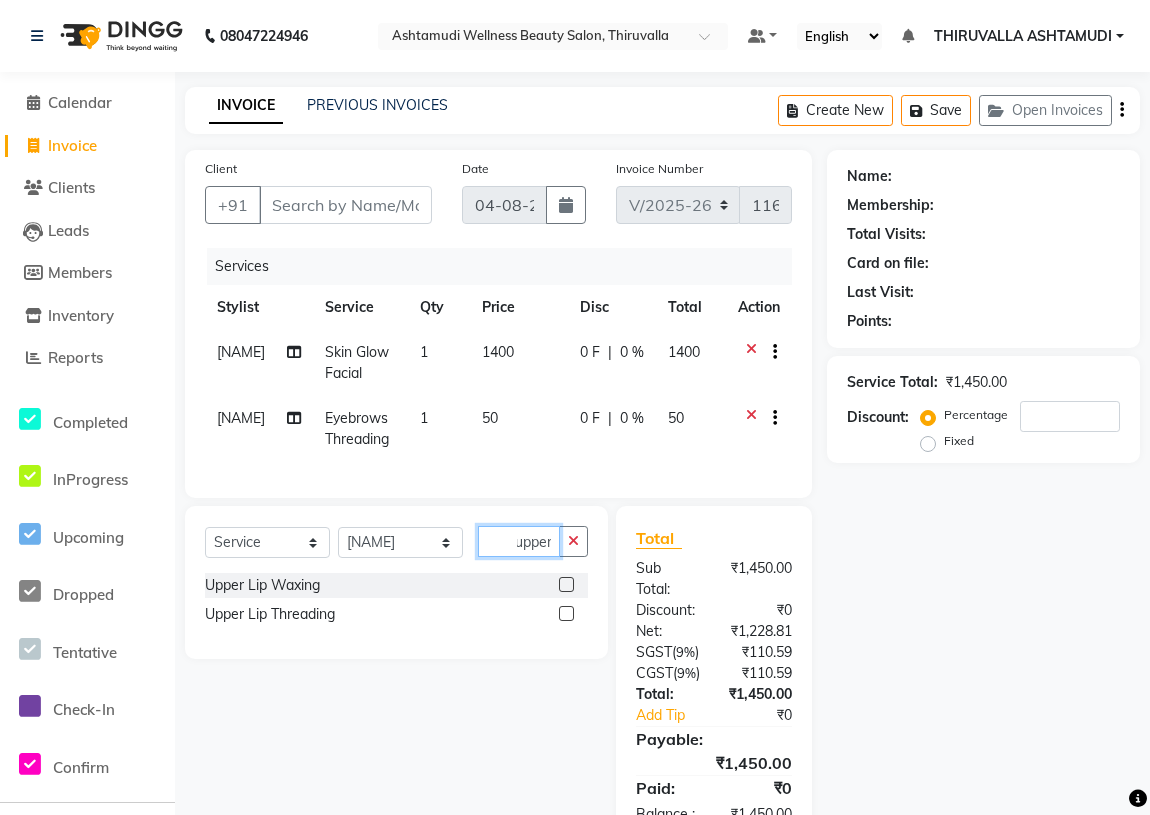 type on "upper" 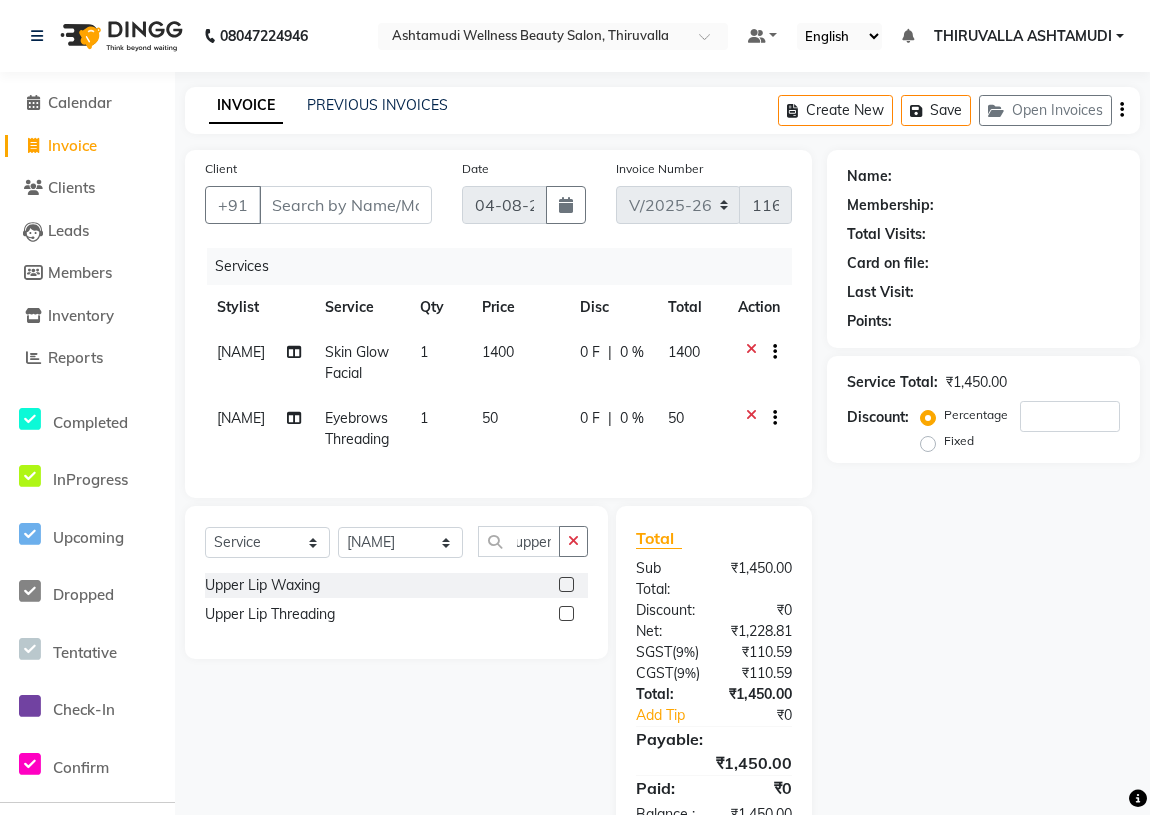 scroll, scrollTop: 0, scrollLeft: 0, axis: both 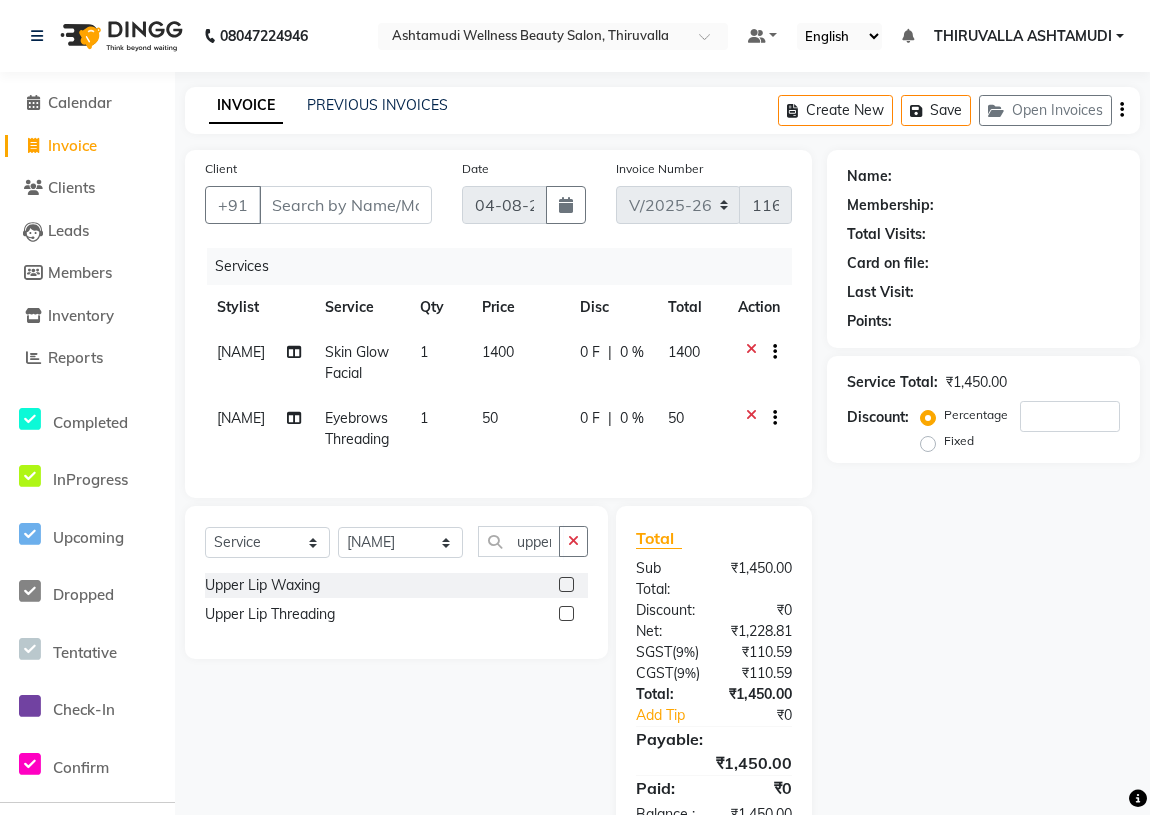 click 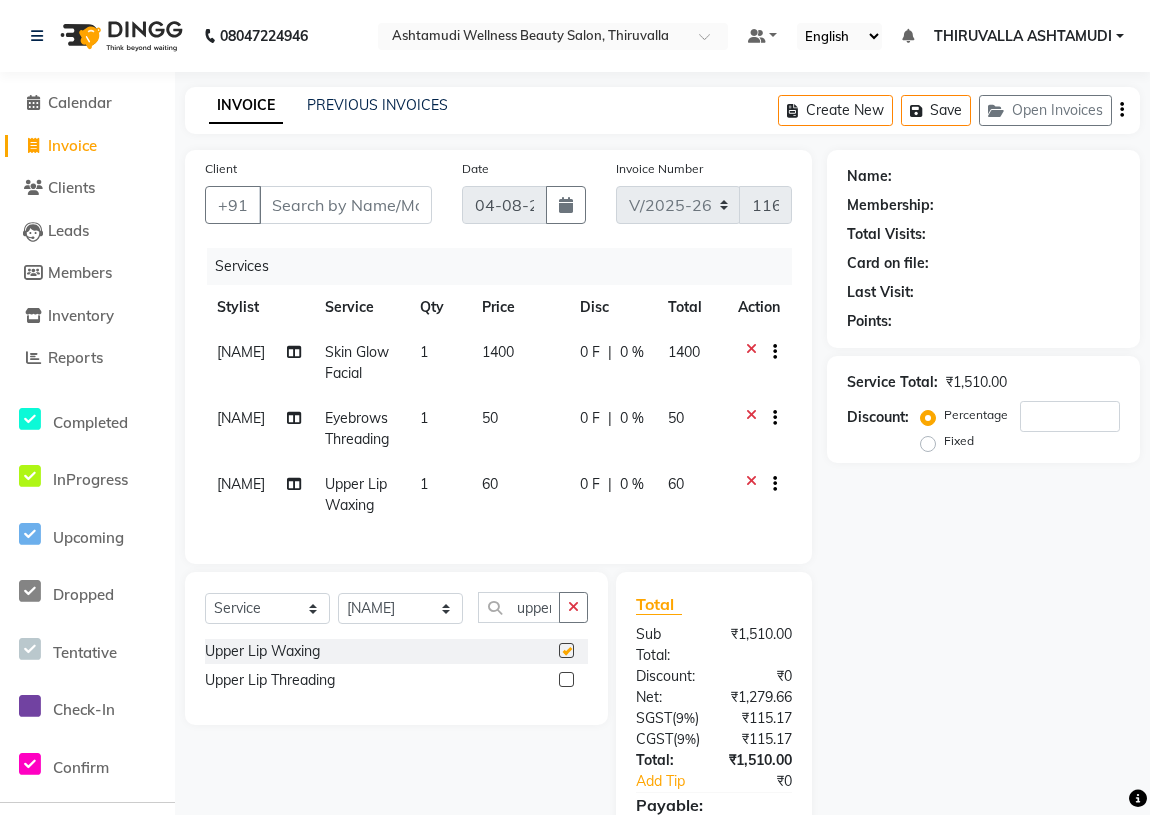 checkbox on "false" 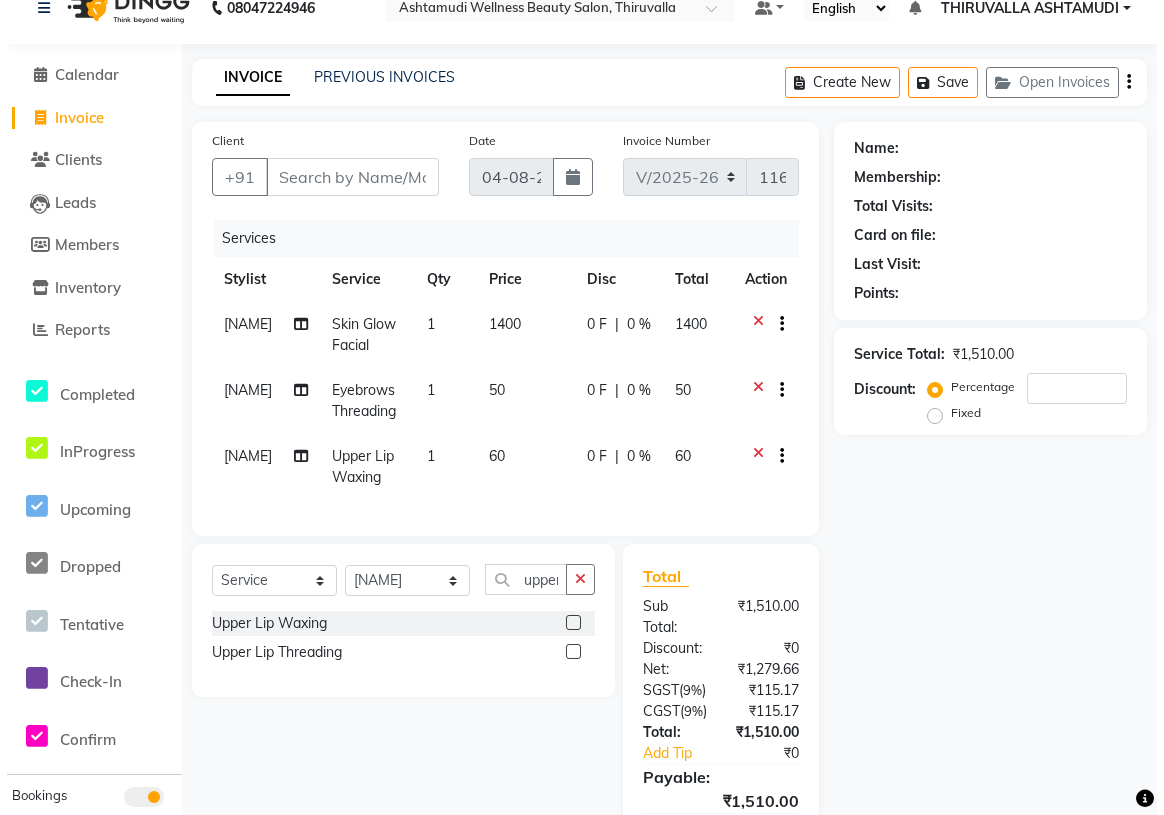 scroll, scrollTop: 20, scrollLeft: 0, axis: vertical 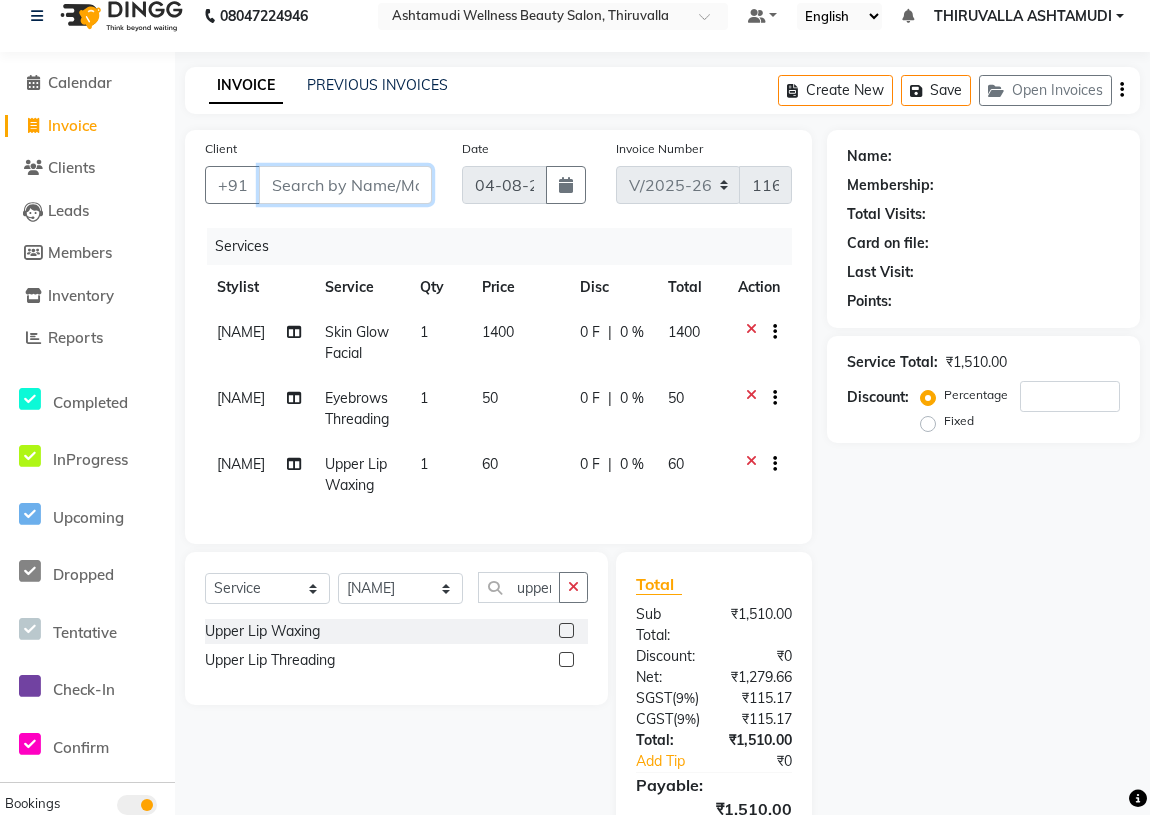click on "Client" at bounding box center (345, 185) 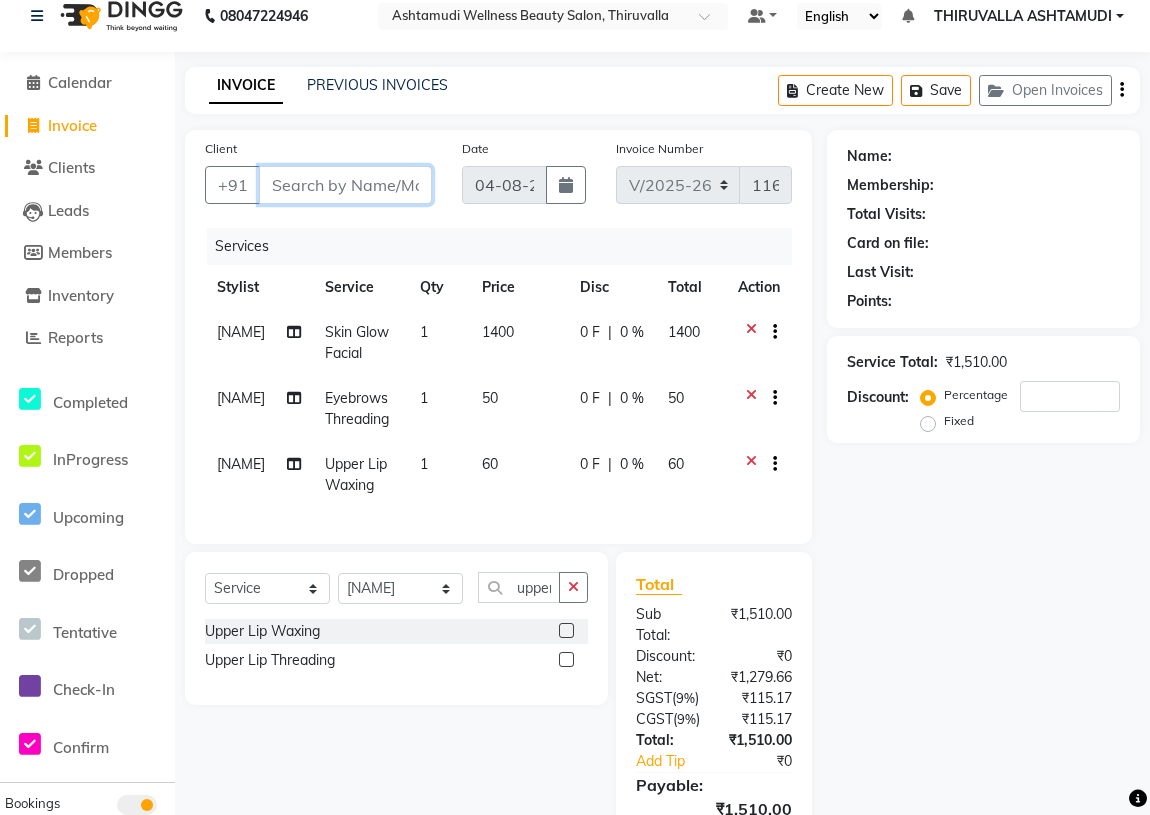 type on "8" 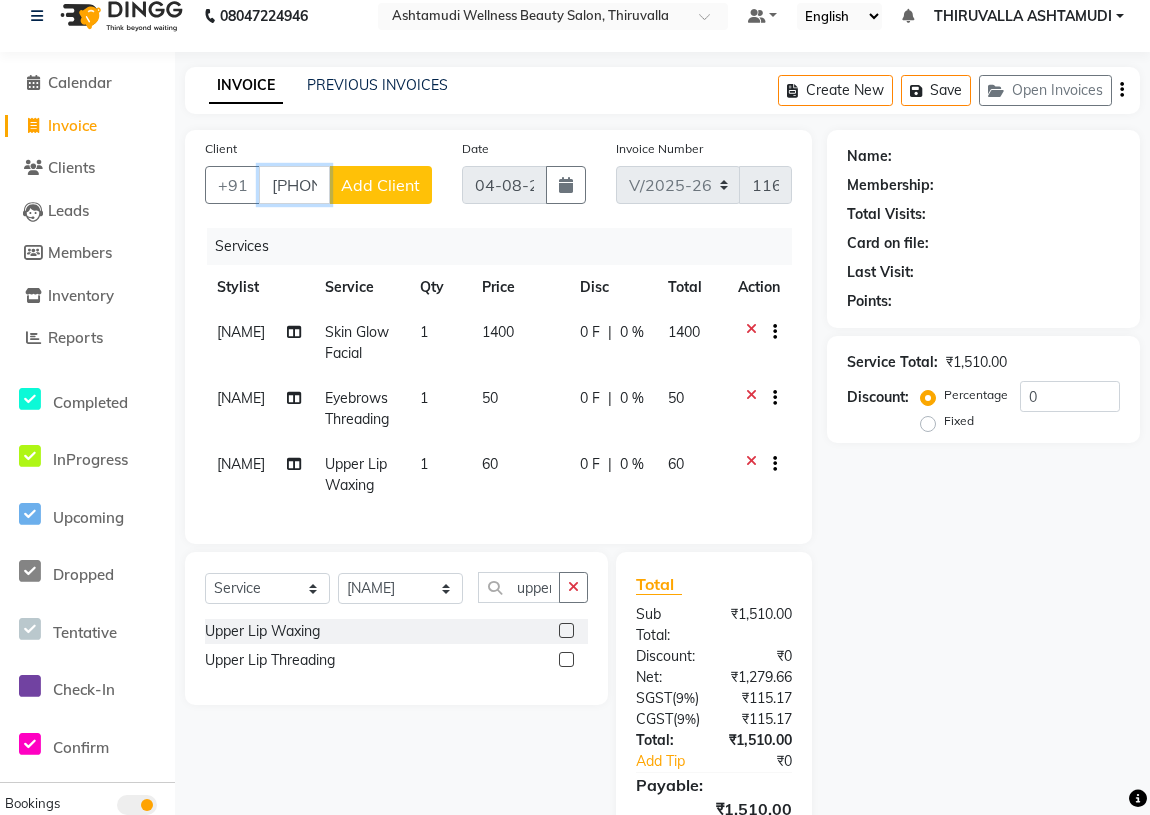 type on "8129969440" 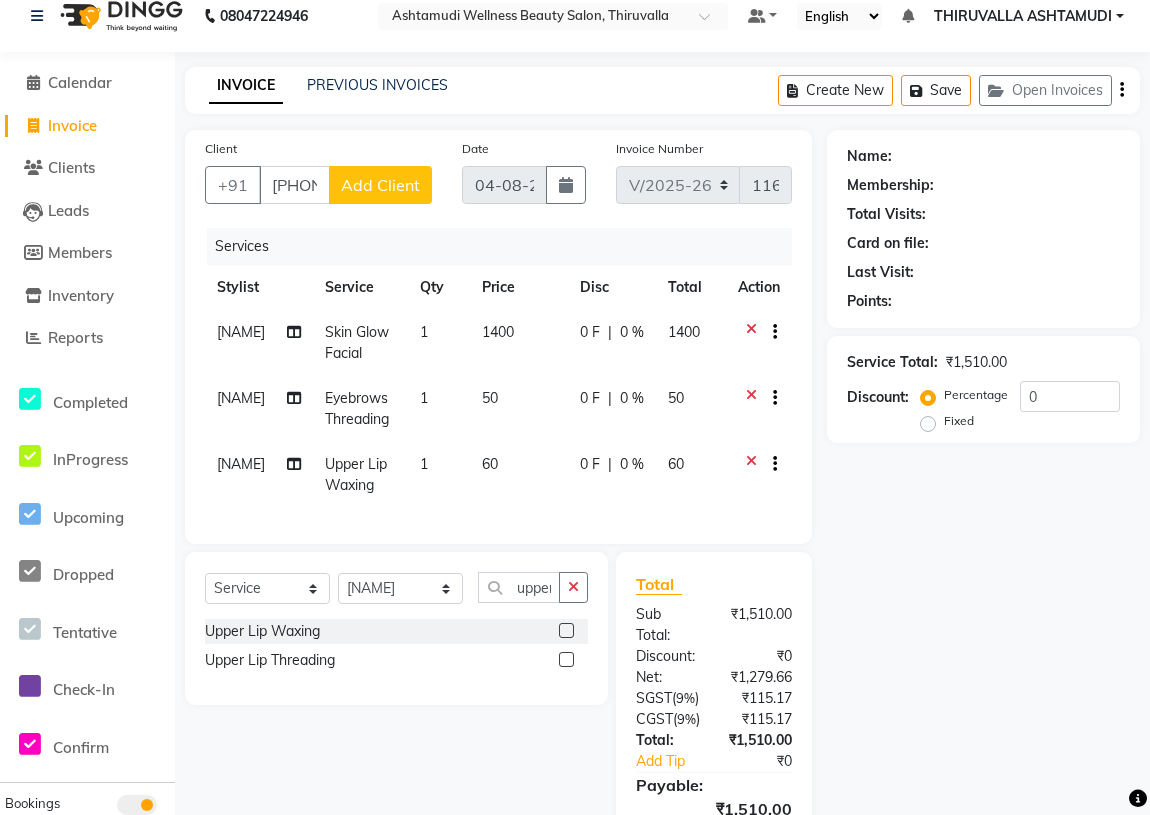 click on "Add Client" 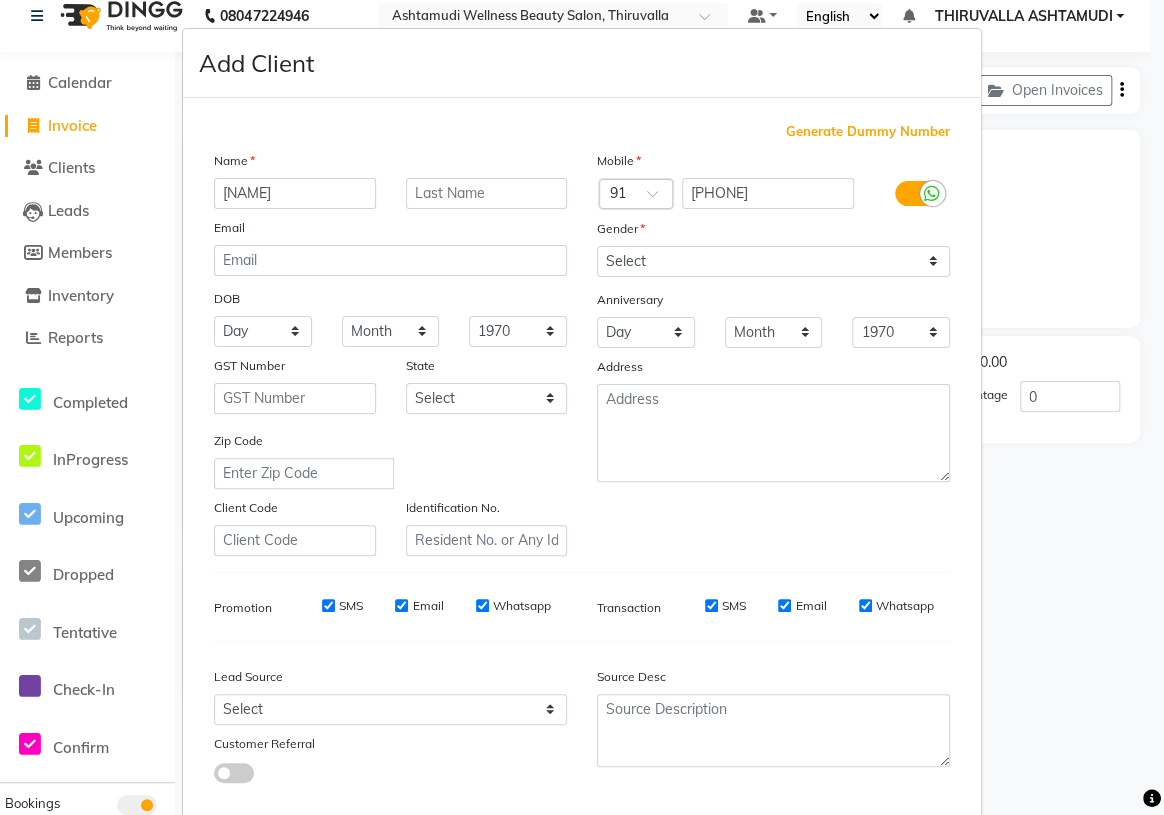 type on "[FIRST]" 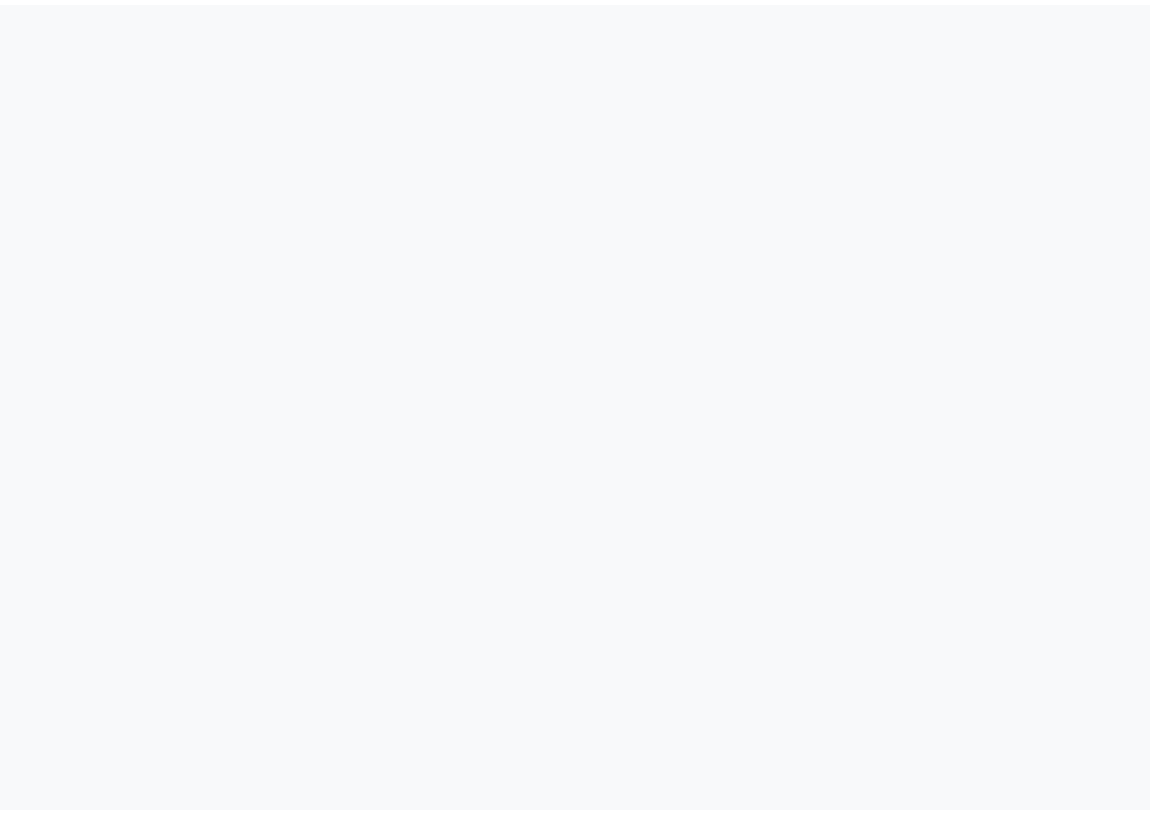 scroll, scrollTop: 0, scrollLeft: 0, axis: both 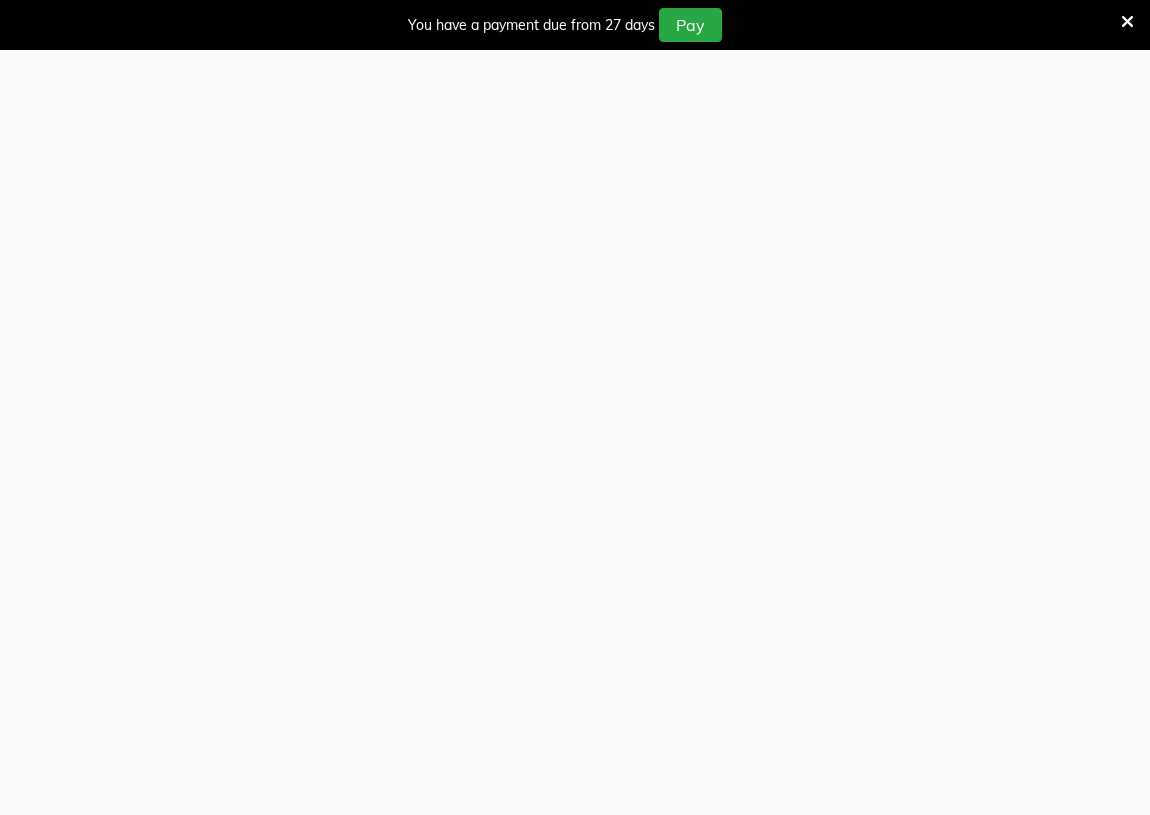 select on "service" 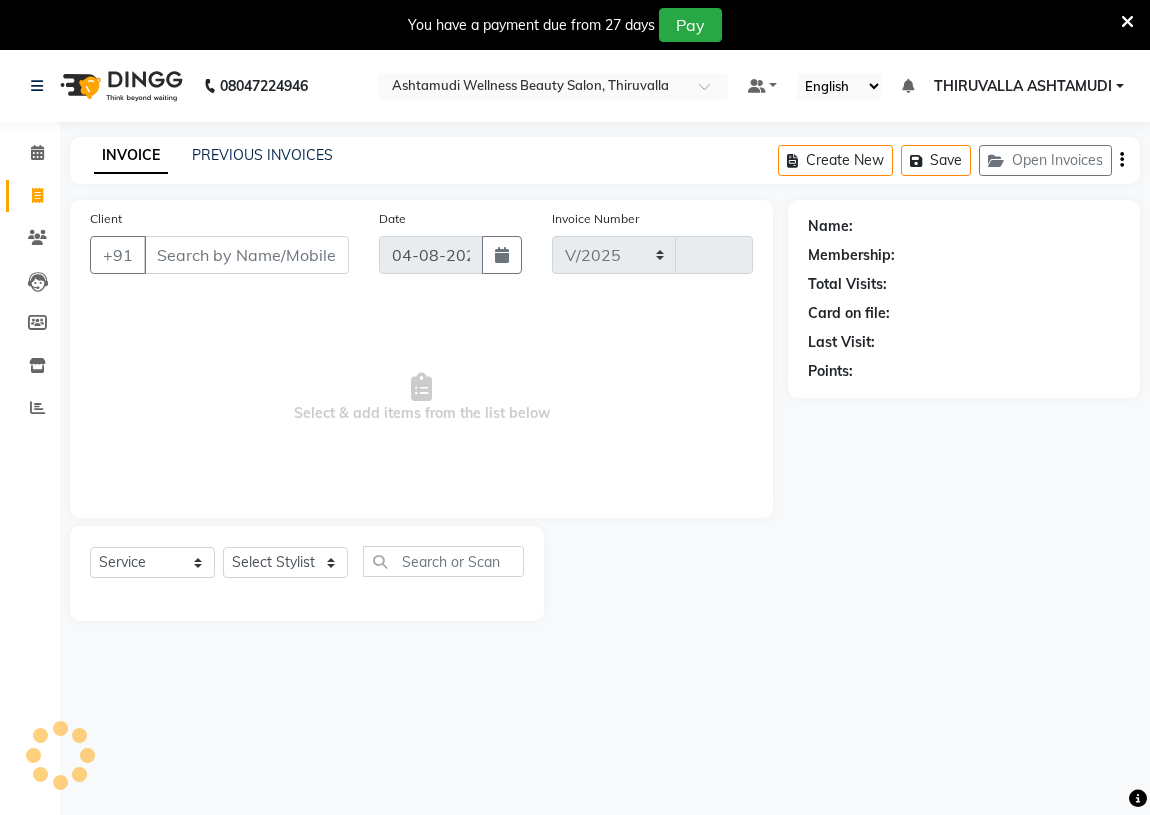 select on "4634" 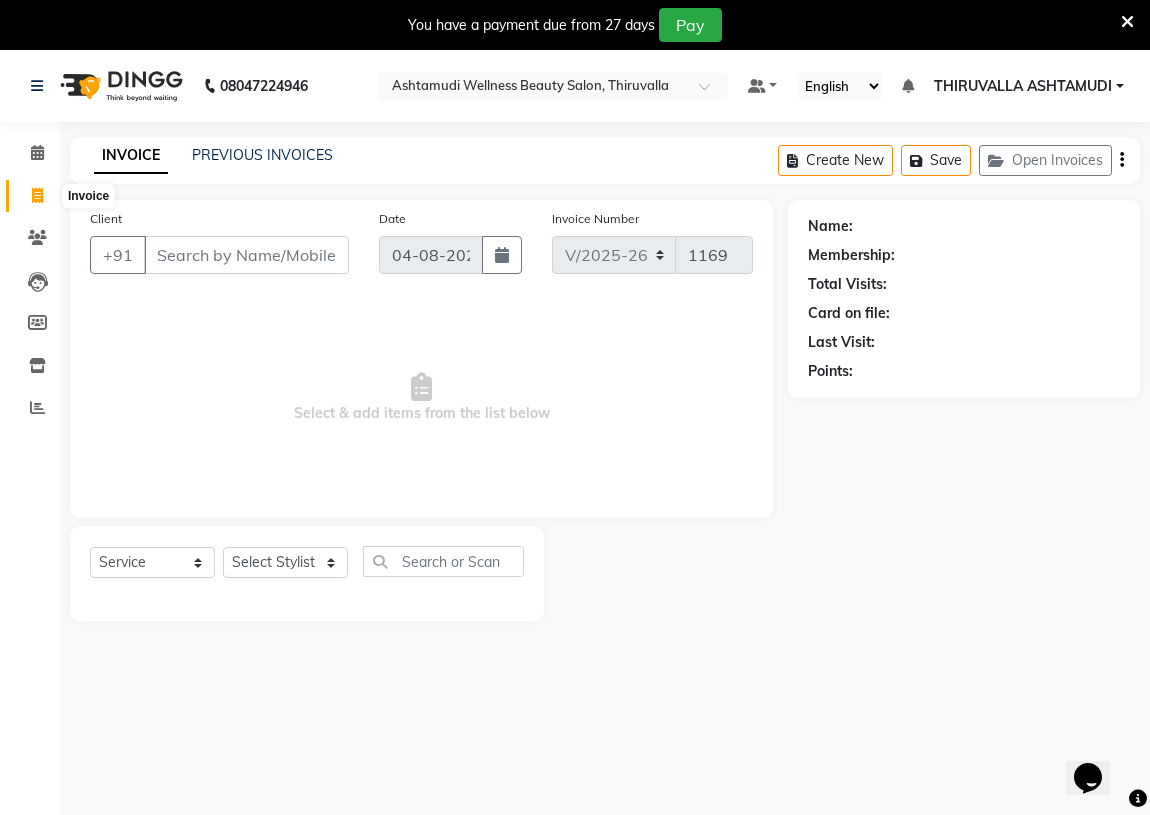 scroll, scrollTop: 0, scrollLeft: 0, axis: both 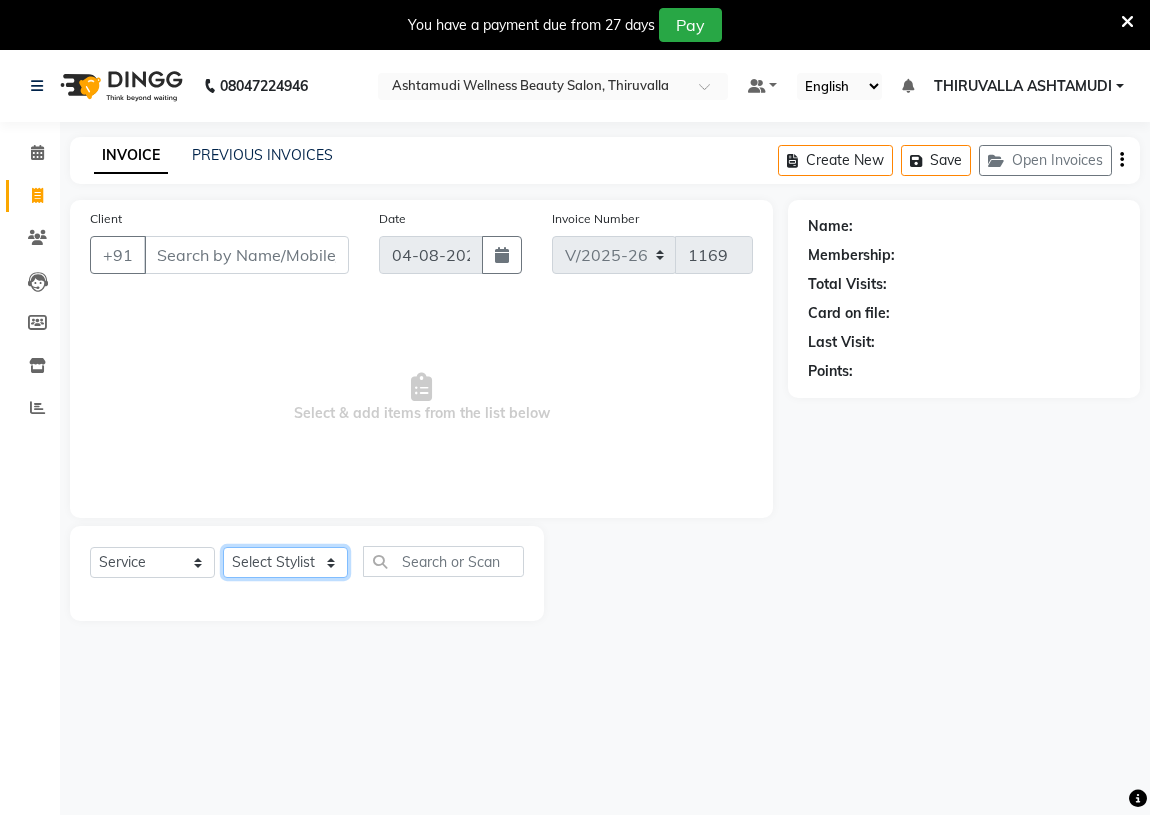 click on "Select Stylist ABHIRAMI		 Arya Eshani GAYATHRIDEVI	K C	 Jisna KHEM MAYA MAYA PRINI		 RINA RAI SHINY ABY THIRUVALLA ASHTAMUDI VISMAYA SURENDRAN" 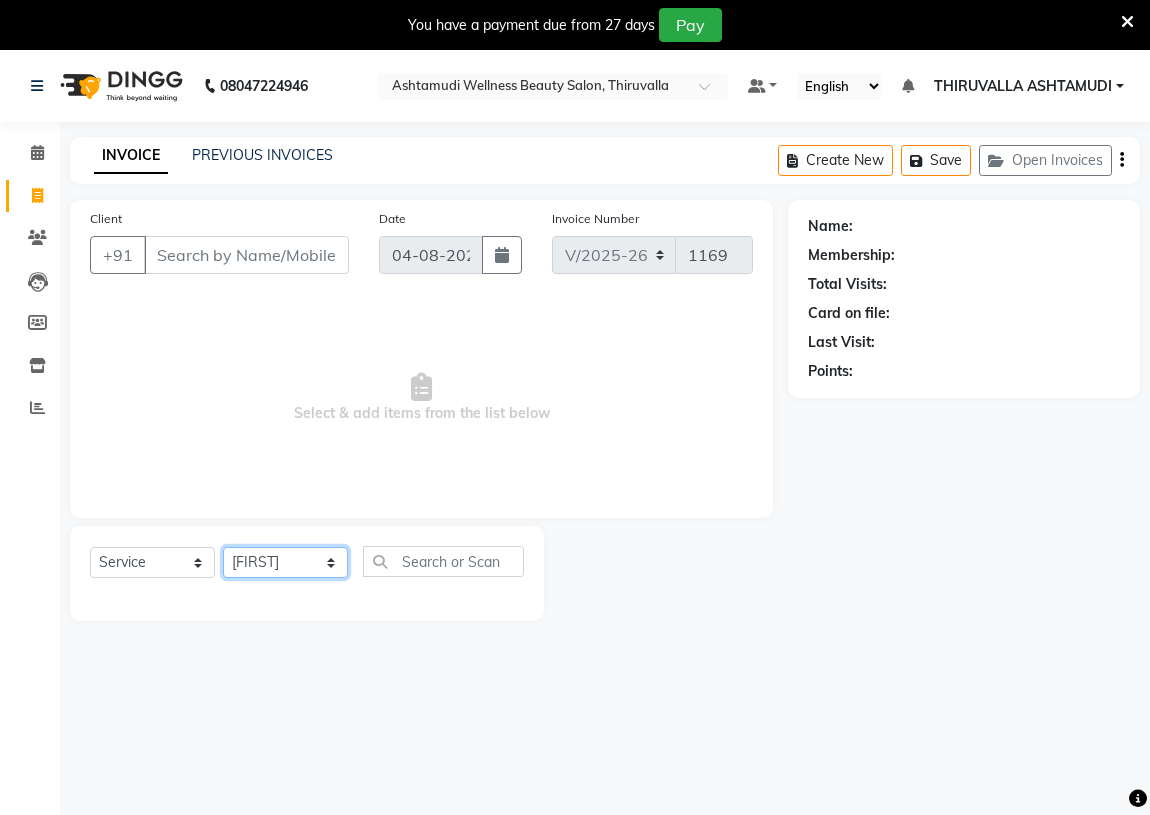 click on "Select Stylist ABHIRAMI		 Arya Eshani GAYATHRIDEVI	K C	 Jisna KHEM MAYA MAYA PRINI		 RINA RAI SHINY ABY THIRUVALLA ASHTAMUDI VISMAYA SURENDRAN" 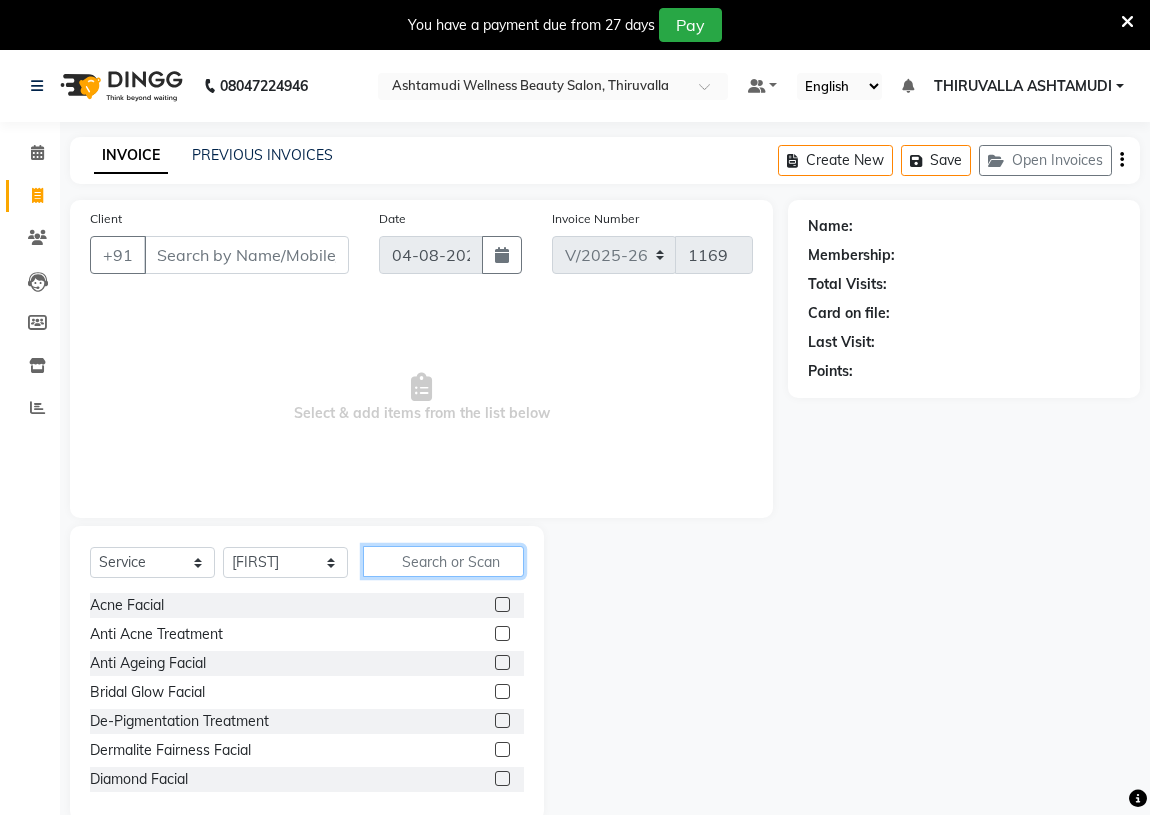 click 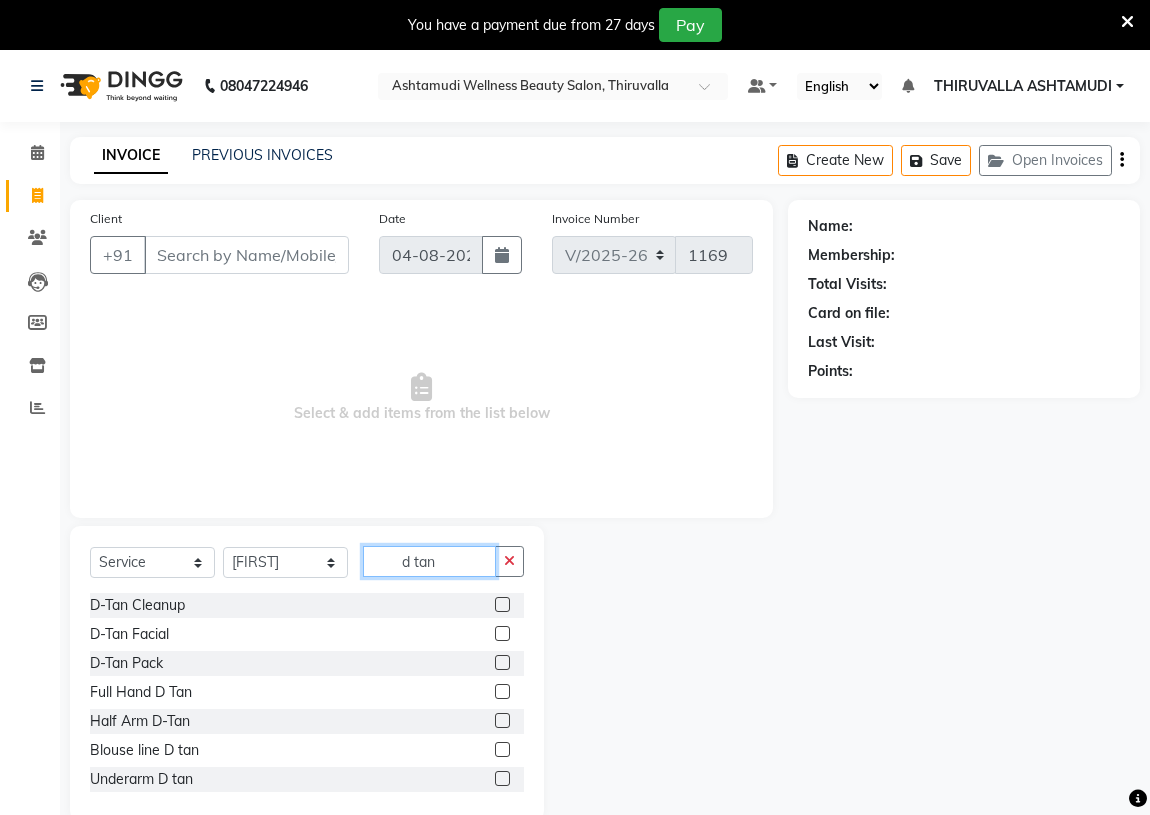 type on "d tan" 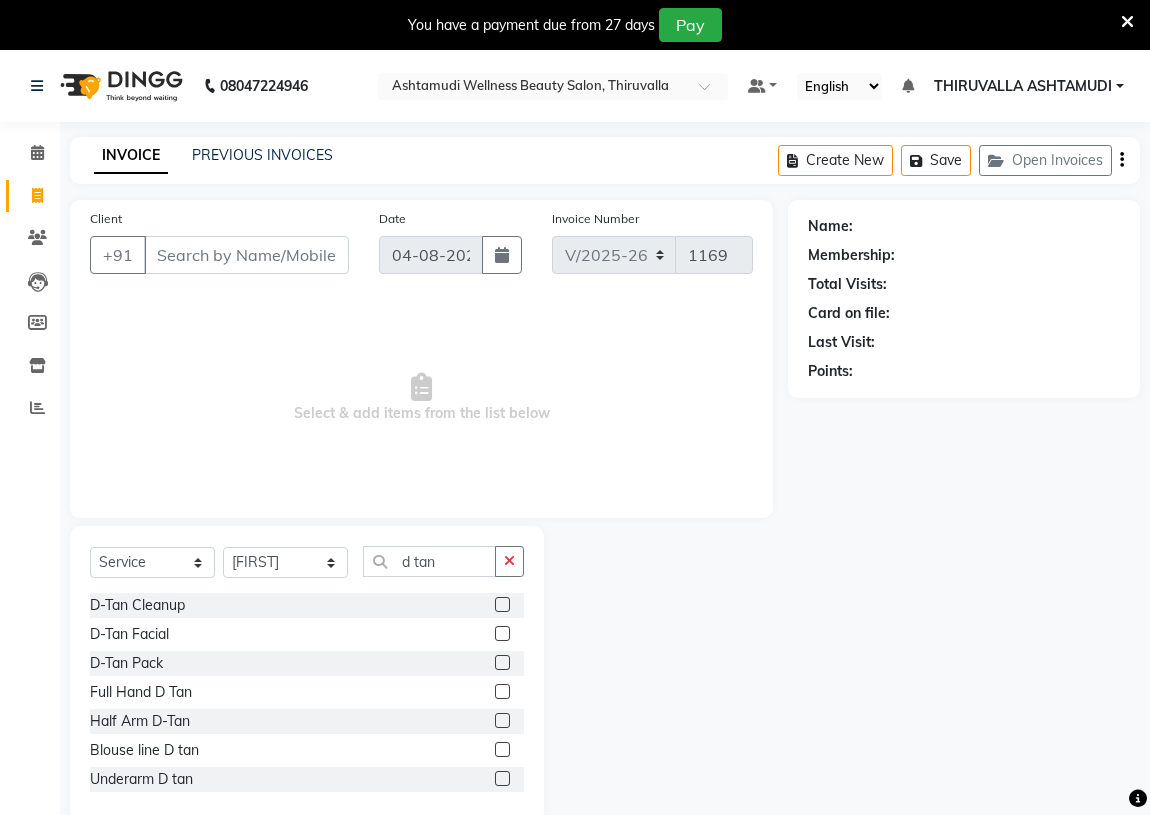 click 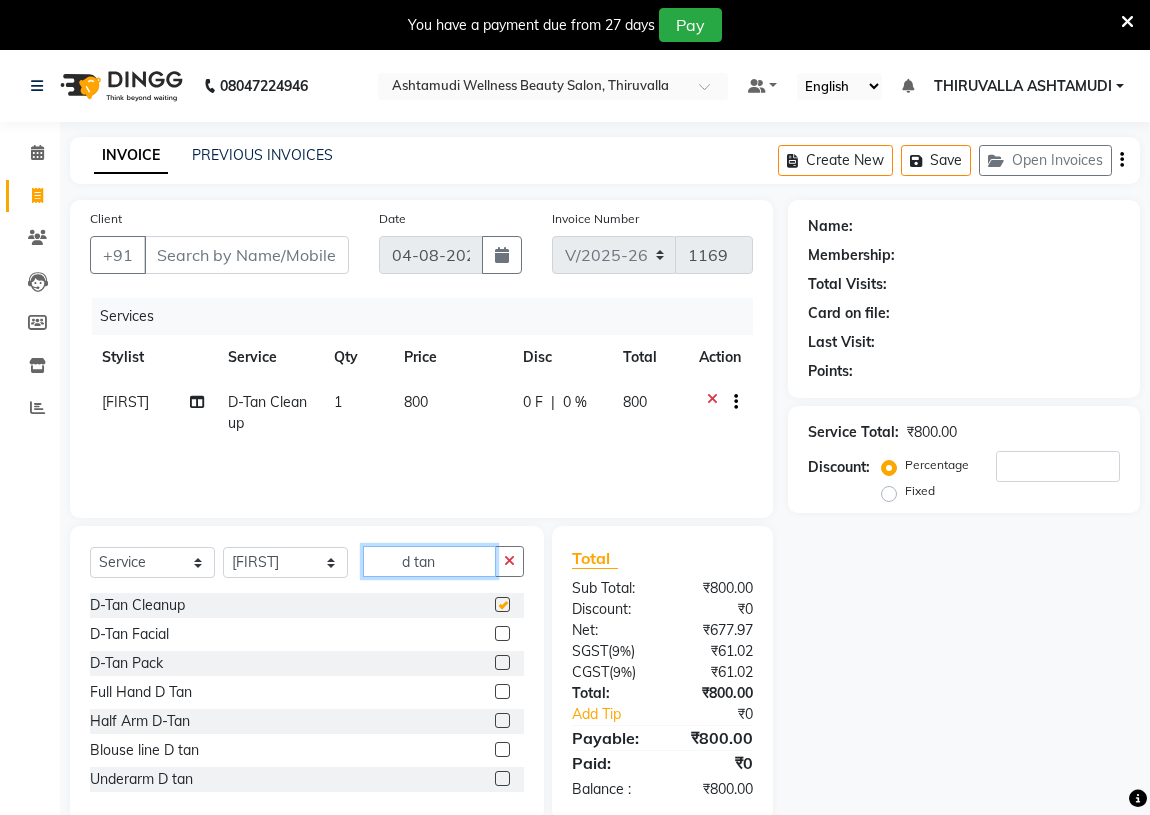 click on "d tan" 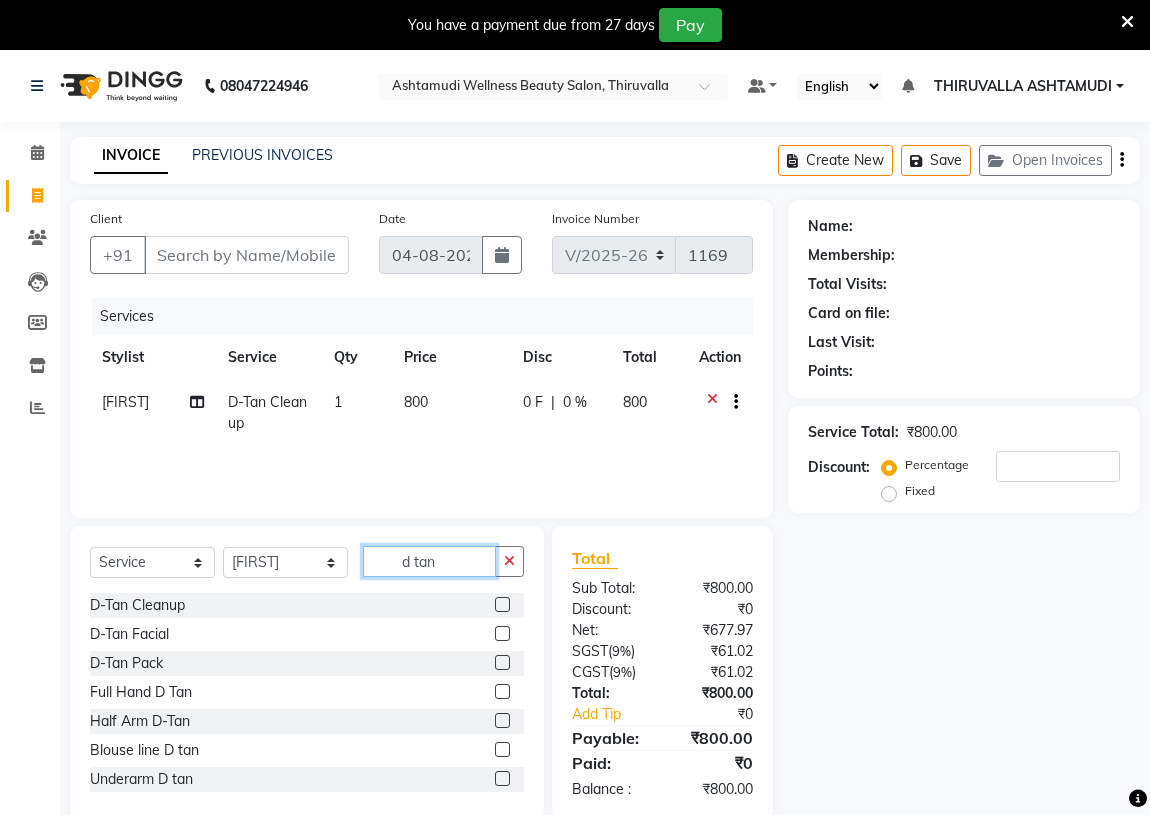 checkbox on "false" 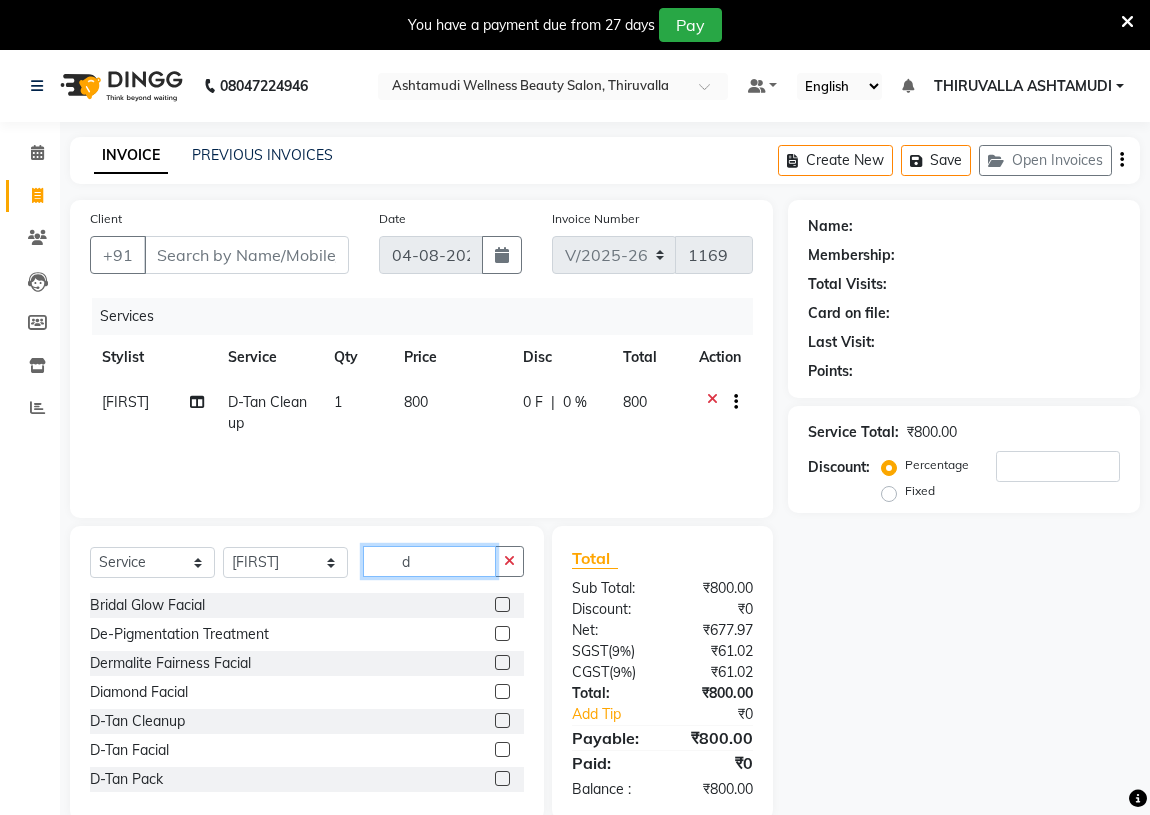 type on "d" 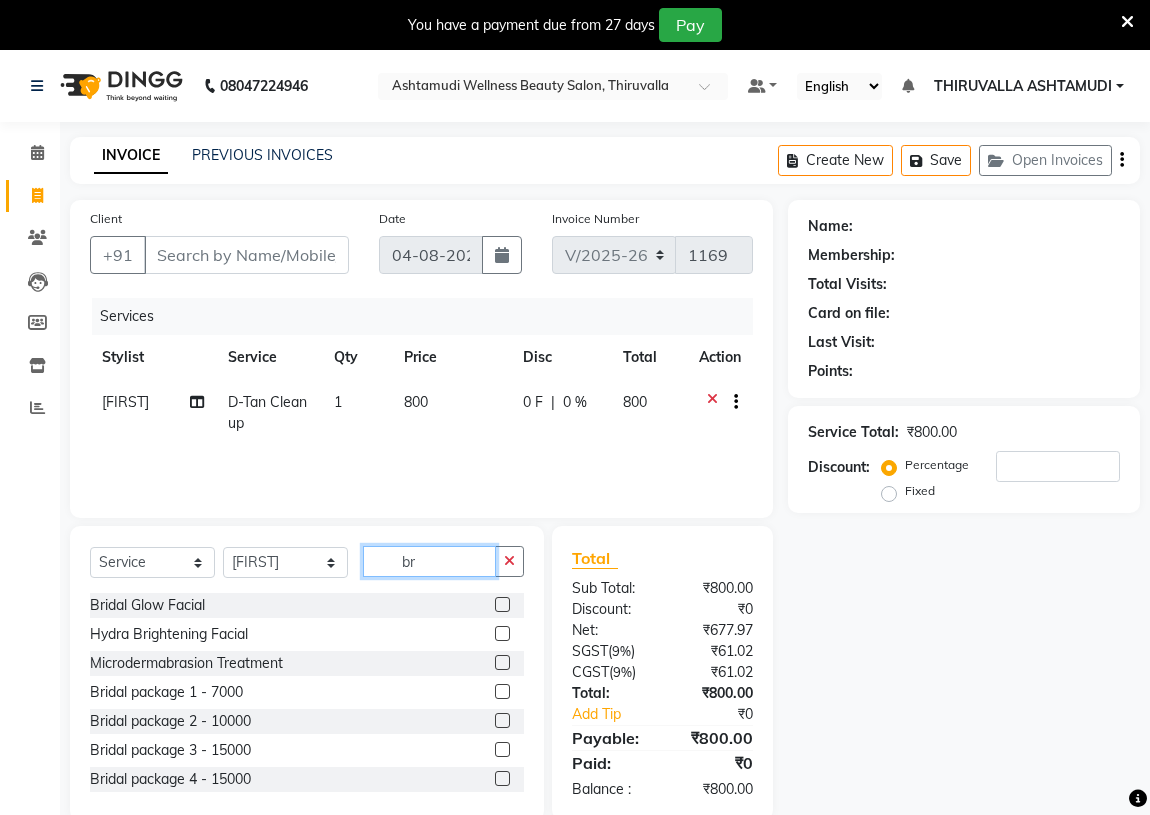 type on "b" 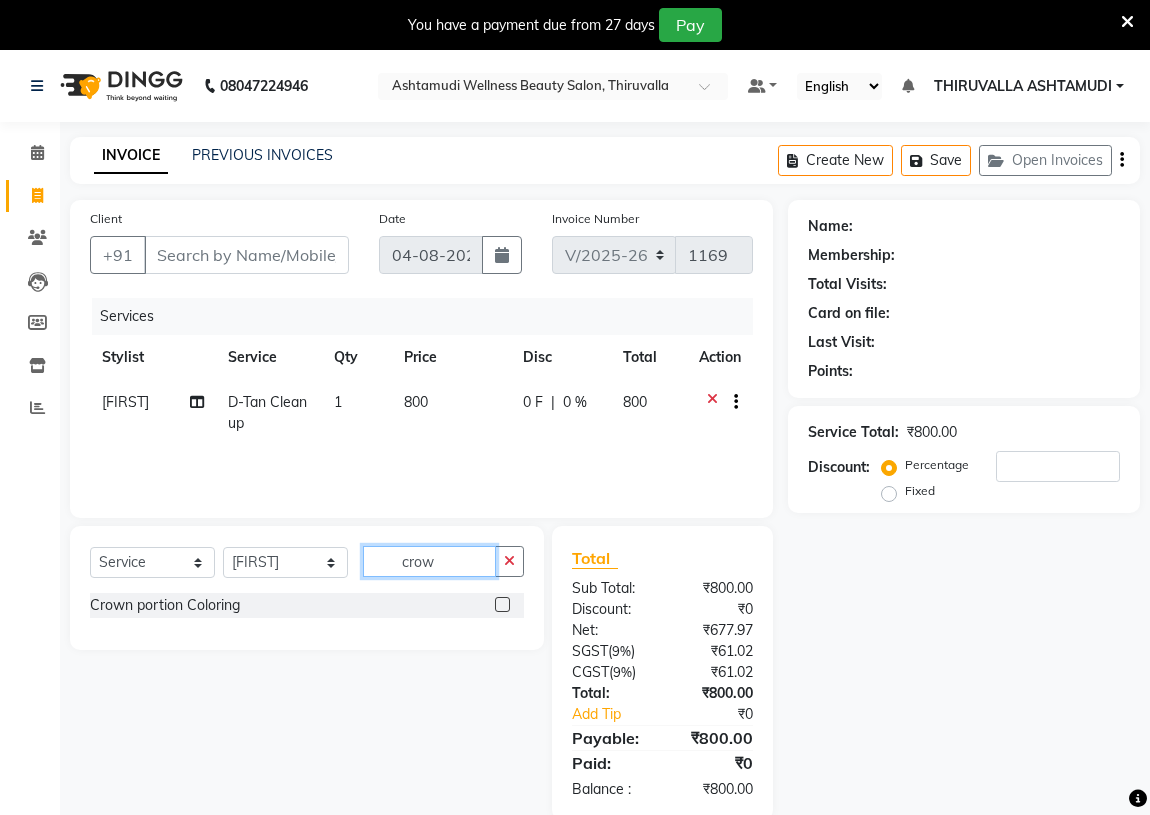 type on "crow" 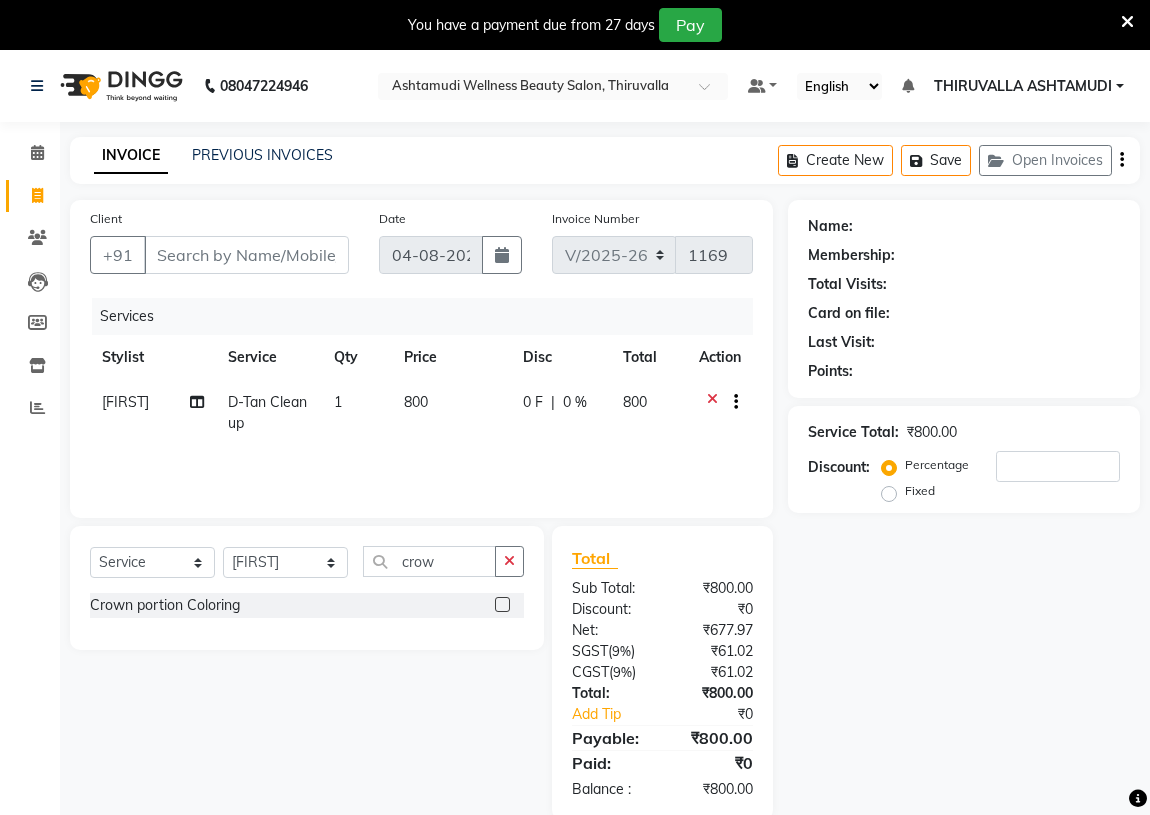 click 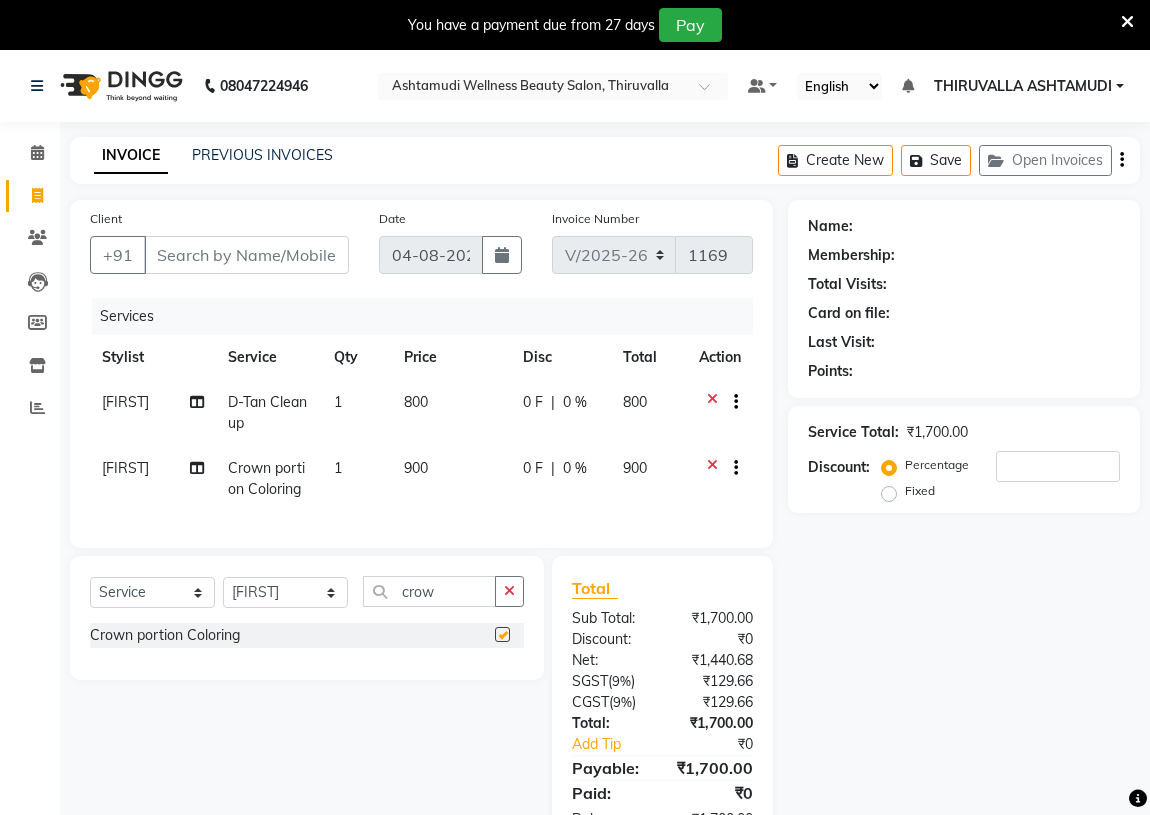 checkbox on "false" 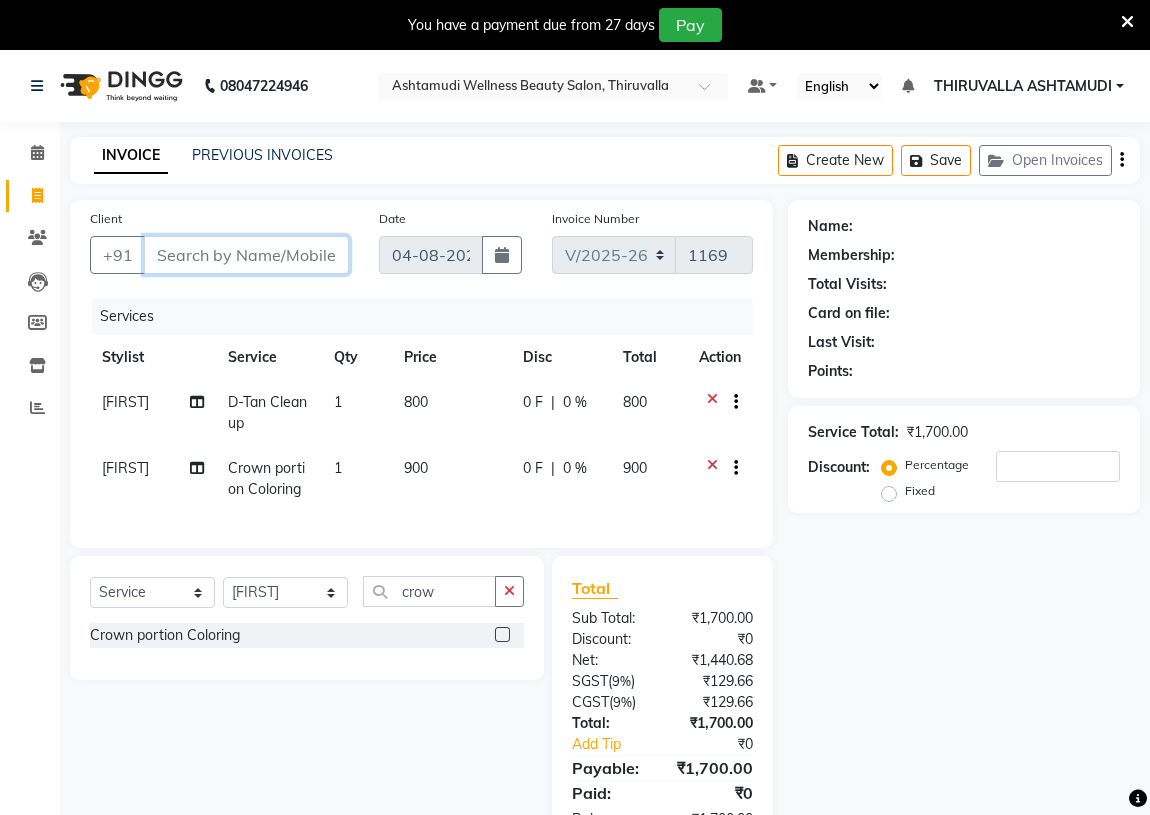 click on "Client" at bounding box center [246, 255] 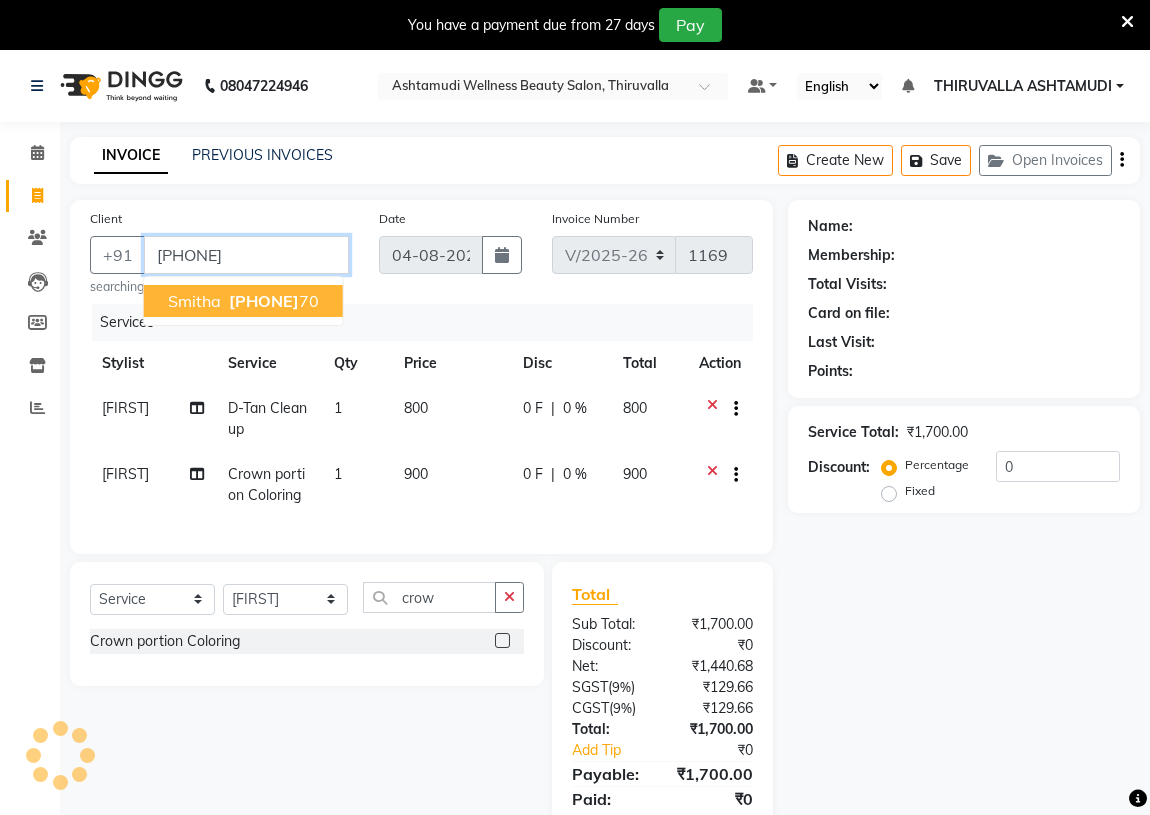 type on "[PHONE]" 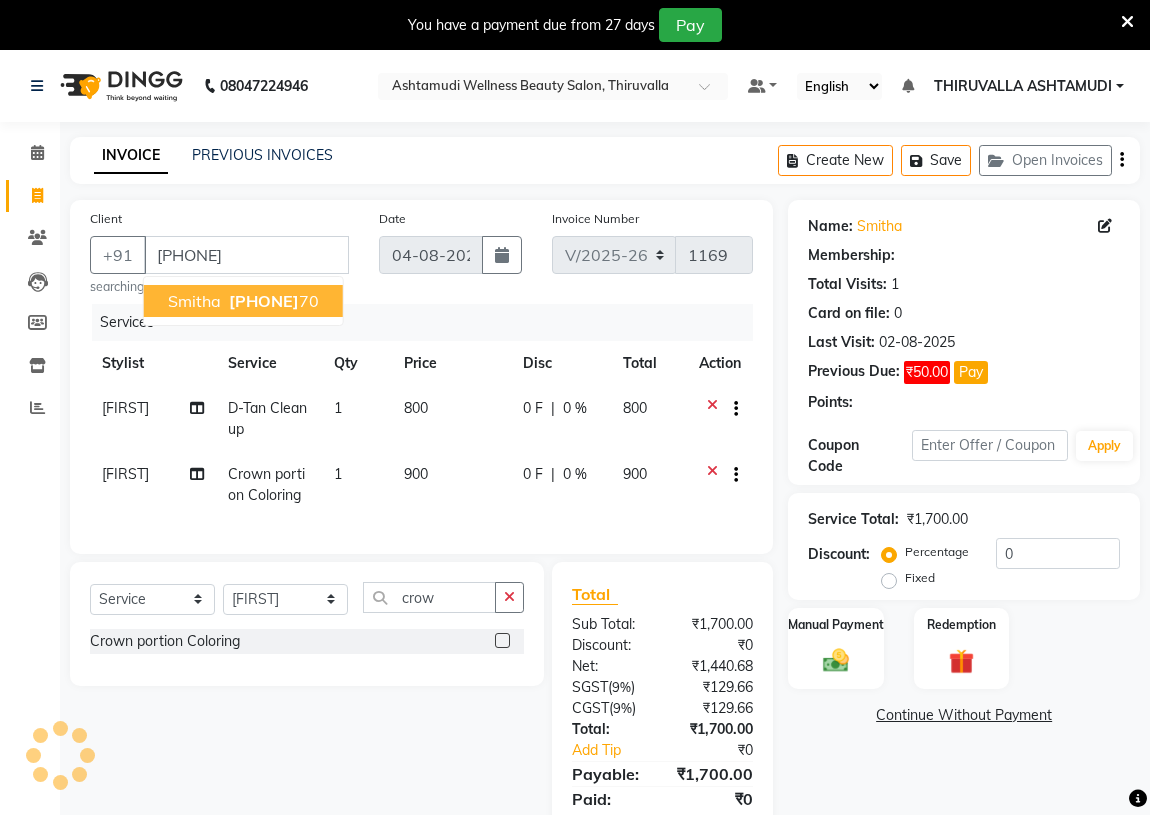 select on "1: Object" 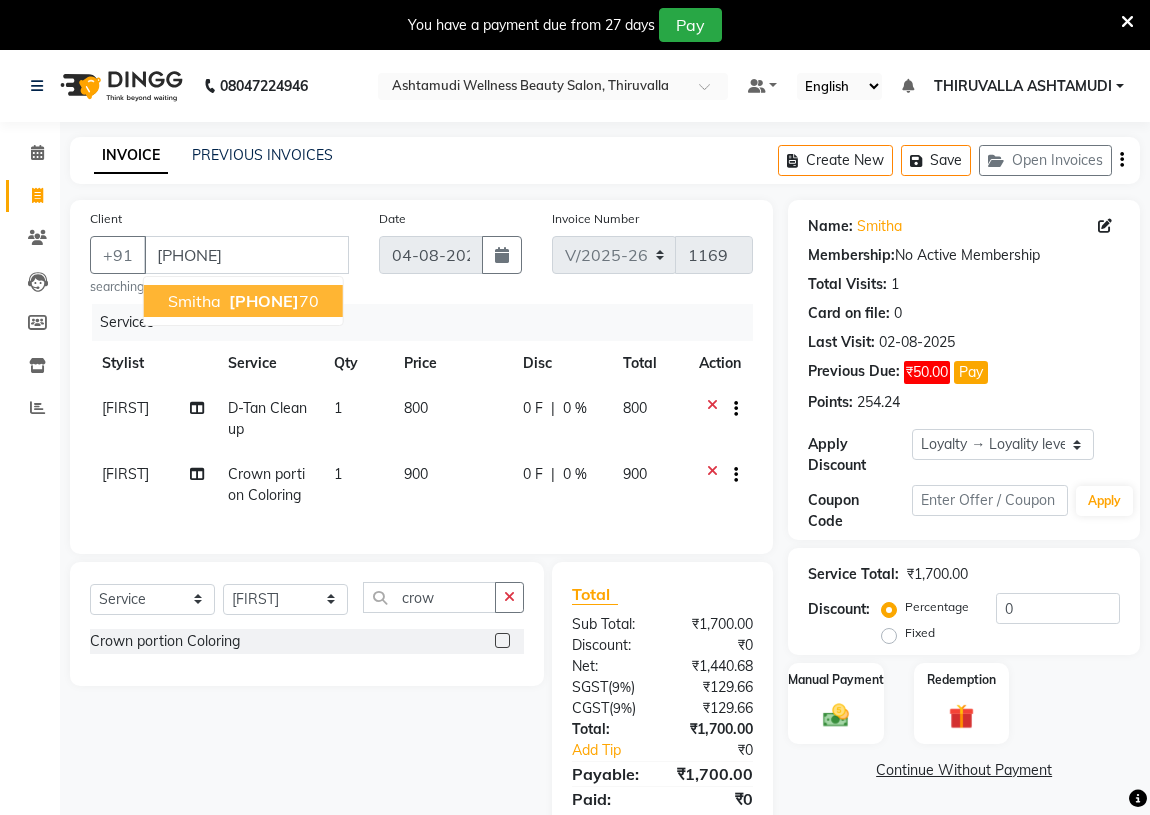 click on "[PHONE]" at bounding box center [264, 301] 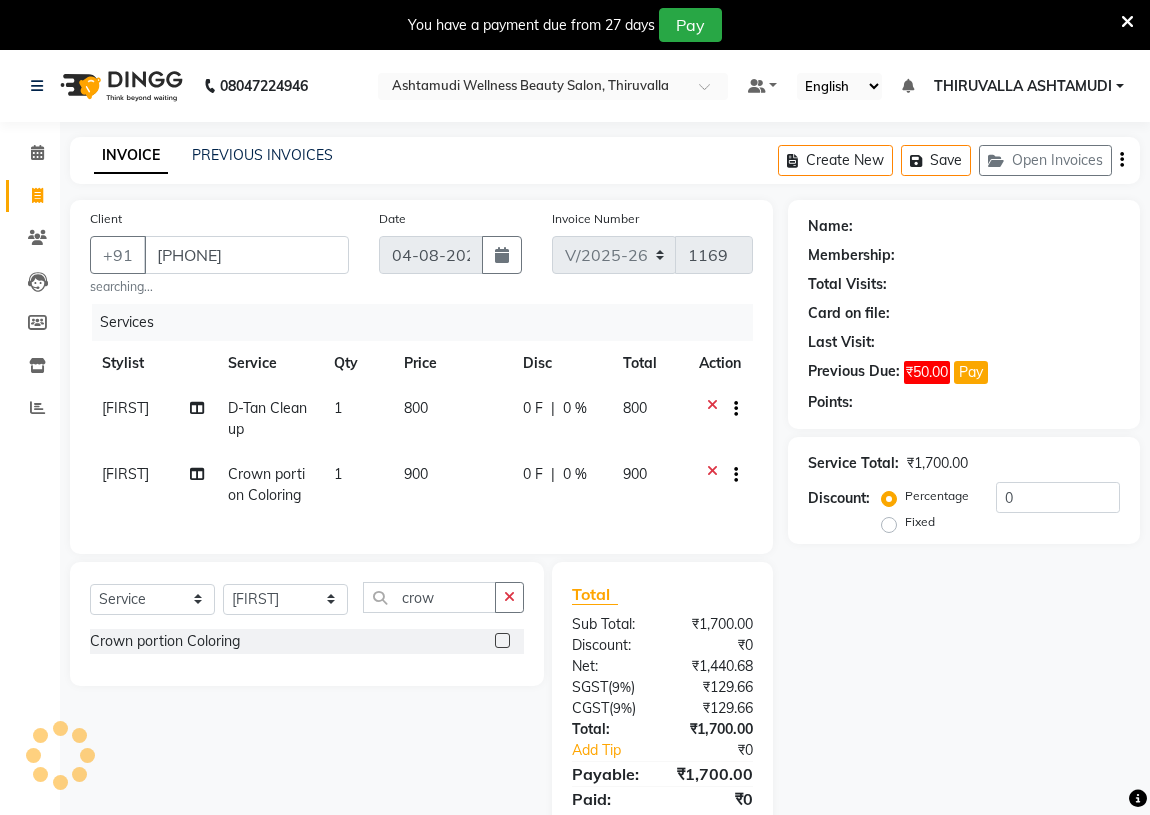 select on "1: Object" 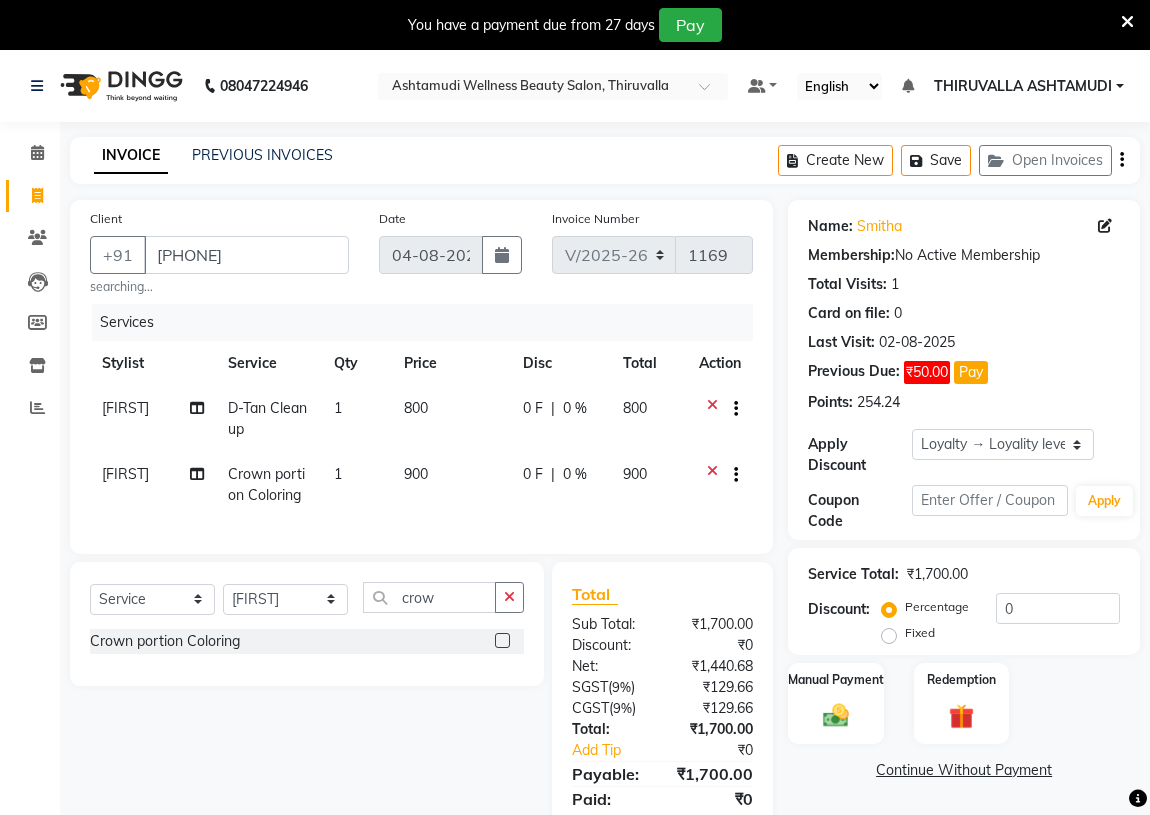click on "[FIRST]" 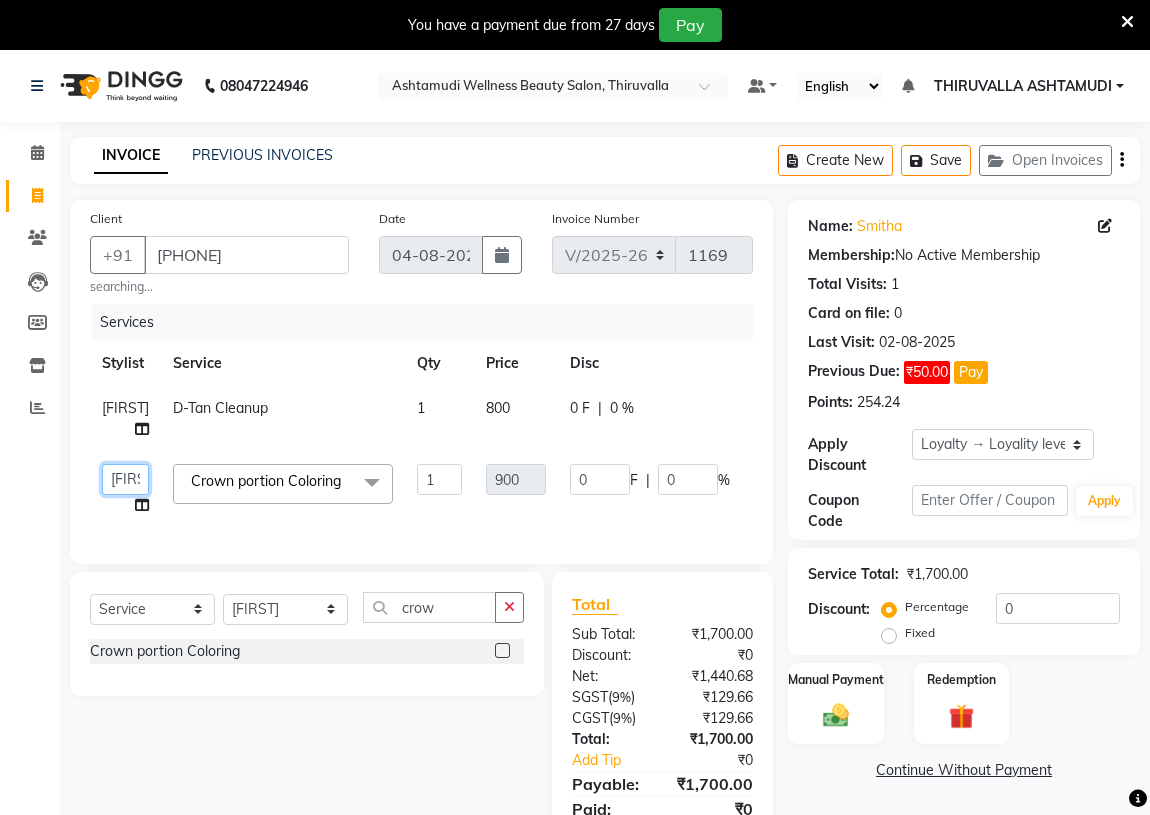 click on "[FIRST]		   [FIRST]   [FIRST]   [FIRST]	K C	   [FIRST]   [FIRST] [FIRST]   [FIRST]   [FIRST] [FIRST]   [FIRST] [FIRST]   [FIRST] [FIRST]" 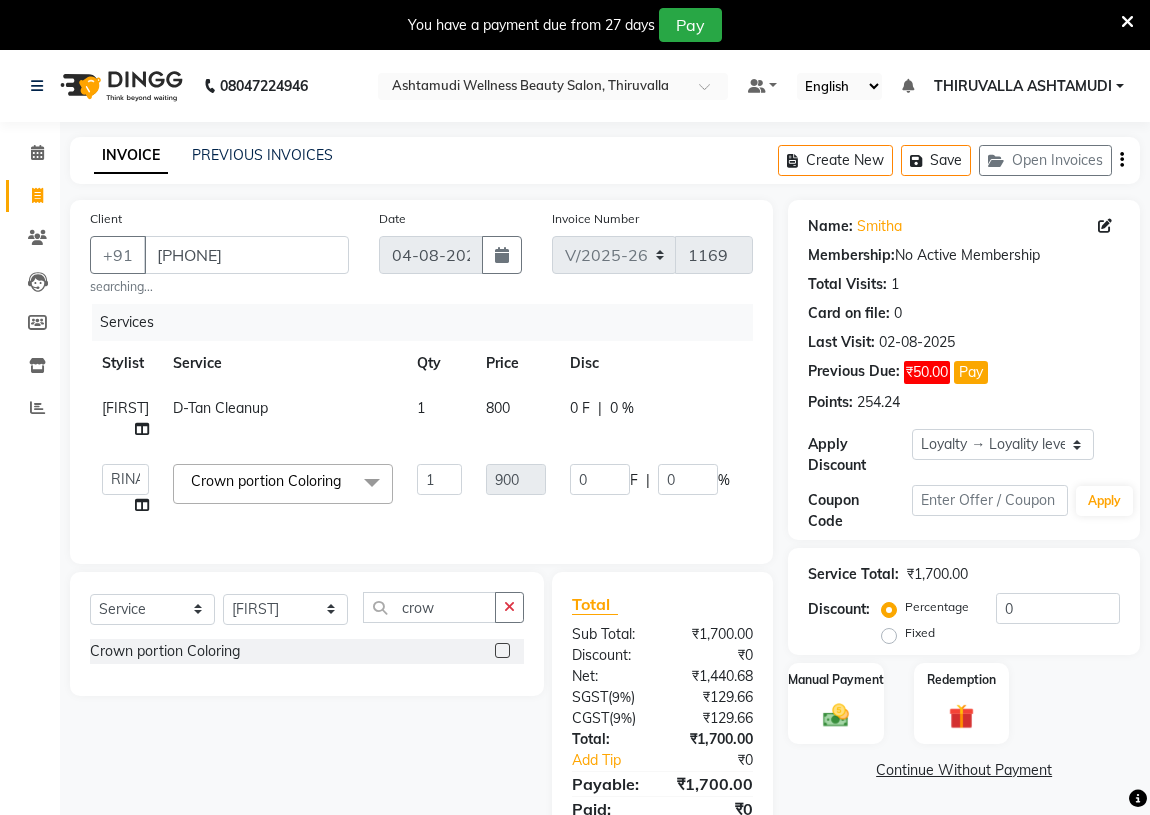 select on "29016" 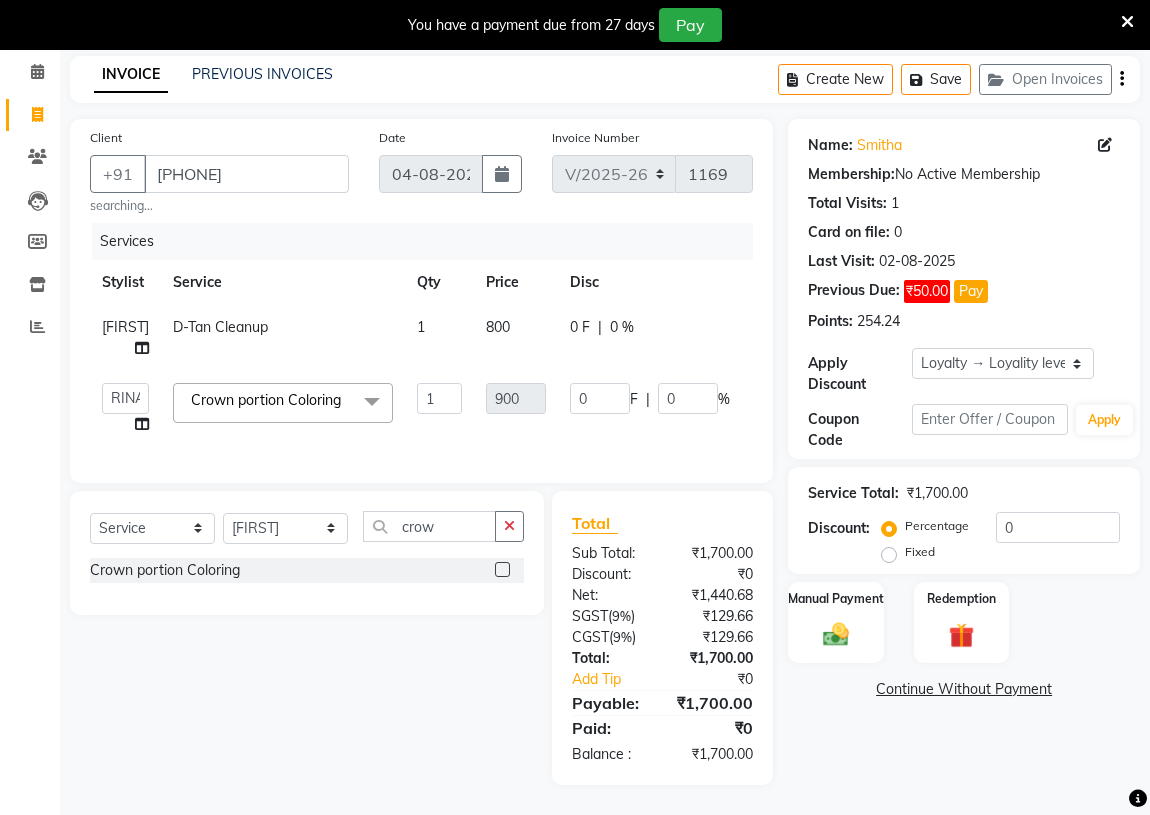 scroll, scrollTop: 95, scrollLeft: 0, axis: vertical 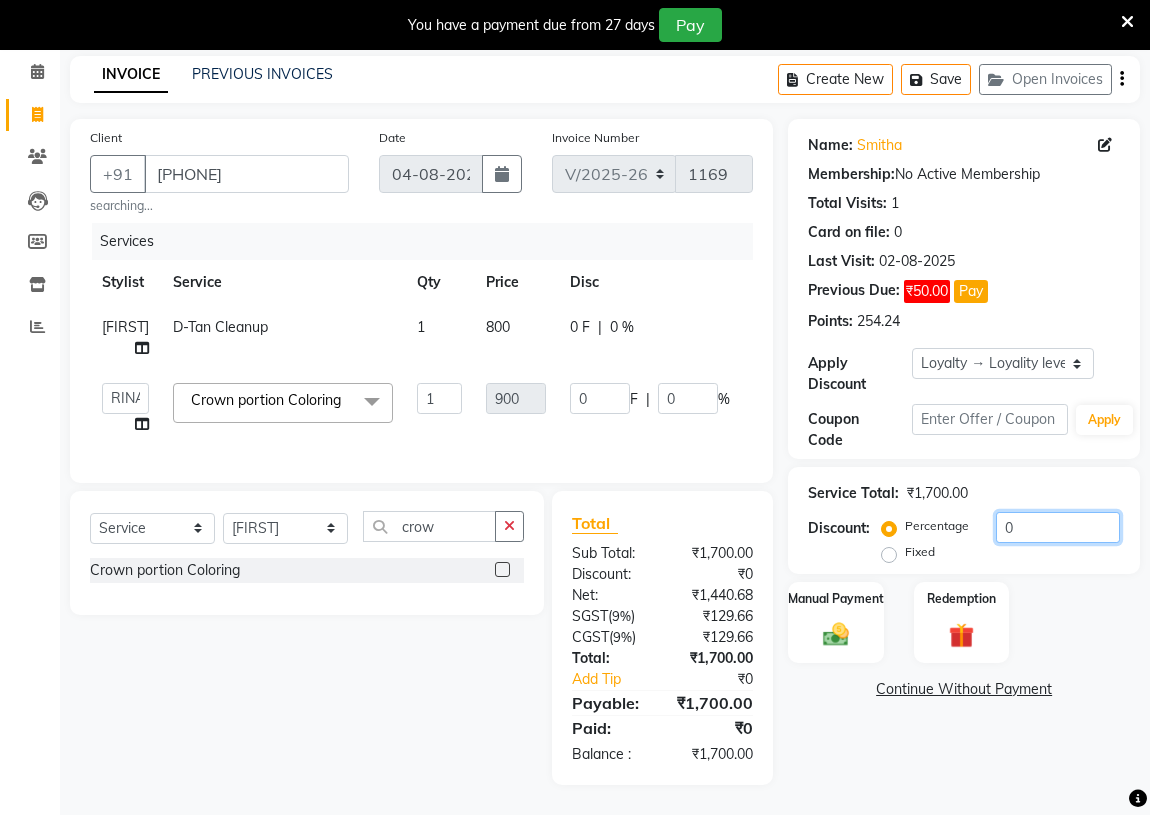 click on "0" 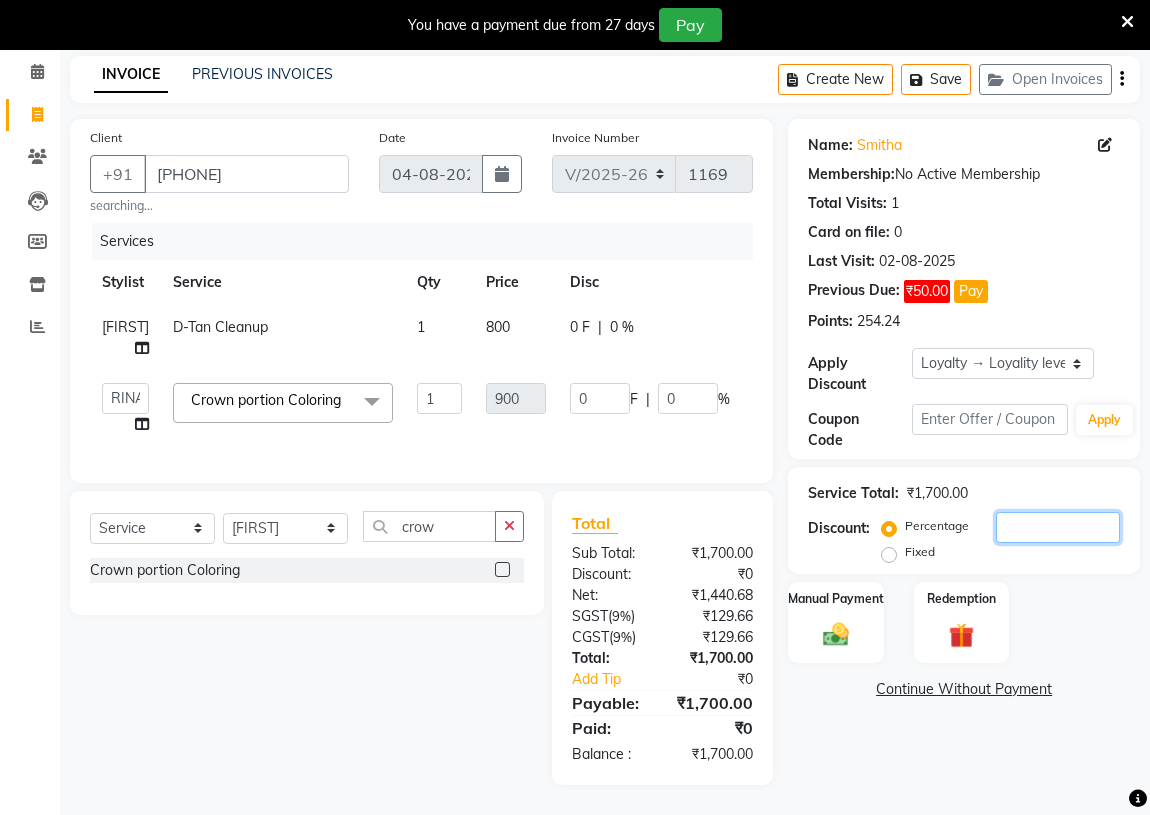 type on "1" 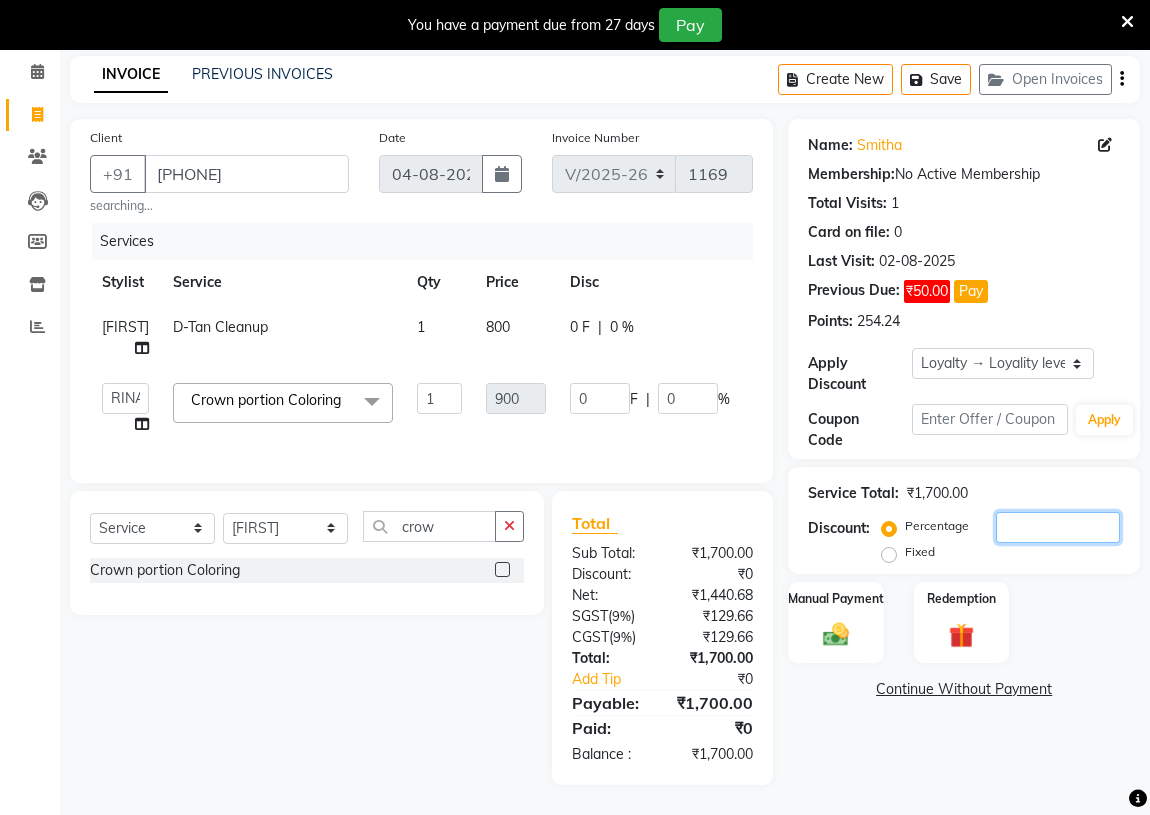 type on "9" 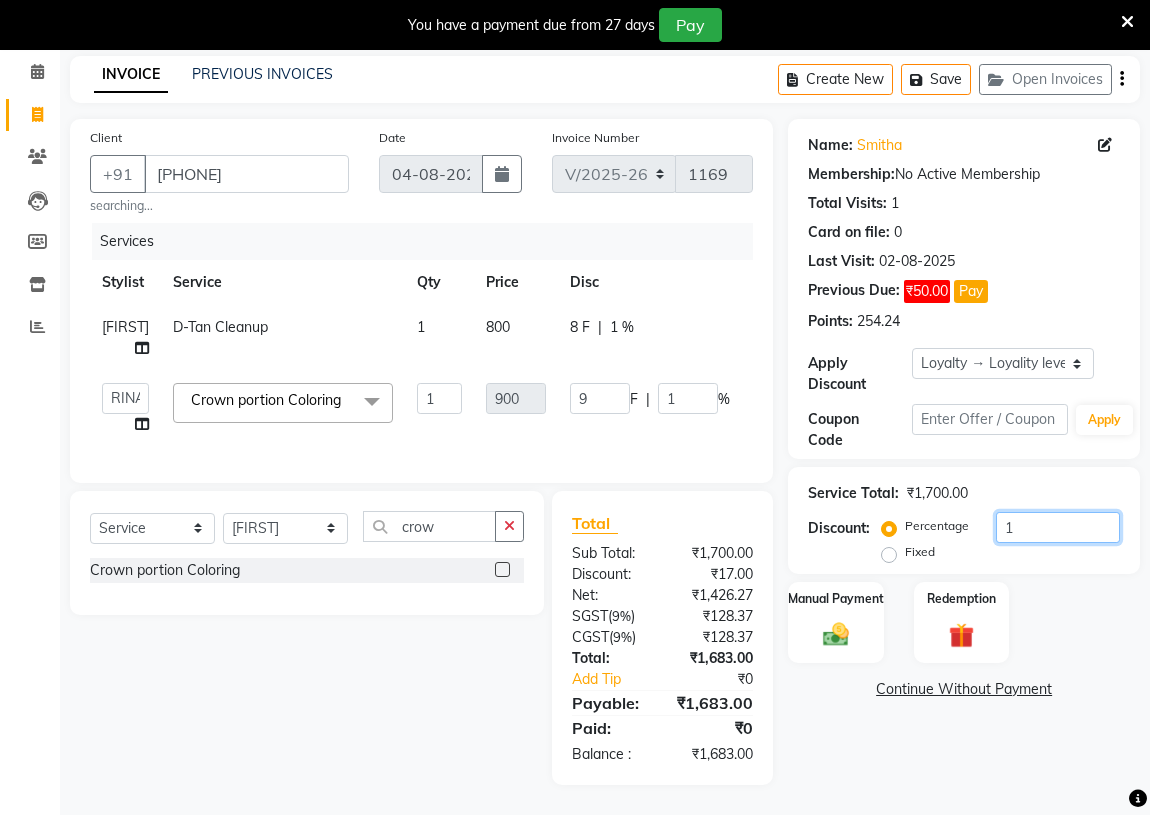 type on "15" 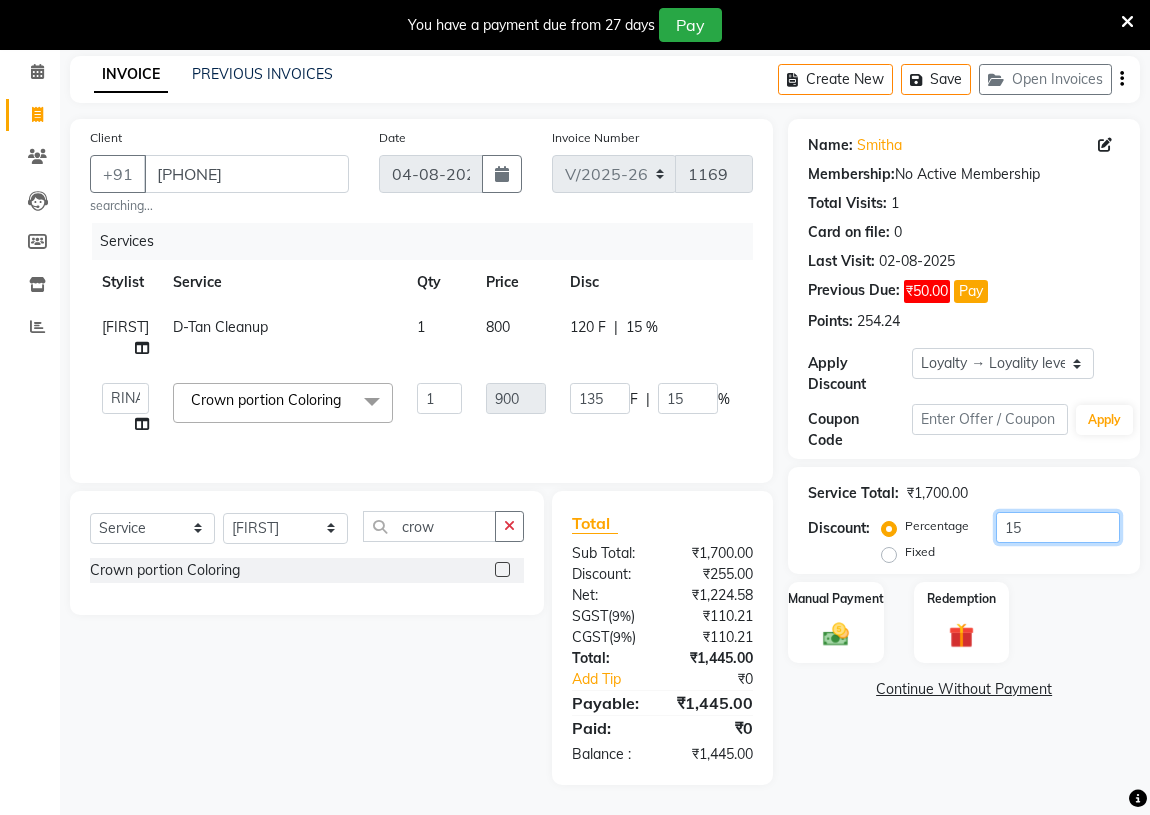 scroll, scrollTop: 0, scrollLeft: 106, axis: horizontal 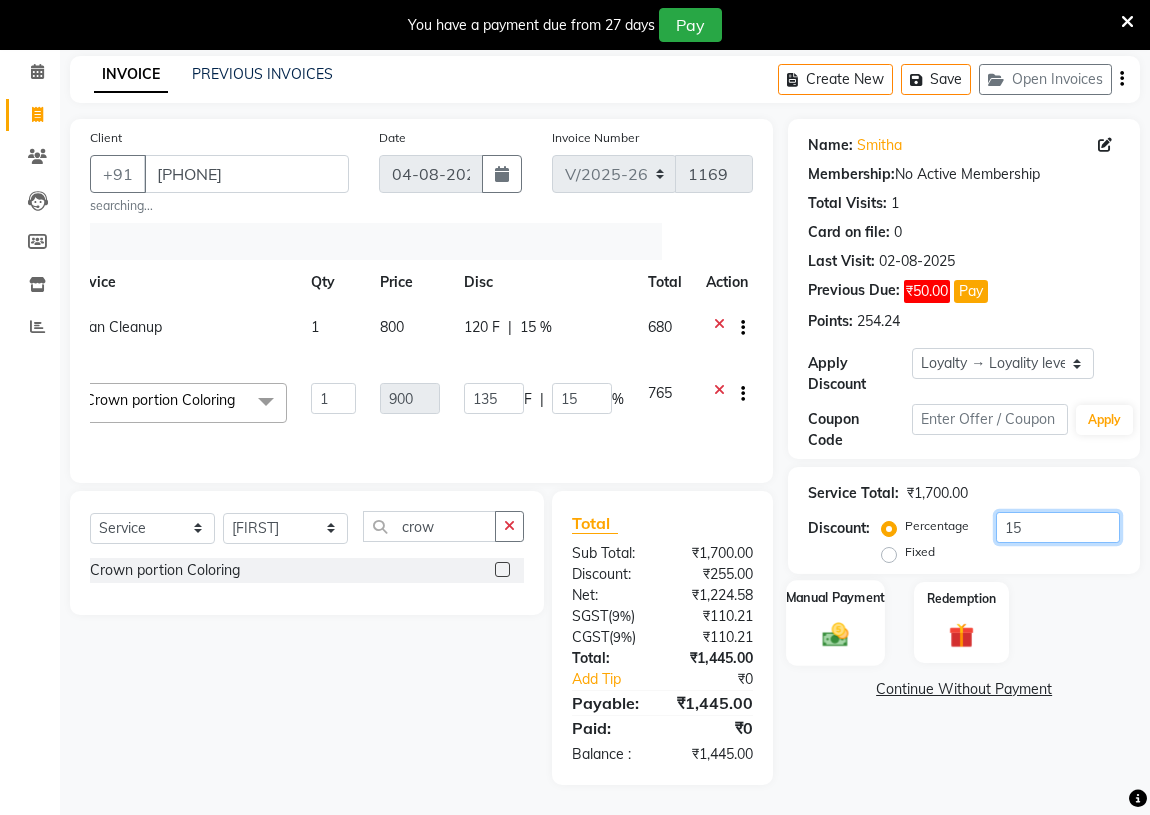 type on "15" 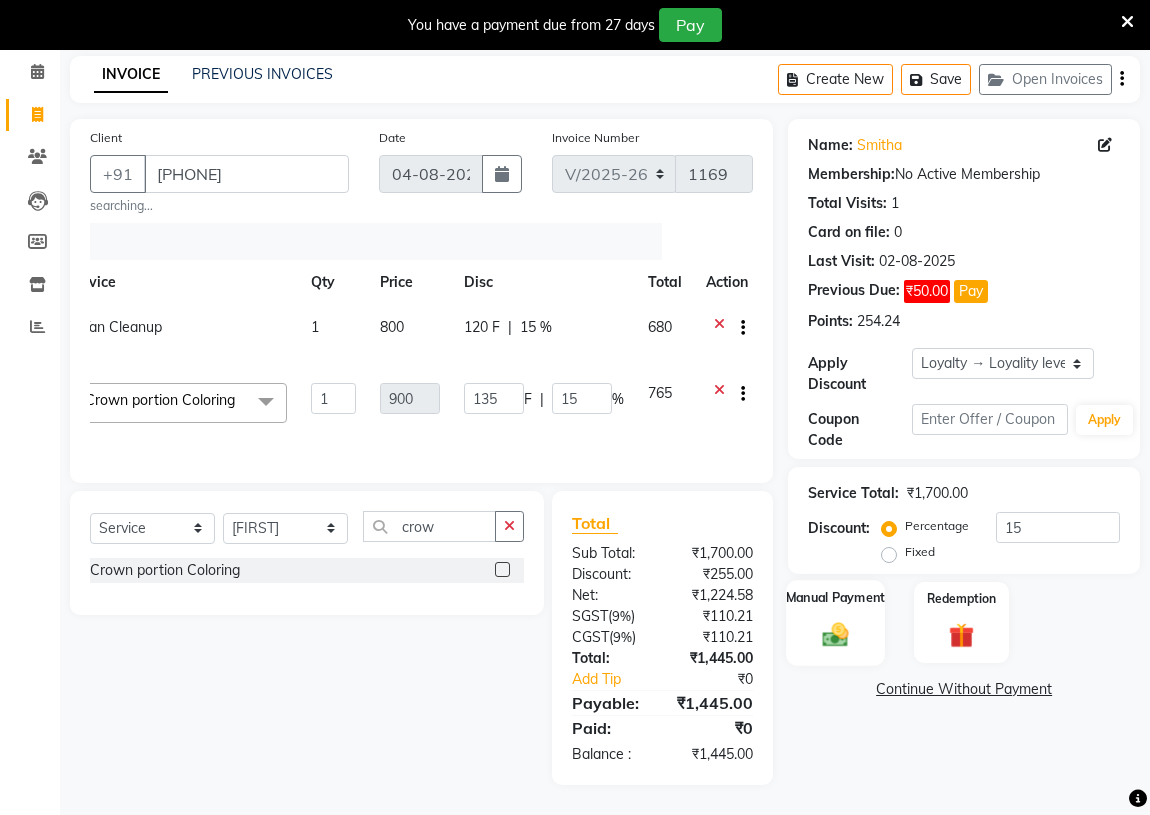 click 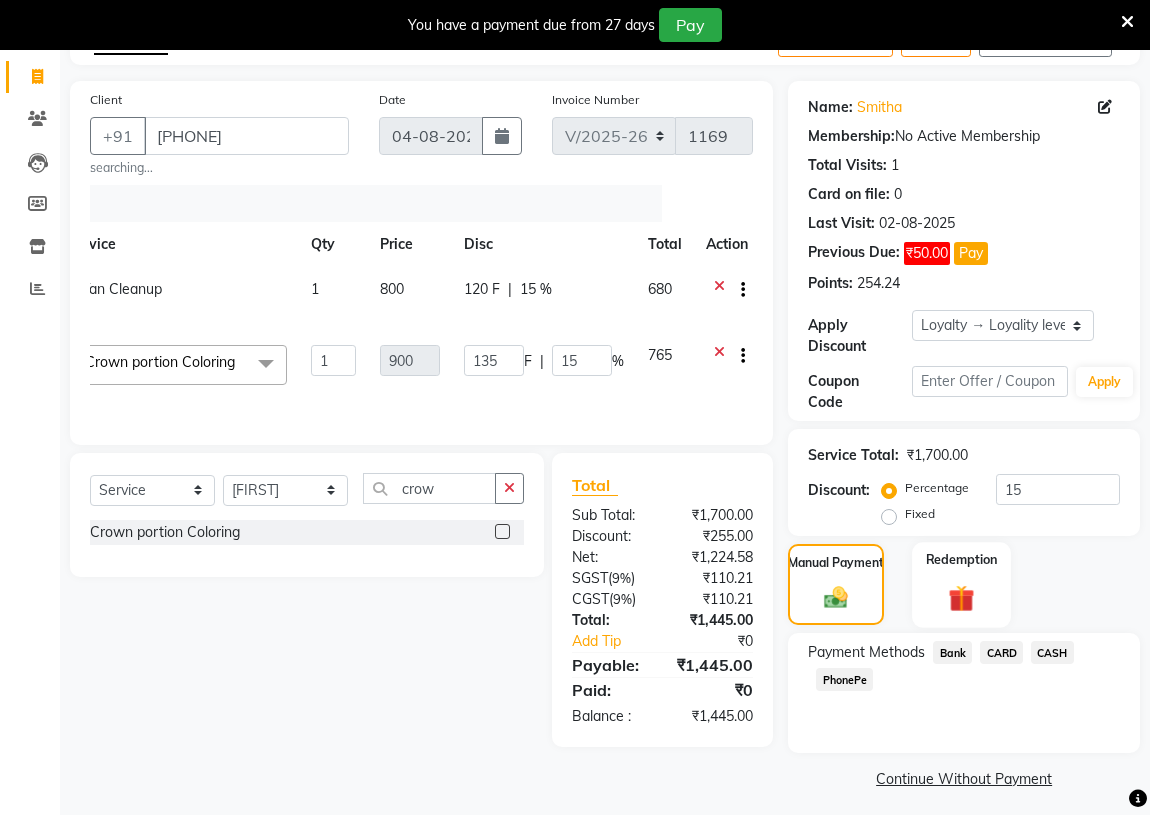 scroll, scrollTop: 126, scrollLeft: 0, axis: vertical 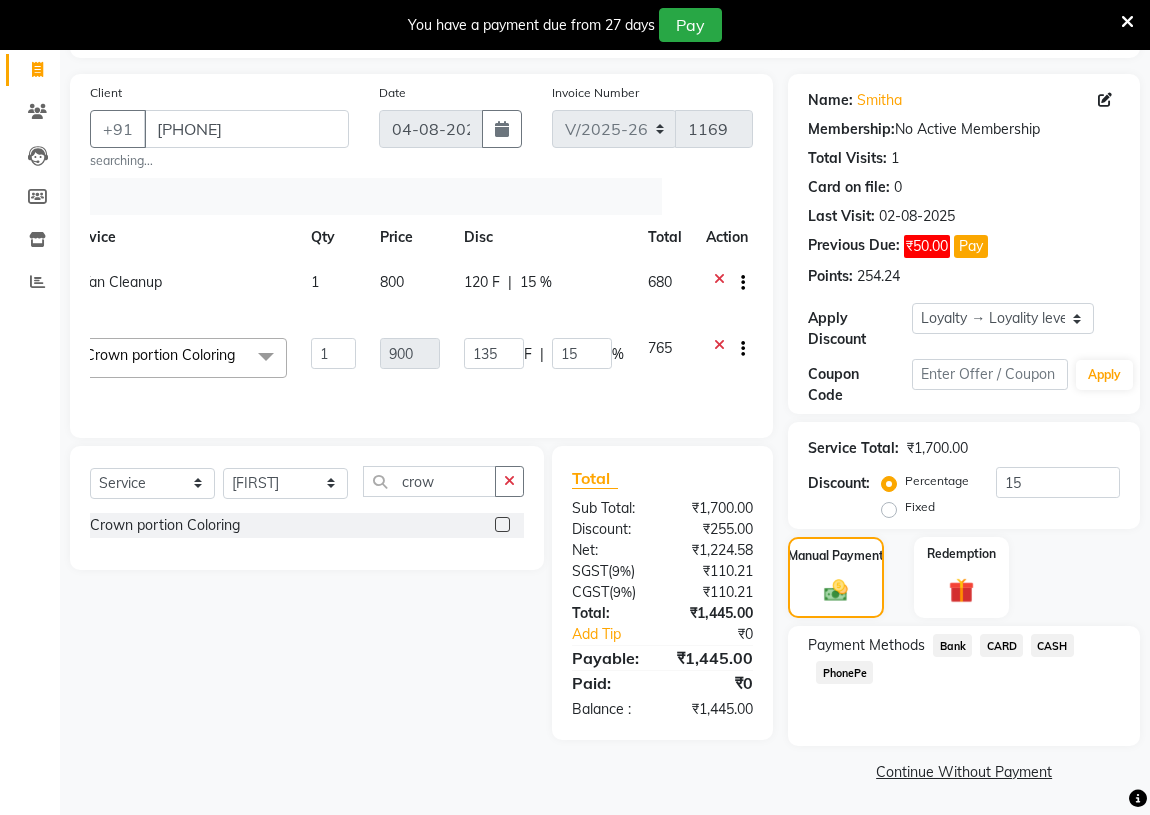 click on "PhonePe" 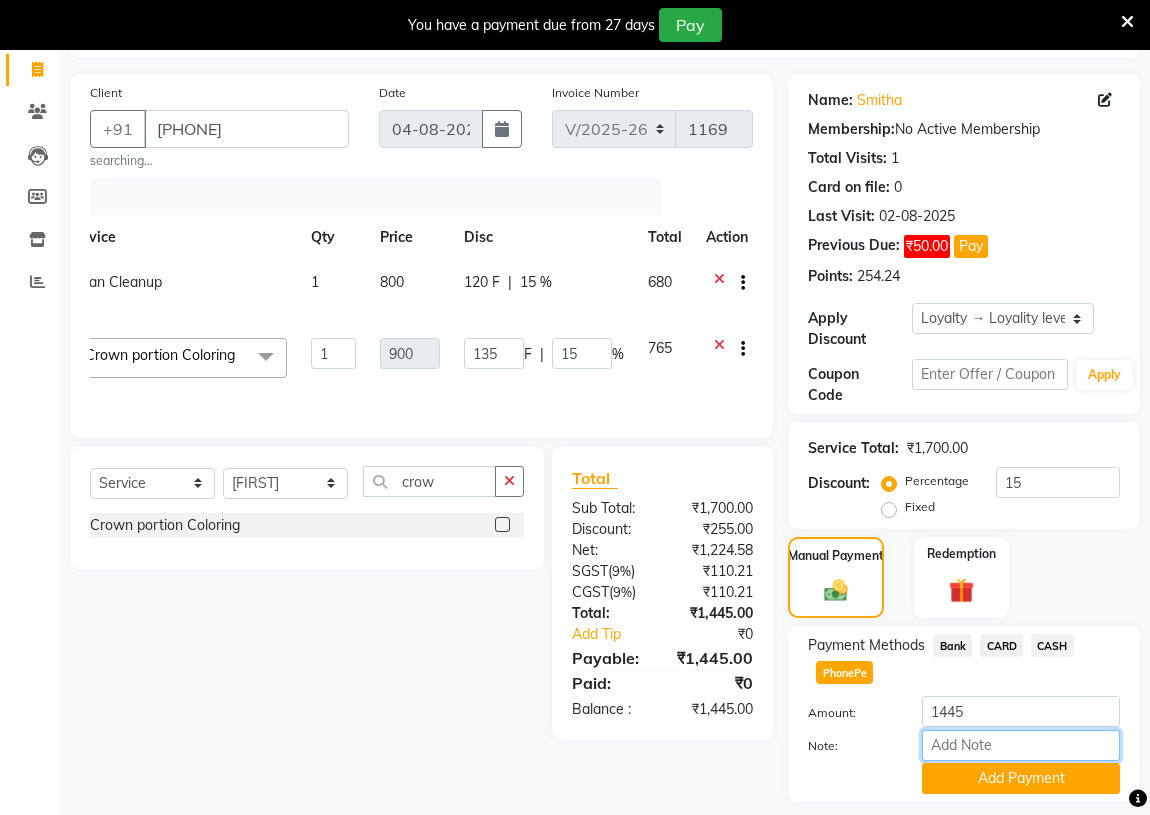 click on "Note:" at bounding box center [1021, 745] 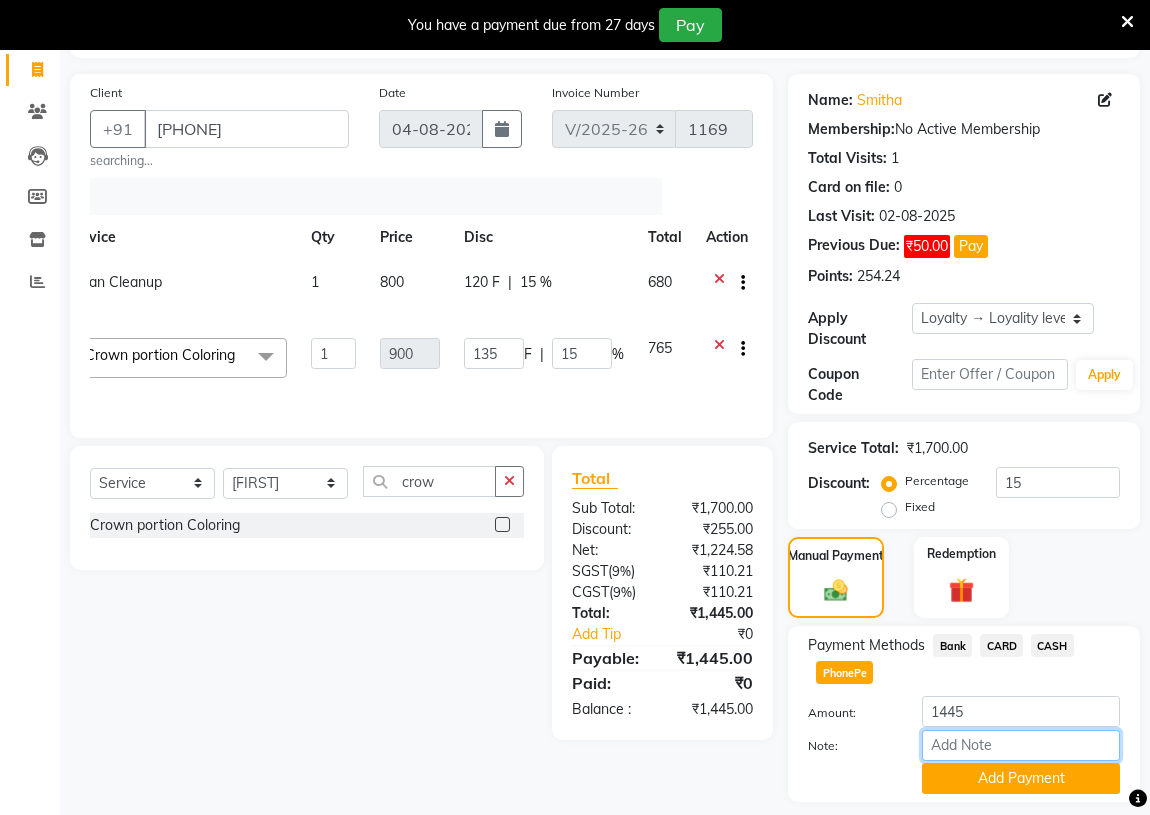 type on "[FIRST]" 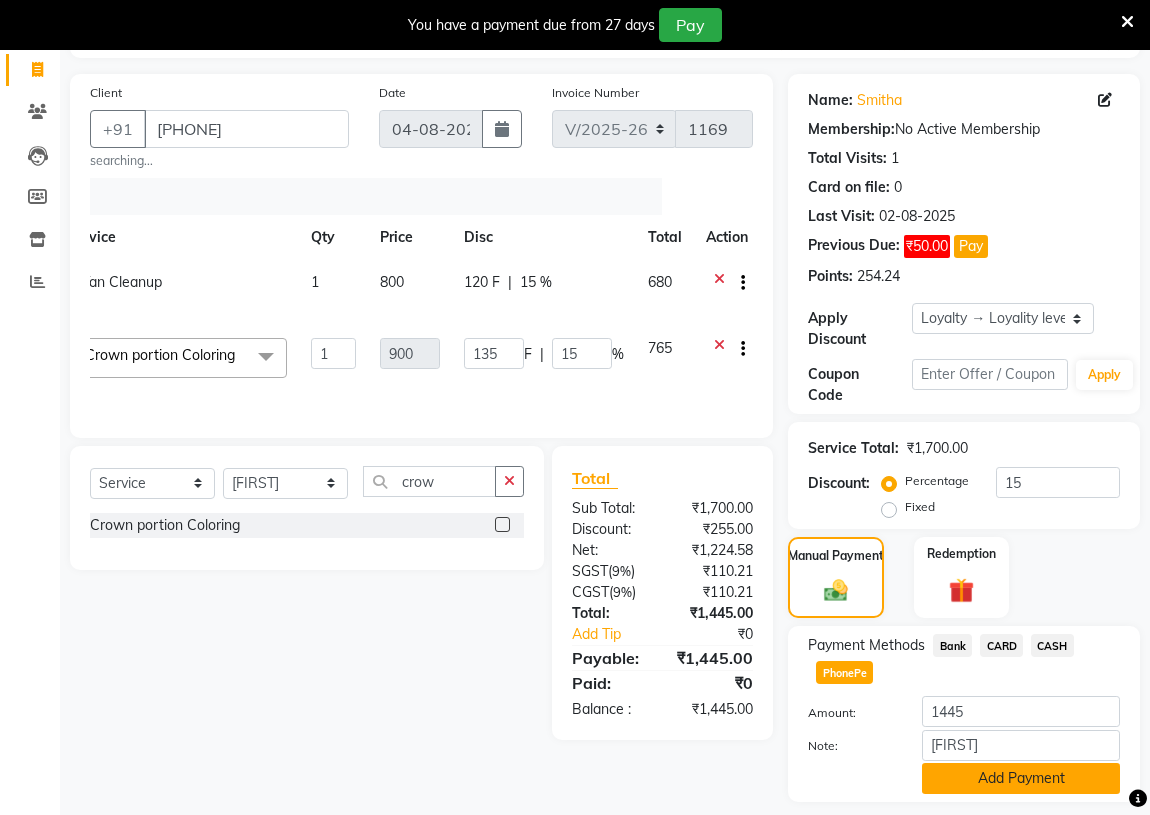 click on "Add Payment" 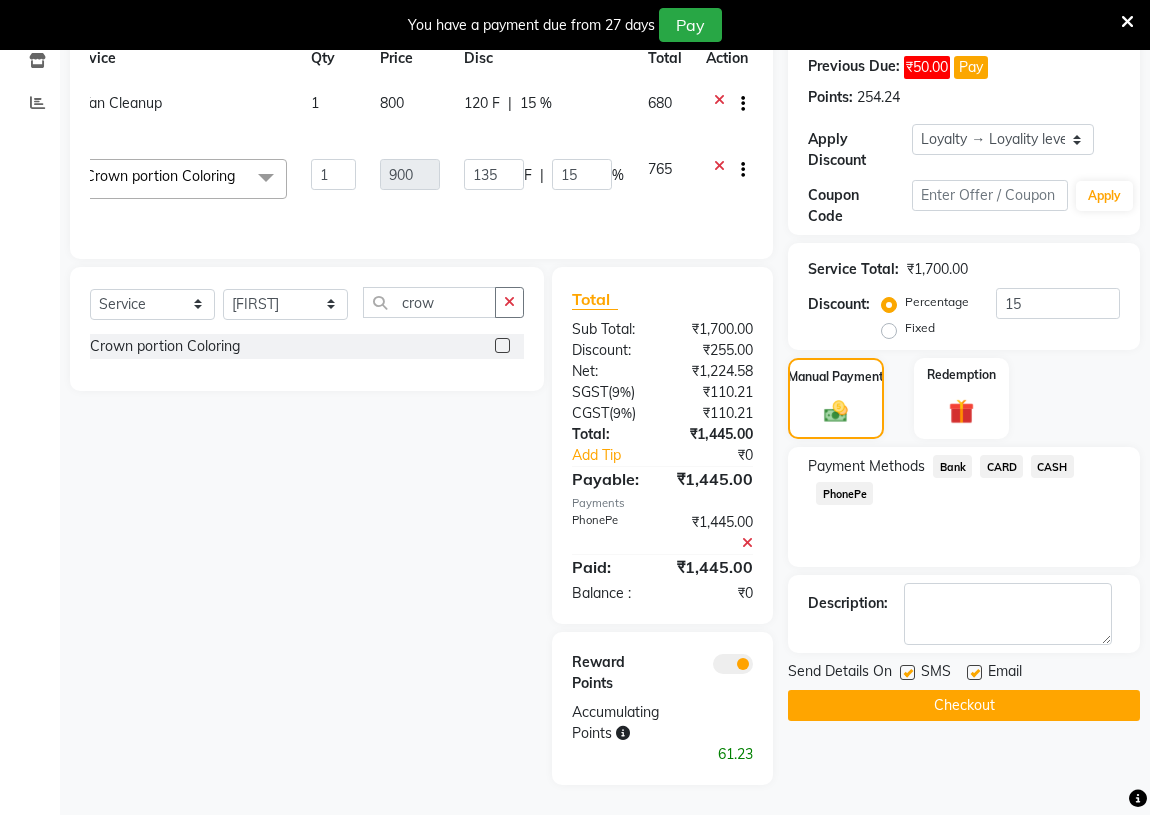 scroll, scrollTop: 319, scrollLeft: 0, axis: vertical 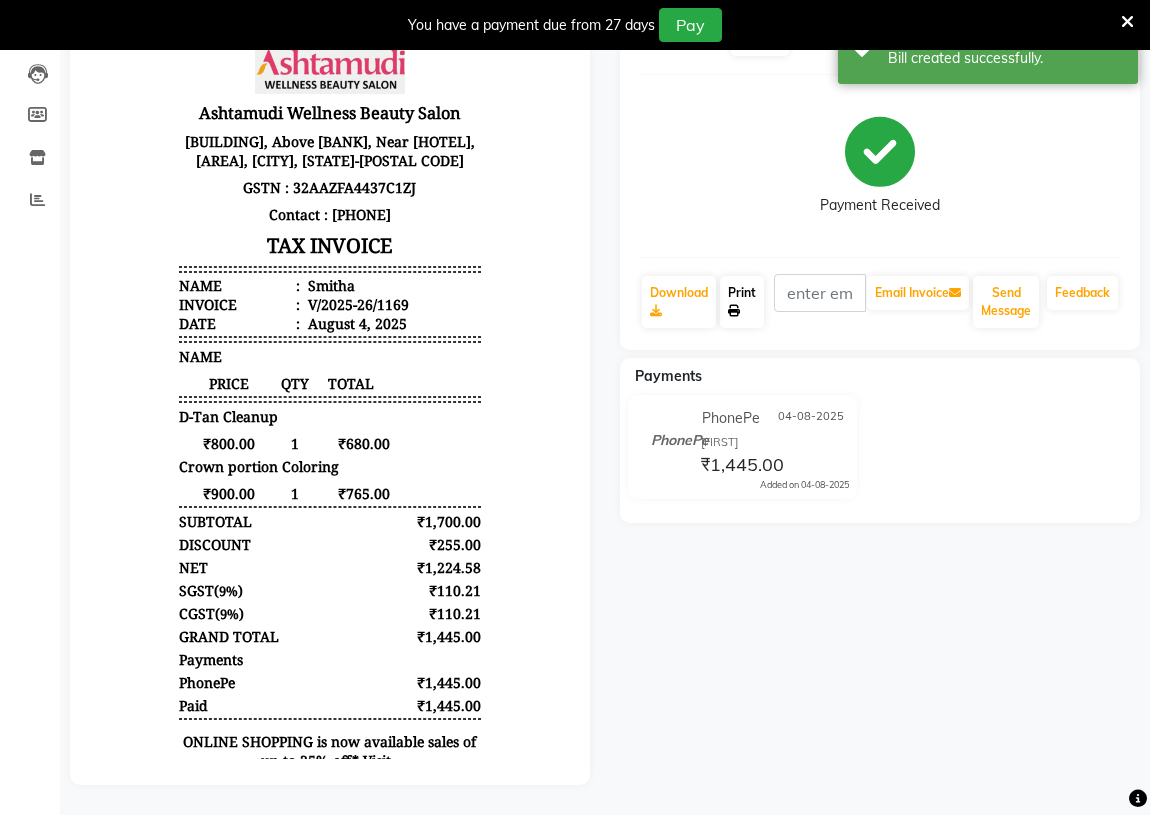 click on "Print" 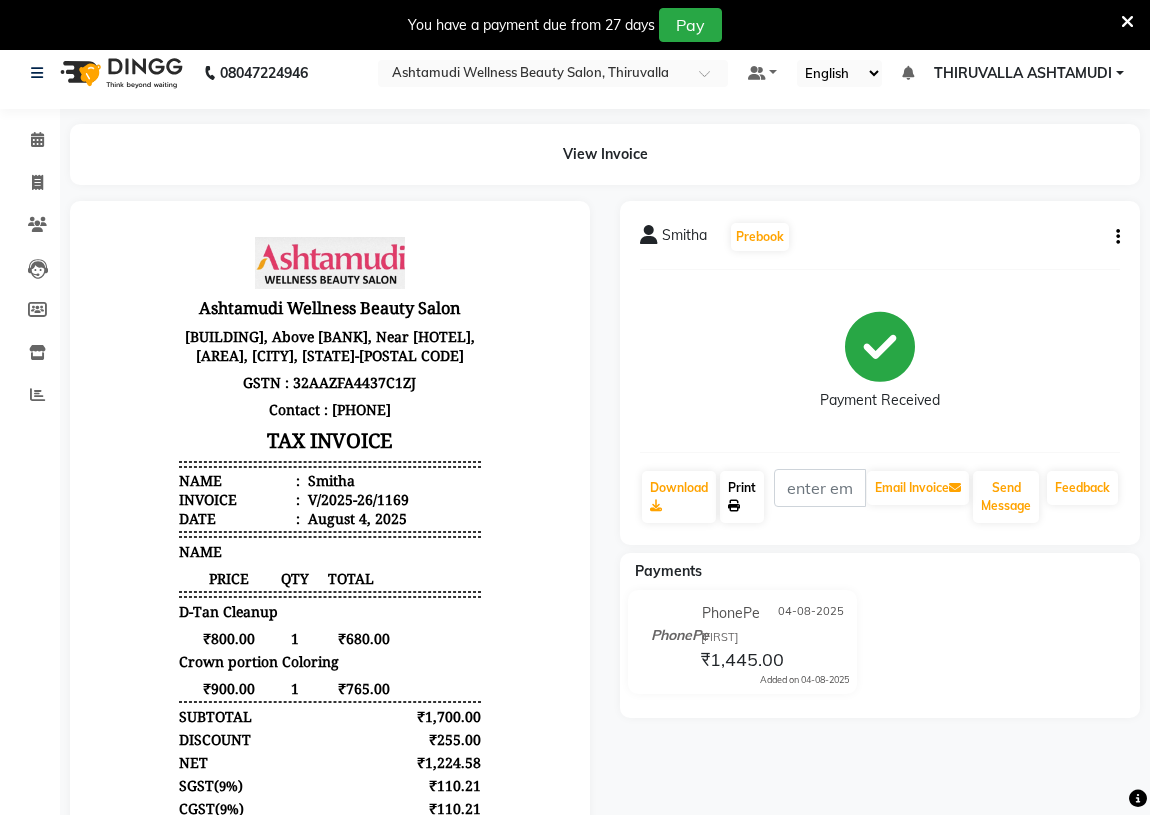 scroll, scrollTop: 0, scrollLeft: 0, axis: both 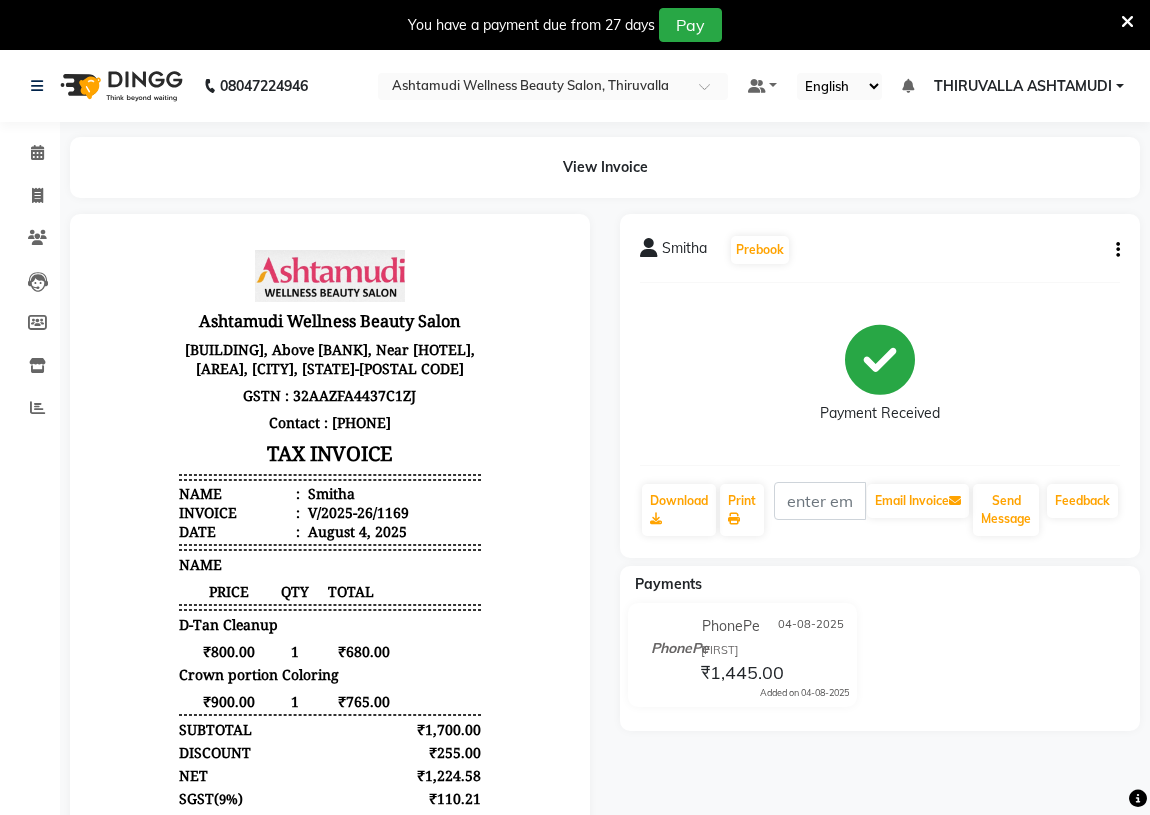 click on "08047224946" 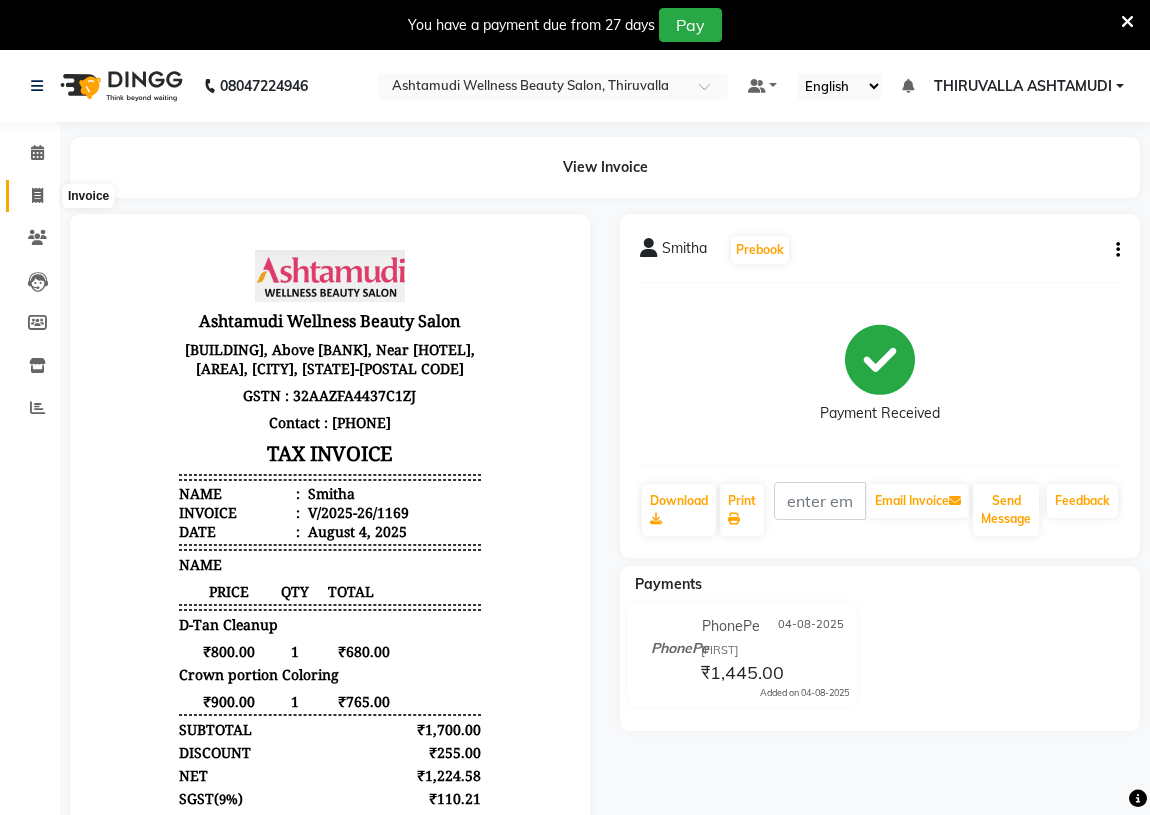 click 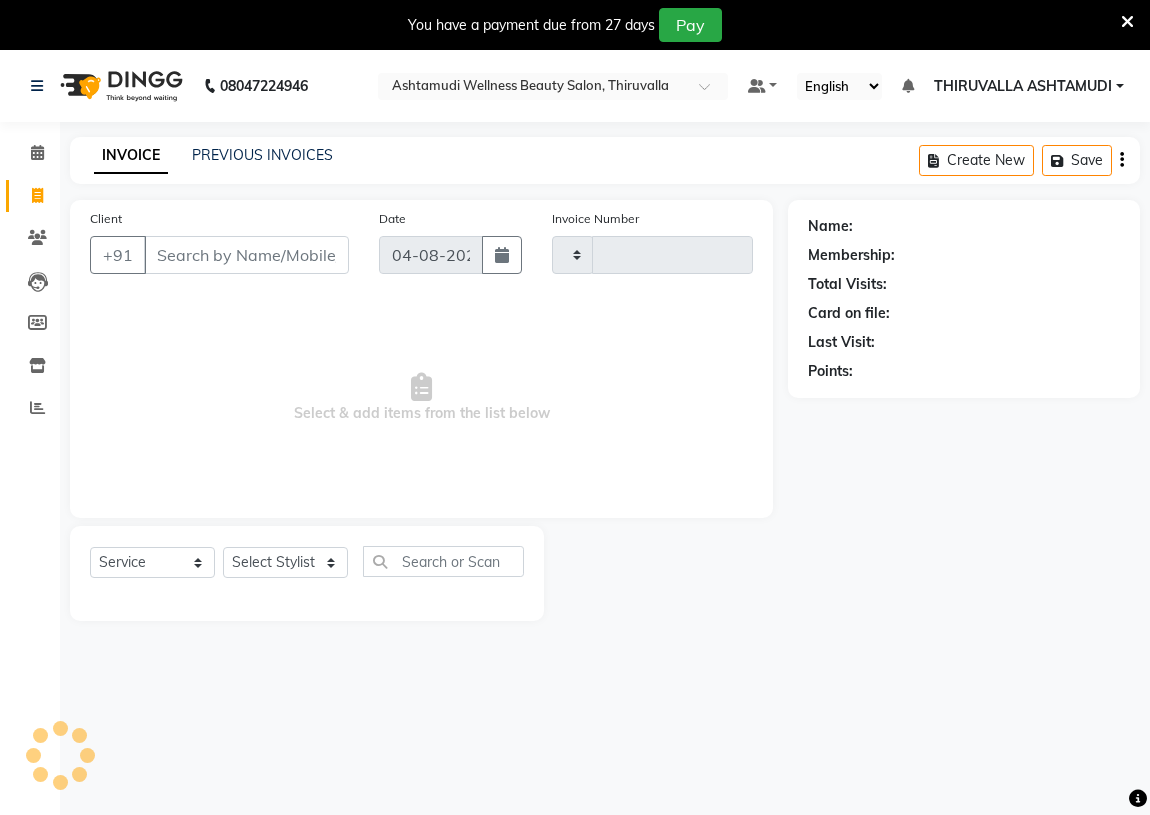 scroll, scrollTop: 50, scrollLeft: 0, axis: vertical 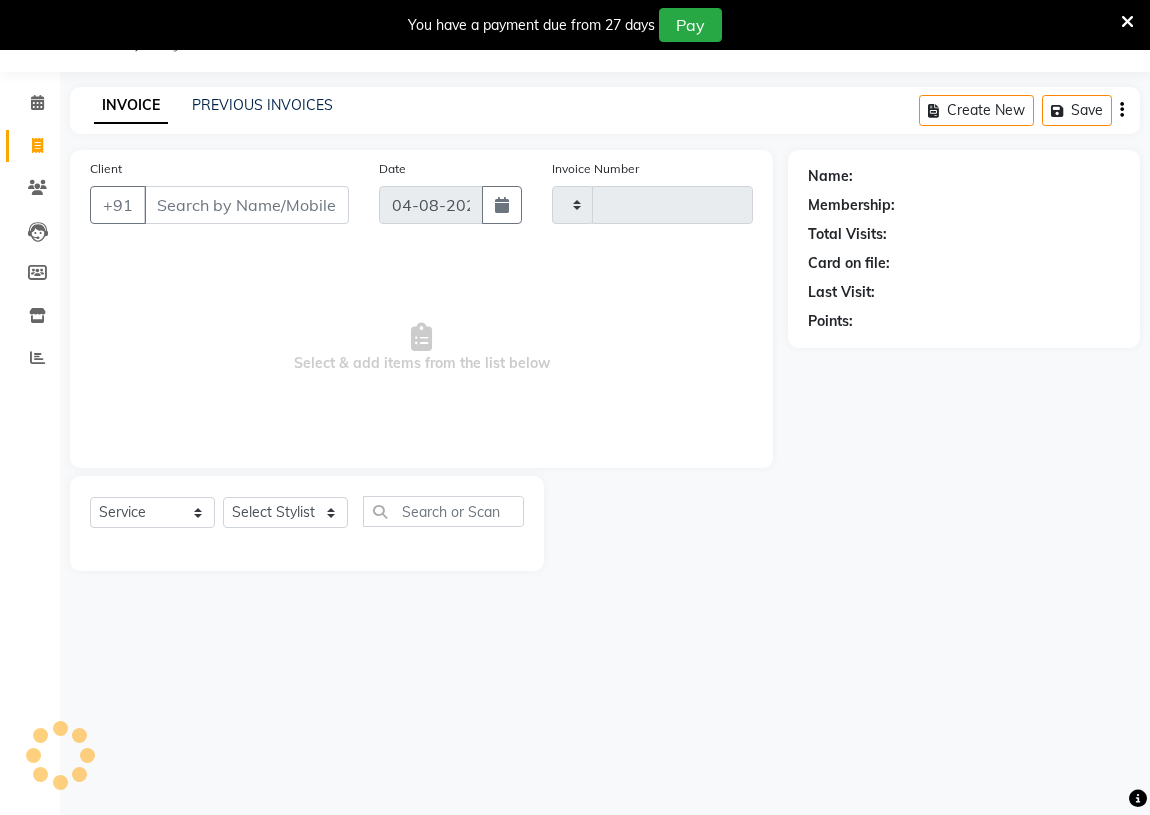 type on "1170" 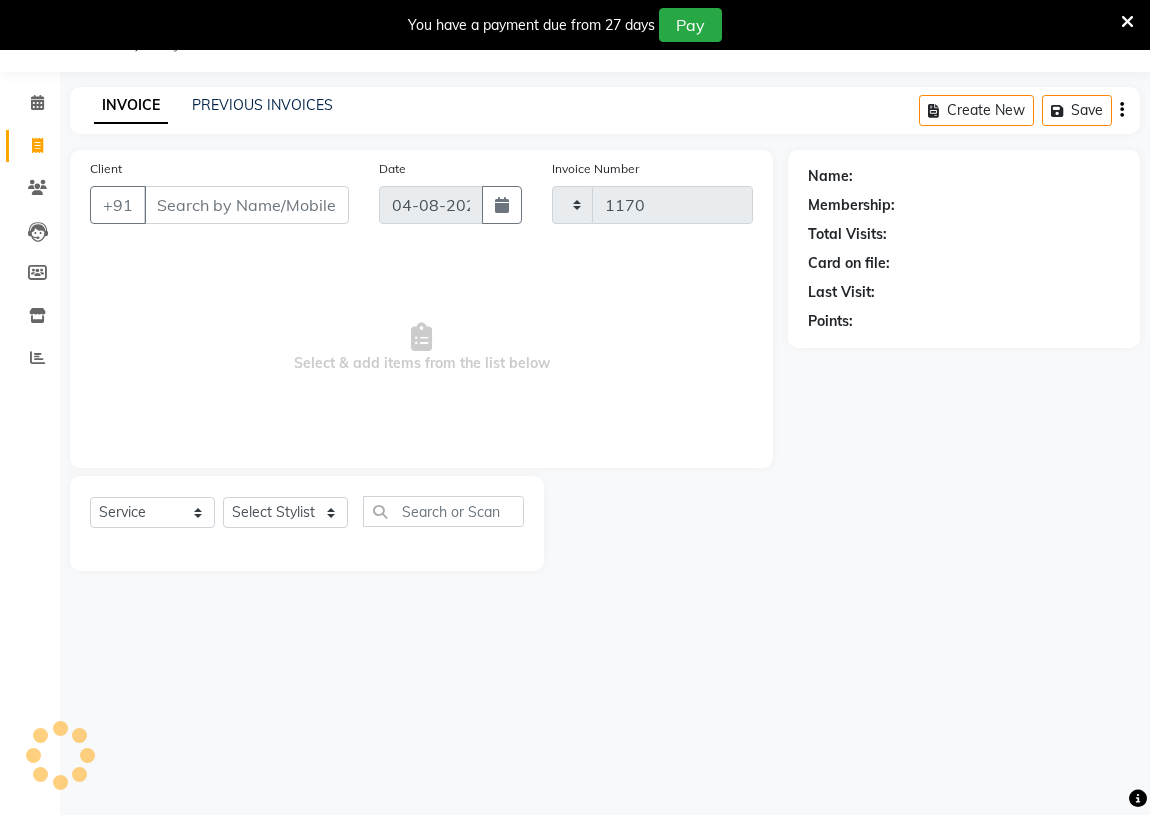 select on "4634" 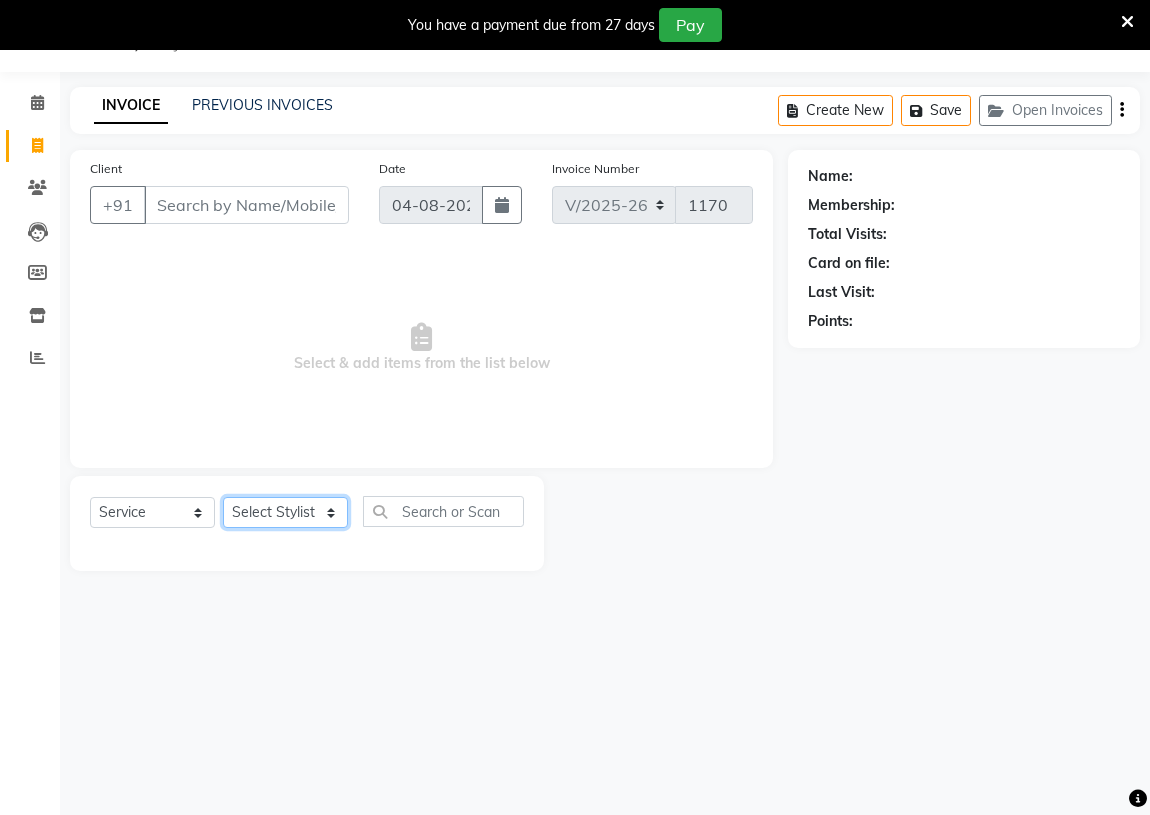 click on "Select Stylist ABHIRAMI		 Arya Eshani GAYATHRIDEVI	K C	 Jisna KHEM MAYA MAYA PRINI		 RINA RAI SHINY ABY THIRUVALLA ASHTAMUDI VISMAYA SURENDRAN" 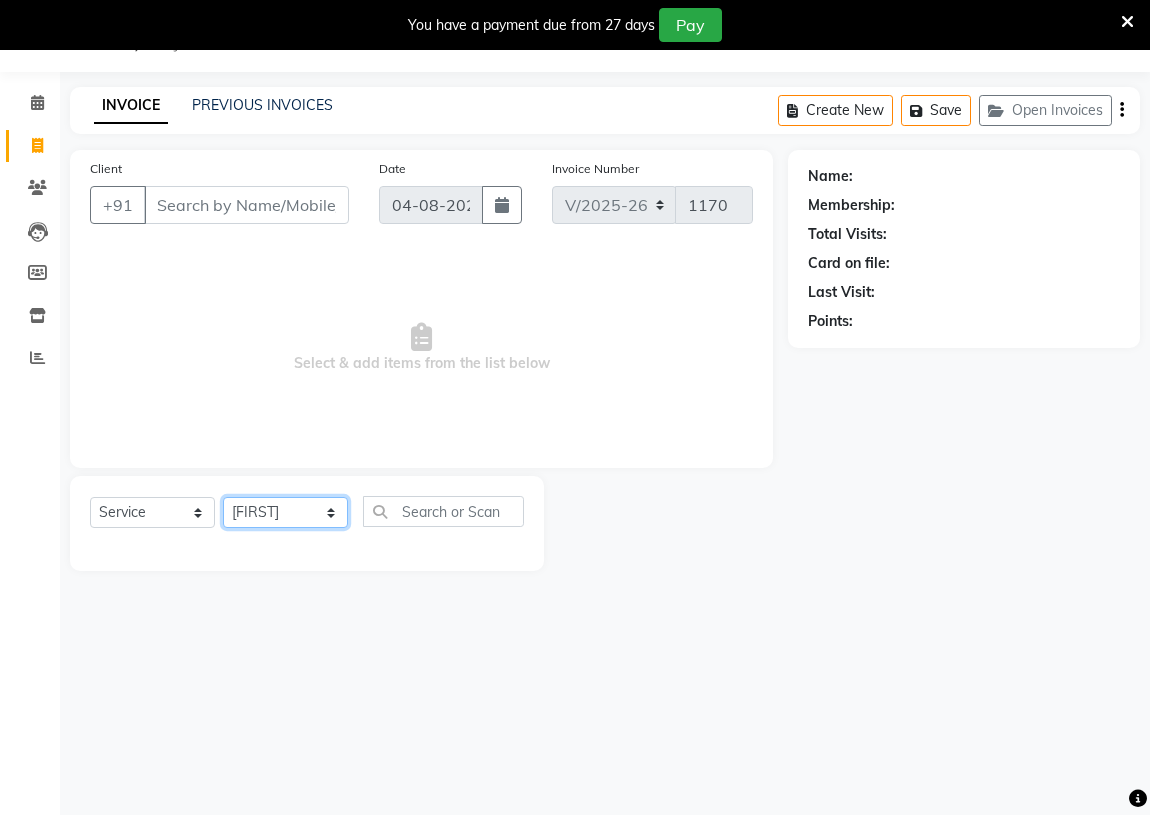 click on "Select Stylist ABHIRAMI		 Arya Eshani GAYATHRIDEVI	K C	 Jisna KHEM MAYA MAYA PRINI		 RINA RAI SHINY ABY THIRUVALLA ASHTAMUDI VISMAYA SURENDRAN" 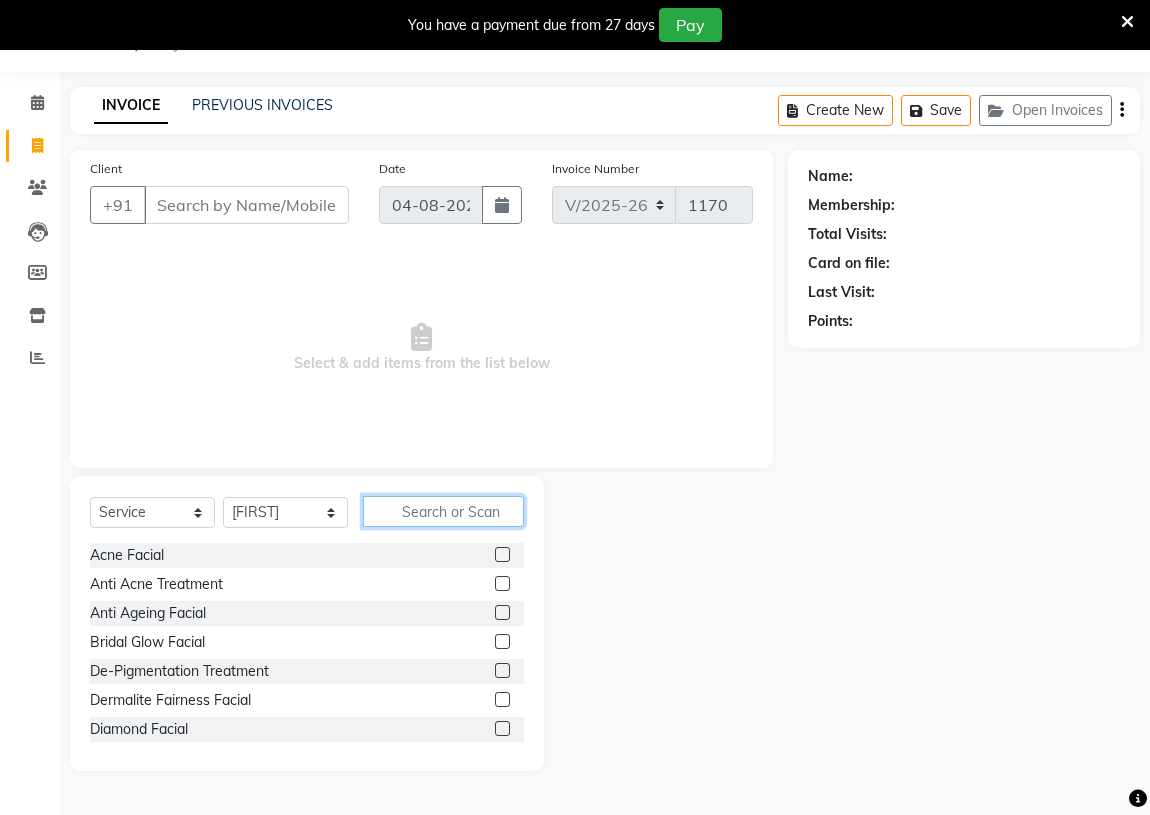 click 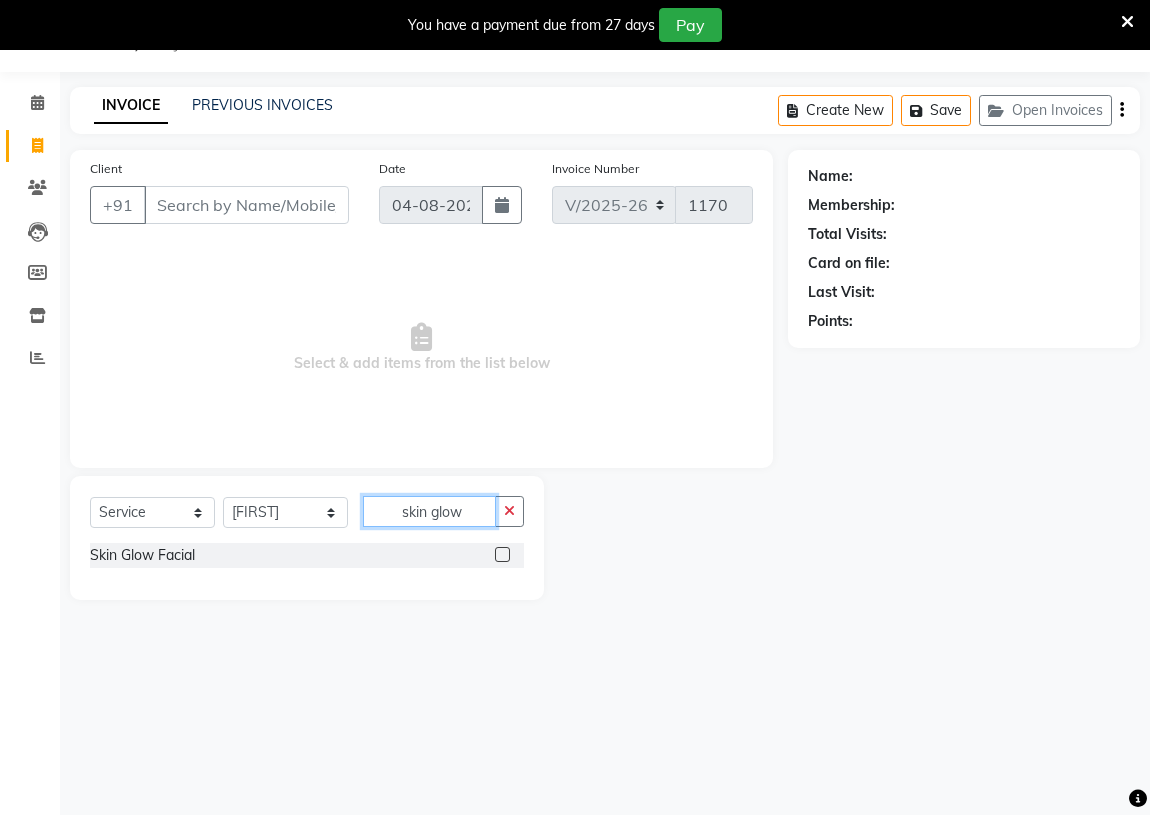 type on "skin glow" 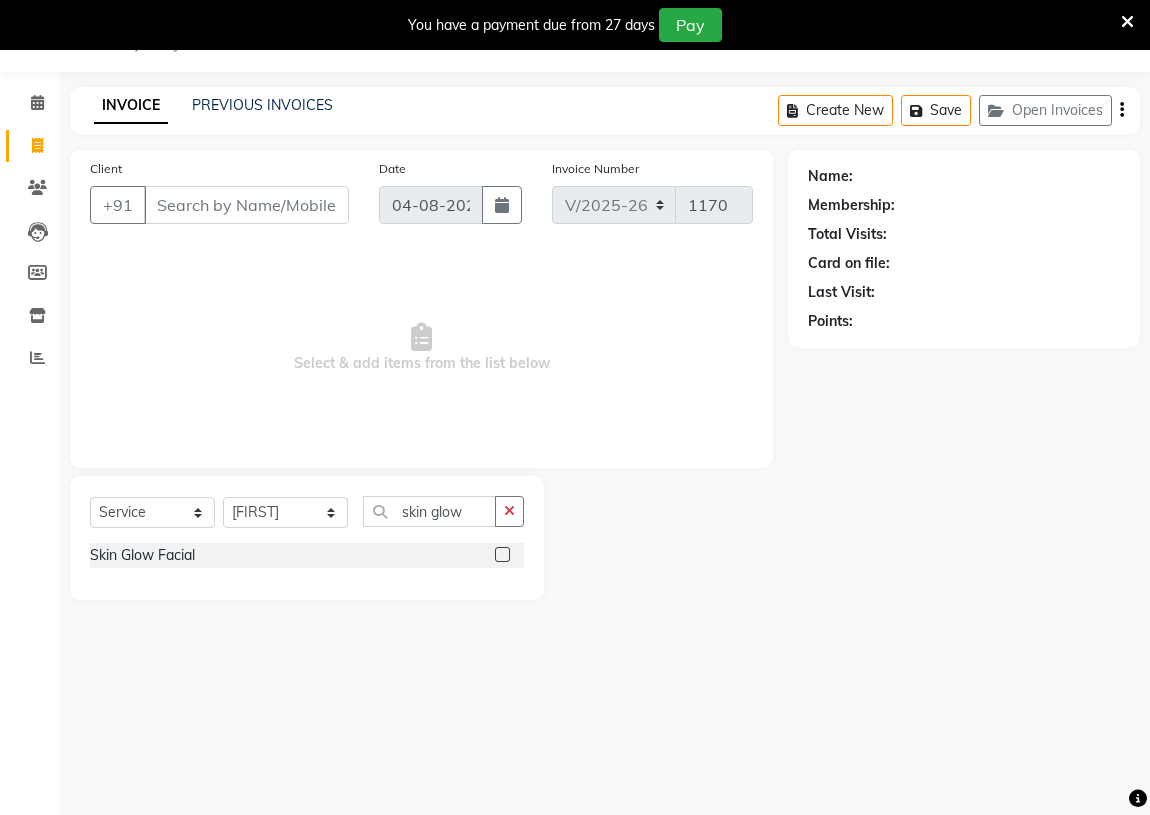 click 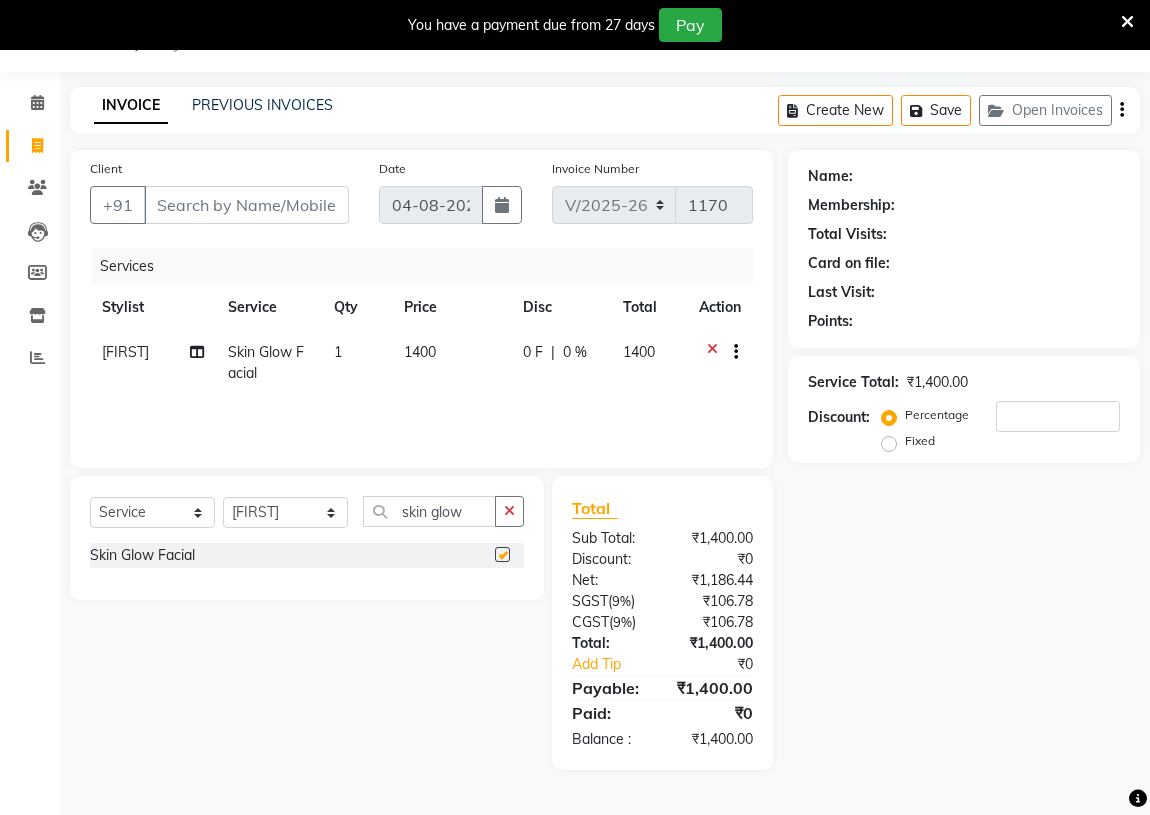 checkbox on "false" 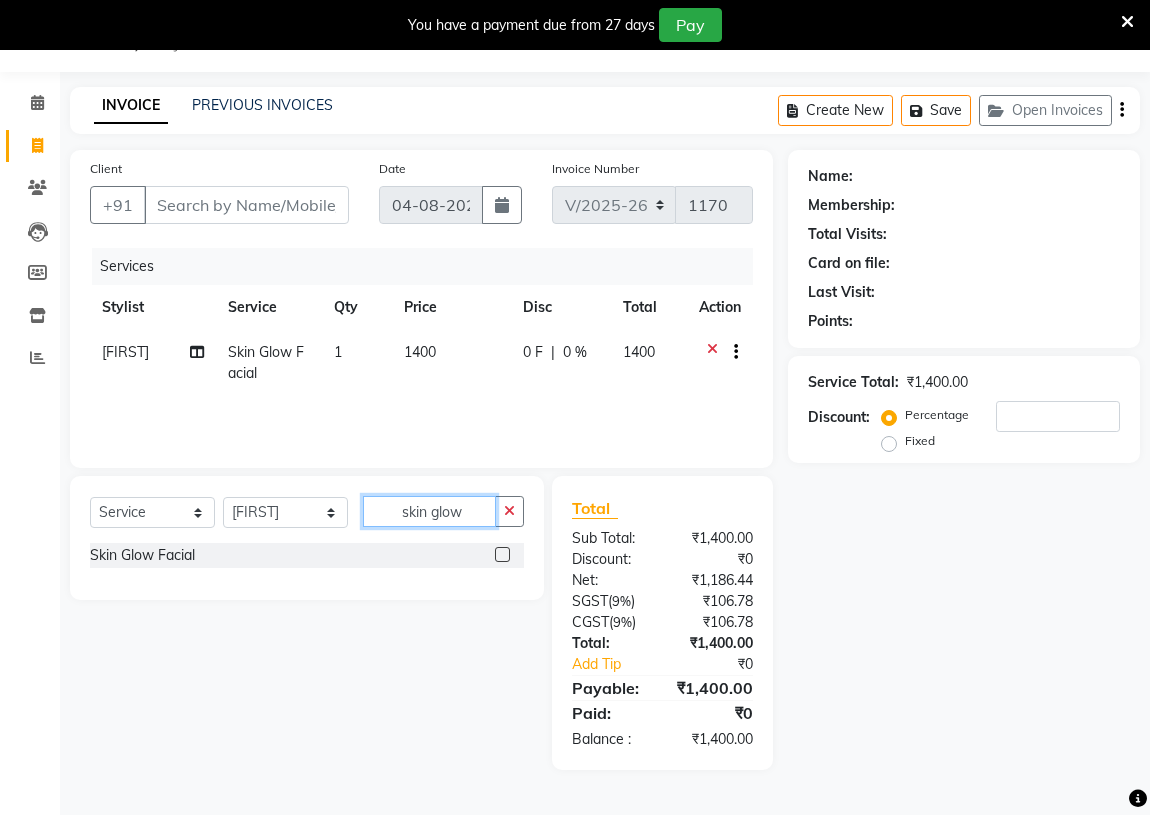 click on "skin glow" 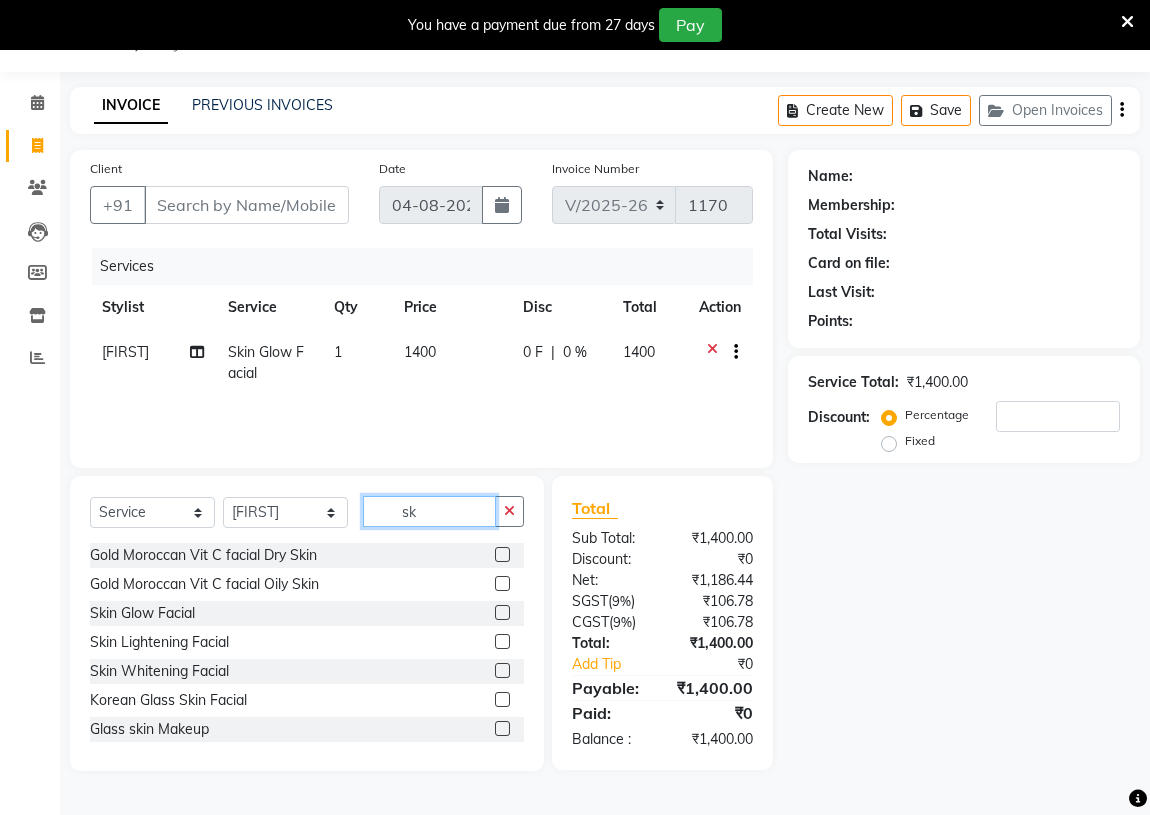 type on "s" 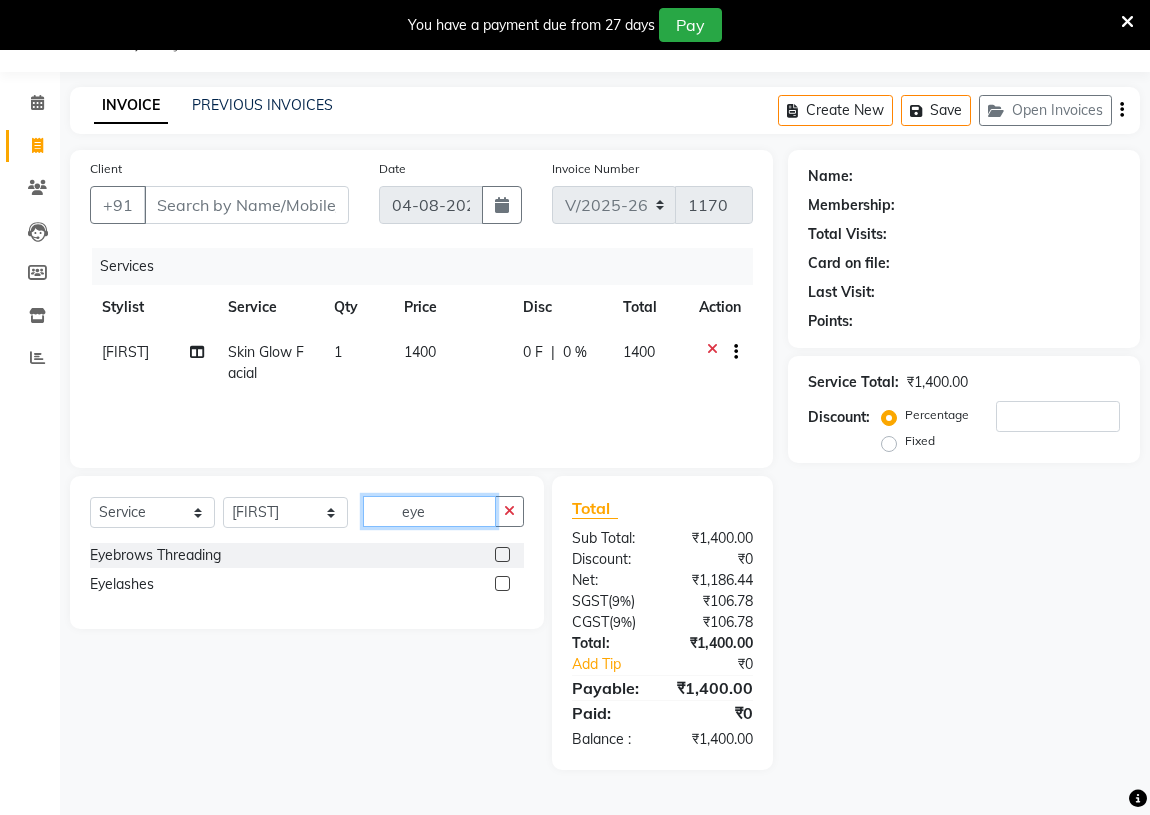 type on "eye" 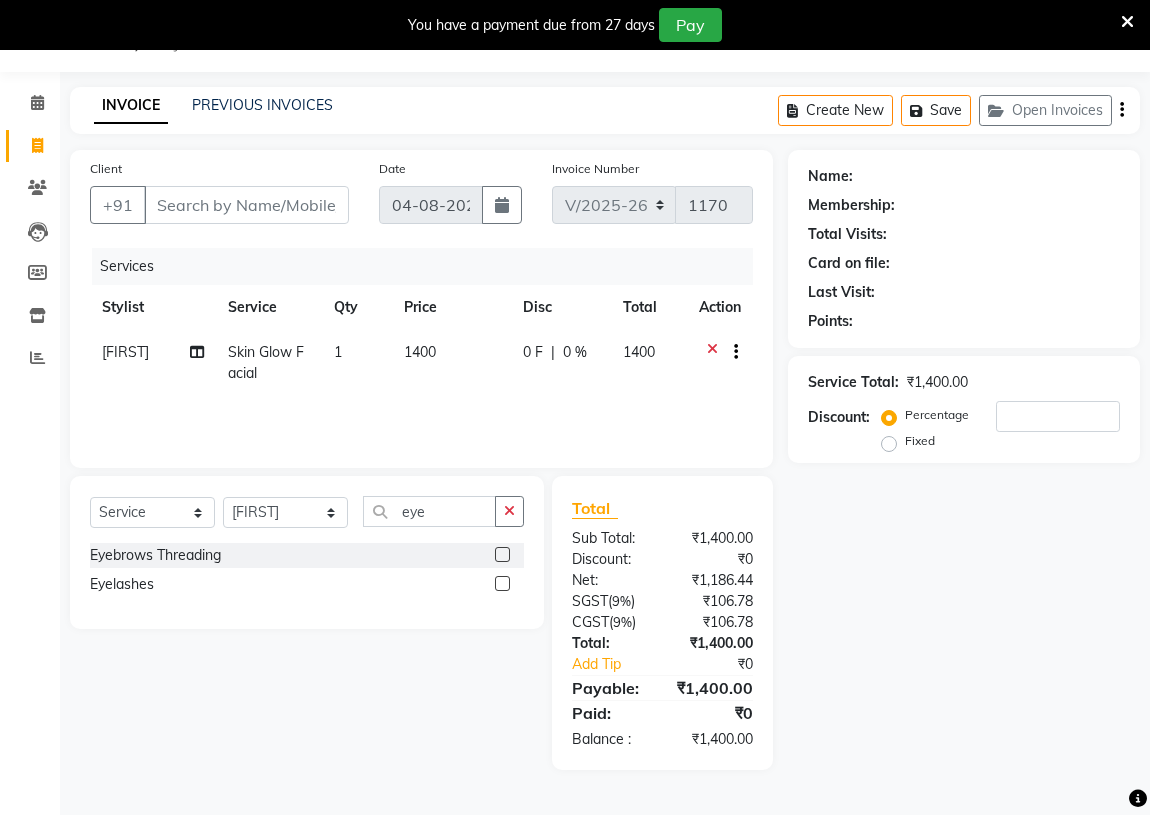 click 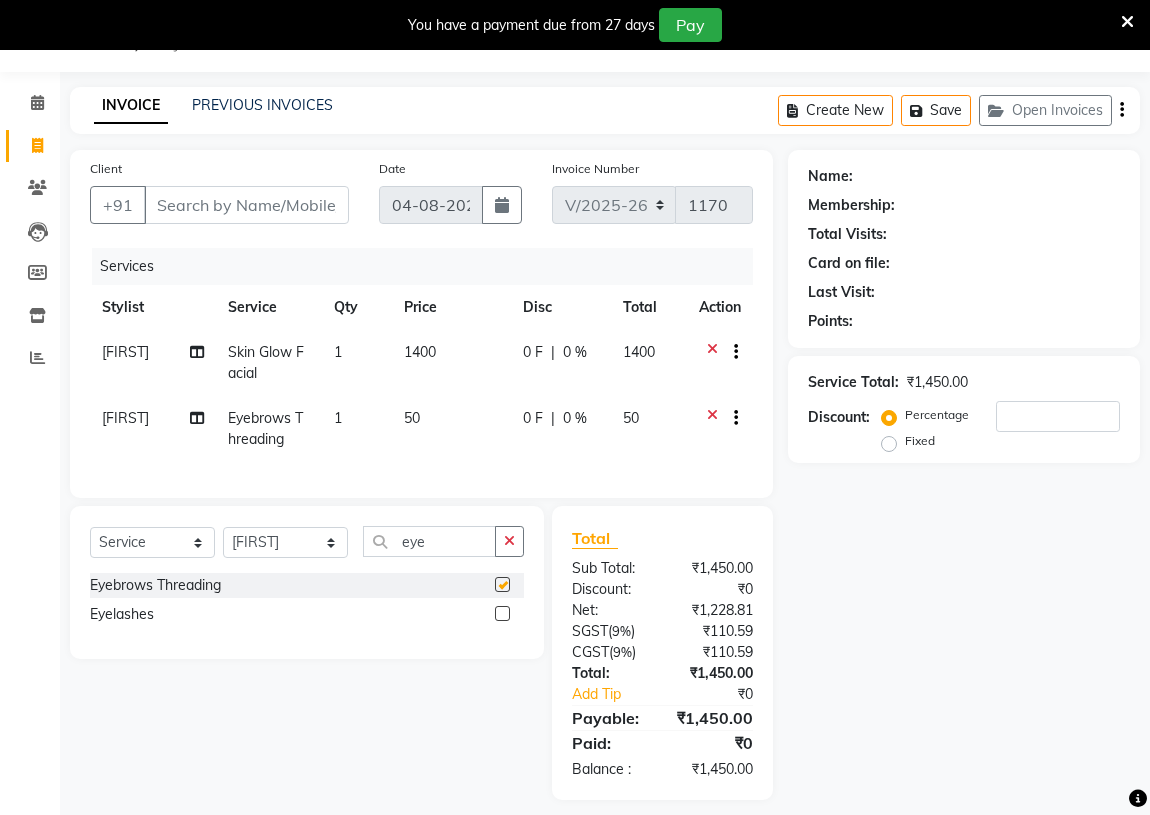 checkbox on "false" 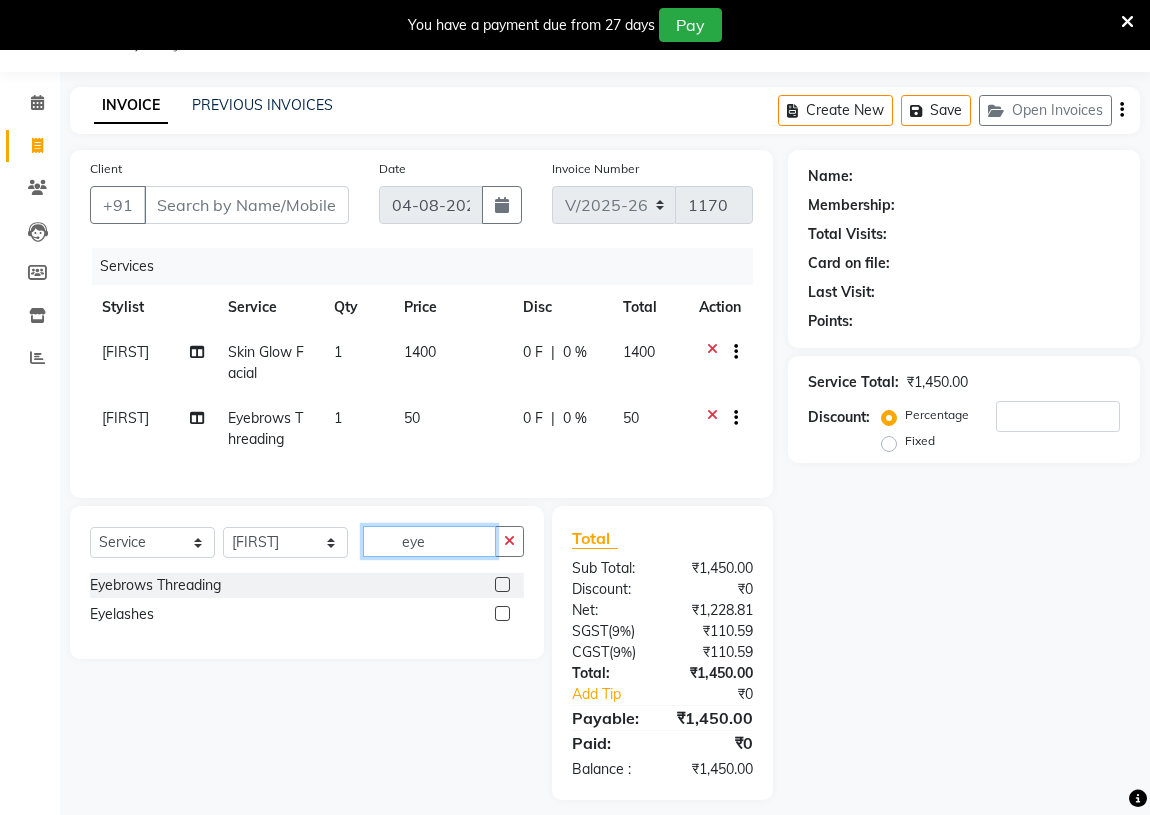 click on "eye" 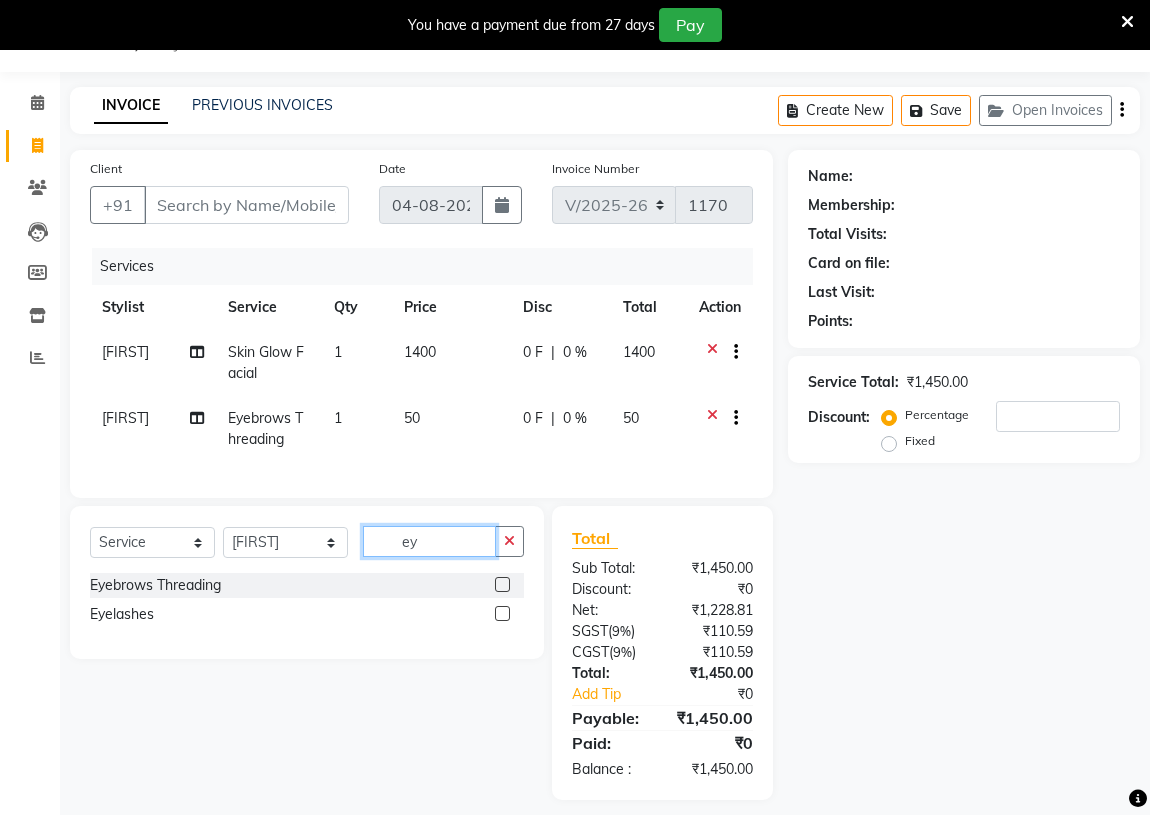 type on "e" 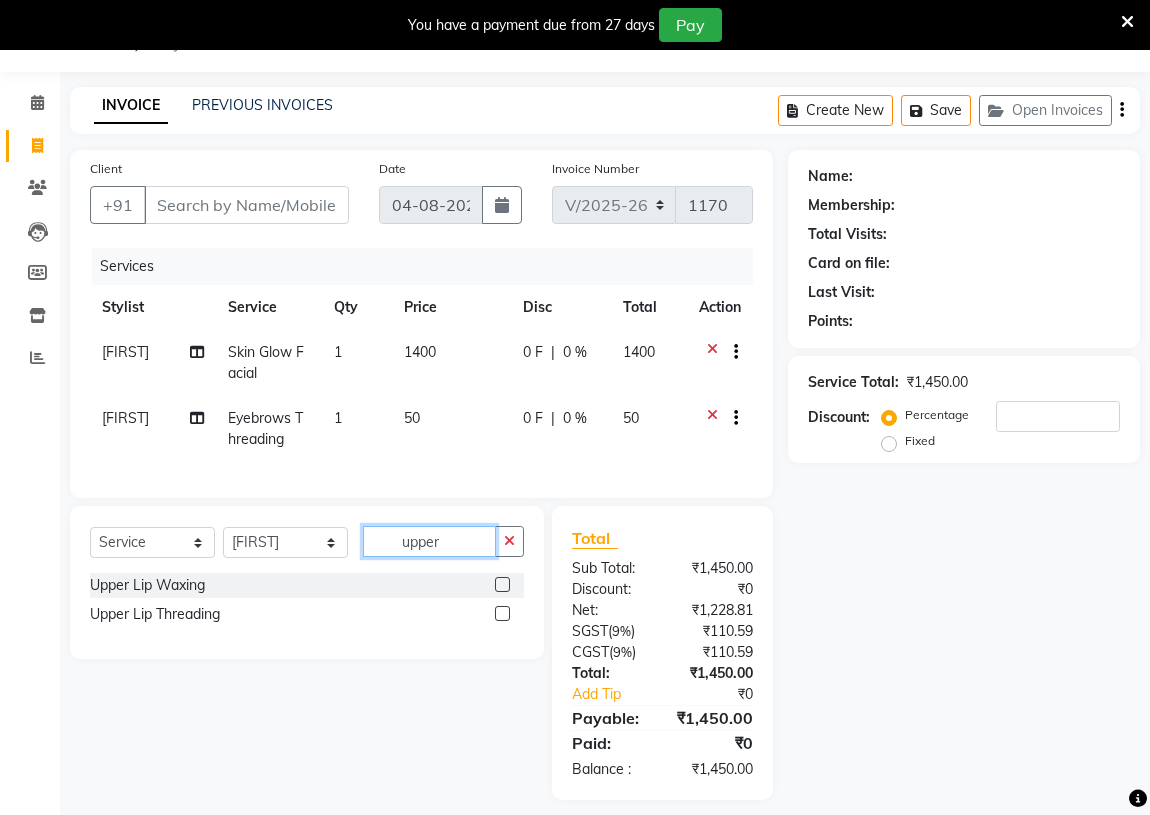 type on "upper" 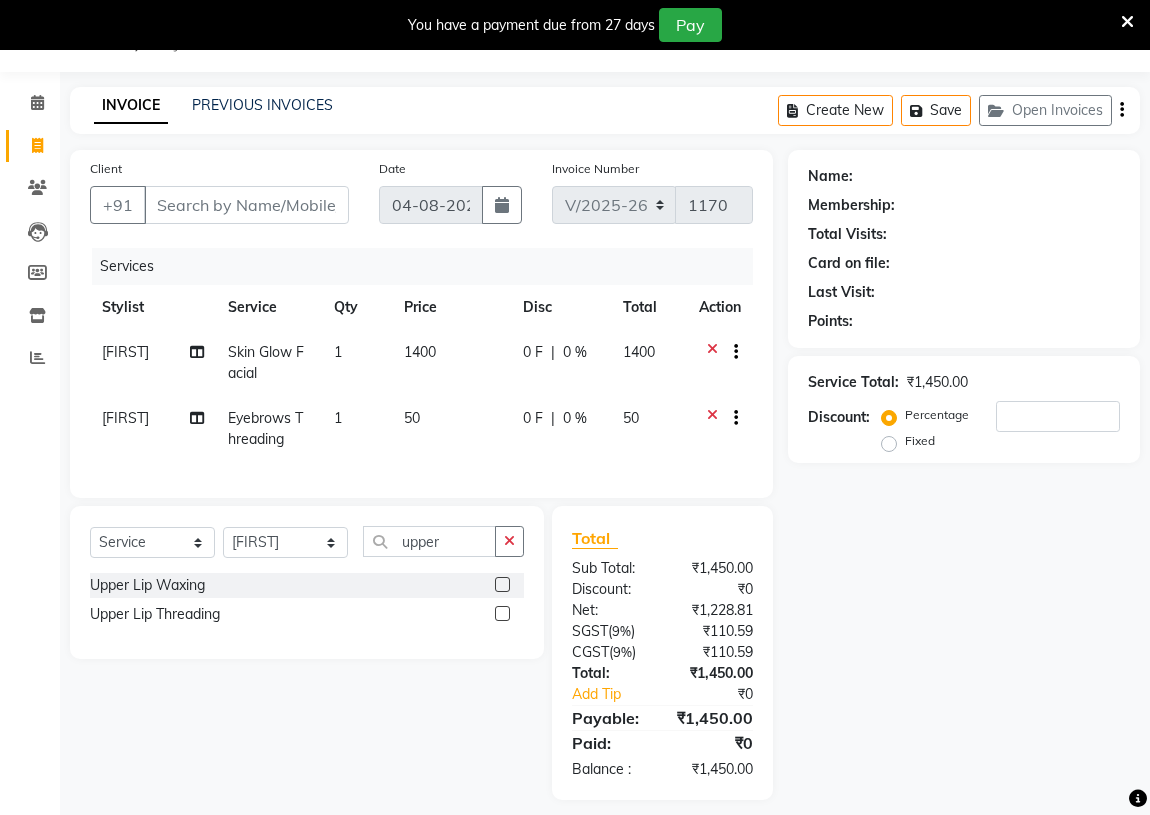 click 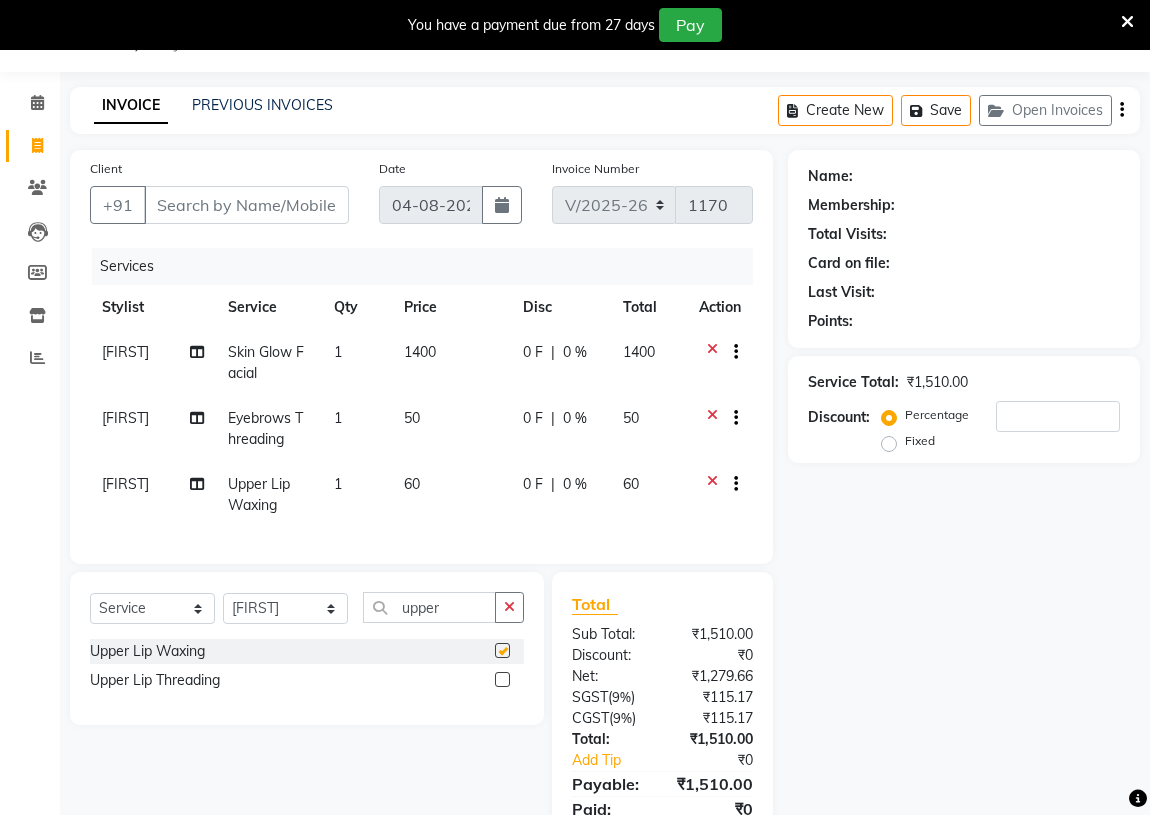 checkbox on "false" 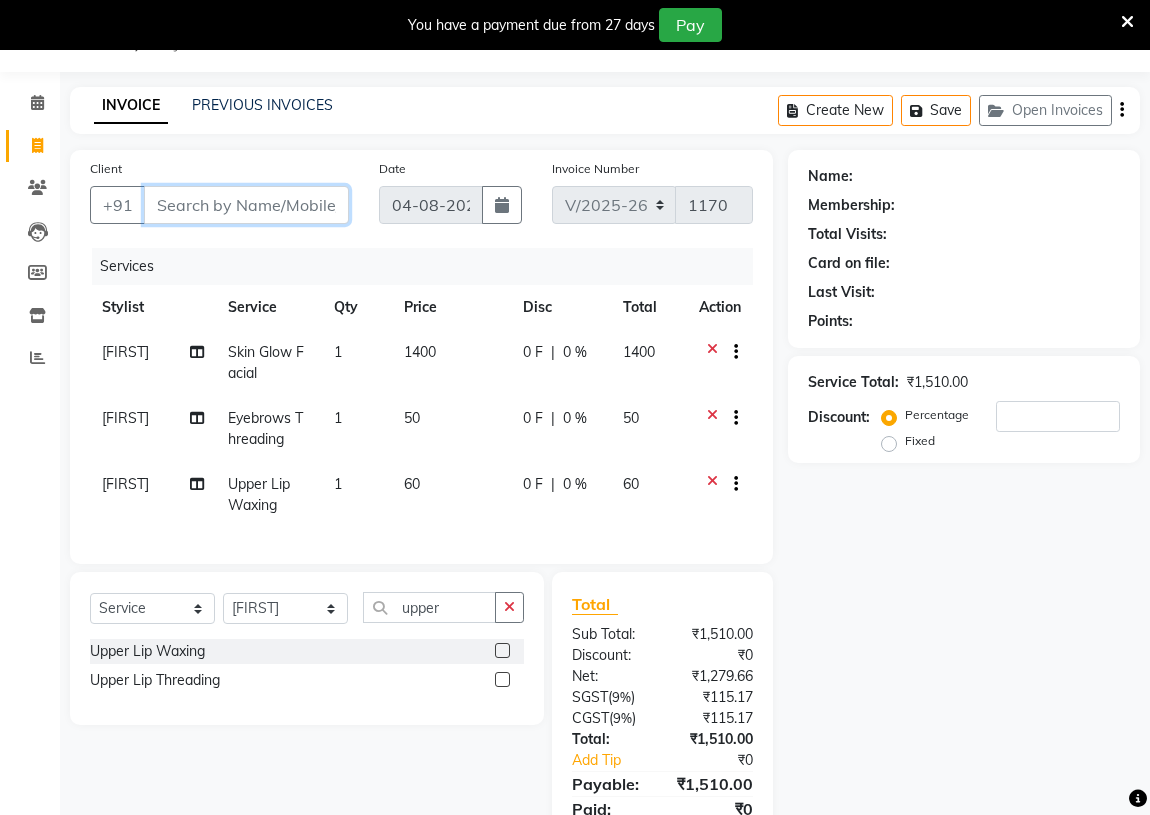 click on "Client" at bounding box center (246, 205) 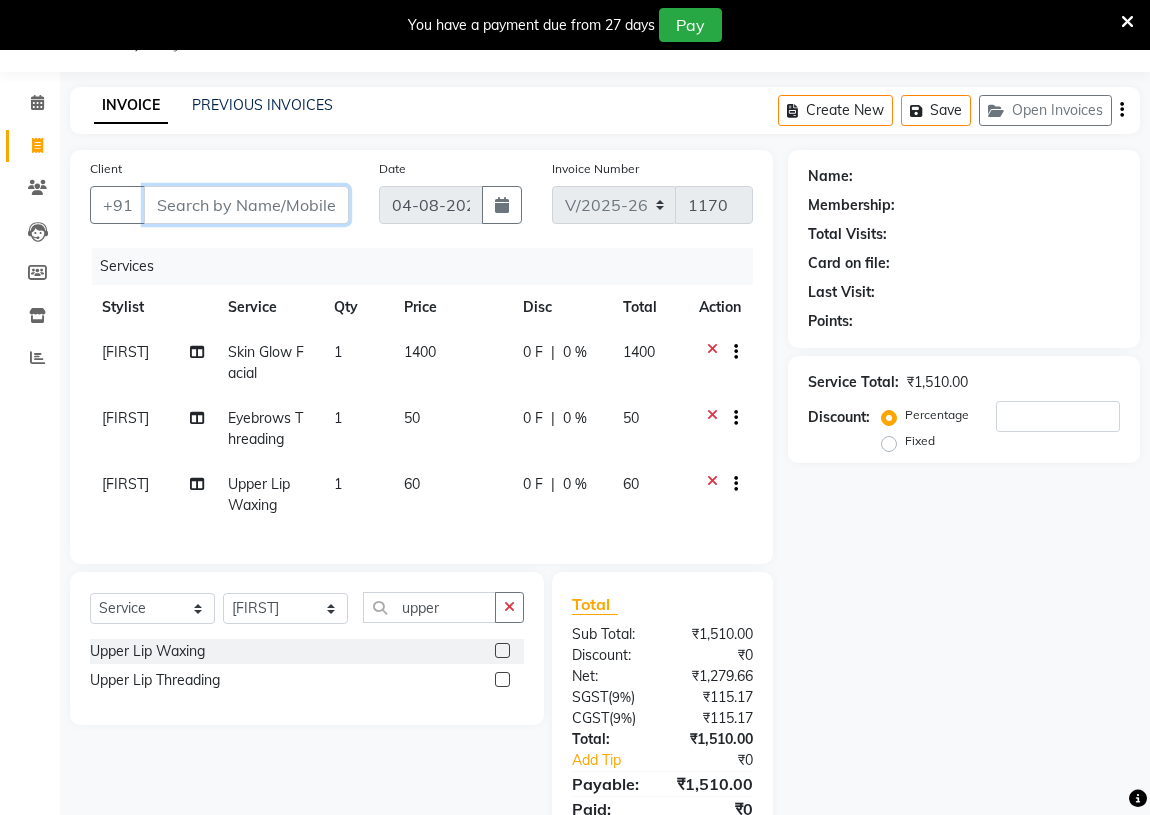 type on "8" 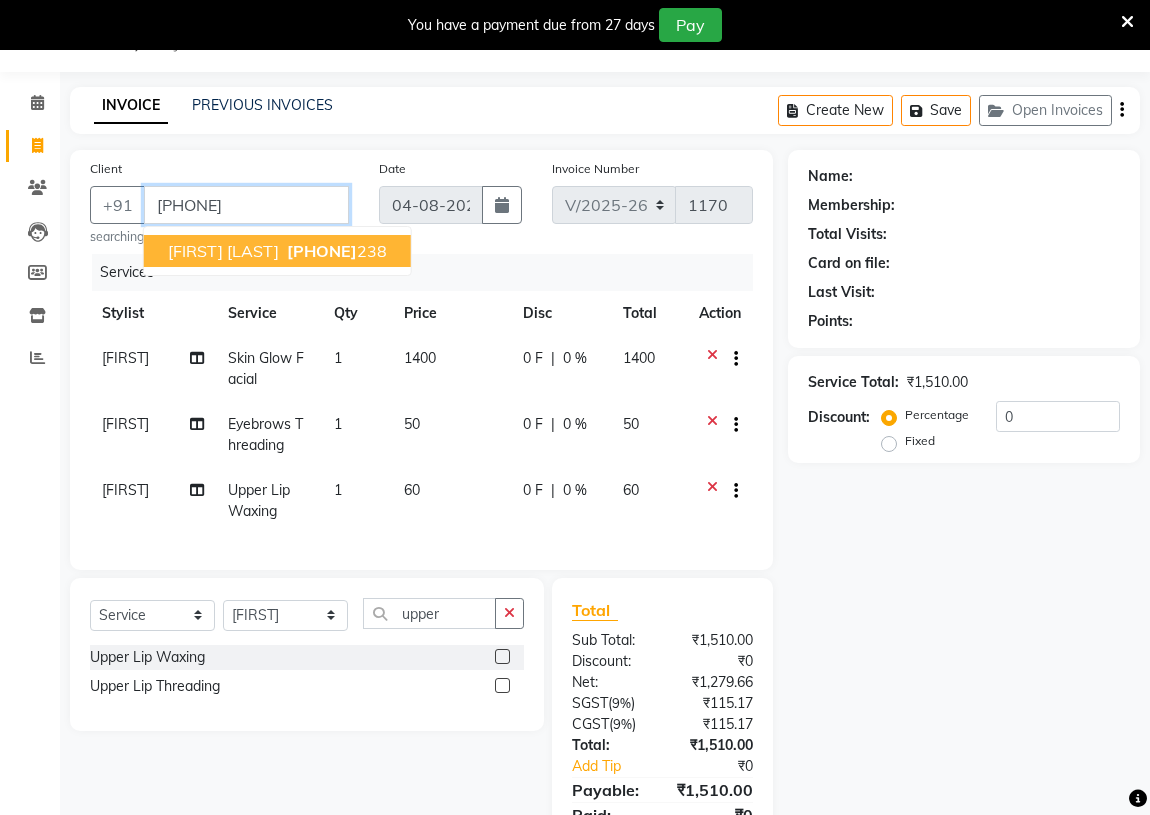 type on "[PHONE]" 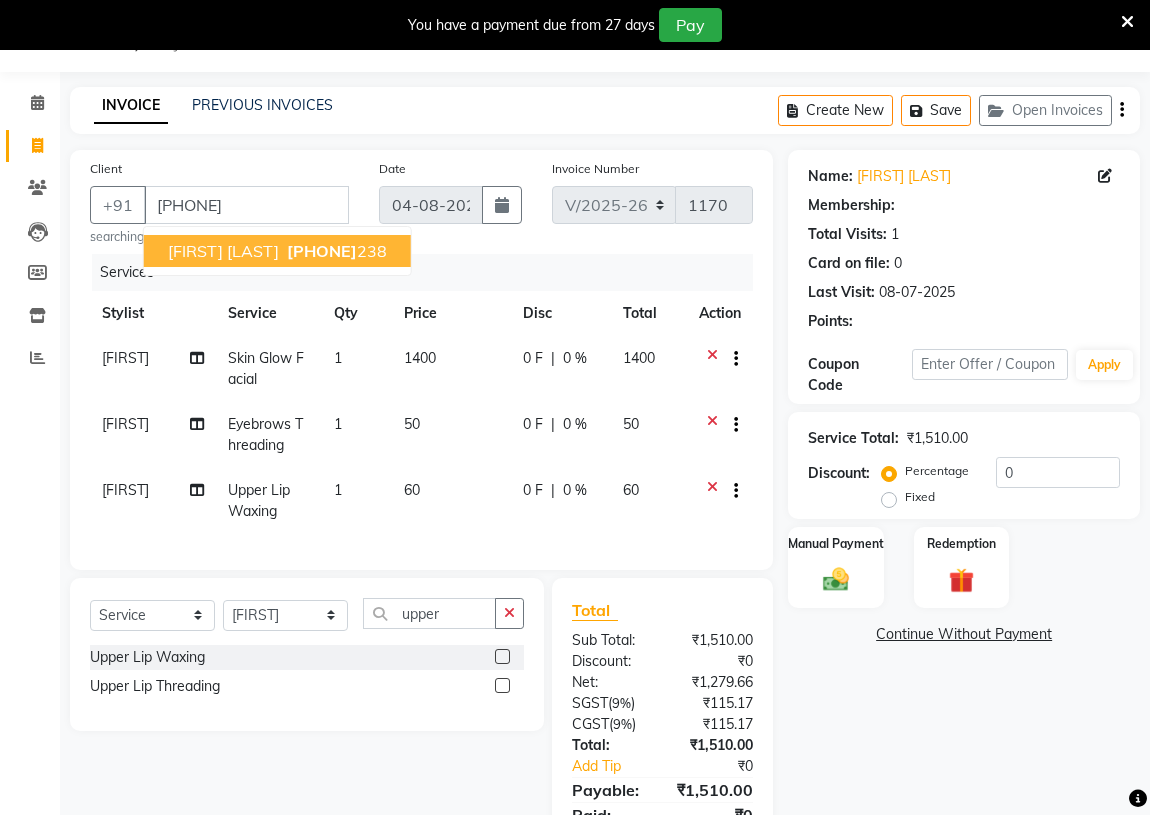 select on "1: Object" 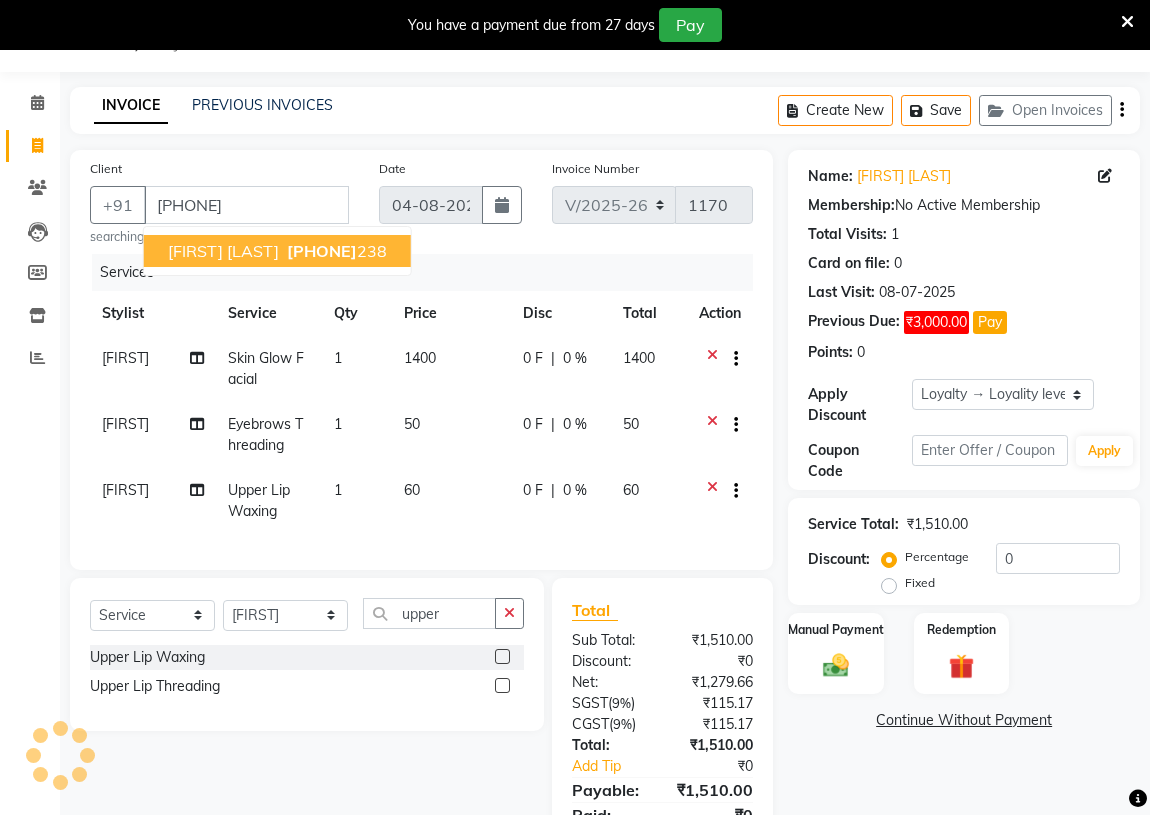 click on "[PHONE]" at bounding box center (322, 251) 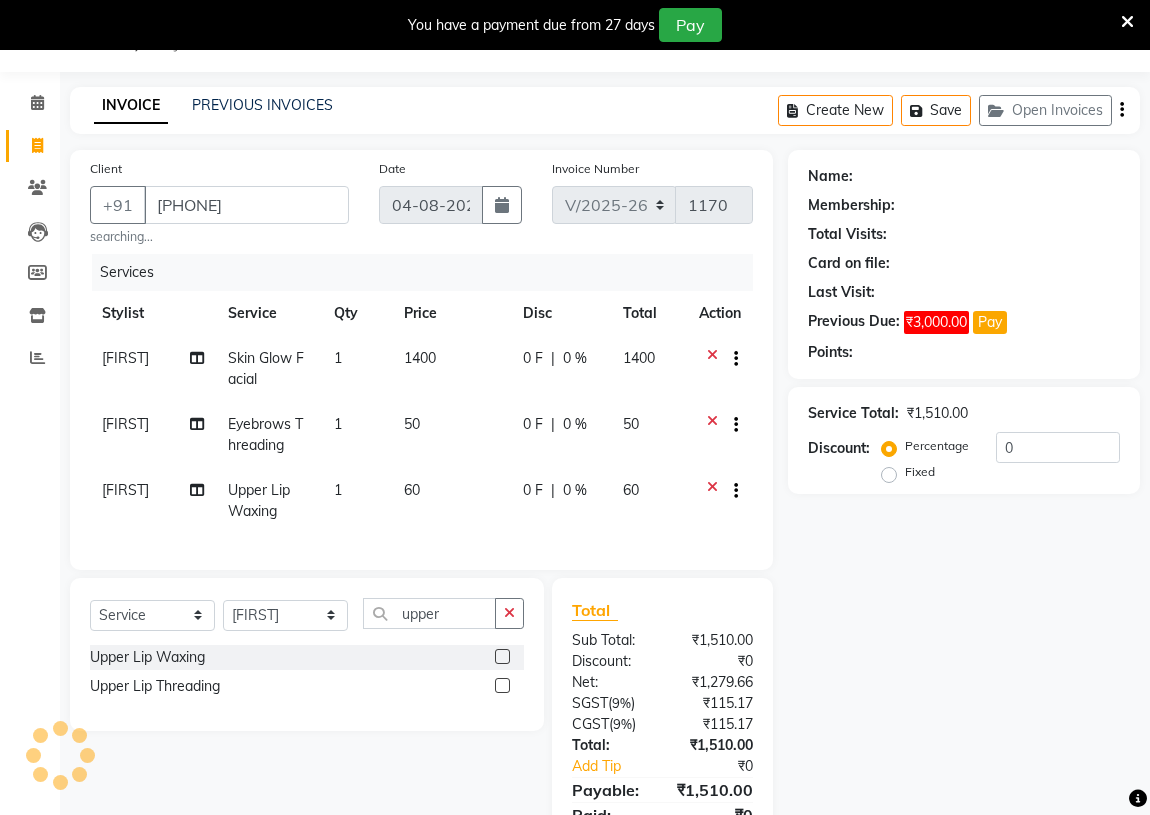 select on "1: Object" 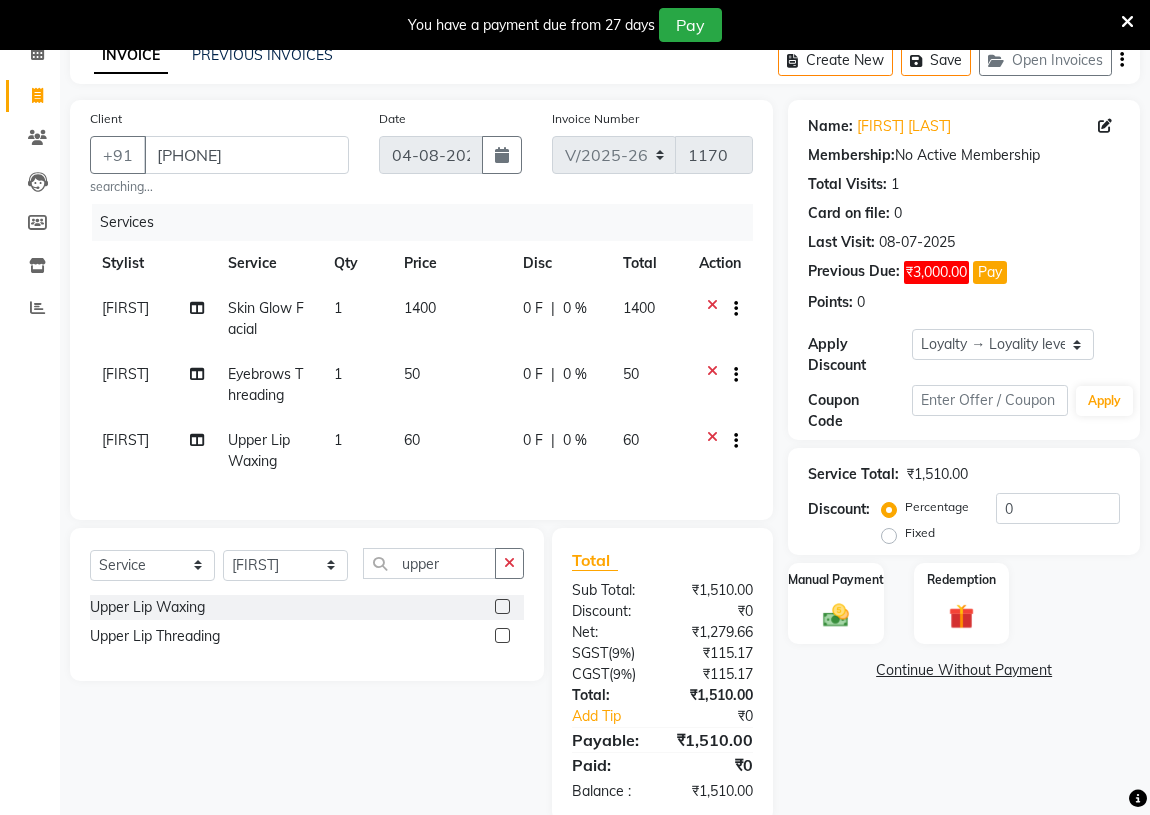 scroll, scrollTop: 140, scrollLeft: 0, axis: vertical 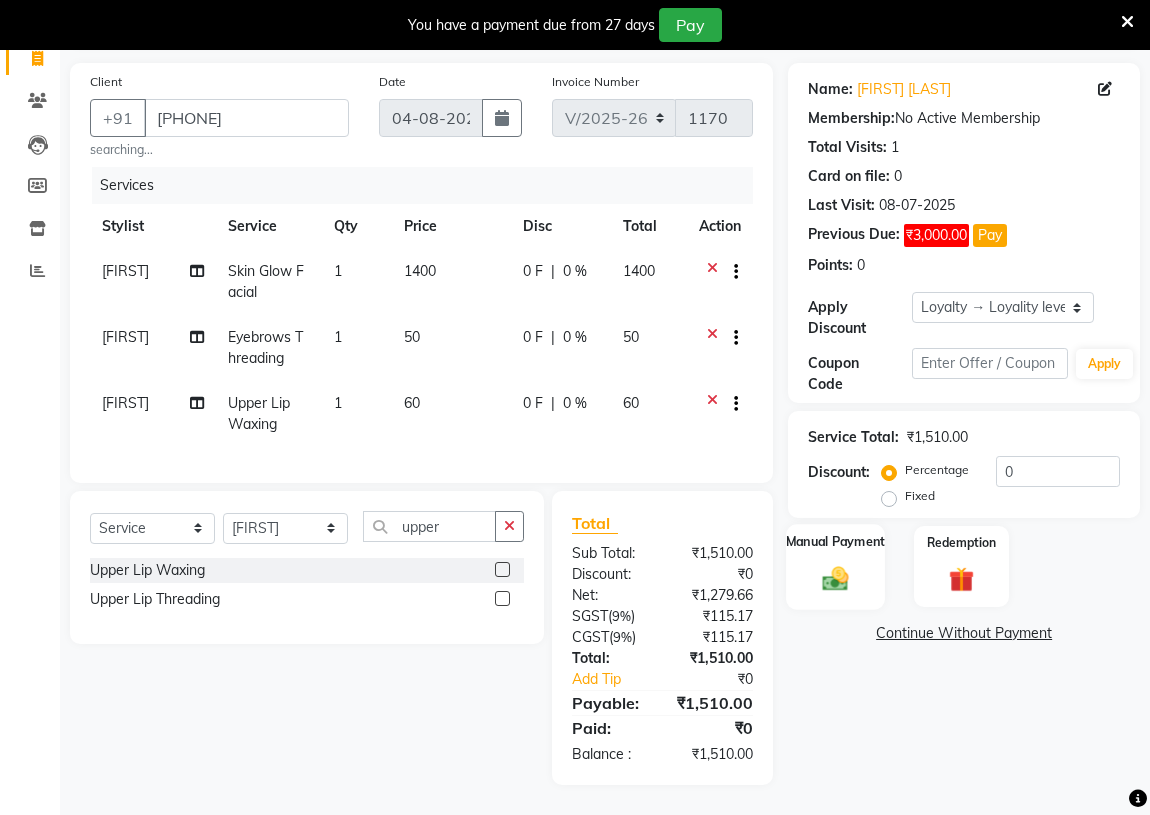 click on "Manual Payment" 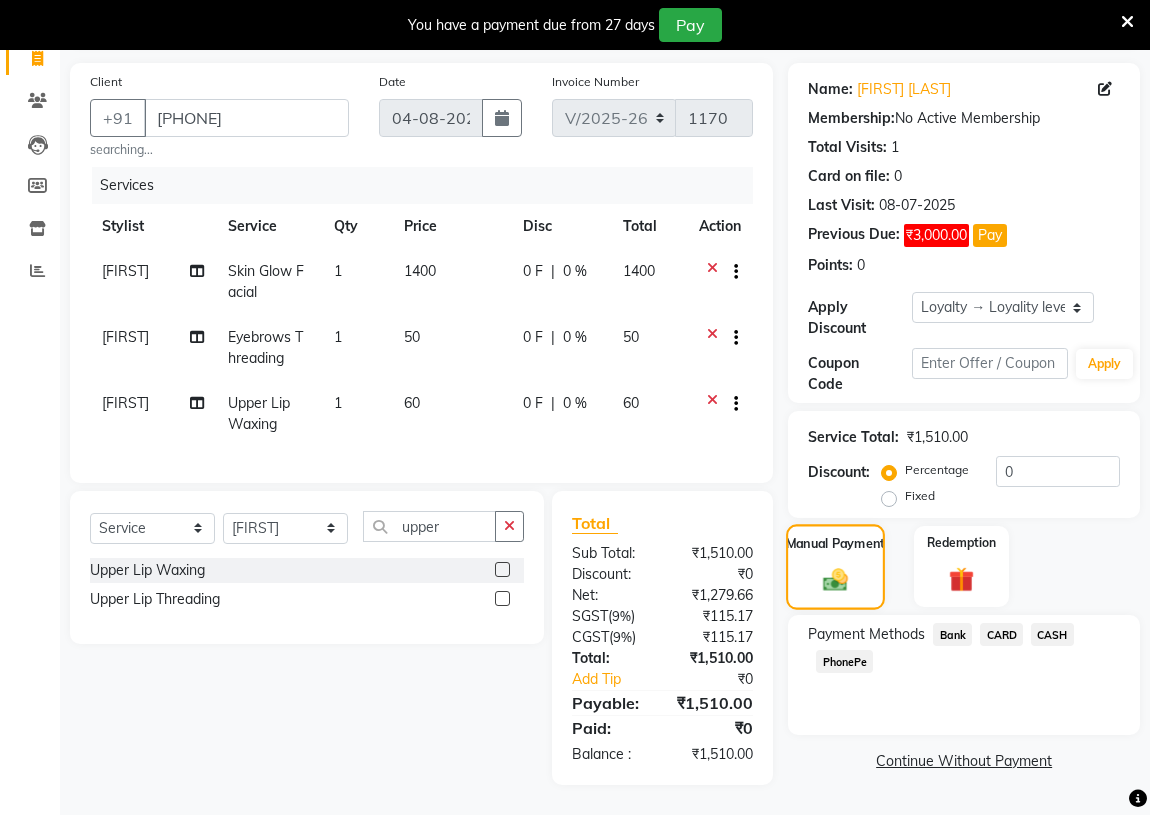 scroll, scrollTop: 151, scrollLeft: 0, axis: vertical 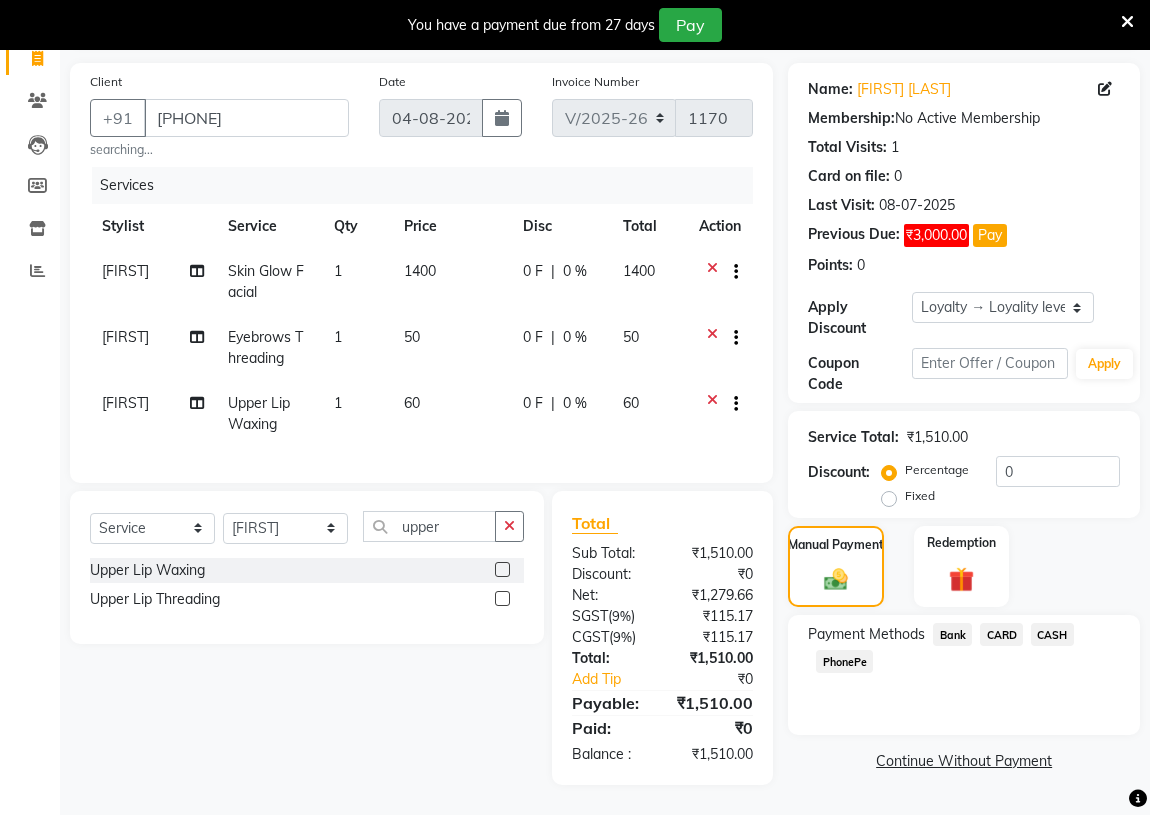 click on "PhonePe" 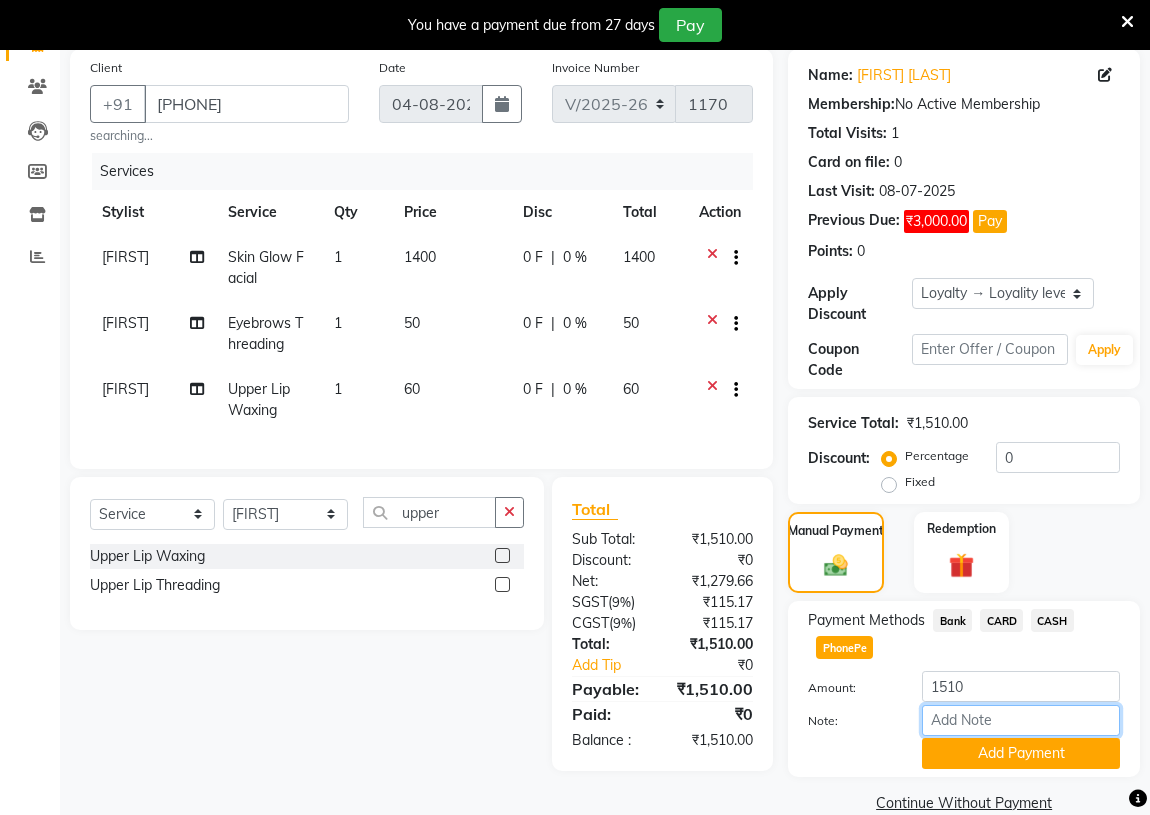 drag, startPoint x: 960, startPoint y: 717, endPoint x: 948, endPoint y: 705, distance: 16.970562 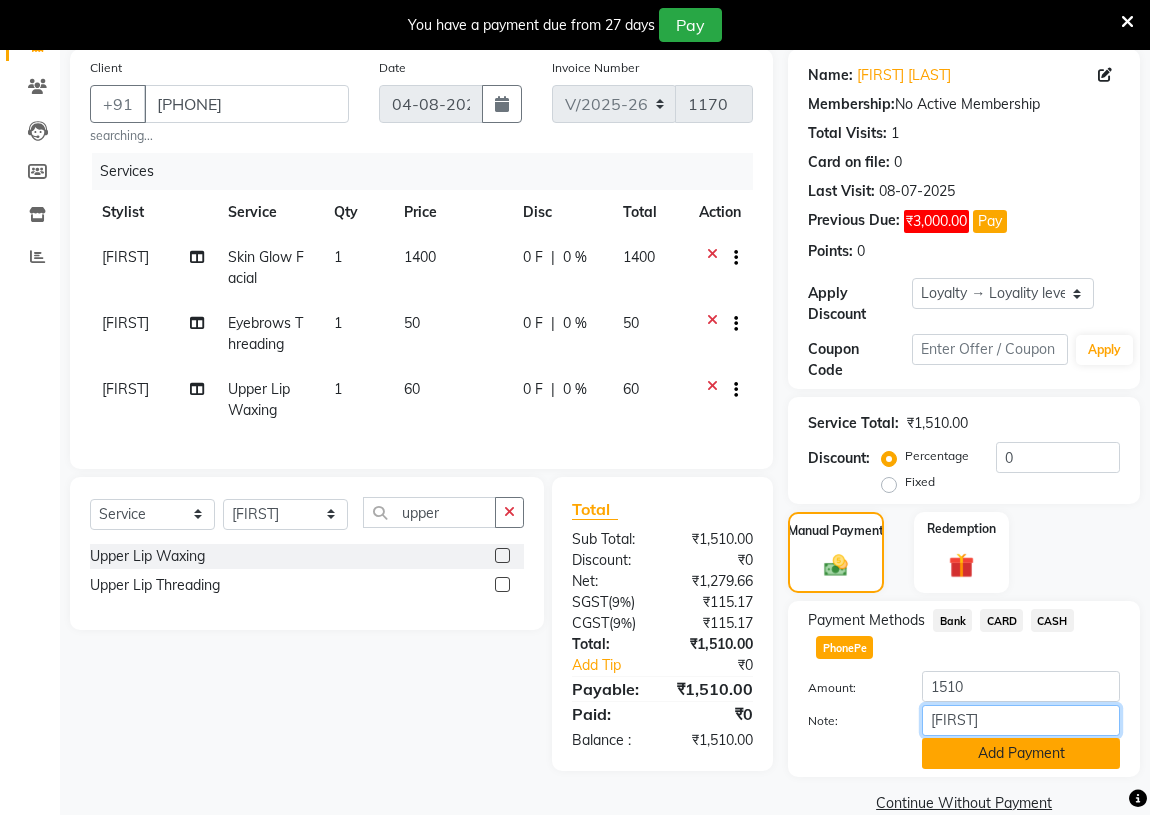 type on "[FIRST]" 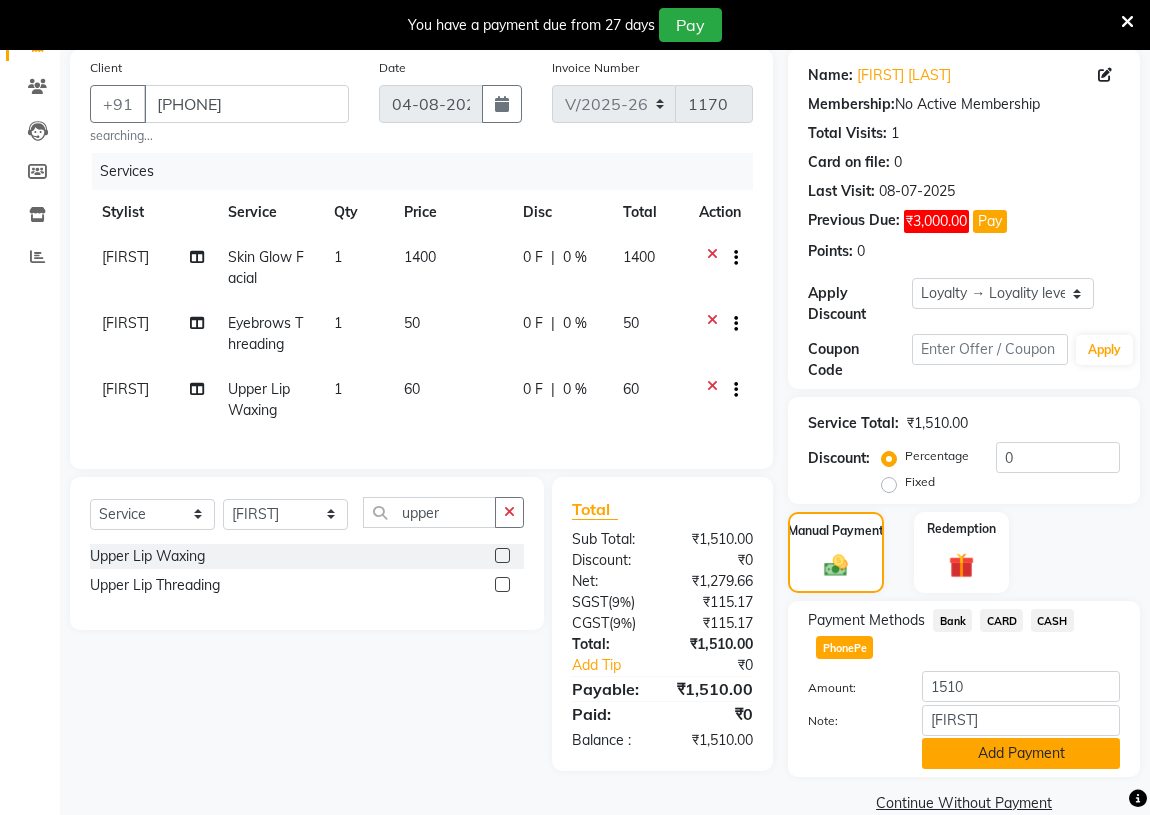 click on "Add Payment" 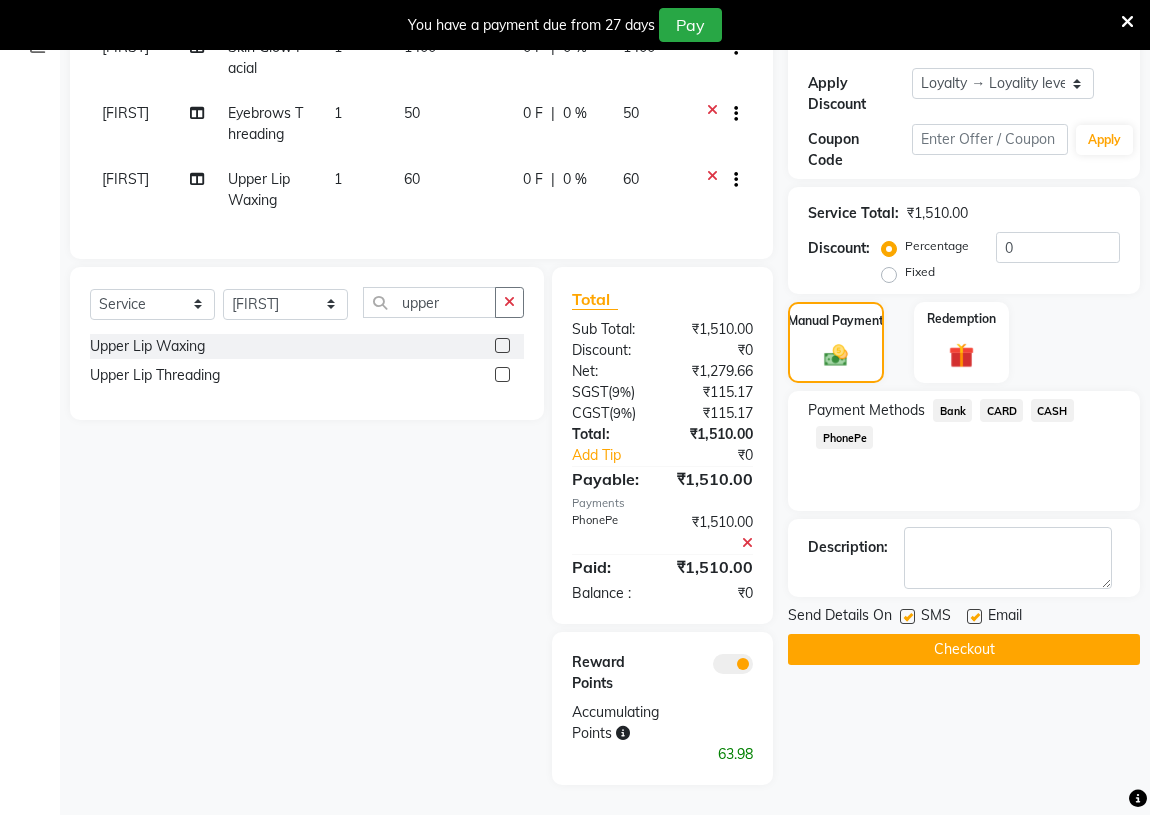 scroll, scrollTop: 375, scrollLeft: 0, axis: vertical 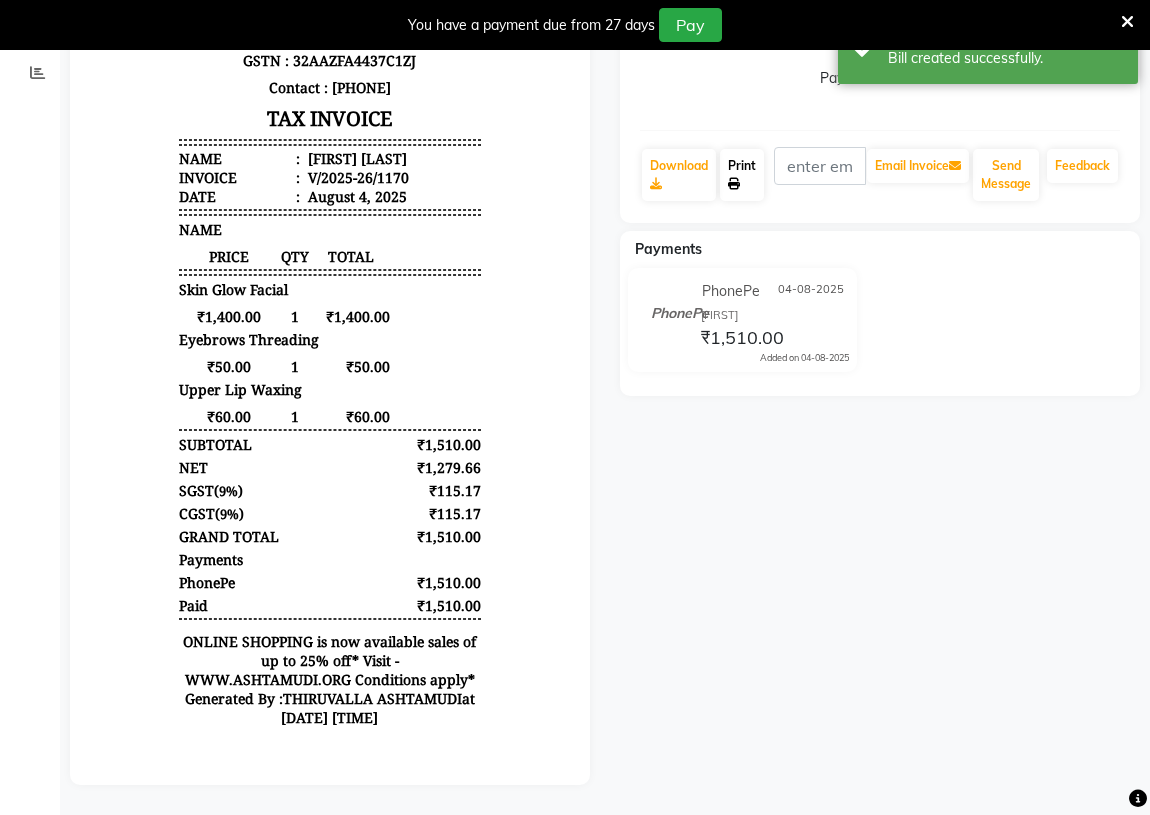 click on "Print" 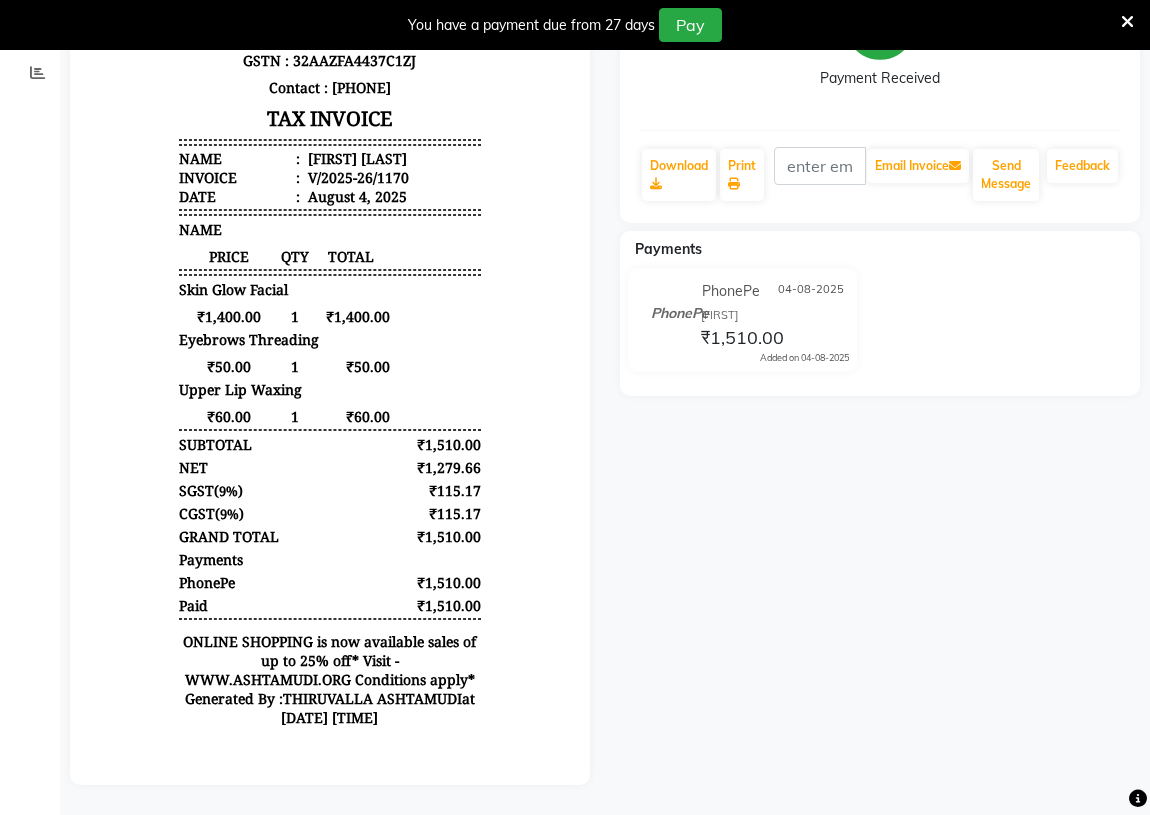 scroll, scrollTop: 50, scrollLeft: 0, axis: vertical 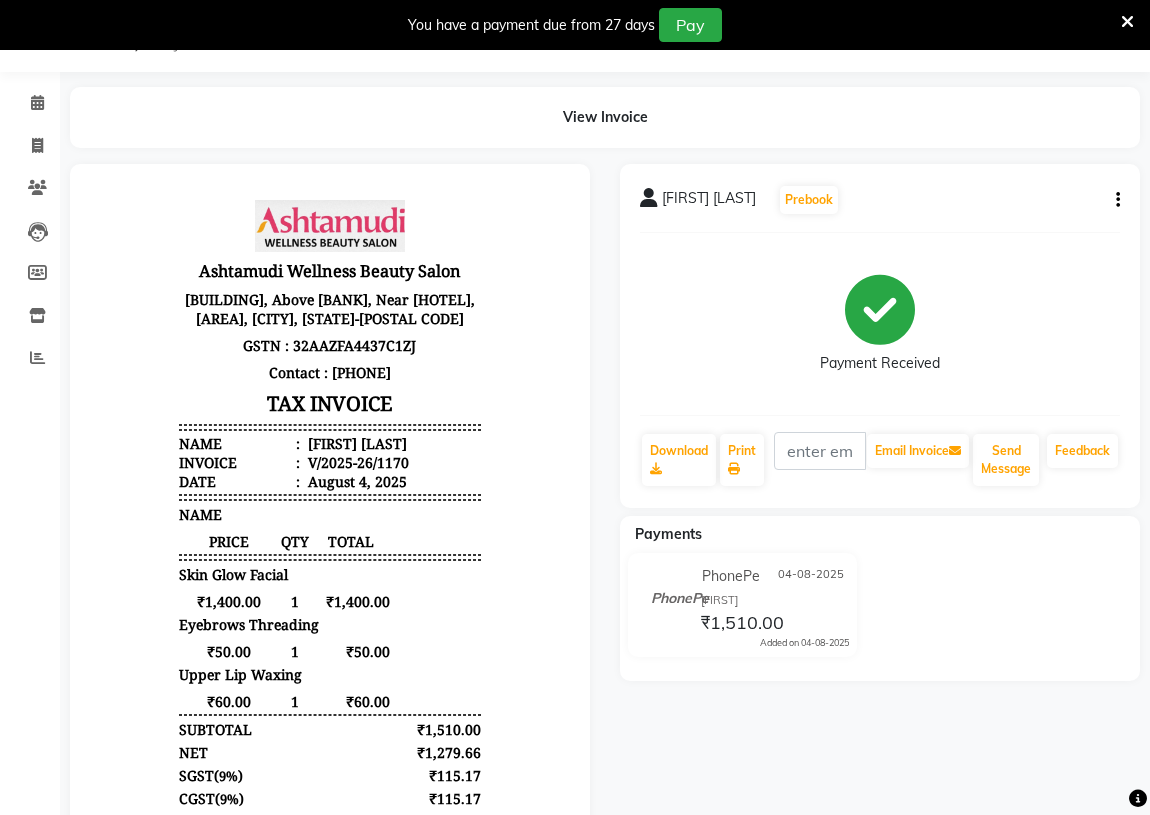 select on "4634" 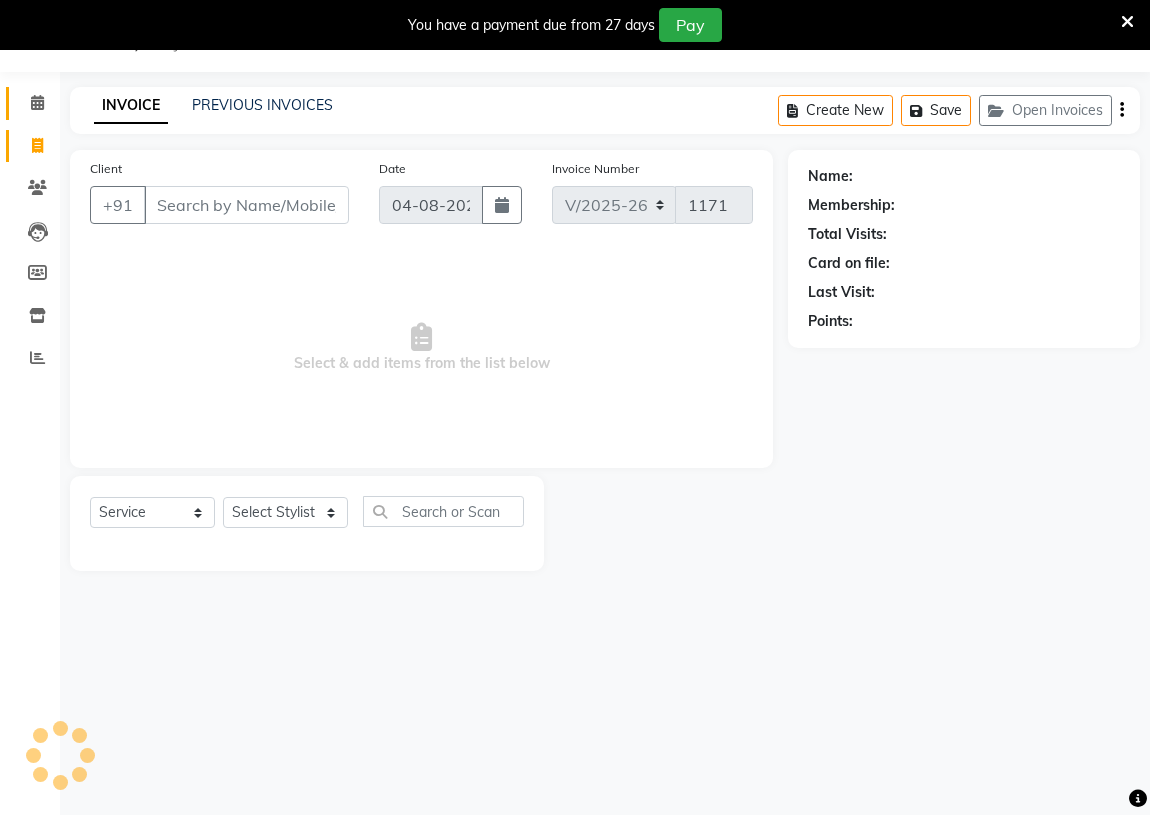 click 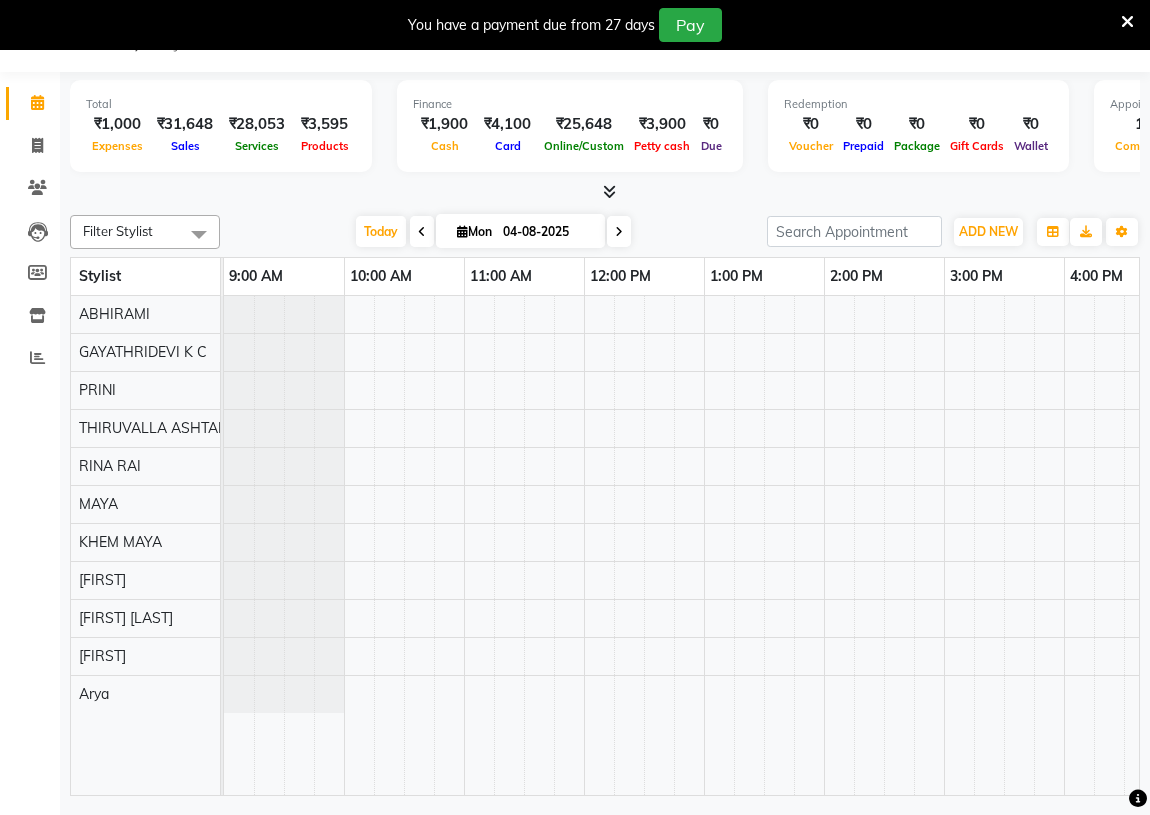 scroll, scrollTop: 0, scrollLeft: 0, axis: both 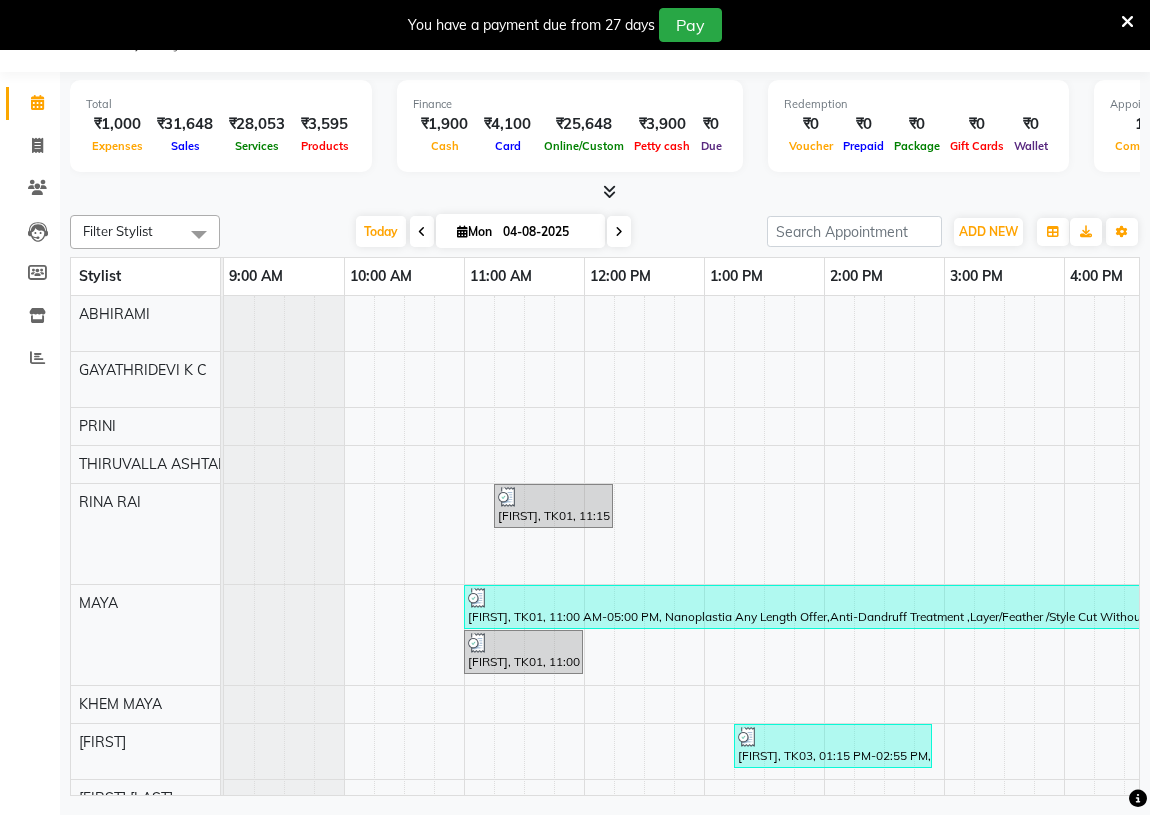 click at bounding box center [1127, 22] 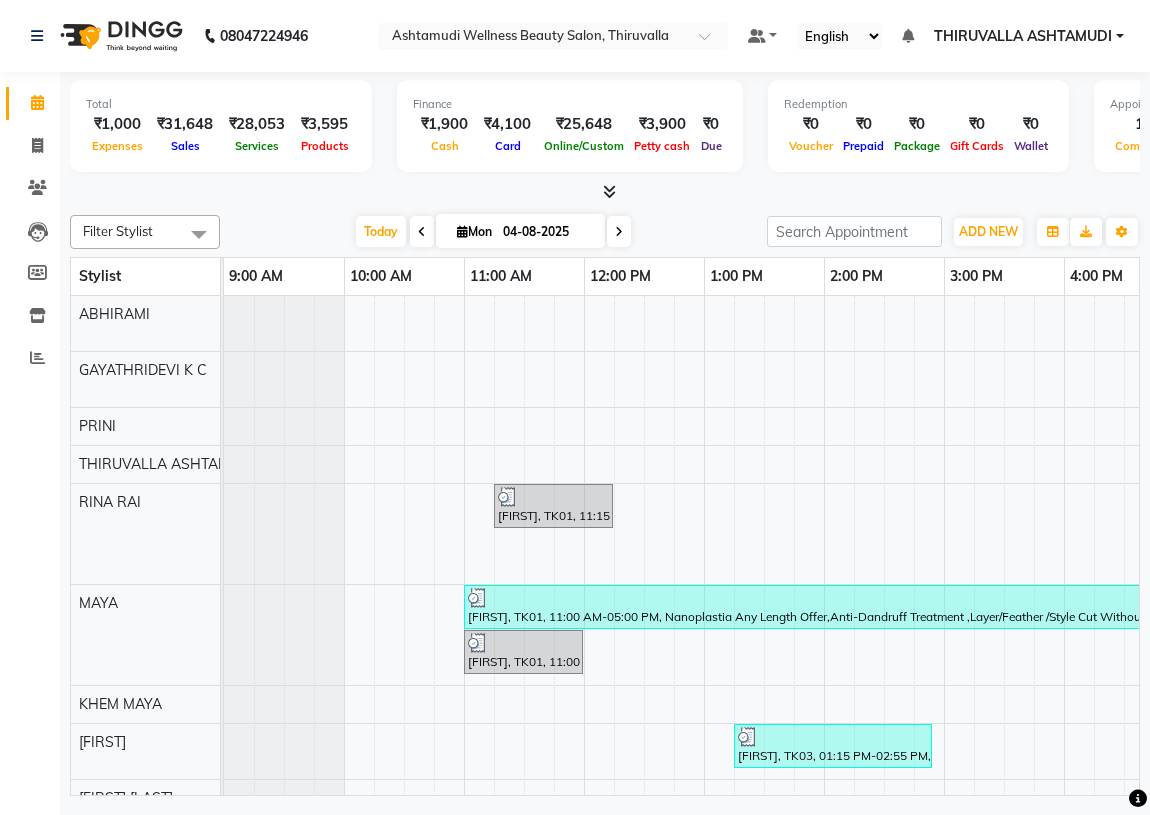 scroll, scrollTop: 0, scrollLeft: 0, axis: both 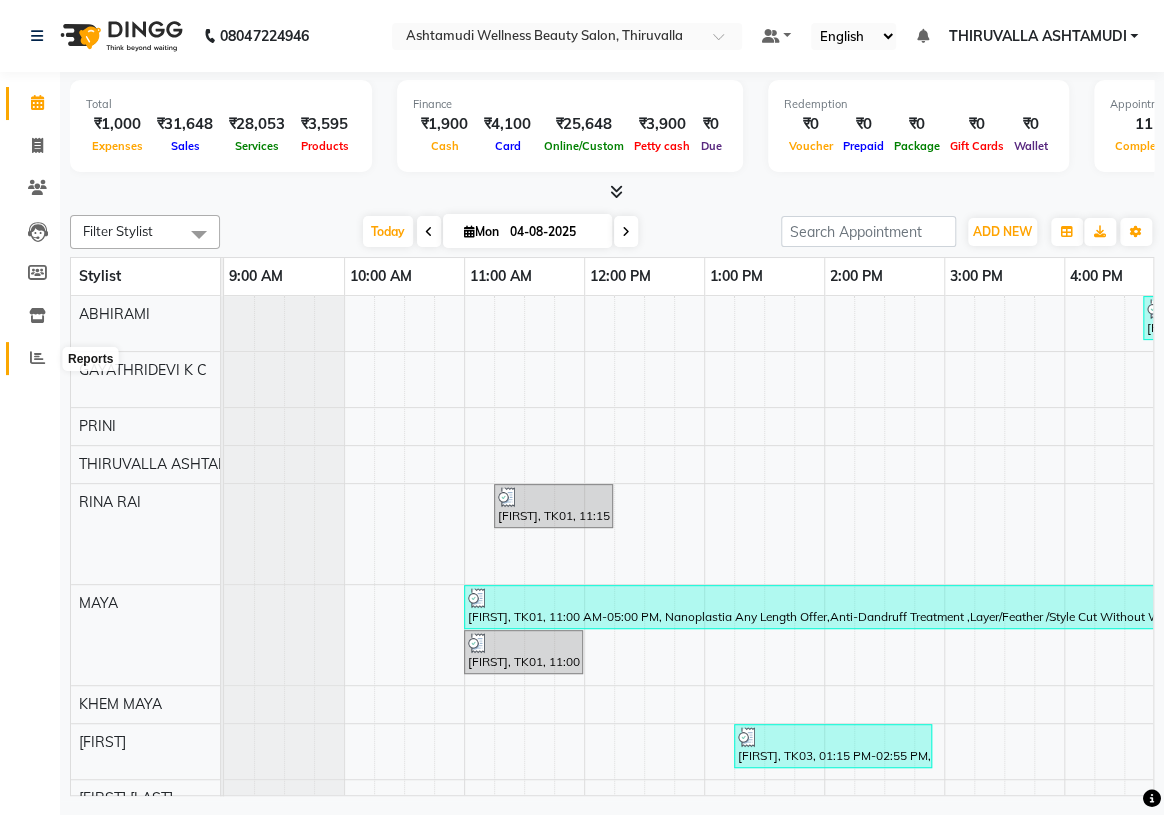 click 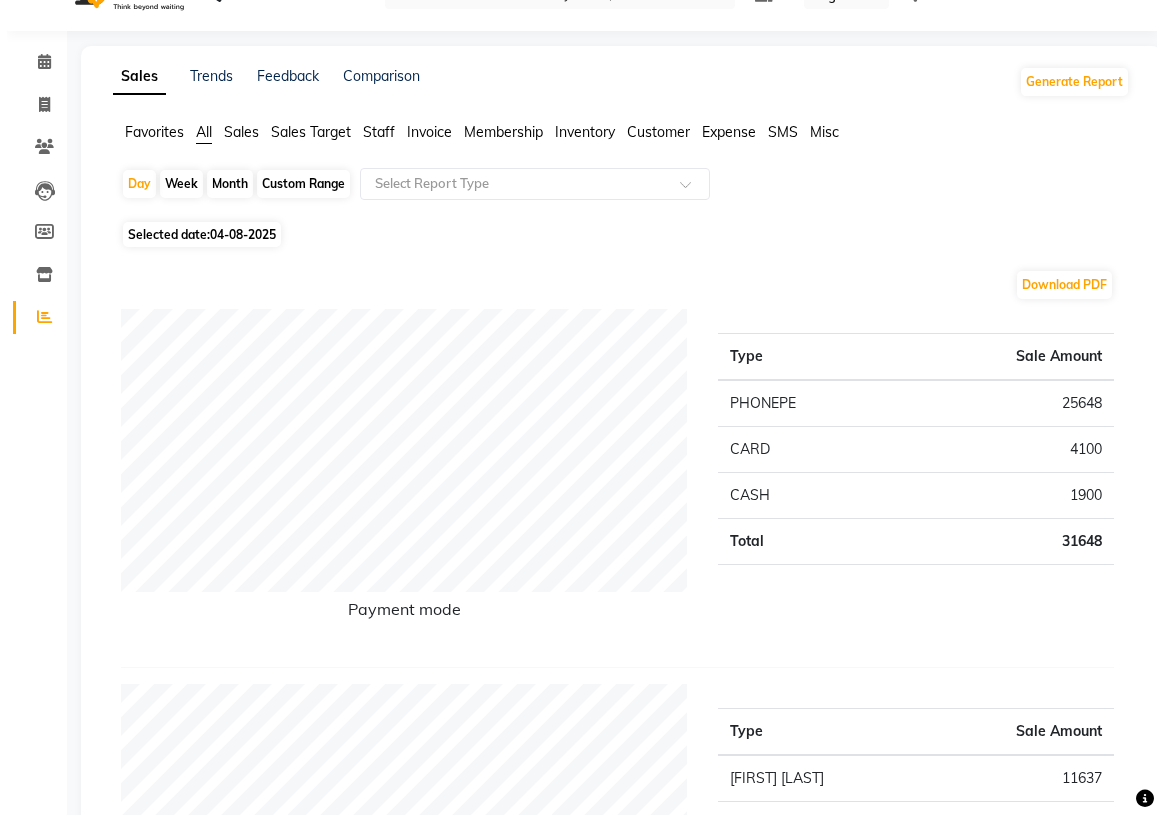 scroll, scrollTop: 0, scrollLeft: 0, axis: both 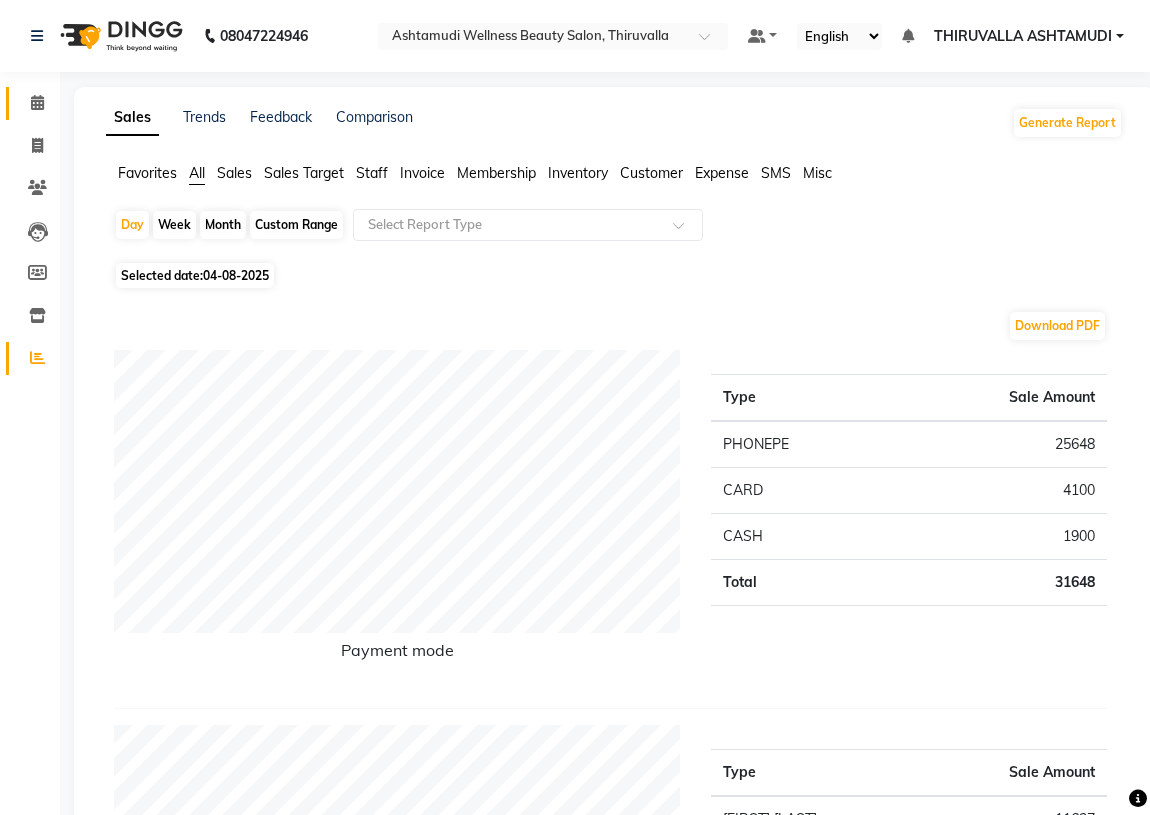 click on "Calendar" 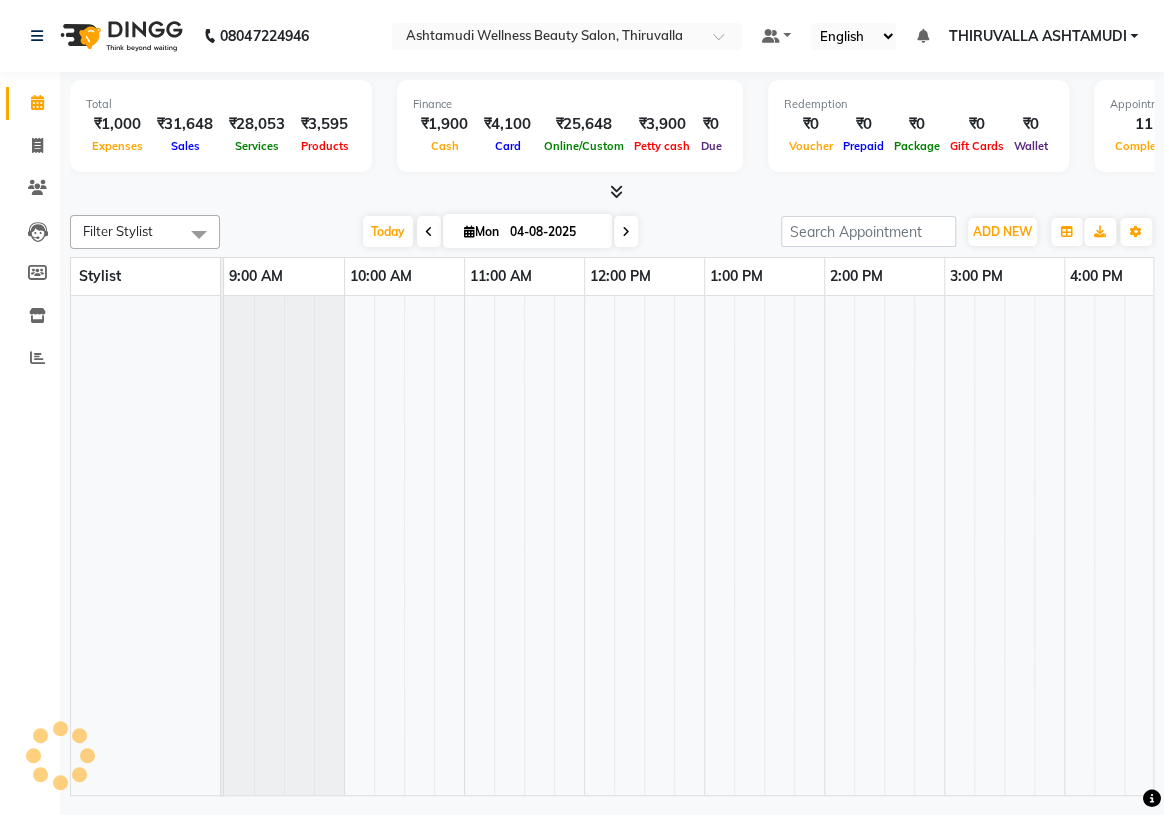 scroll, scrollTop: 0, scrollLeft: 0, axis: both 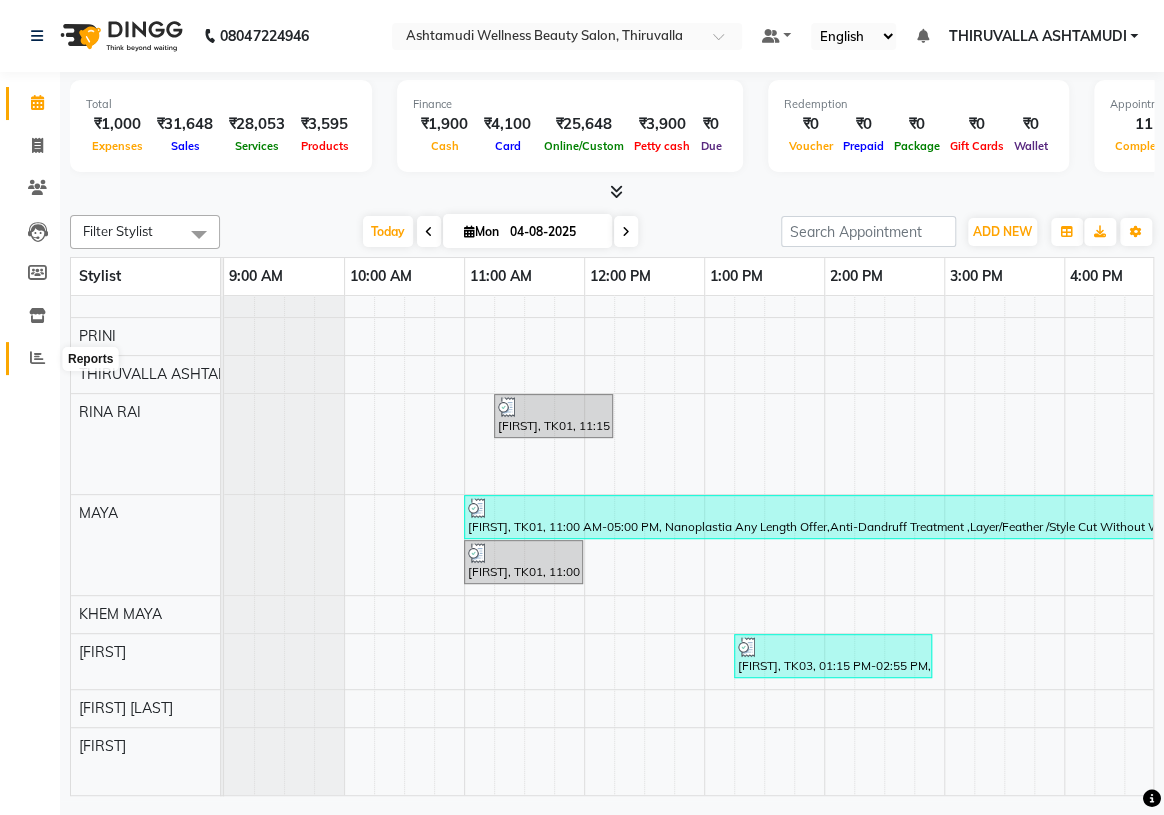 click 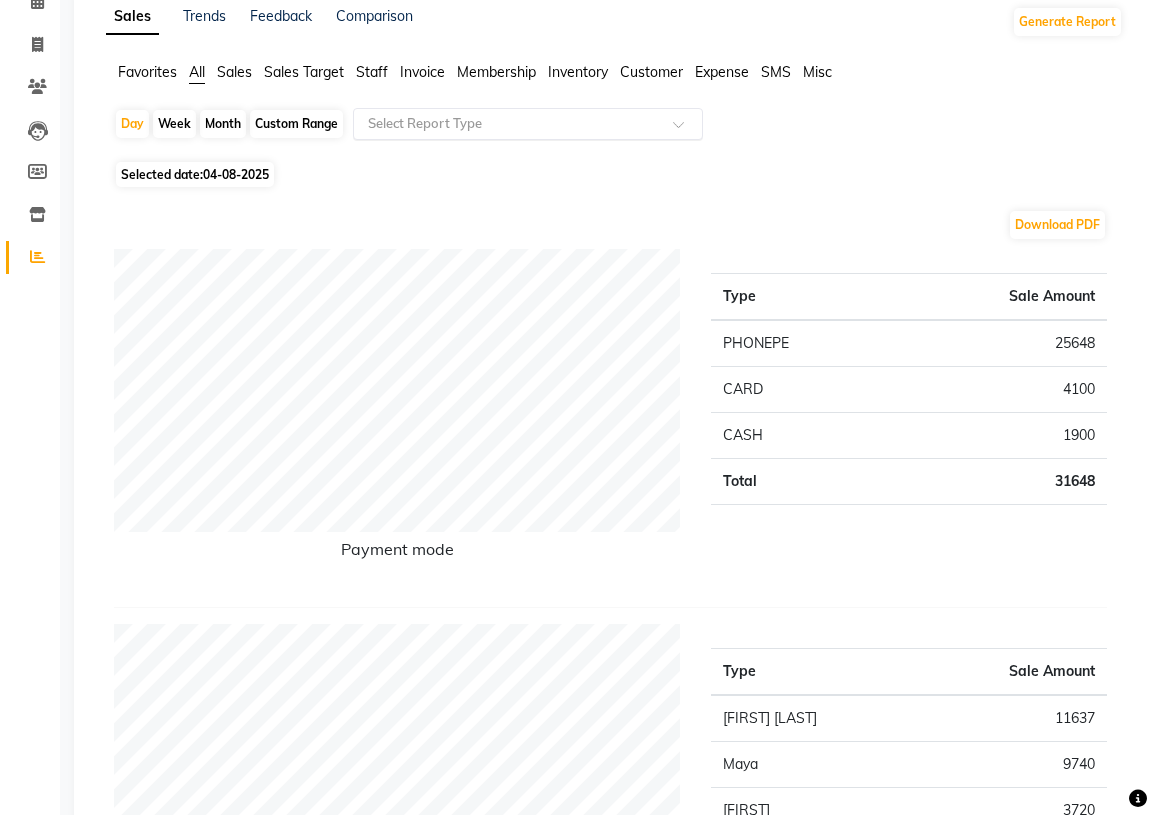 scroll, scrollTop: 0, scrollLeft: 0, axis: both 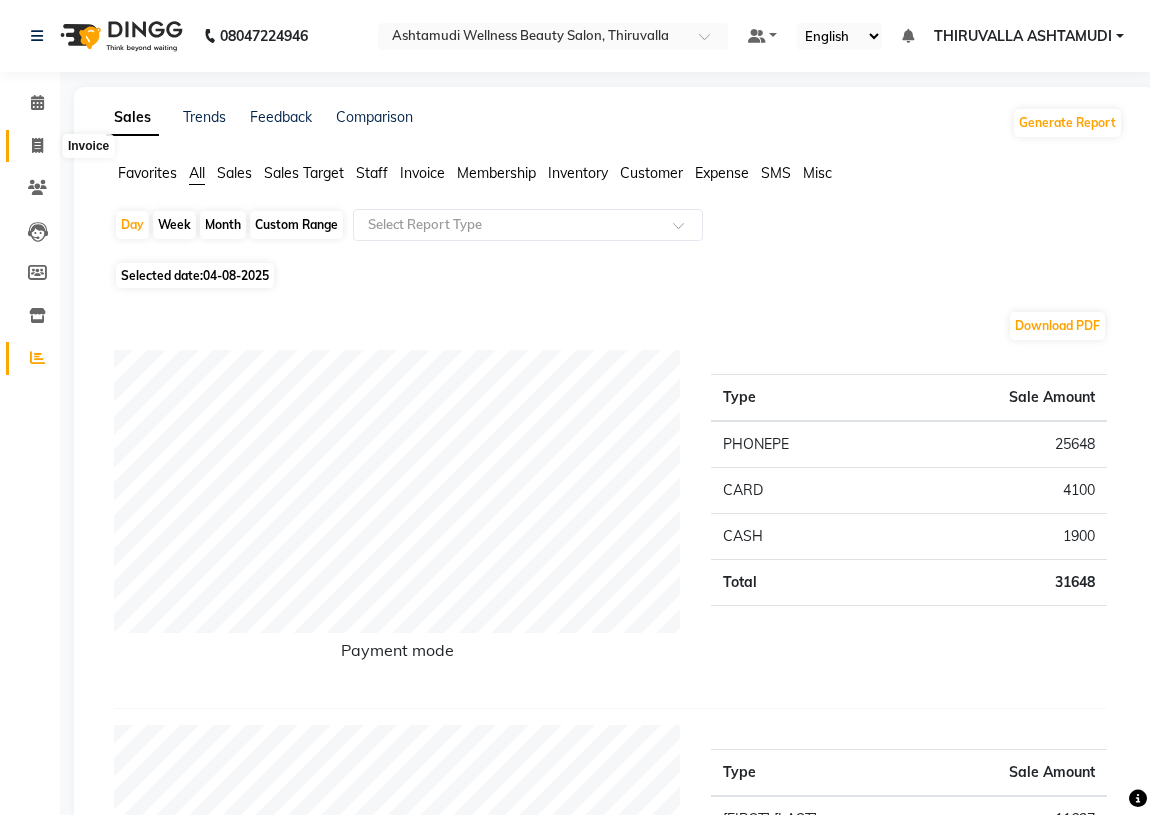 click 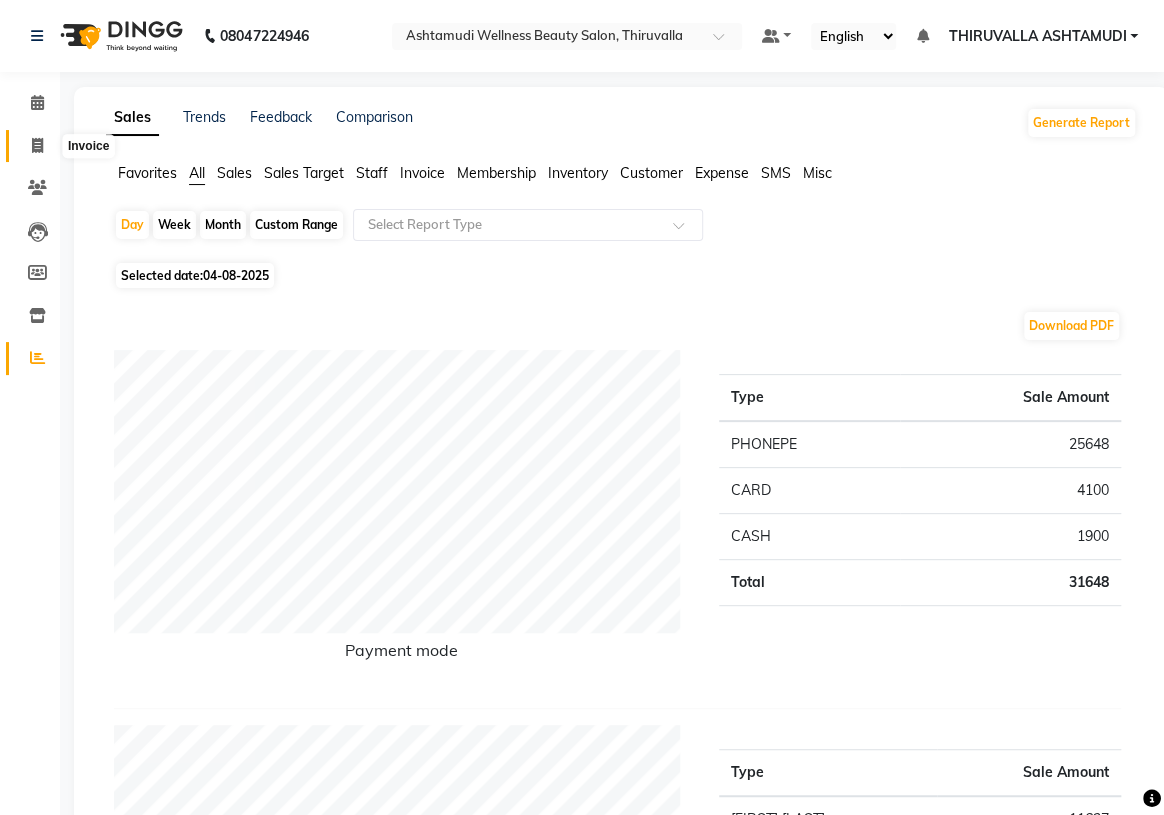 select on "service" 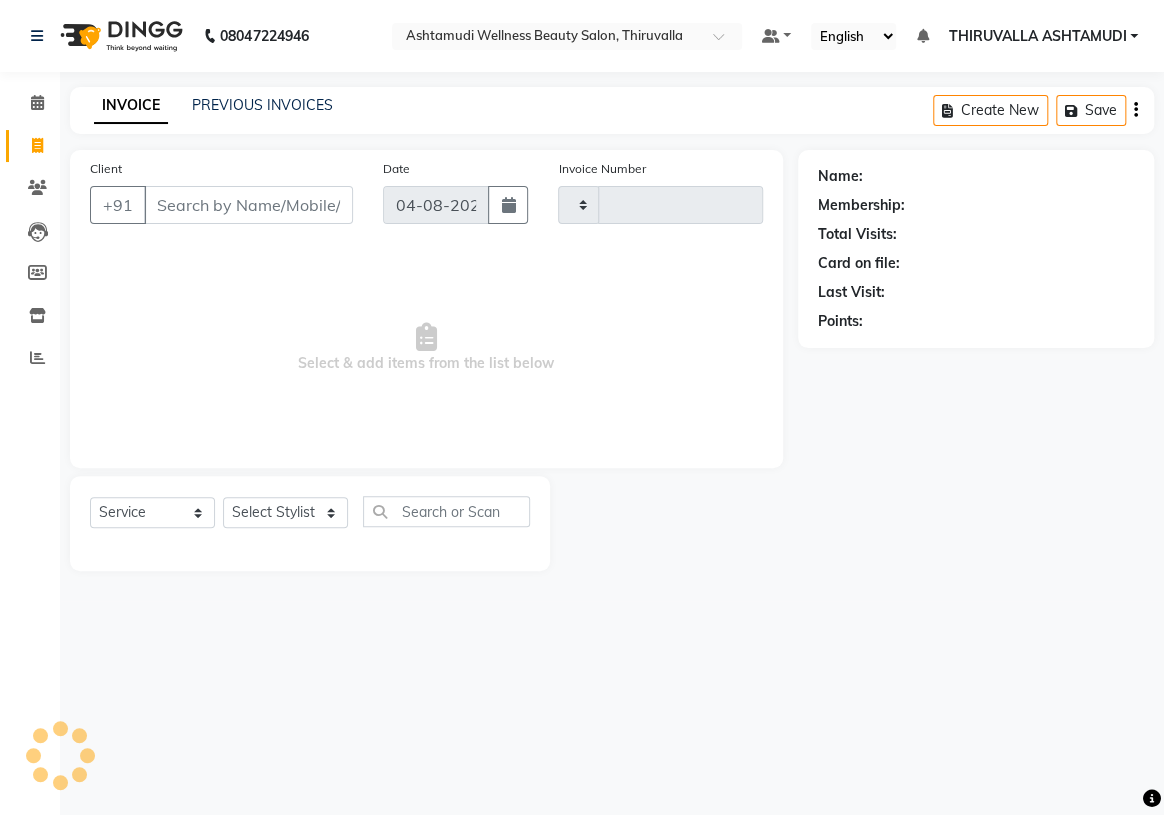 type on "1171" 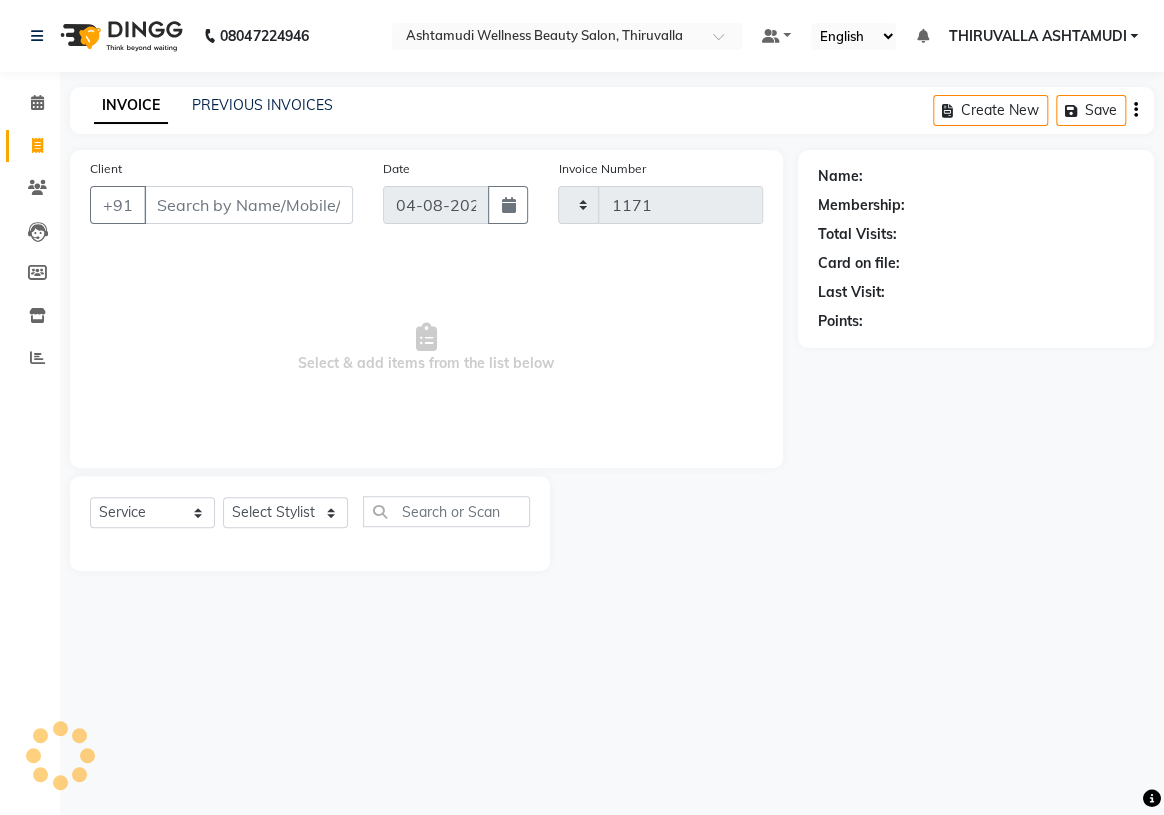 select on "4634" 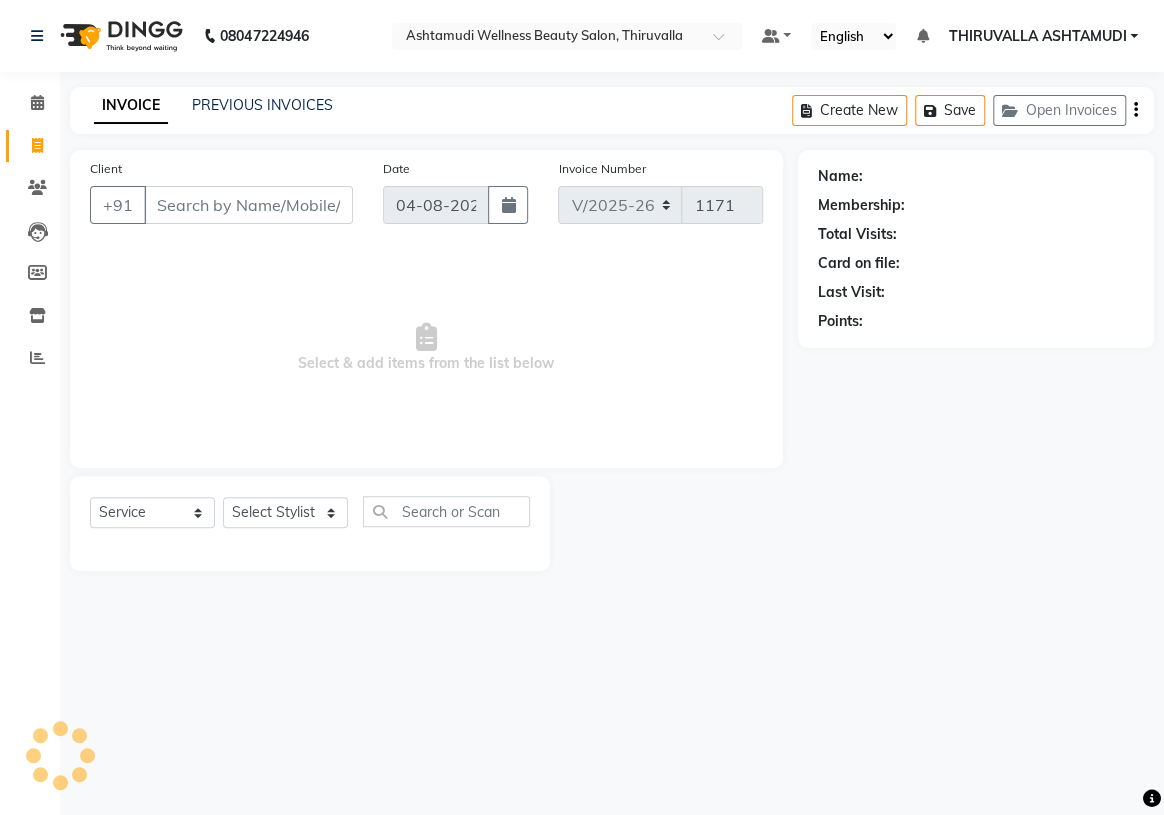 click on "Client" at bounding box center [248, 205] 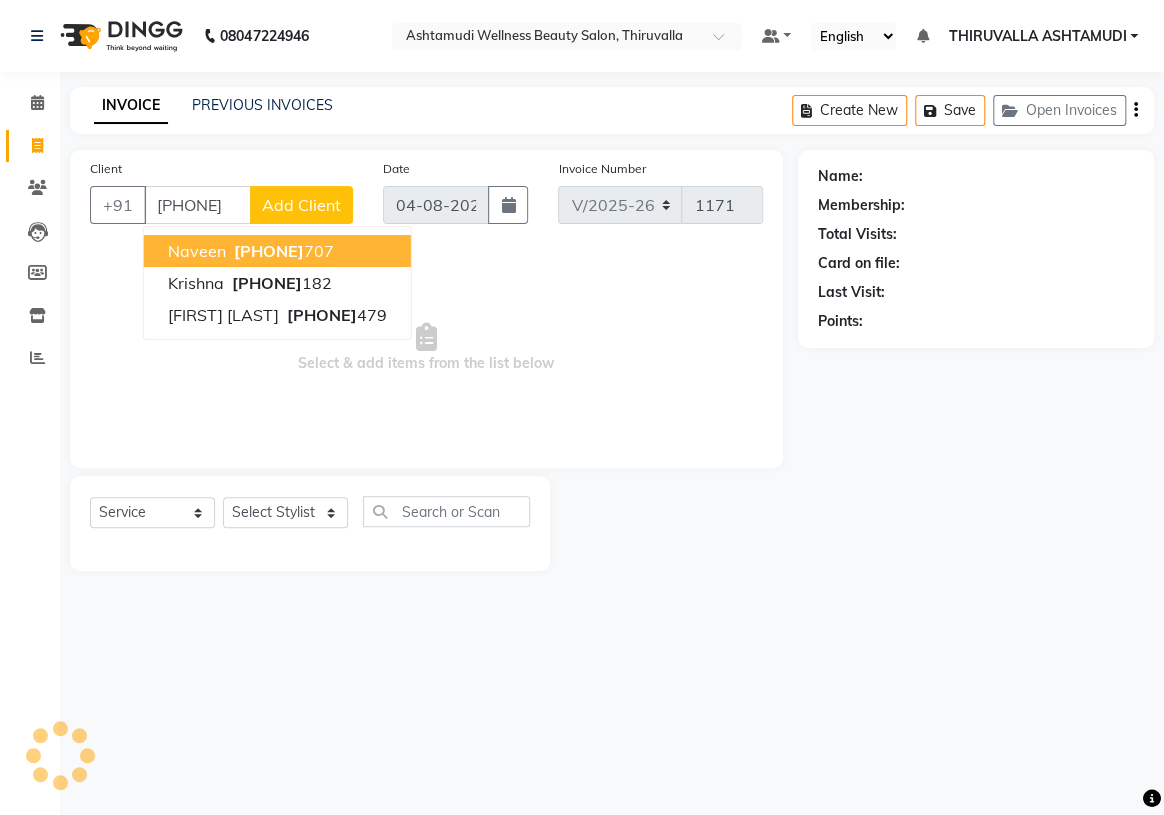 type on "[PHONE]" 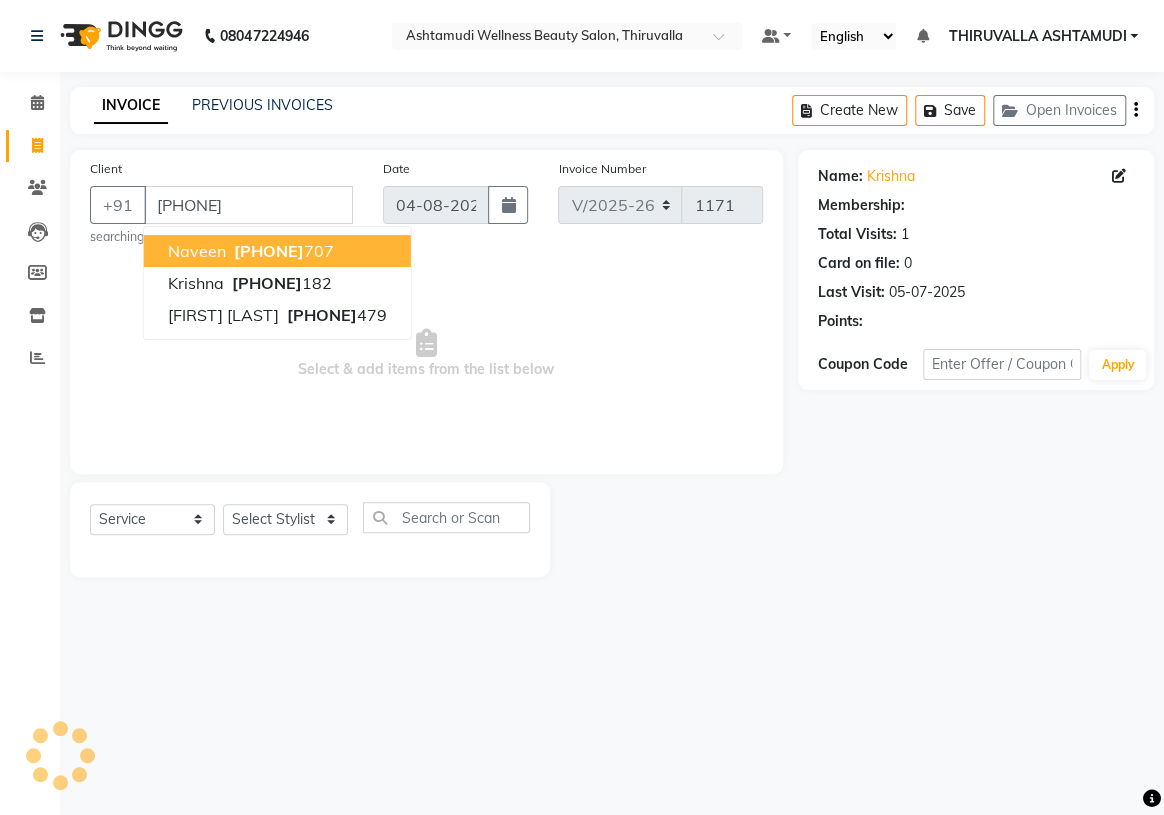 select on "1: Object" 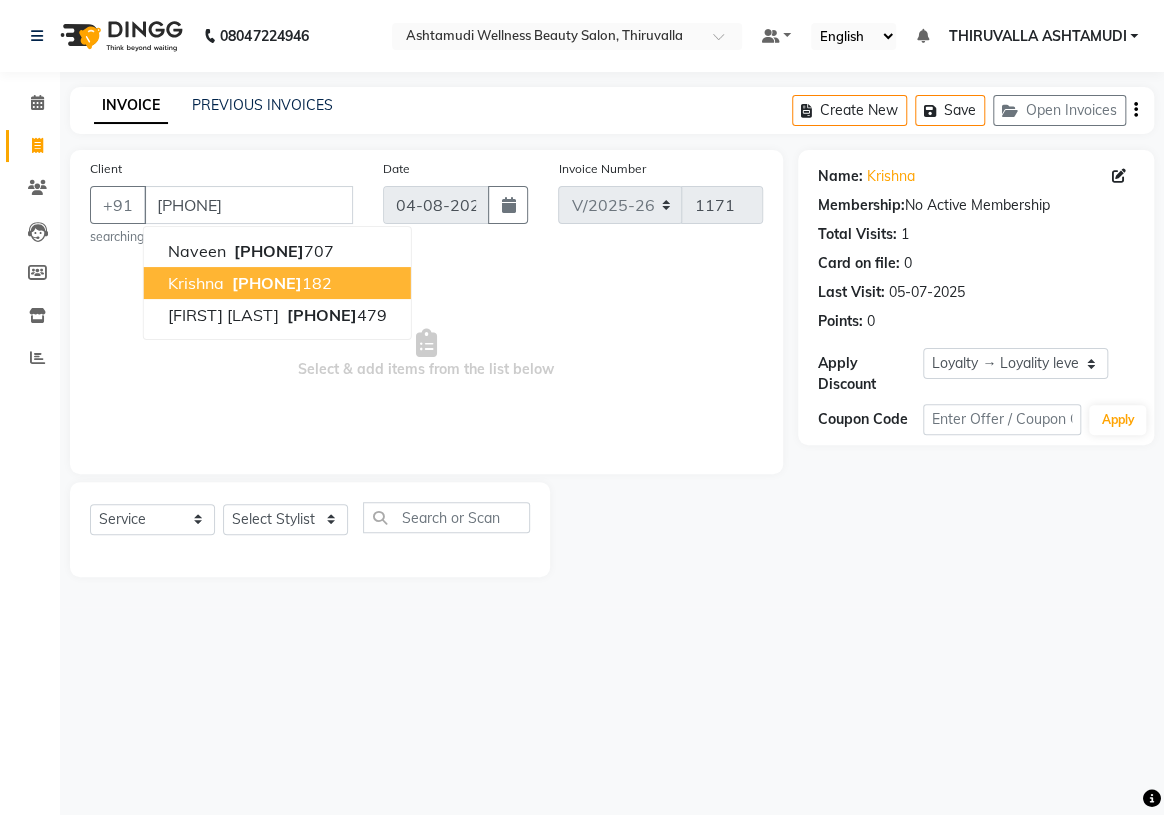 click on "[PHONE]" at bounding box center [267, 283] 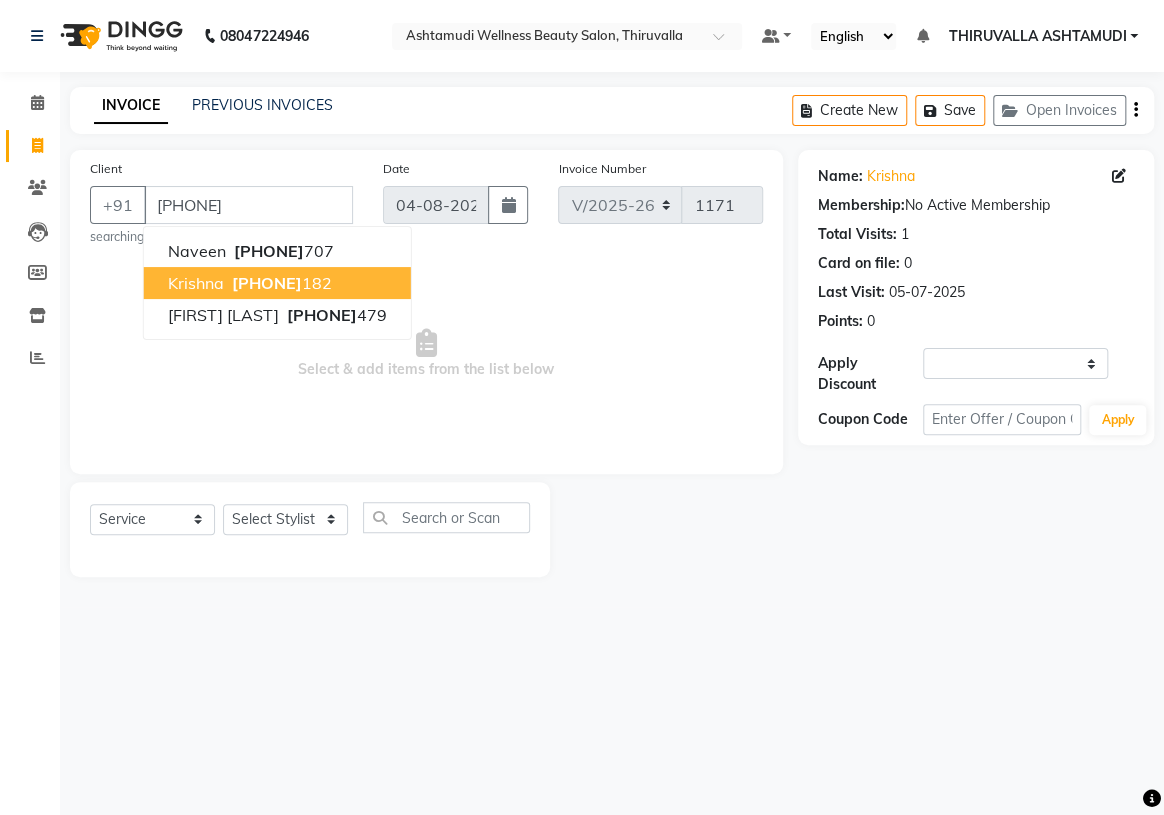 select on "1: Object" 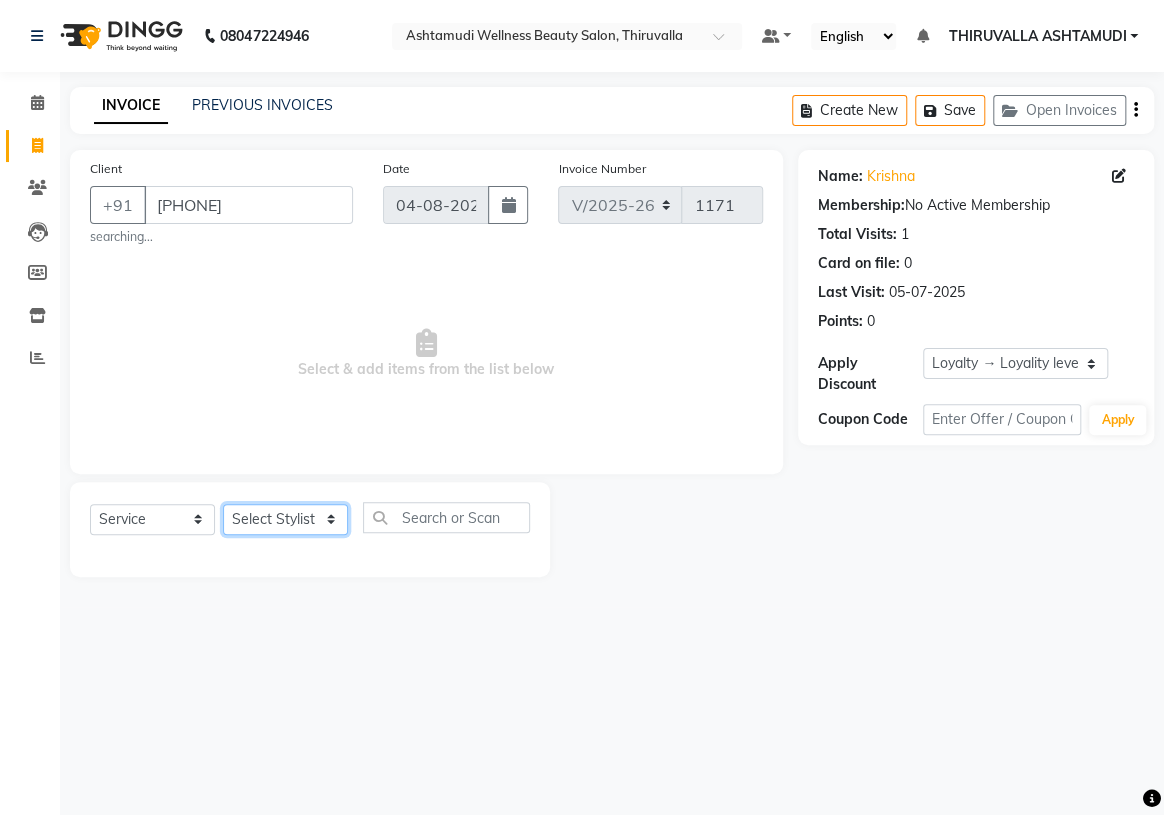click on "Select Stylist ABHIRAMI		 Arya Eshani GAYATHRIDEVI	K C	 Jisna KHEM MAYA MAYA PRINI		 RINA RAI SHINY ABY THIRUVALLA ASHTAMUDI VISMAYA SURENDRAN" 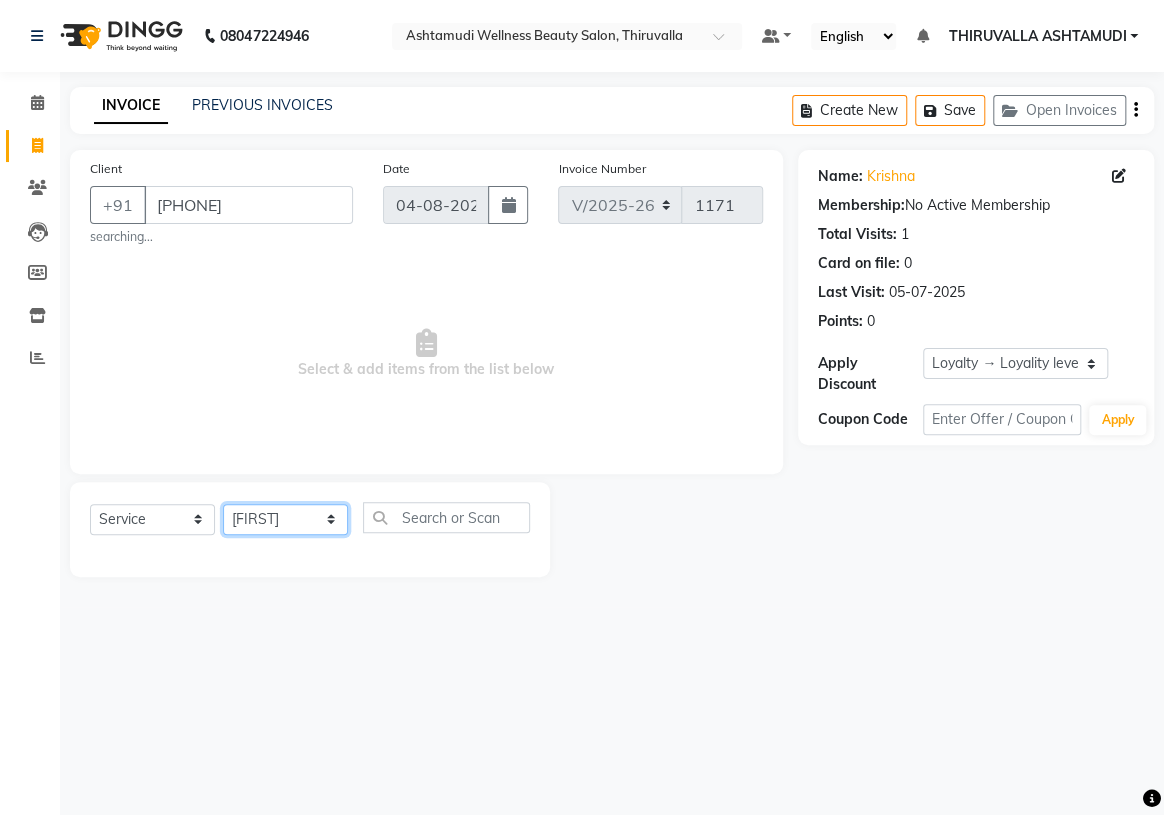 click on "Select Stylist ABHIRAMI		 Arya Eshani GAYATHRIDEVI	K C	 Jisna KHEM MAYA MAYA PRINI		 RINA RAI SHINY ABY THIRUVALLA ASHTAMUDI VISMAYA SURENDRAN" 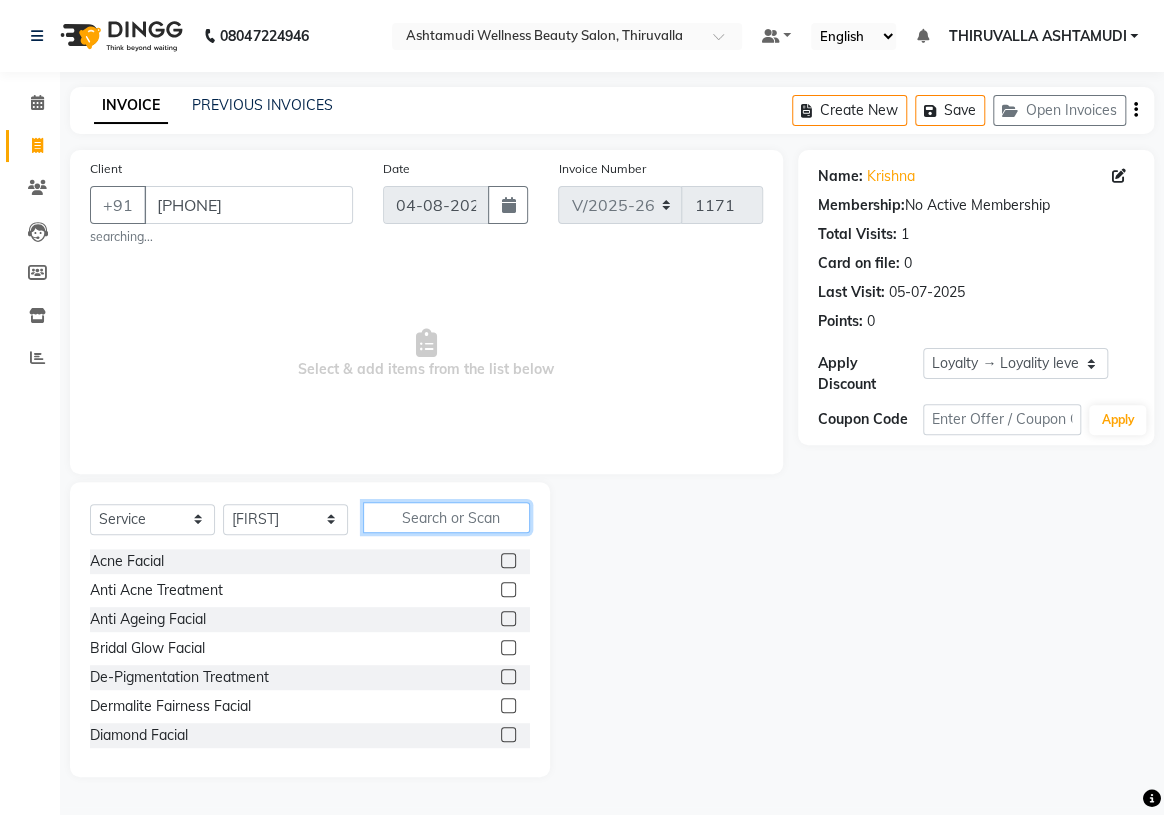 click 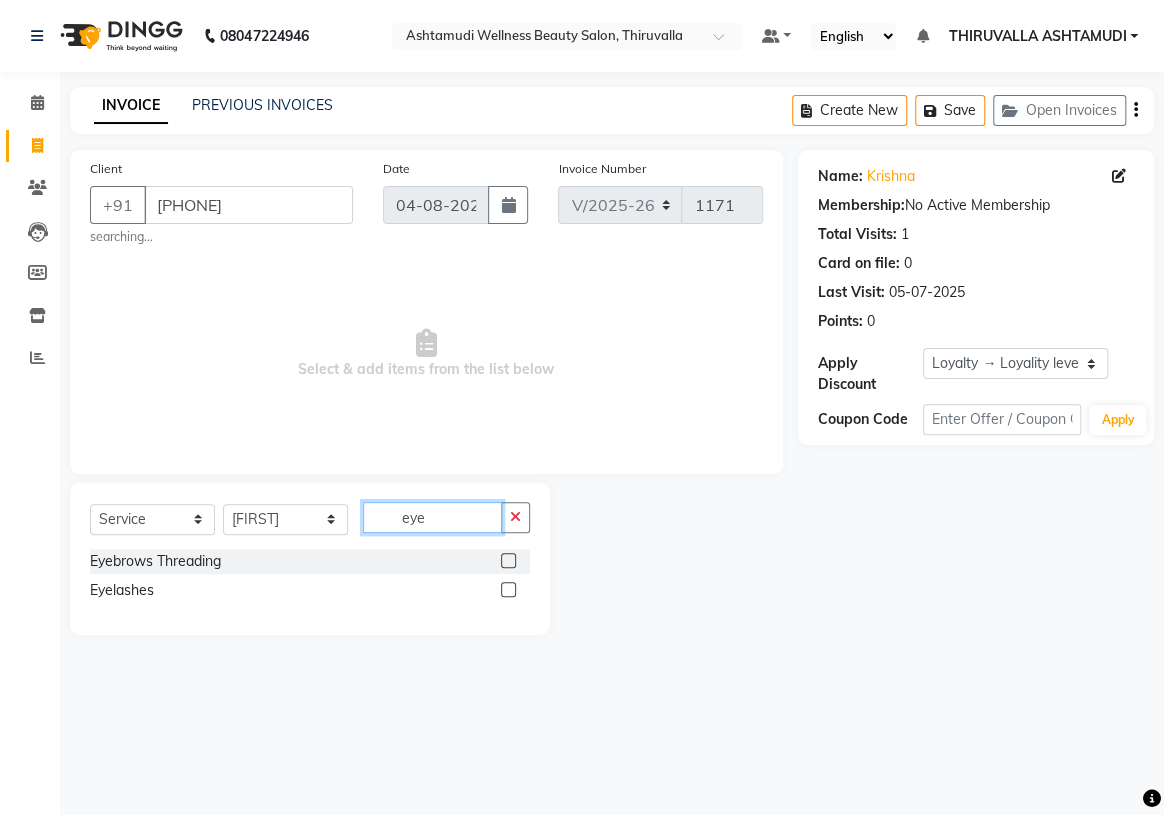 type on "eye" 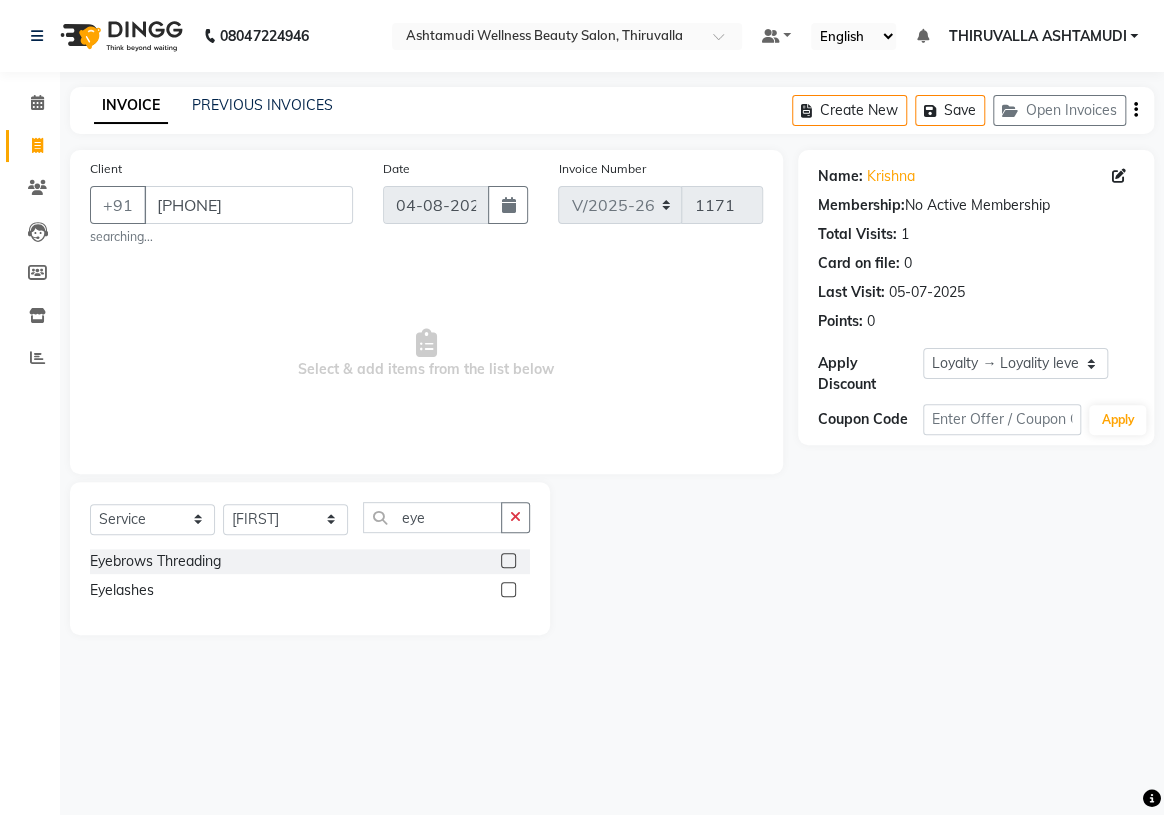 click 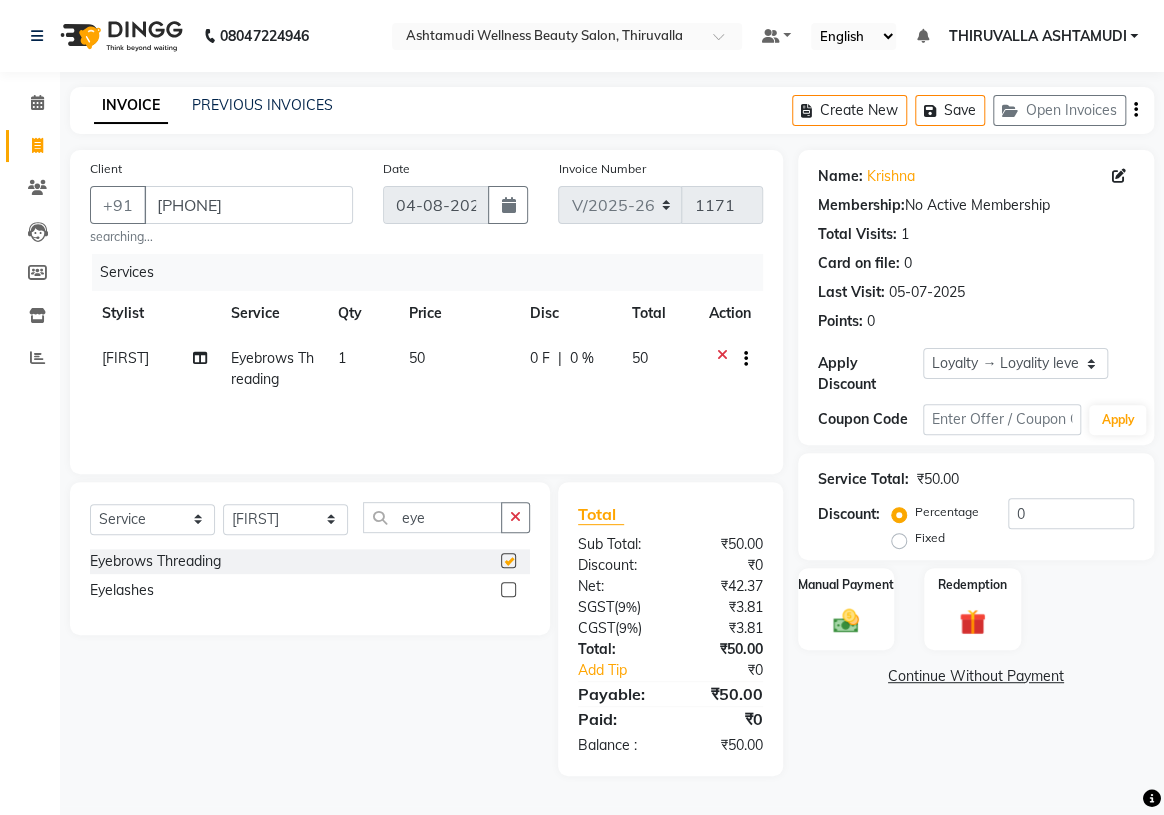 checkbox on "false" 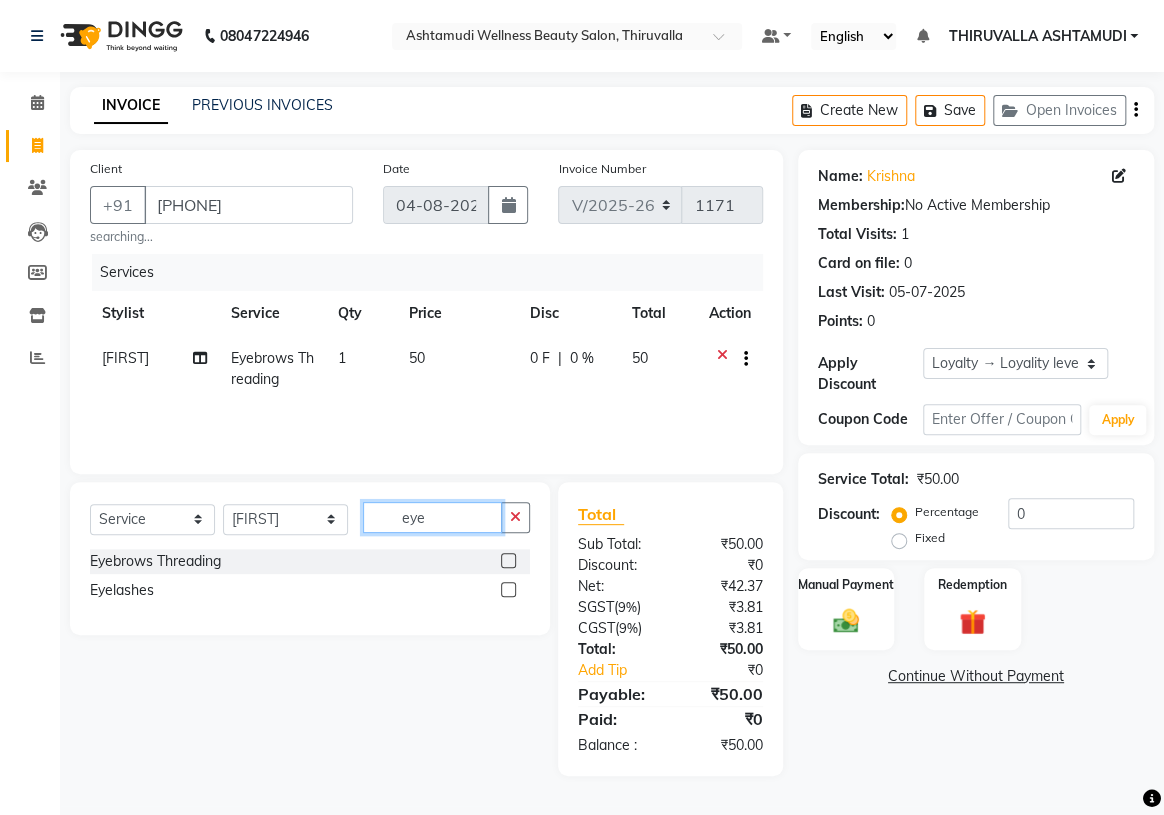 click on "eye" 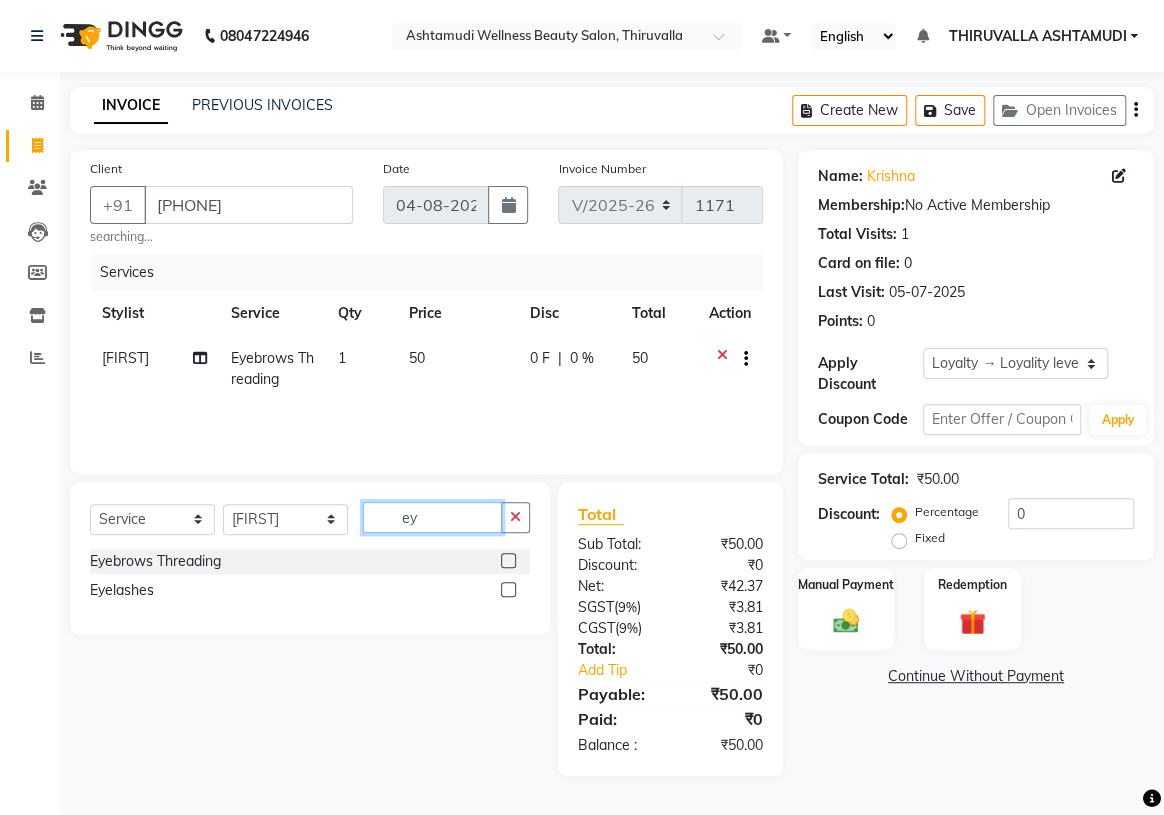 type on "e" 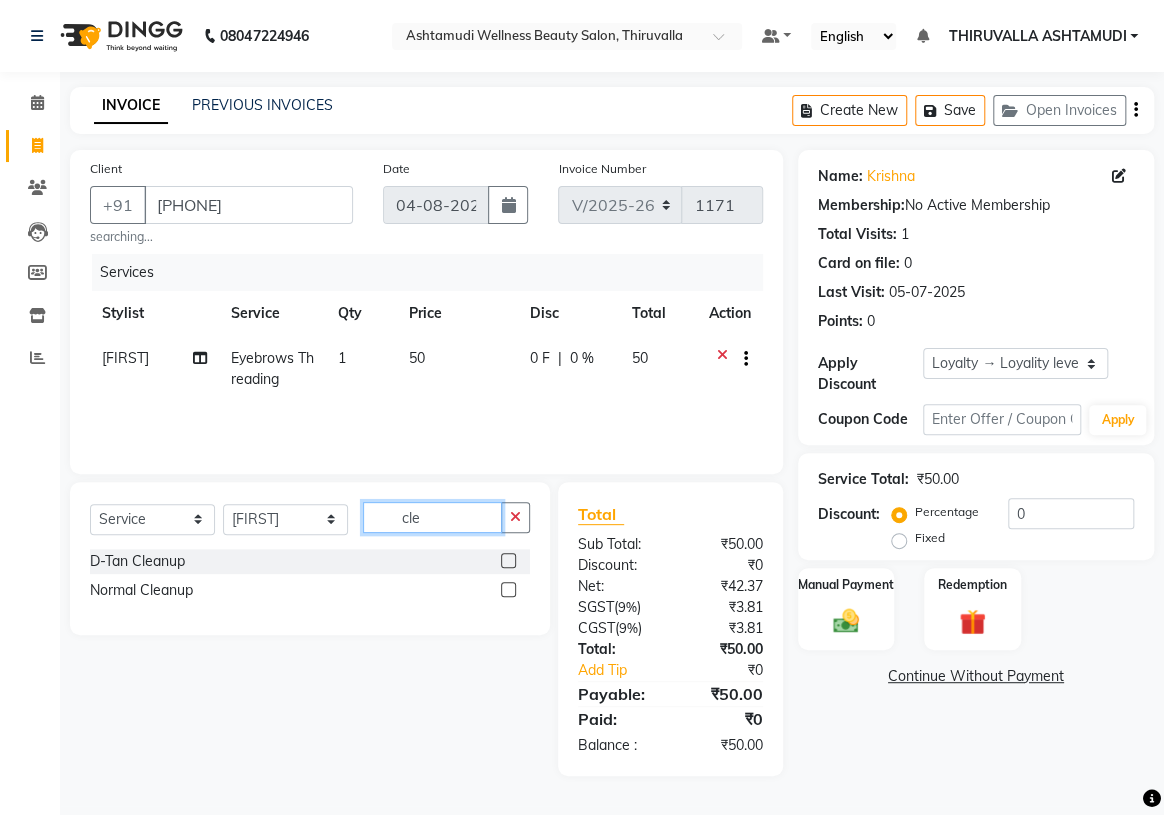 type on "cle" 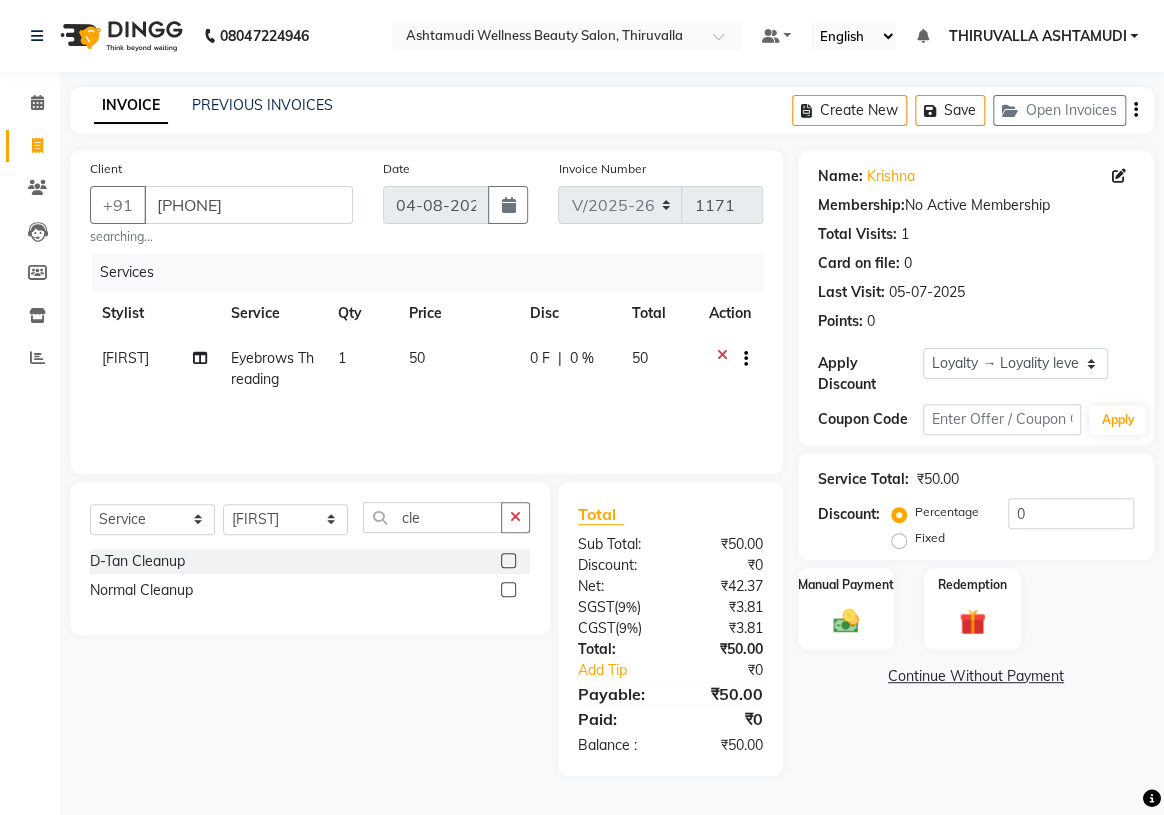 click 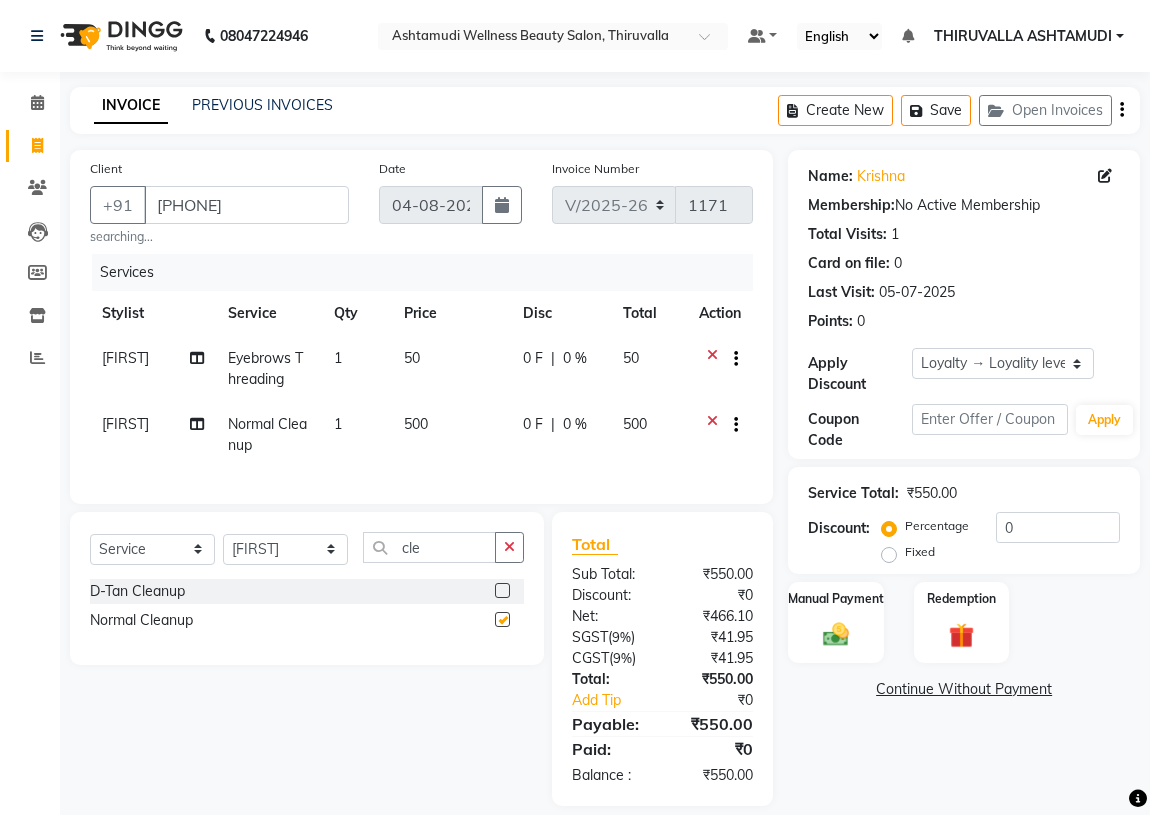 checkbox on "false" 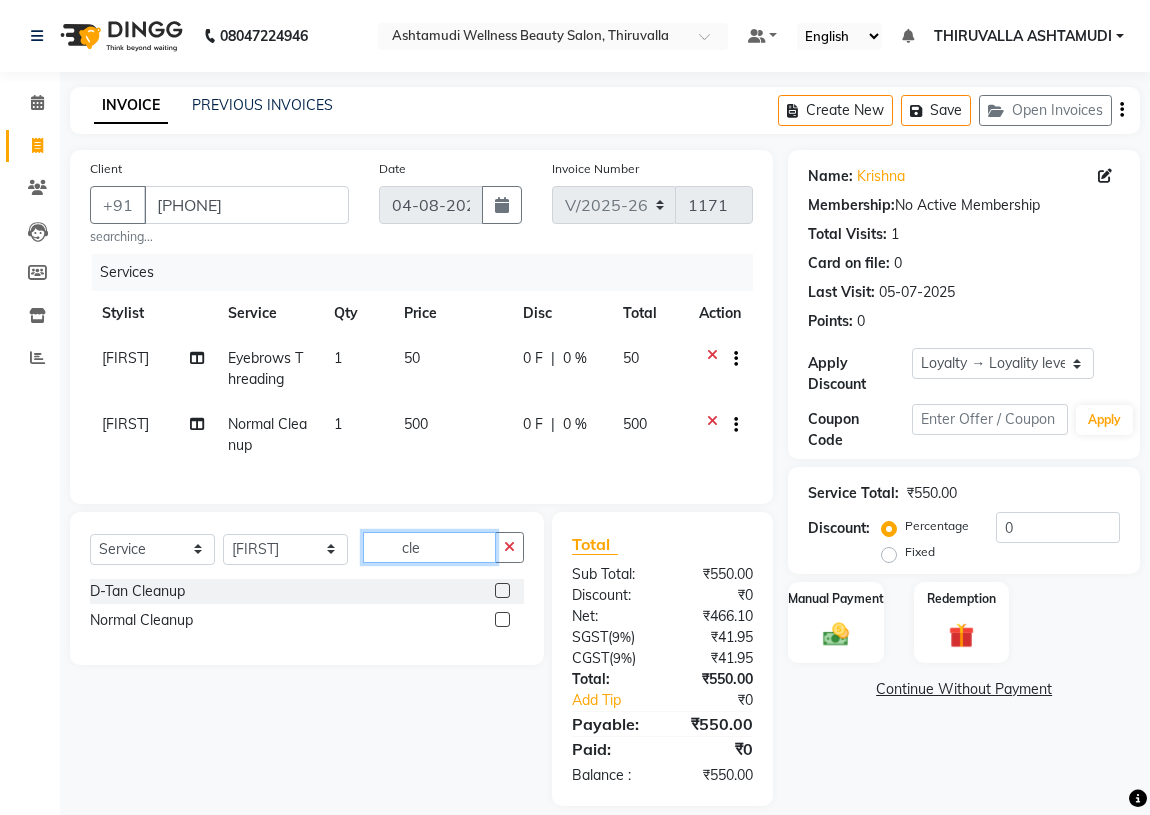 click on "cle" 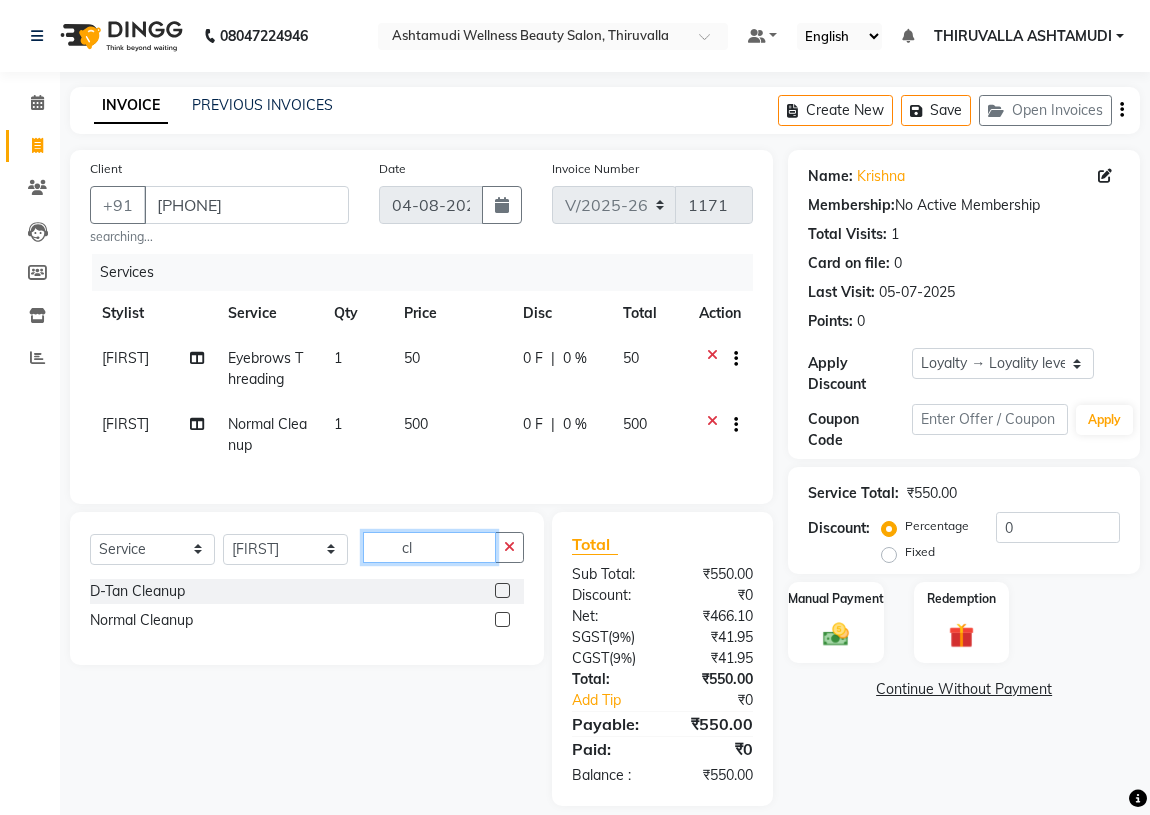 type on "c" 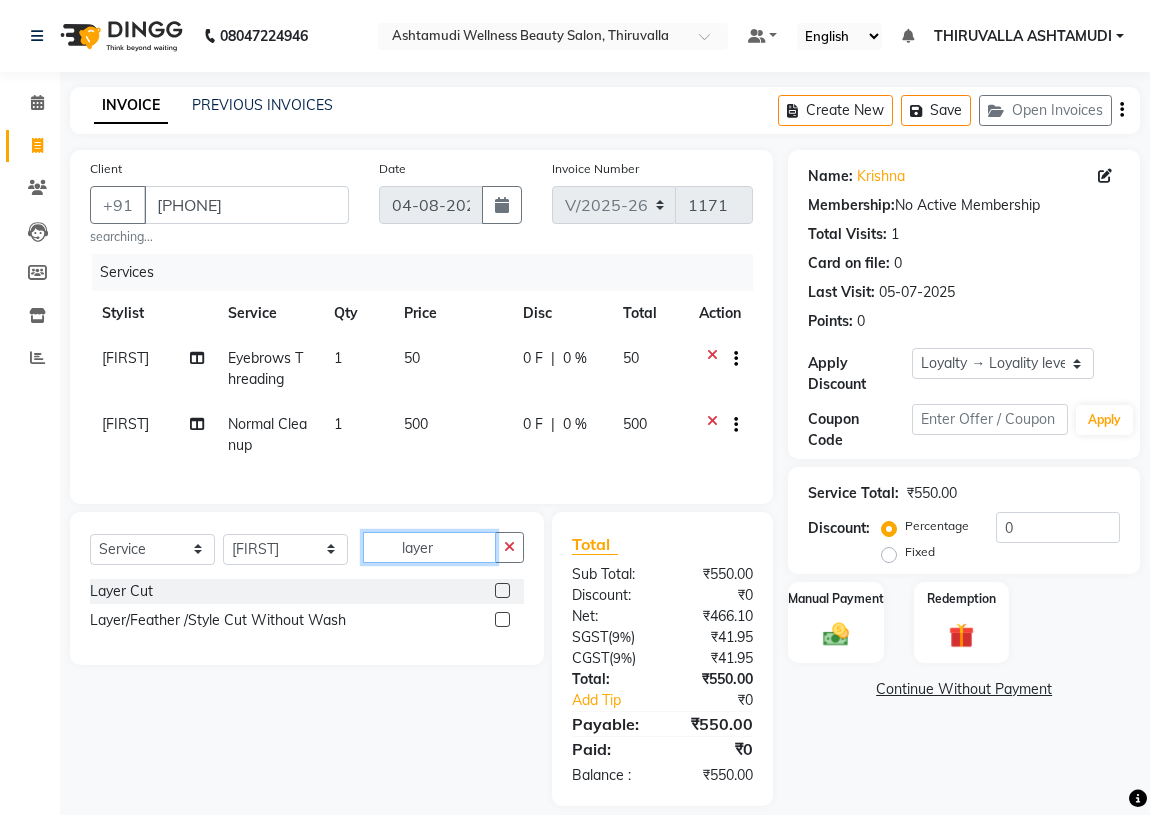 type on "layer" 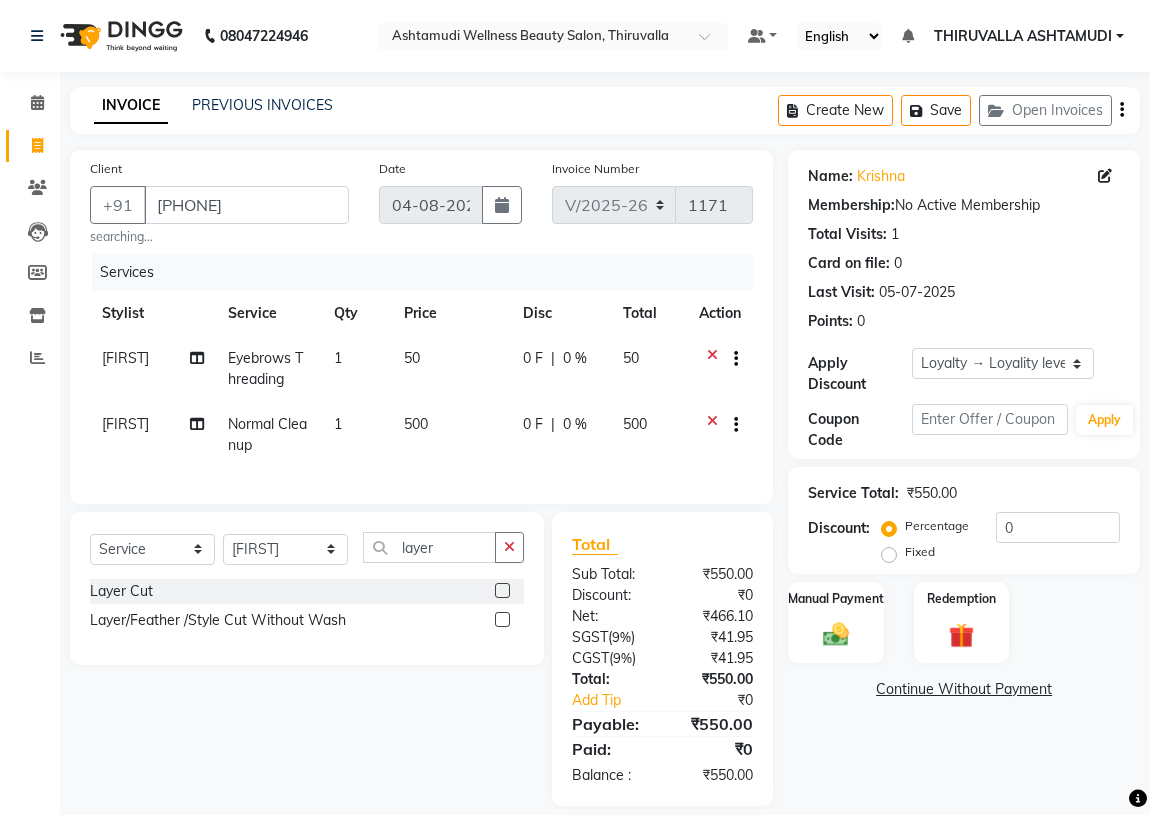 click on "Layer/Feather /Style Cut Without Wash" 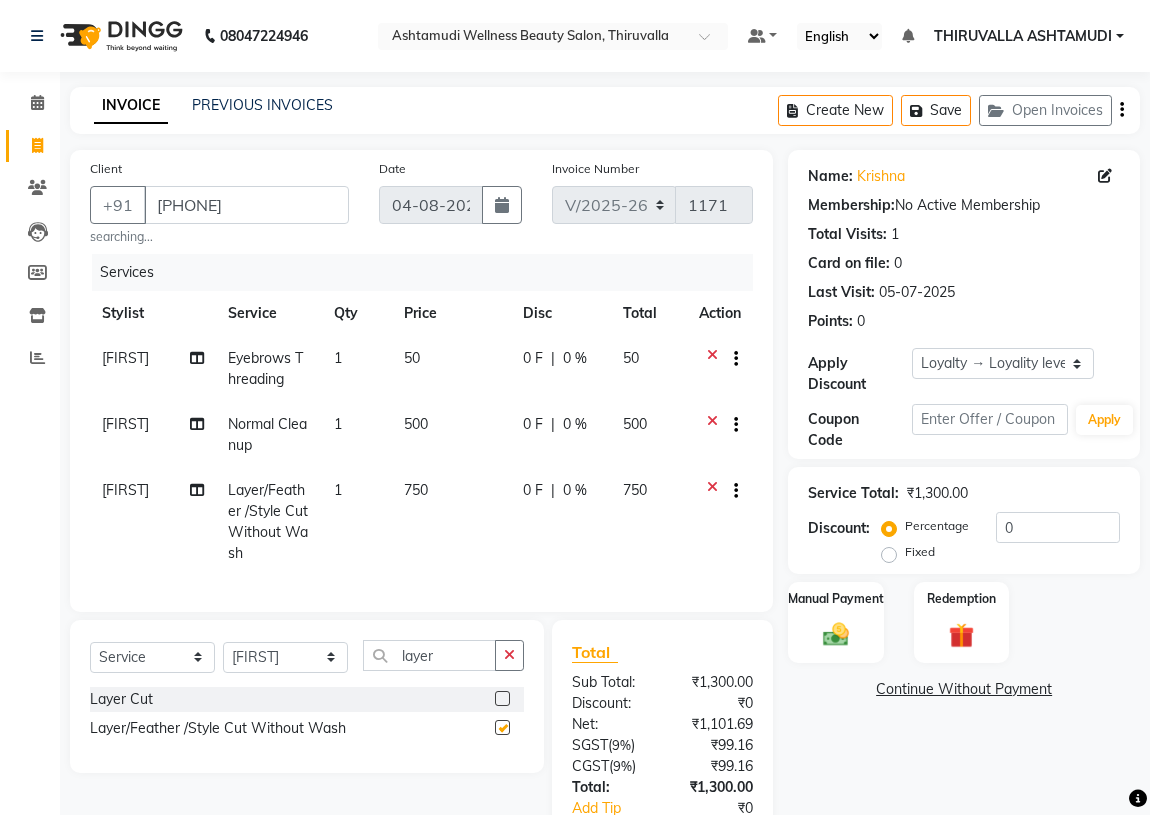 checkbox on "false" 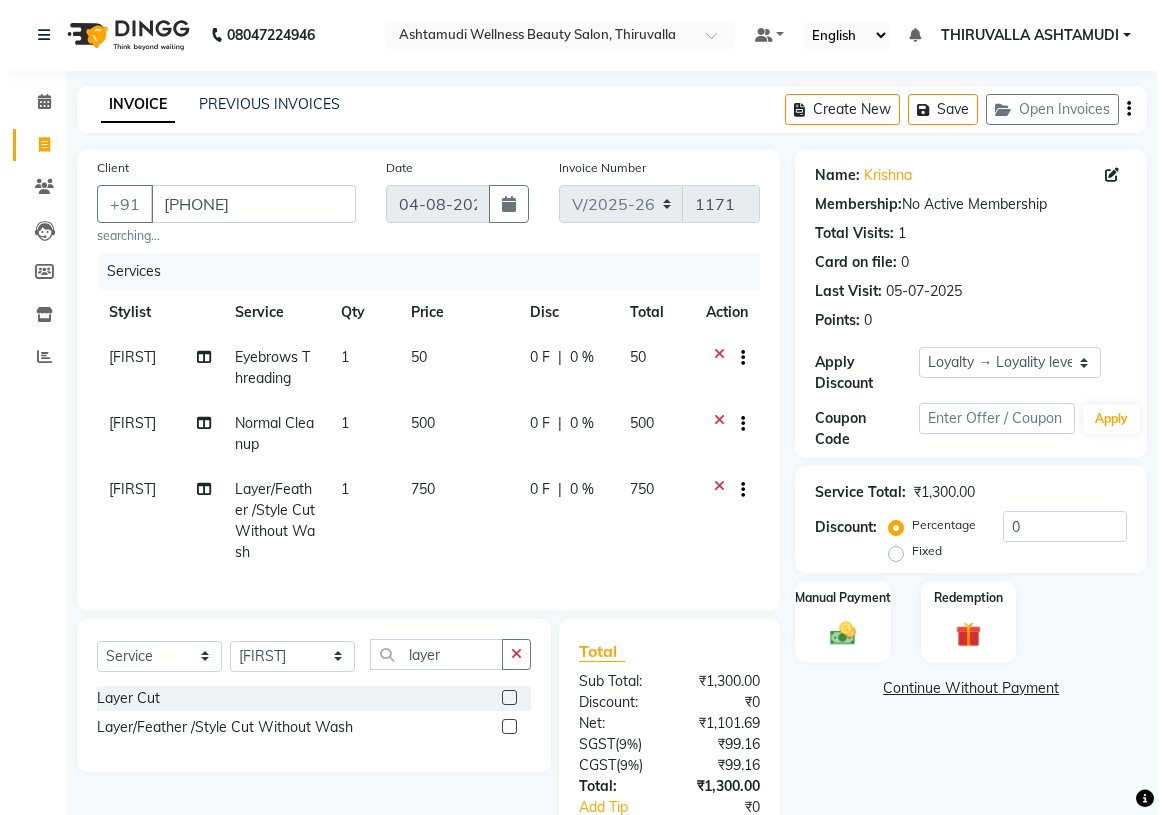scroll, scrollTop: 0, scrollLeft: 0, axis: both 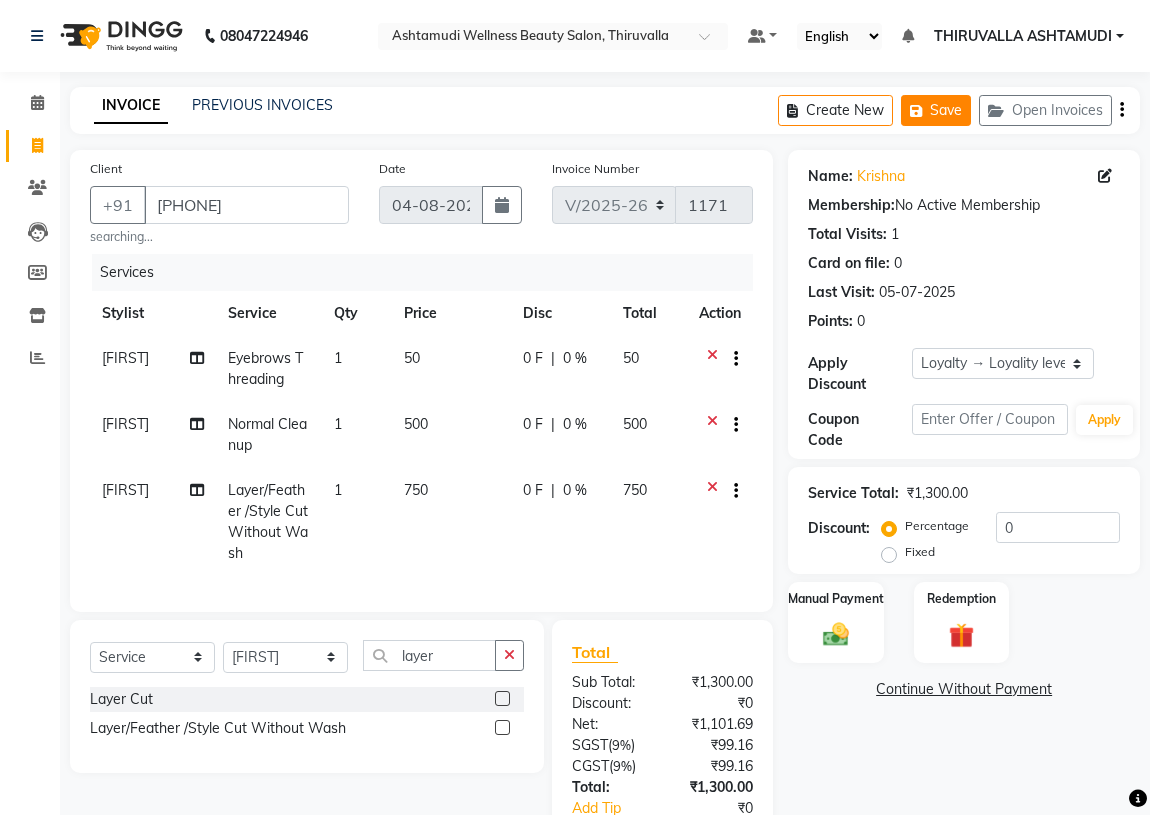 click on "Save" 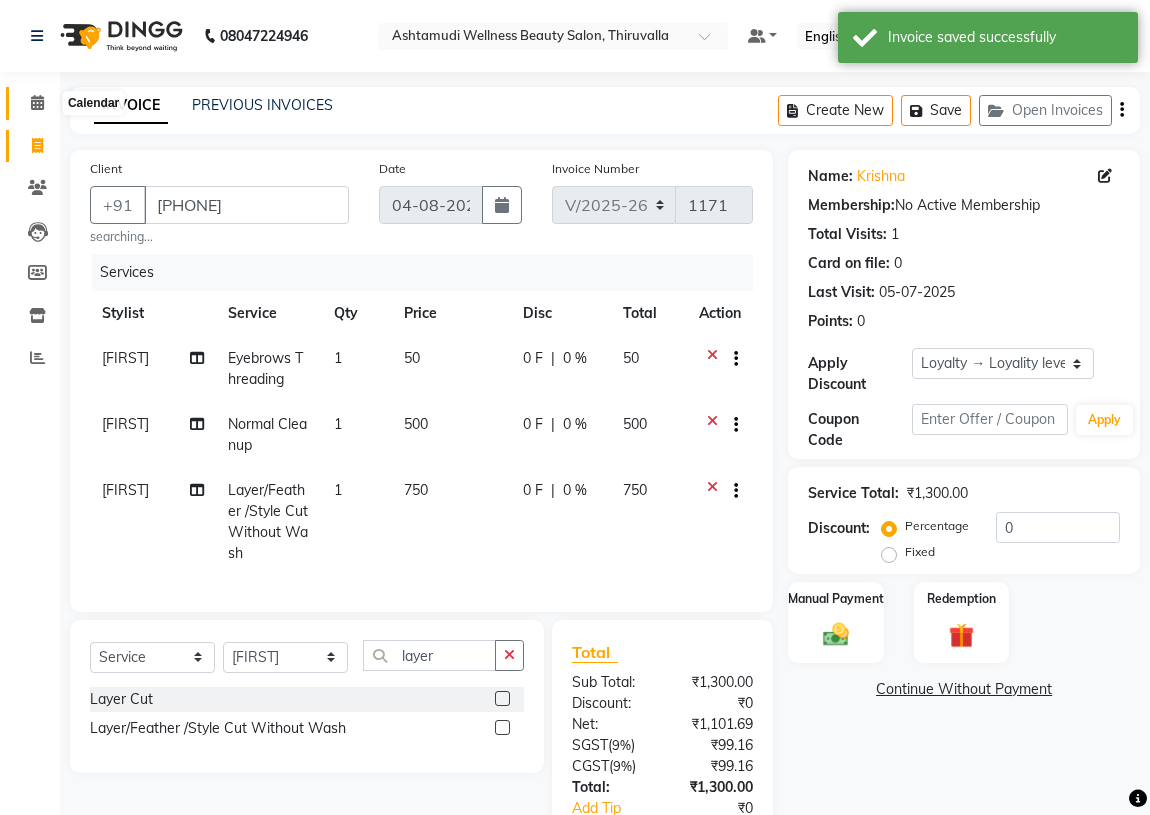 click 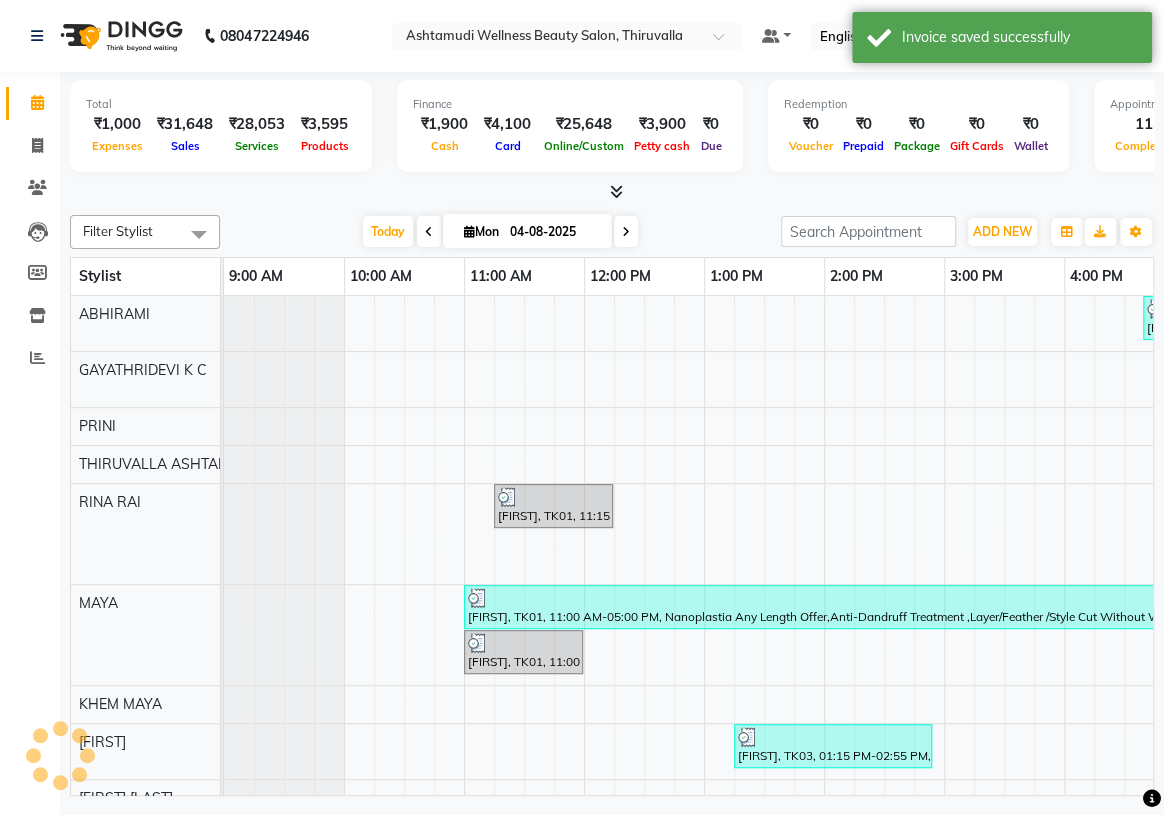 scroll, scrollTop: 0, scrollLeft: 0, axis: both 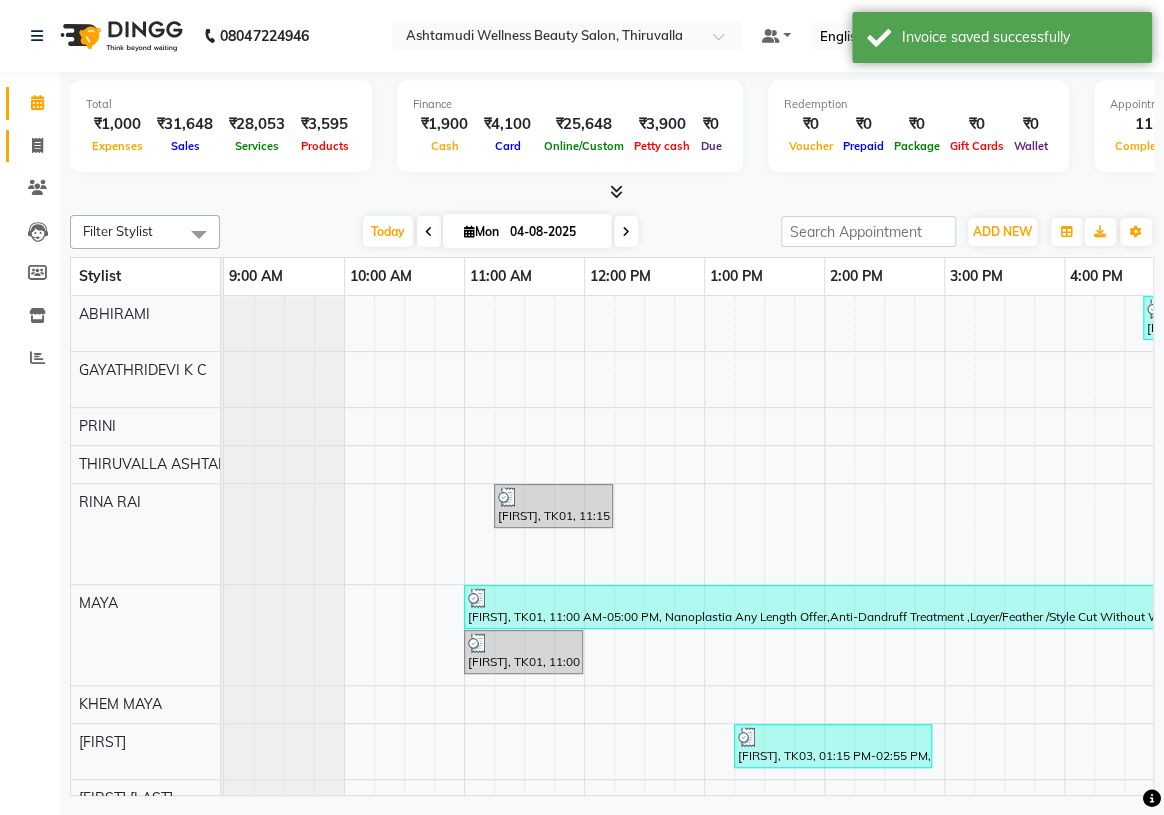 click 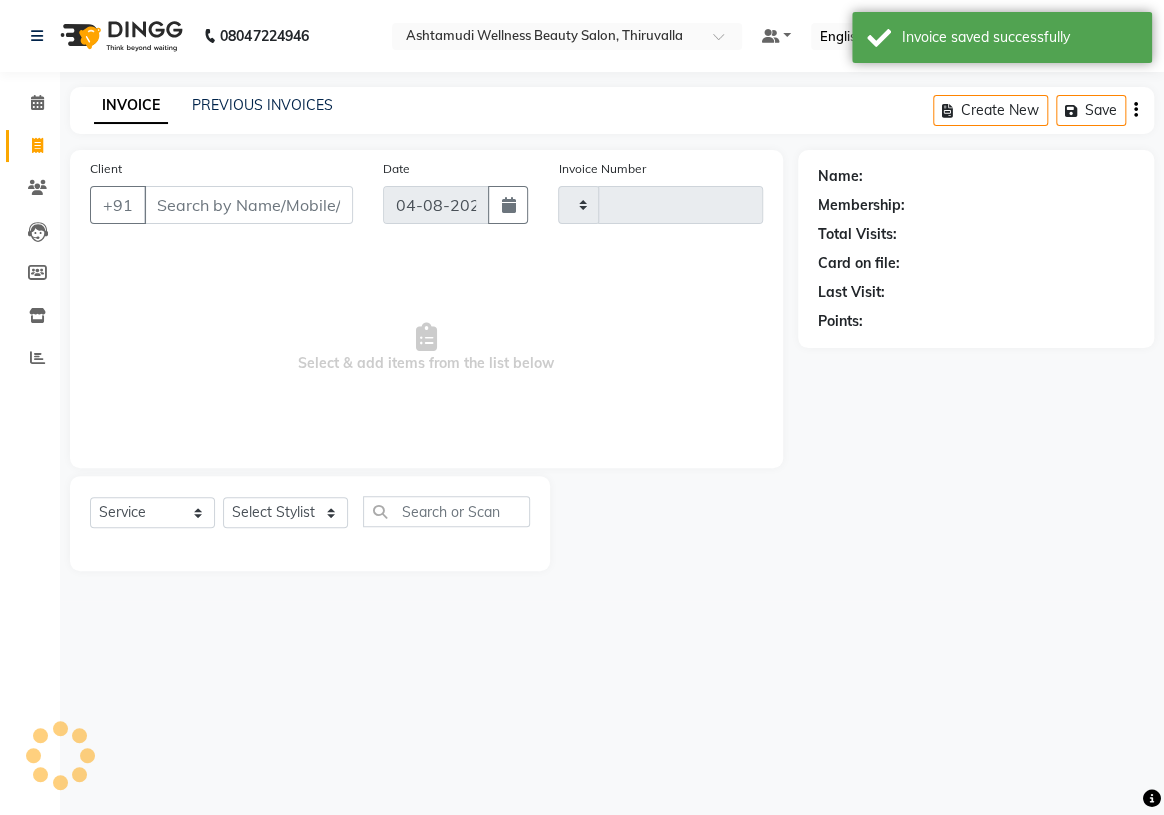 type on "1171" 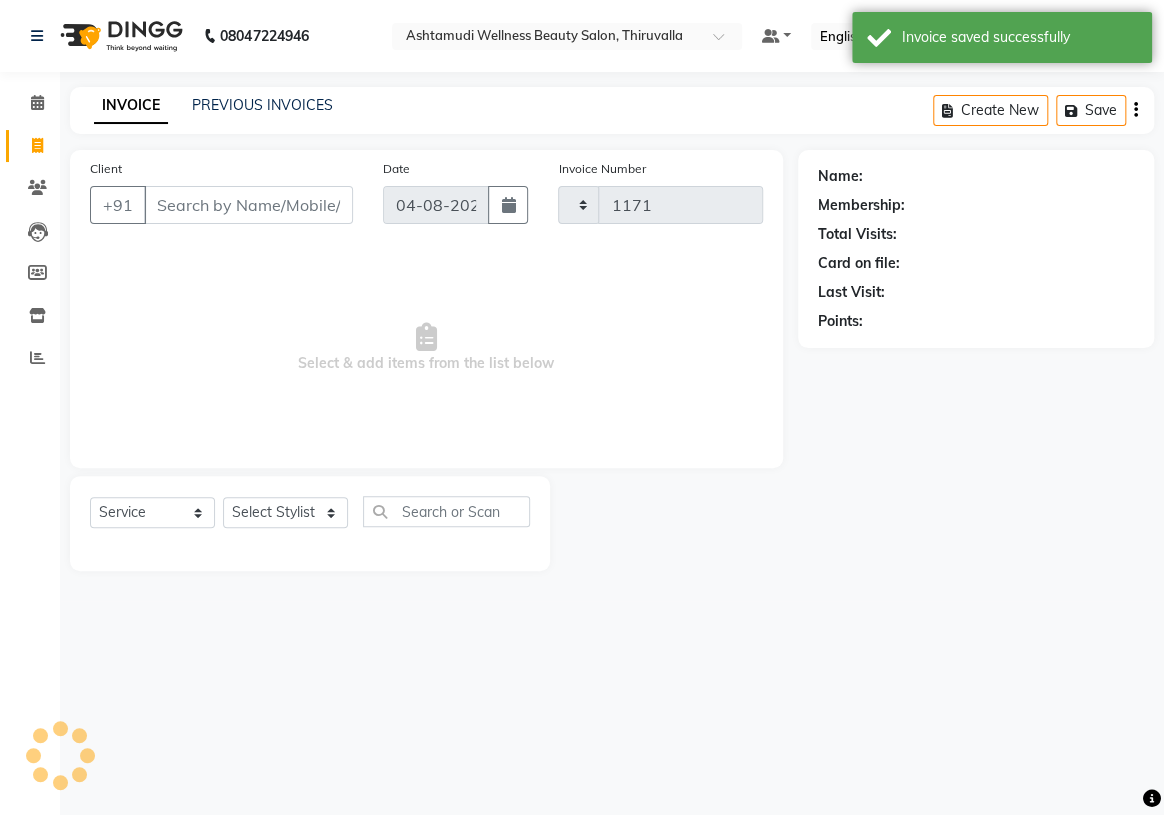 select on "4634" 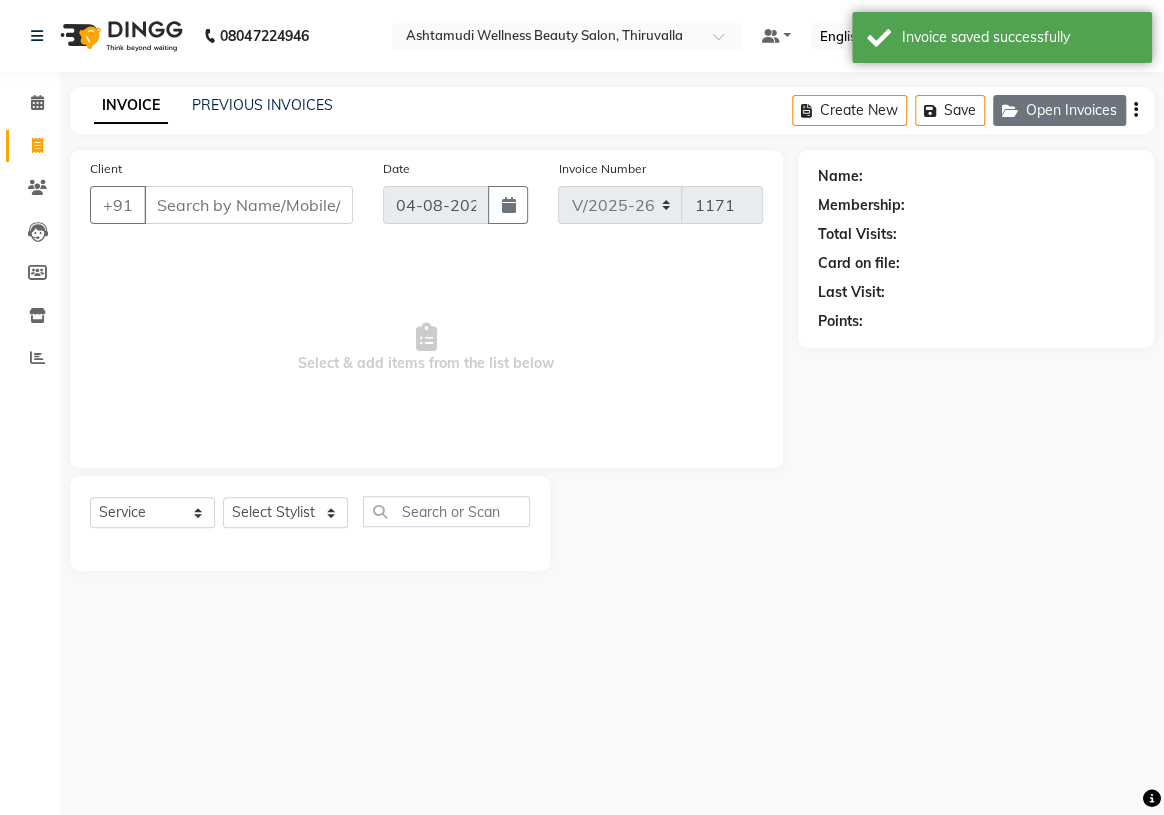 click on "Open Invoices" 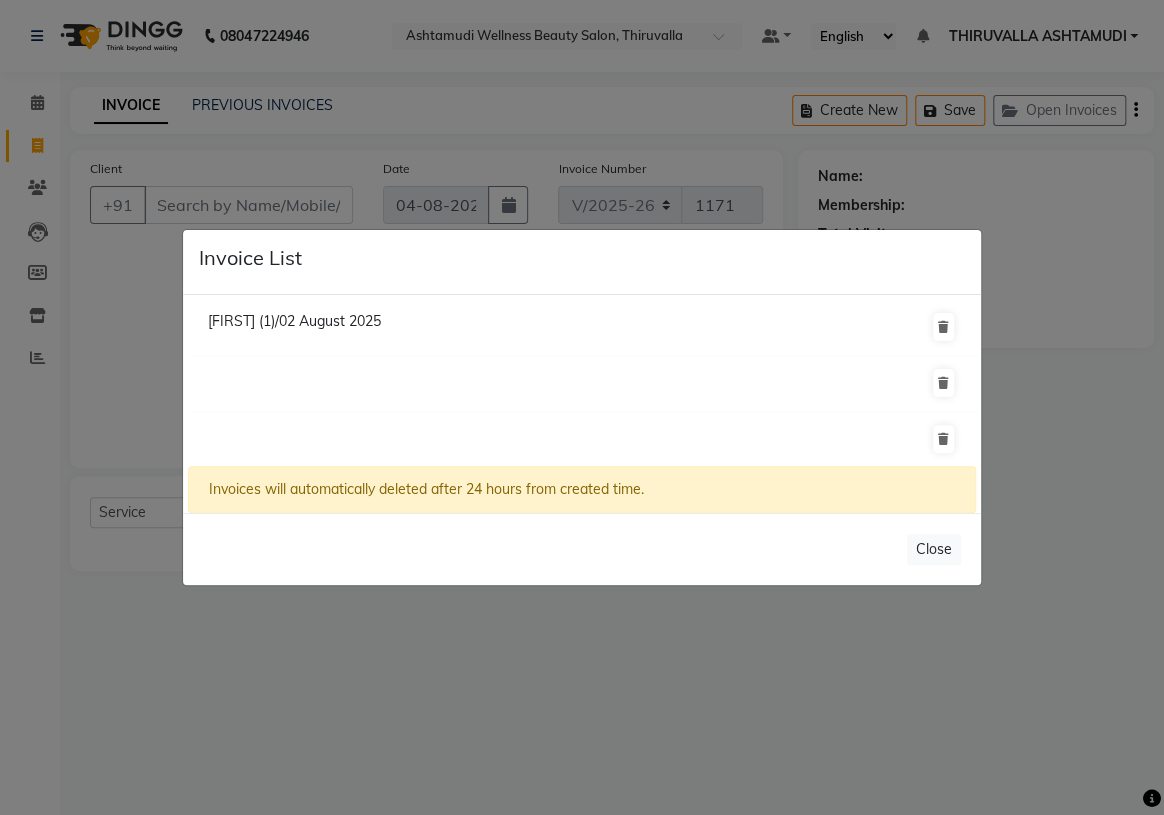 click on "[FIRST] (1)/02 August 2025" 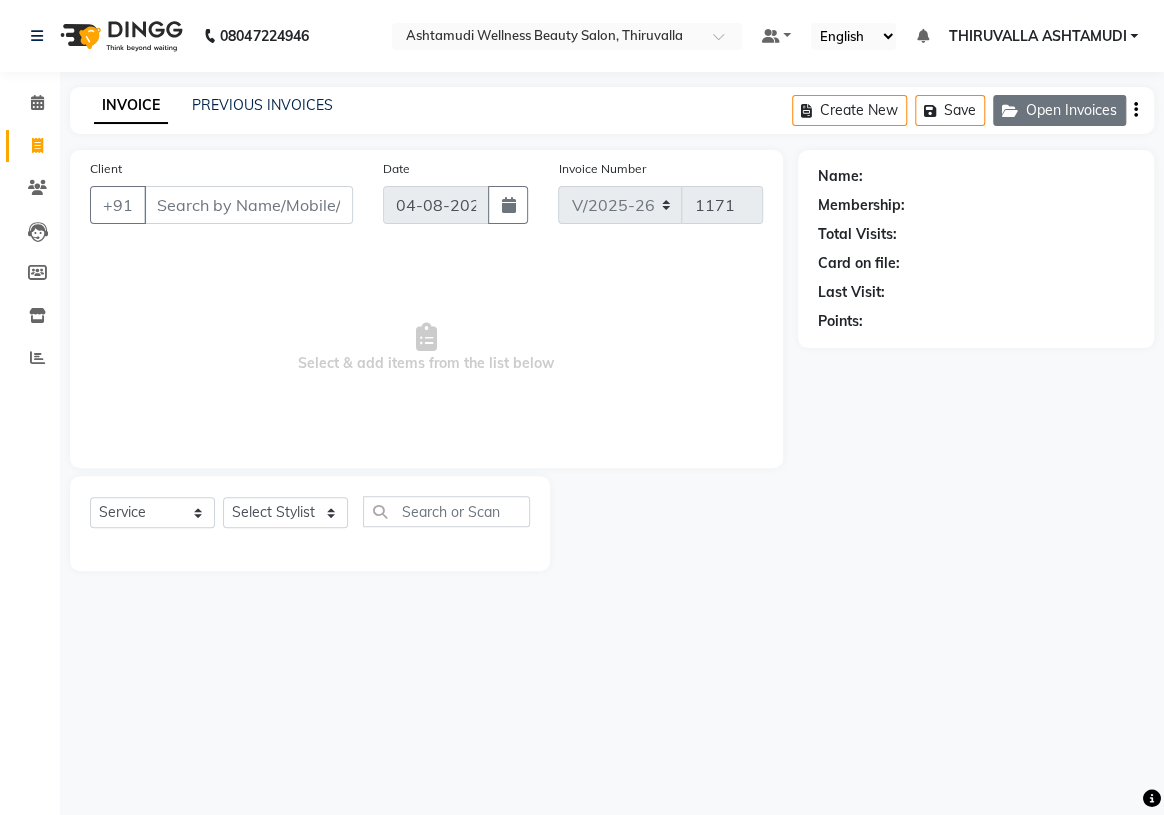 click on "Open Invoices" 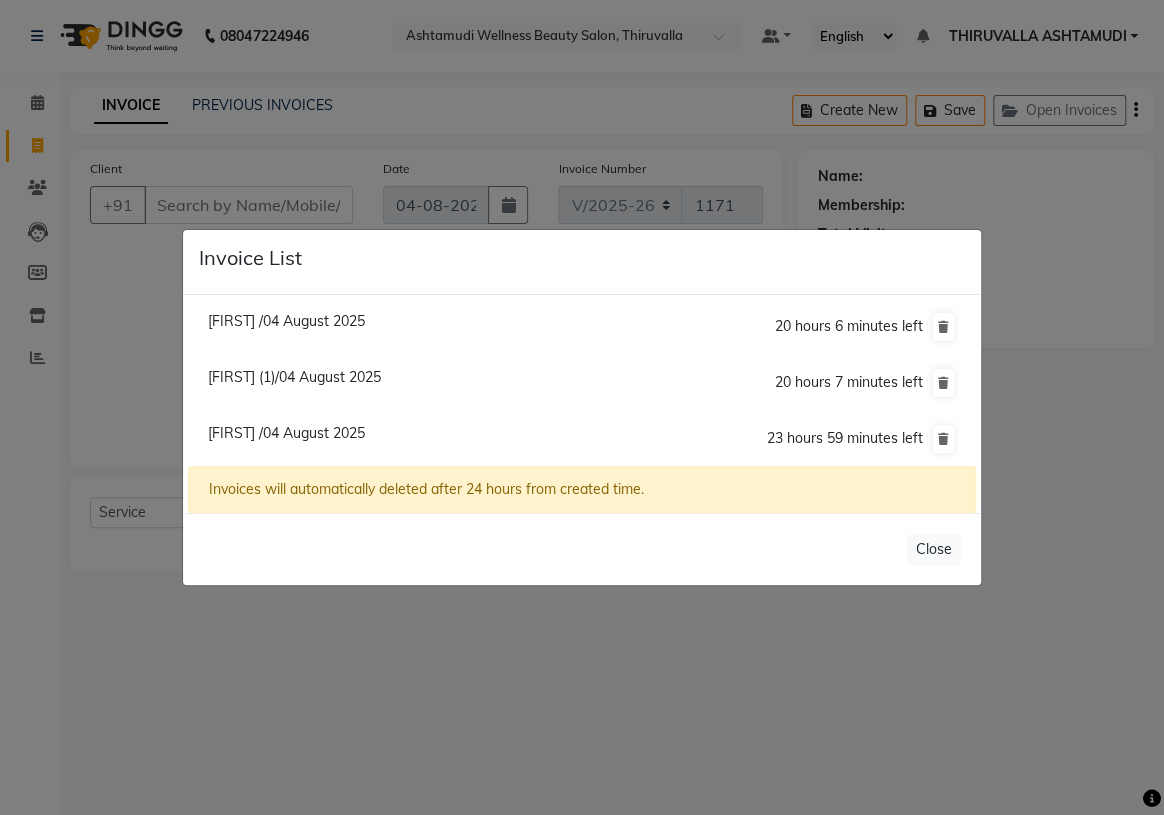 click on "[FIRST] /04 August 2025" 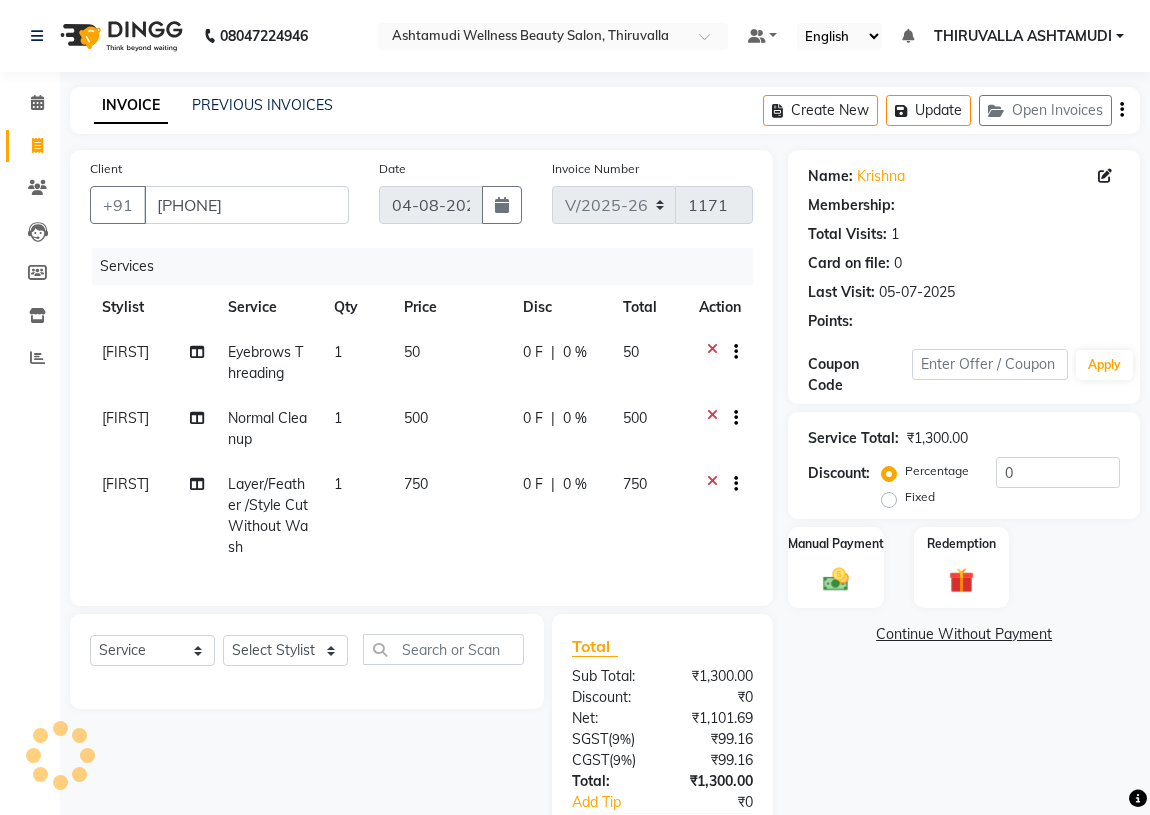 select on "1: Object" 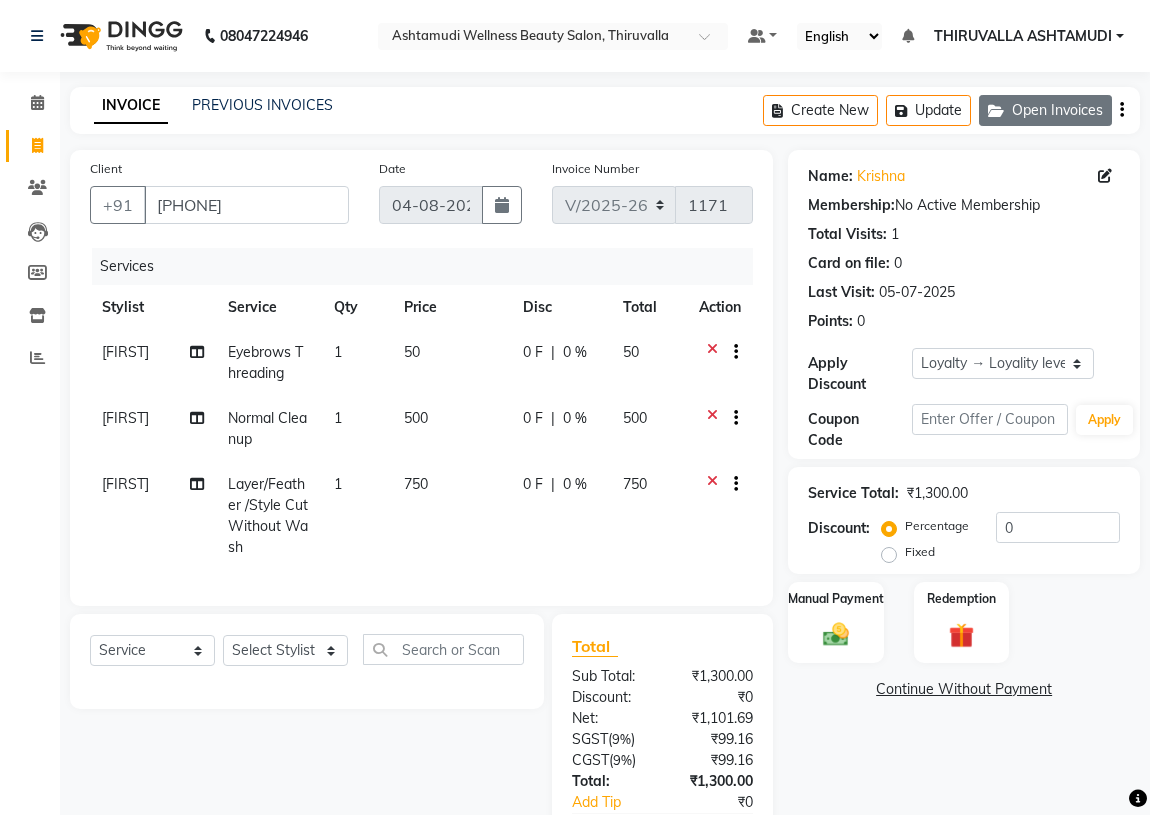 click on "Open Invoices" 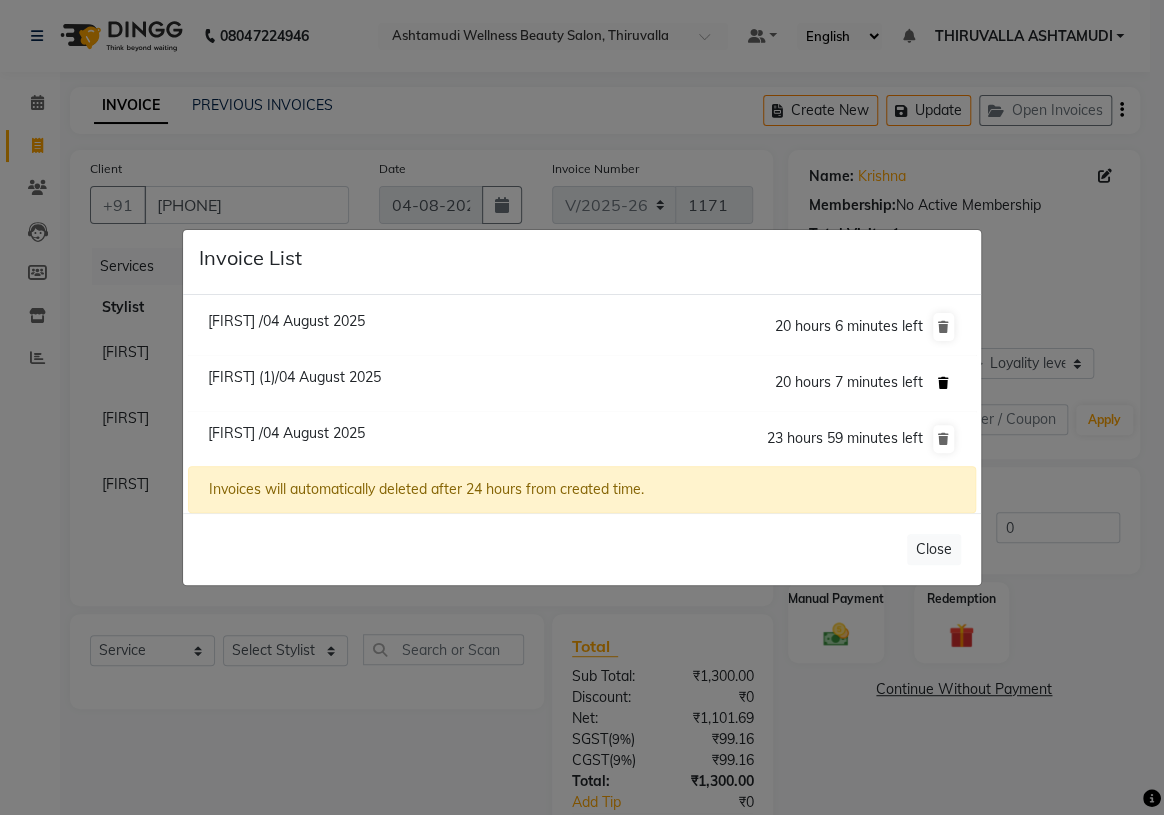 click 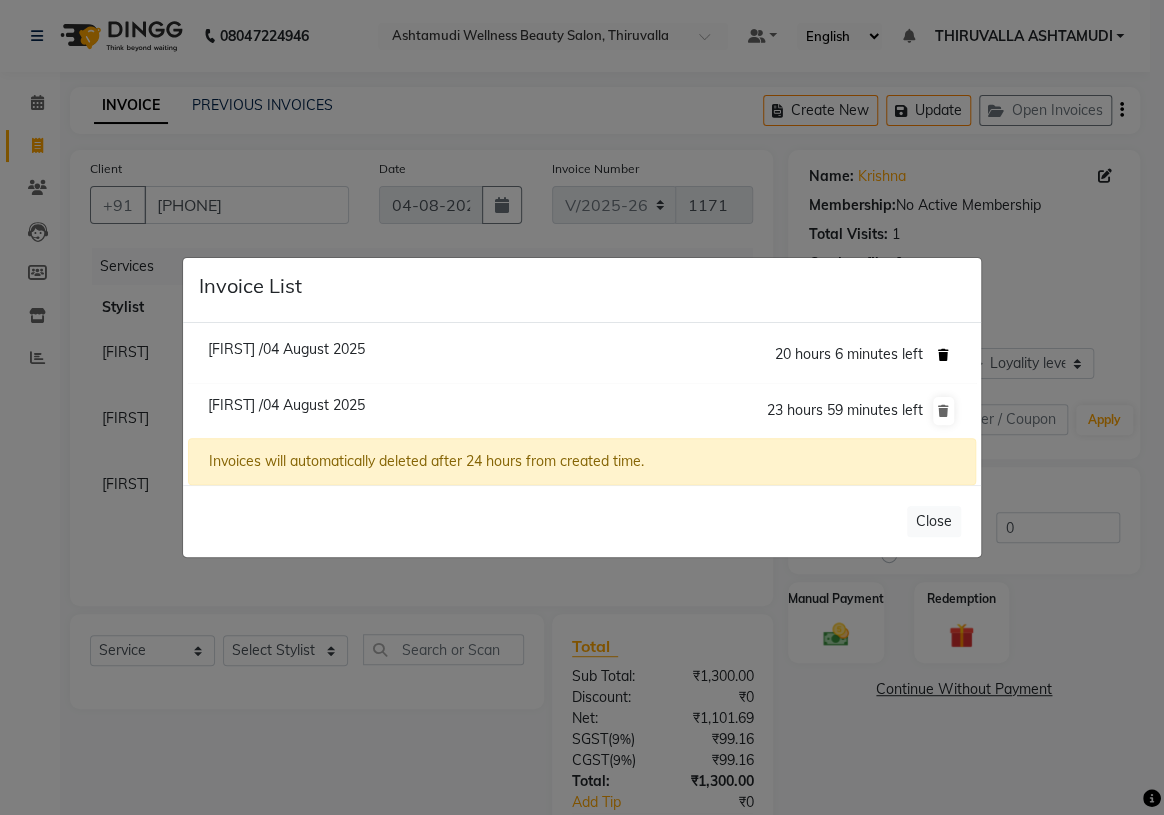 click 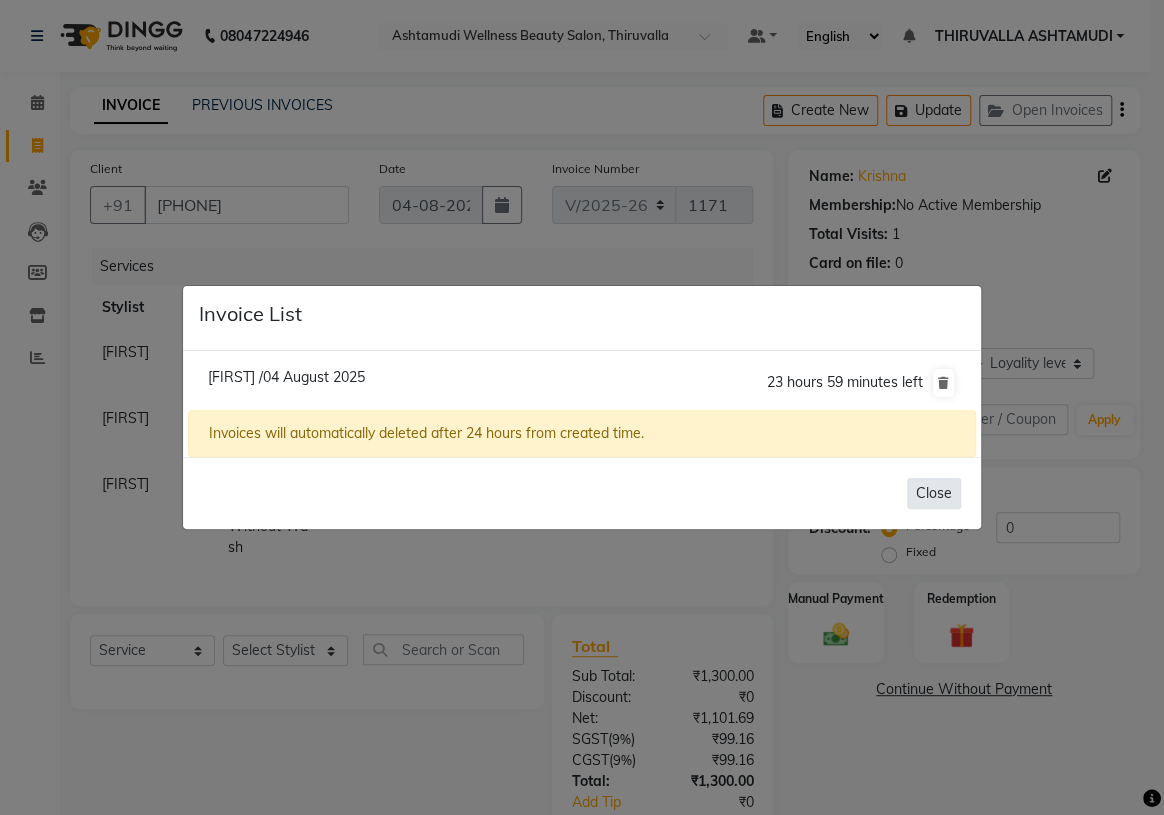 click on "Close" 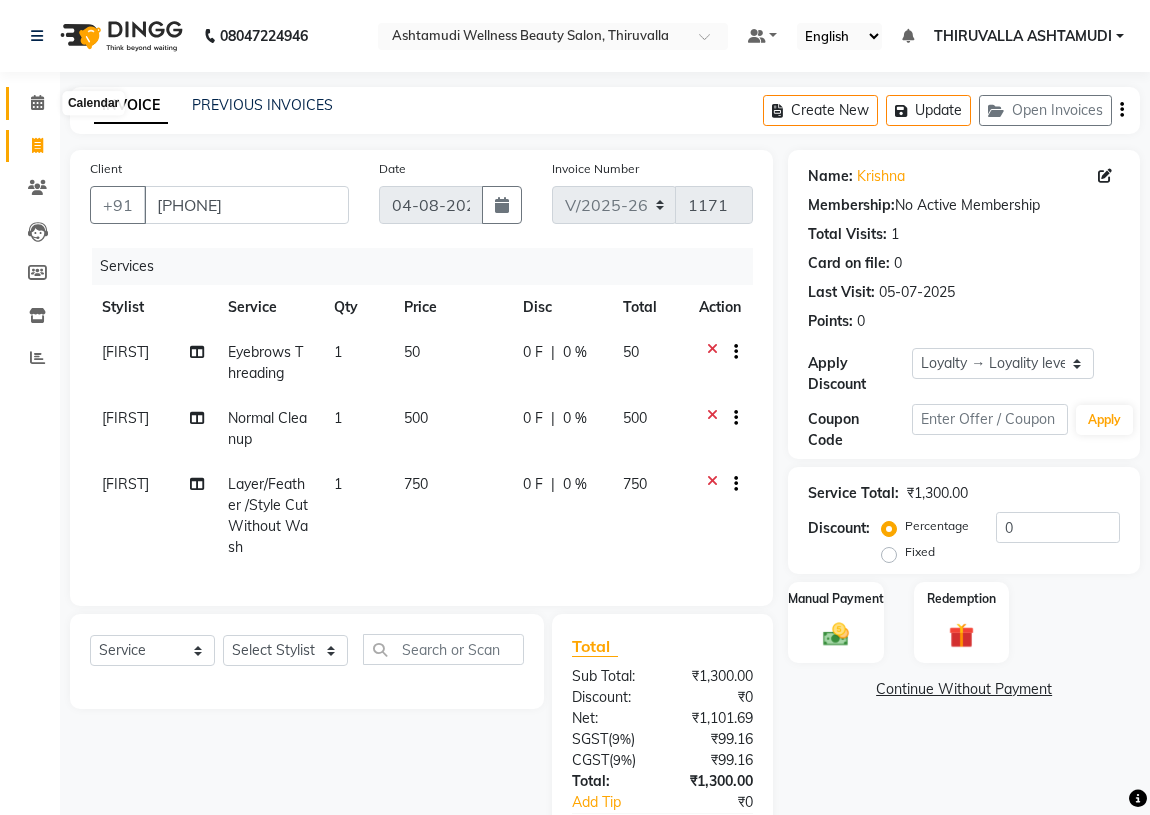 click 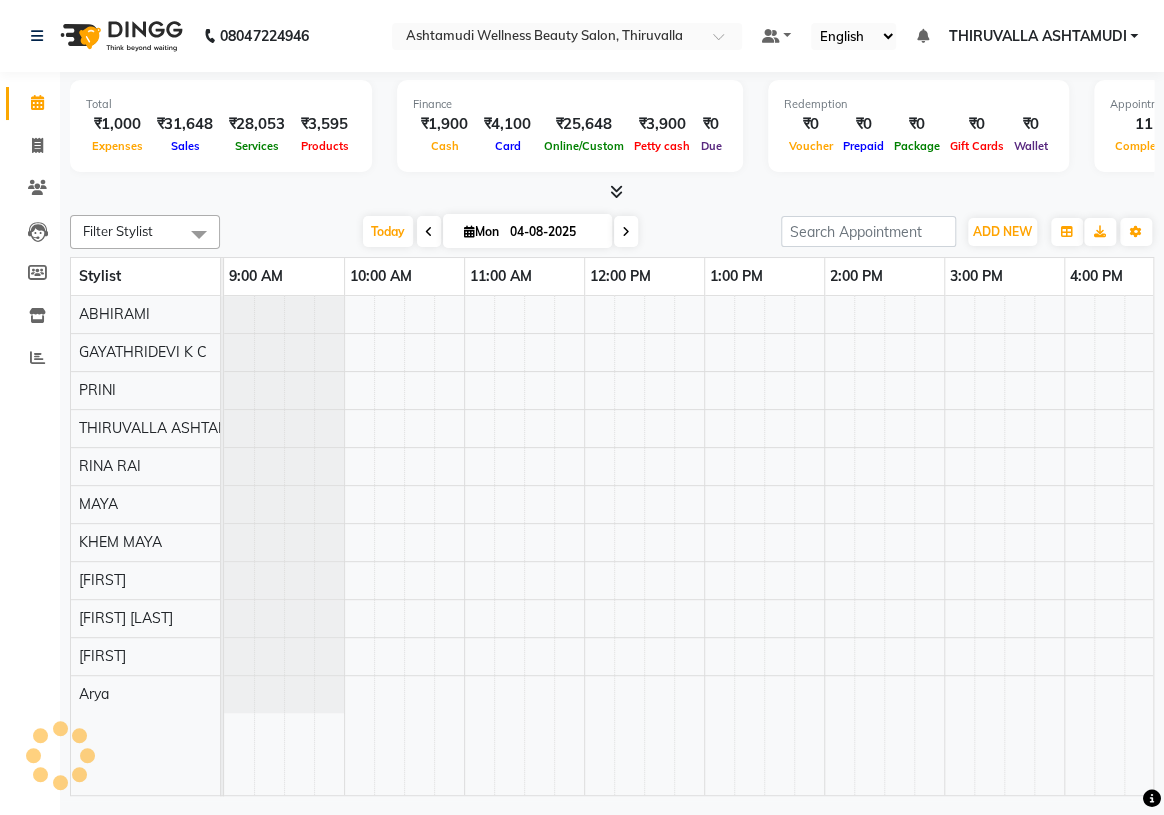 scroll, scrollTop: 0, scrollLeft: 750, axis: horizontal 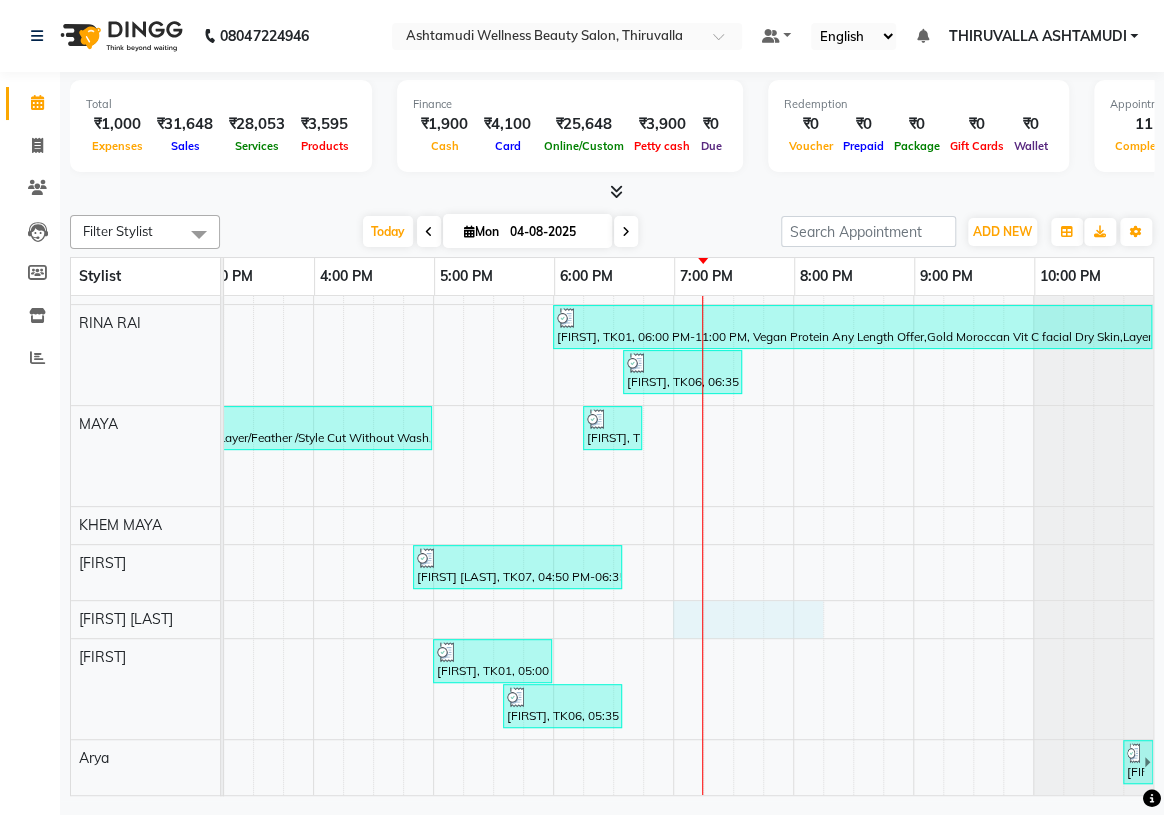 drag, startPoint x: 693, startPoint y: 780, endPoint x: 800, endPoint y: 765, distance: 108.04629 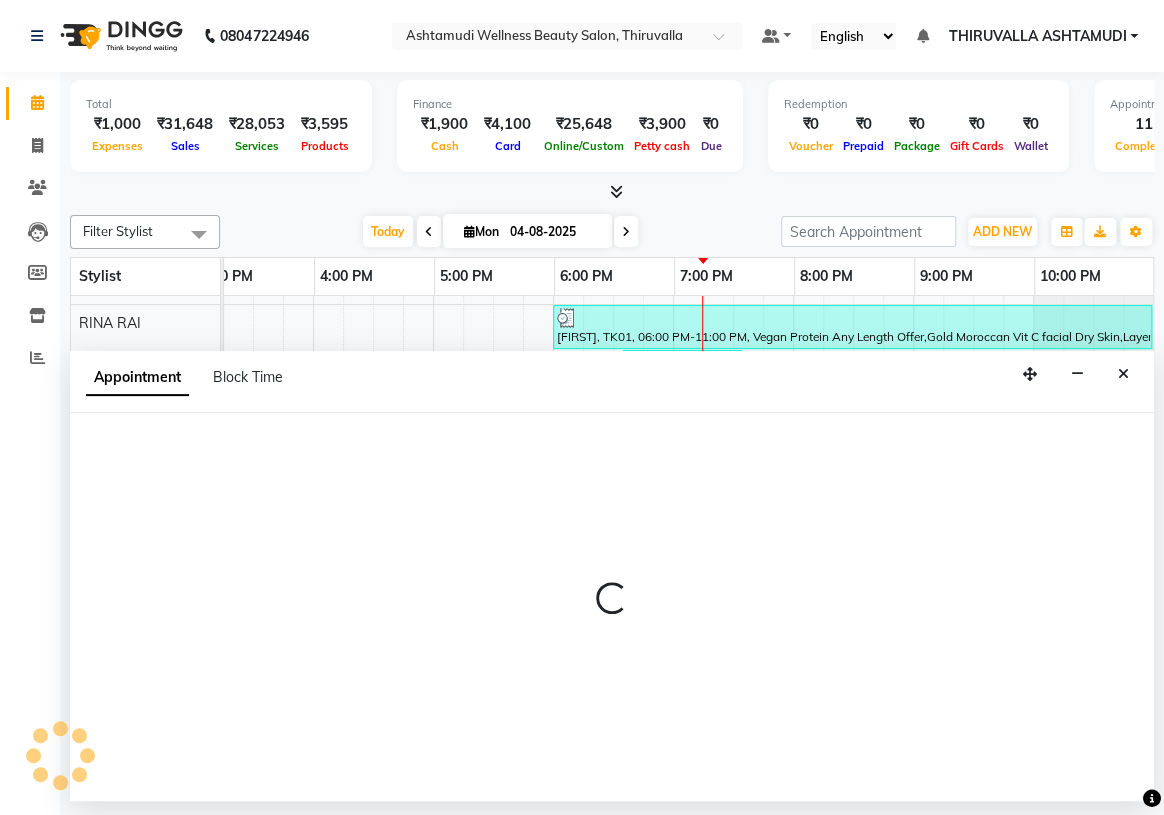 select on "87548" 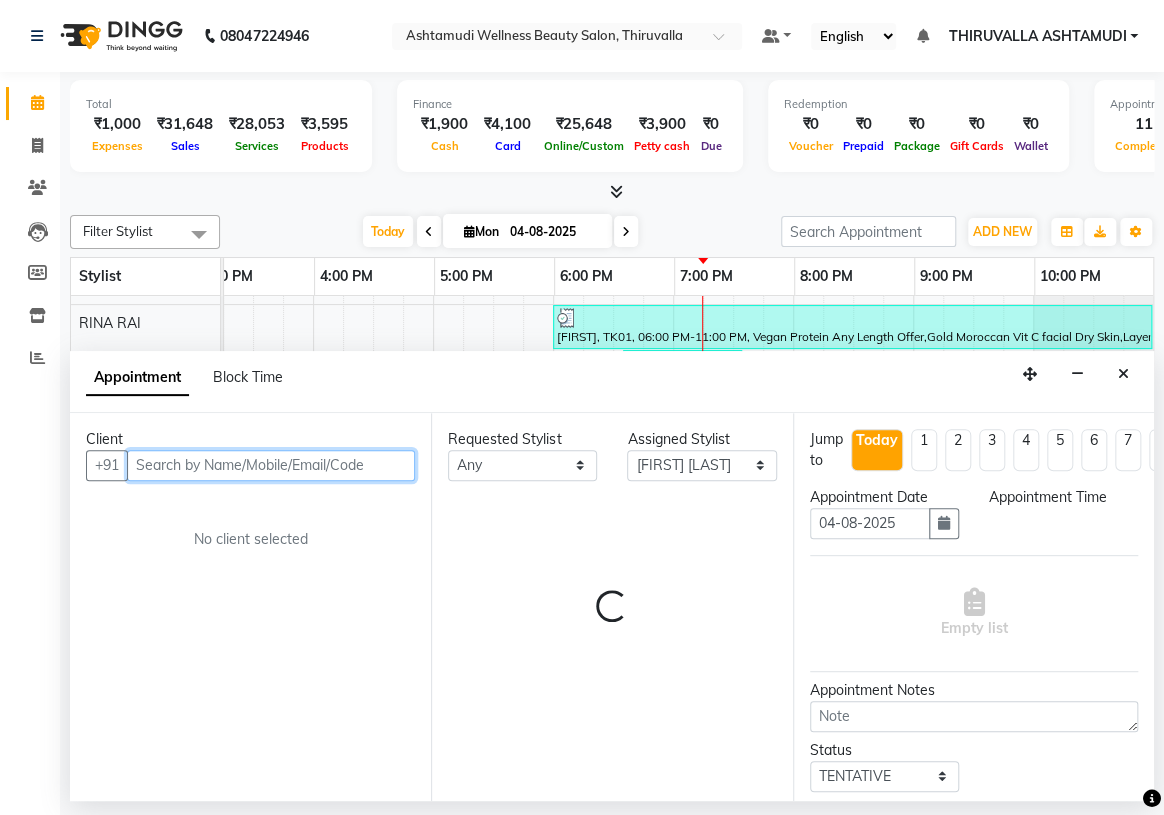 select on "1140" 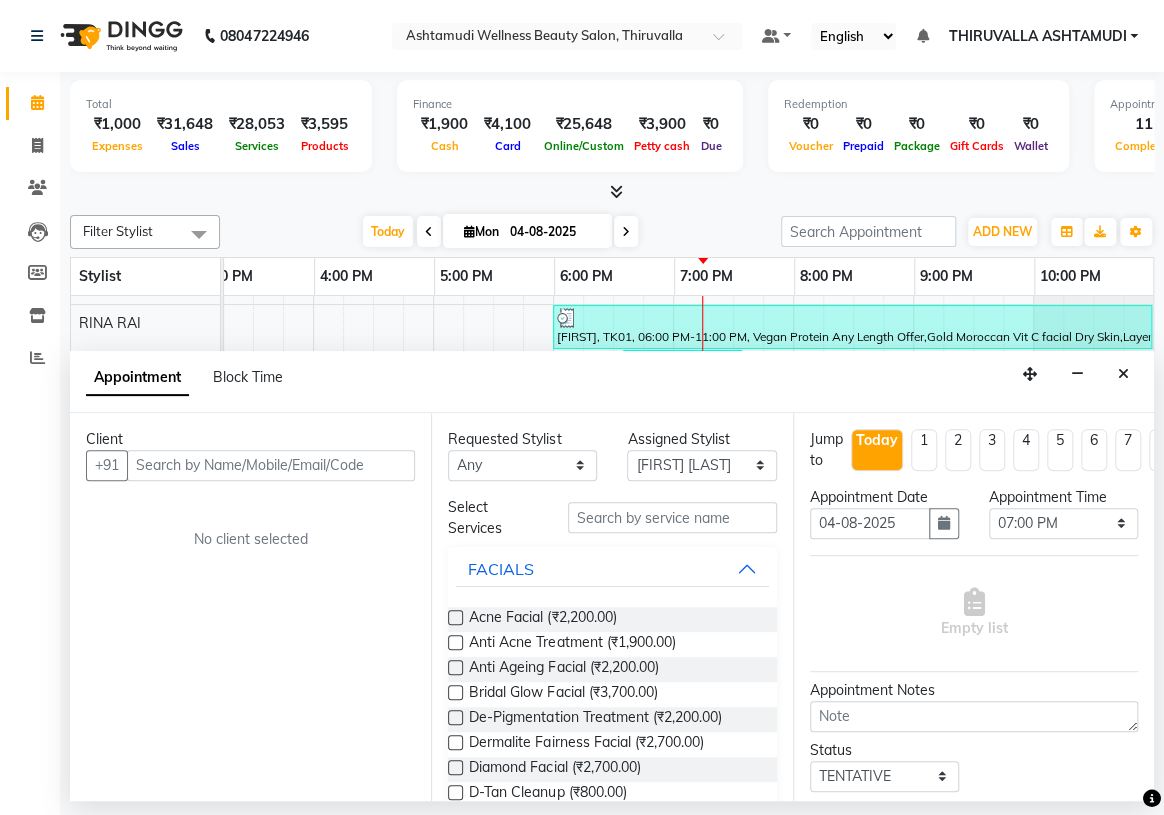 click at bounding box center [1123, 374] 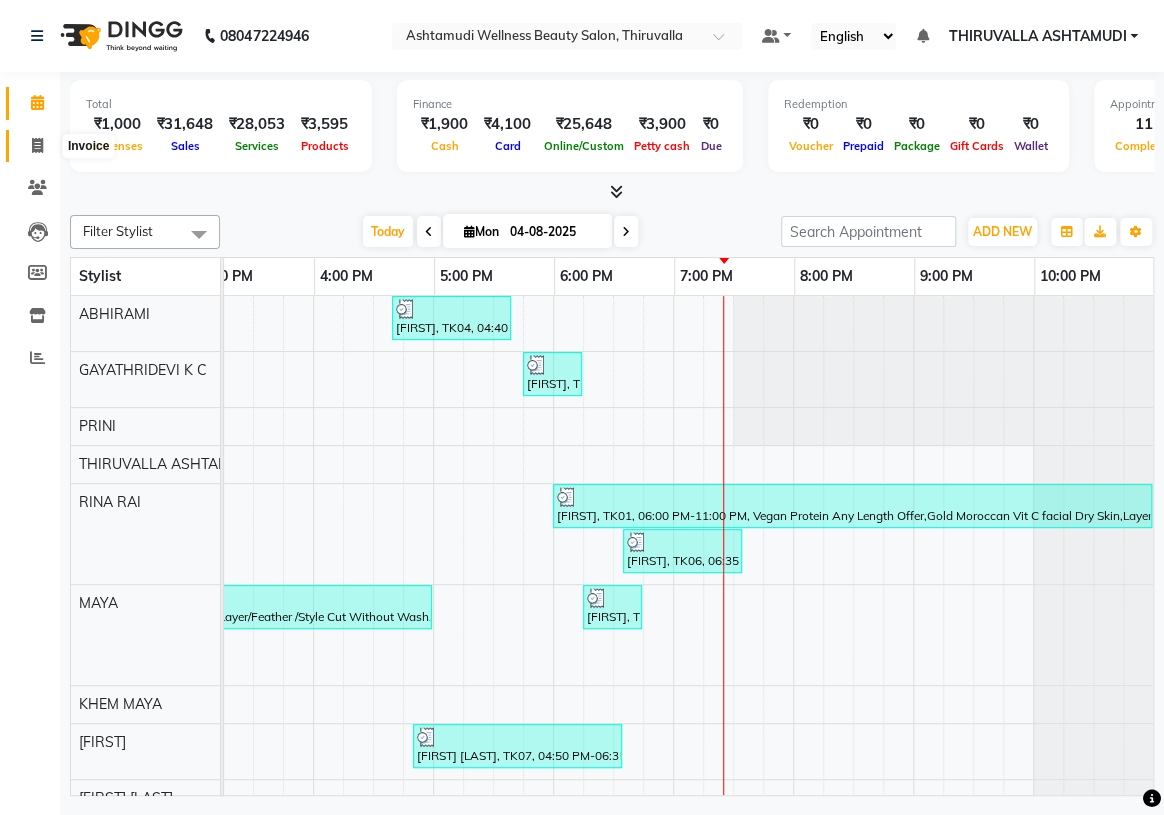 click 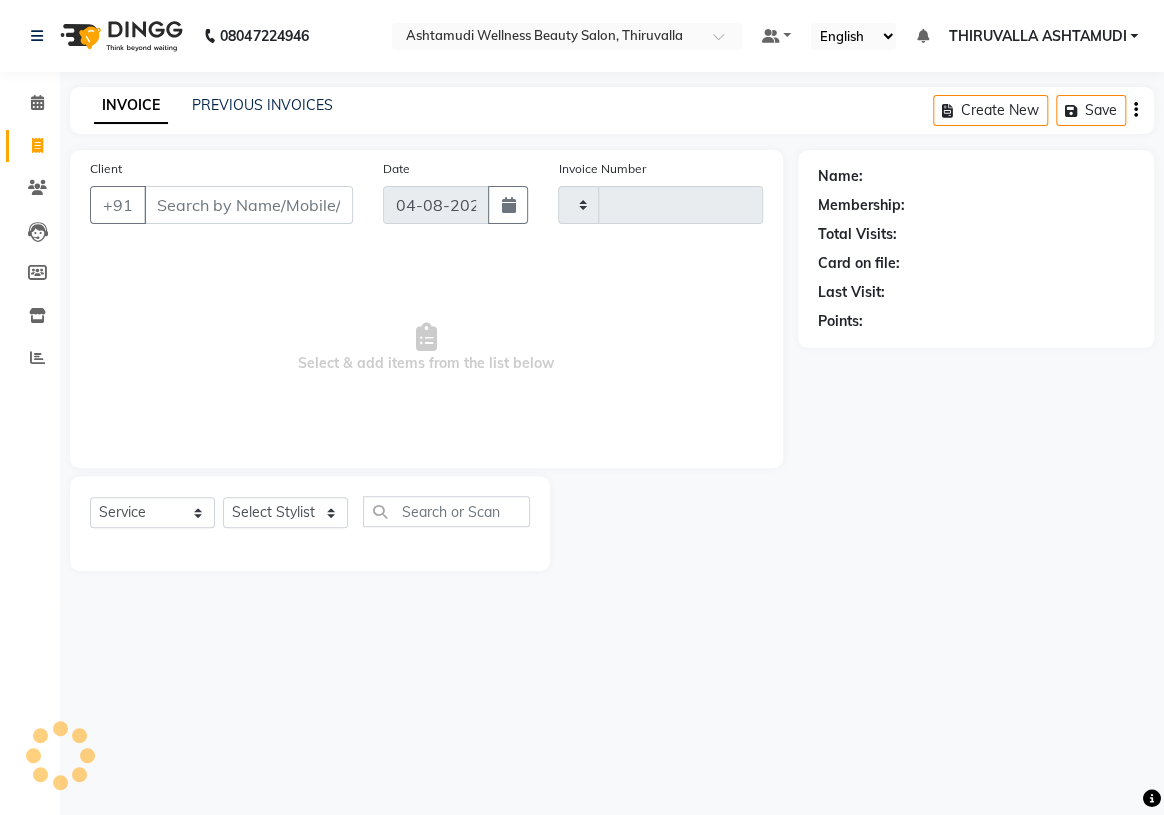 type on "1171" 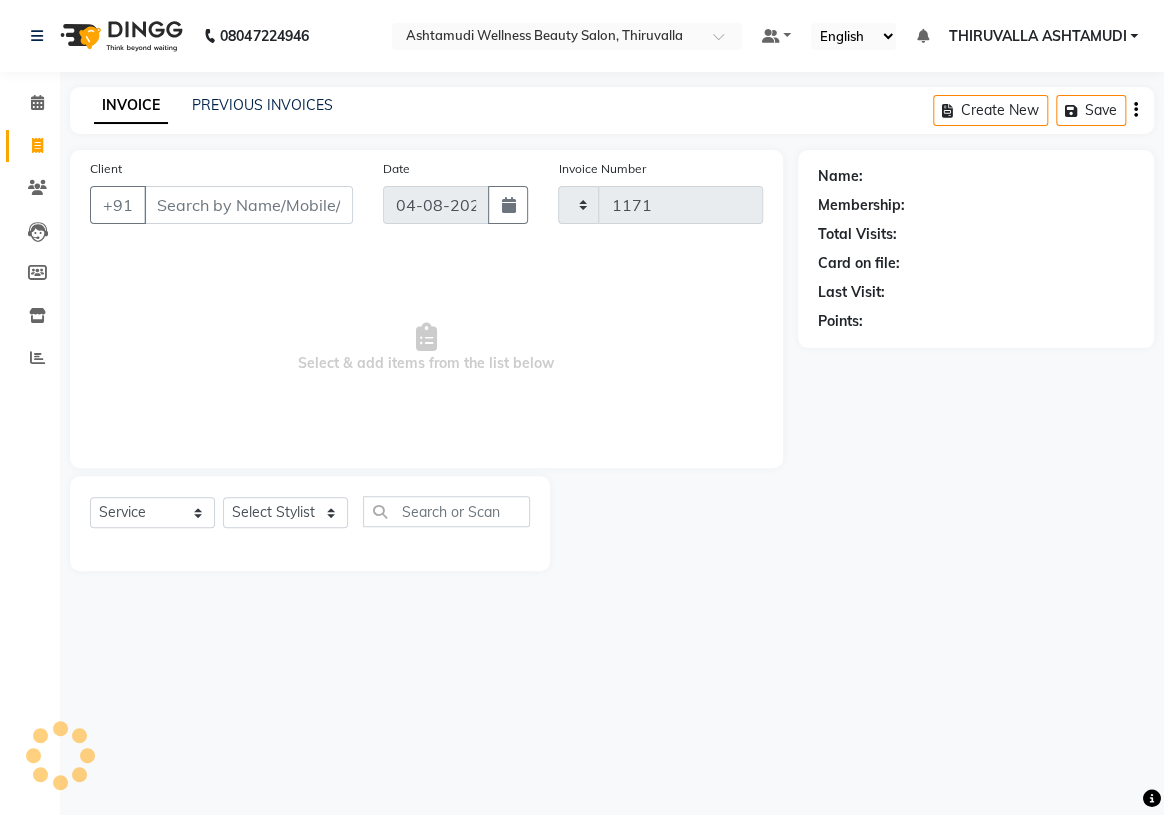 select on "4634" 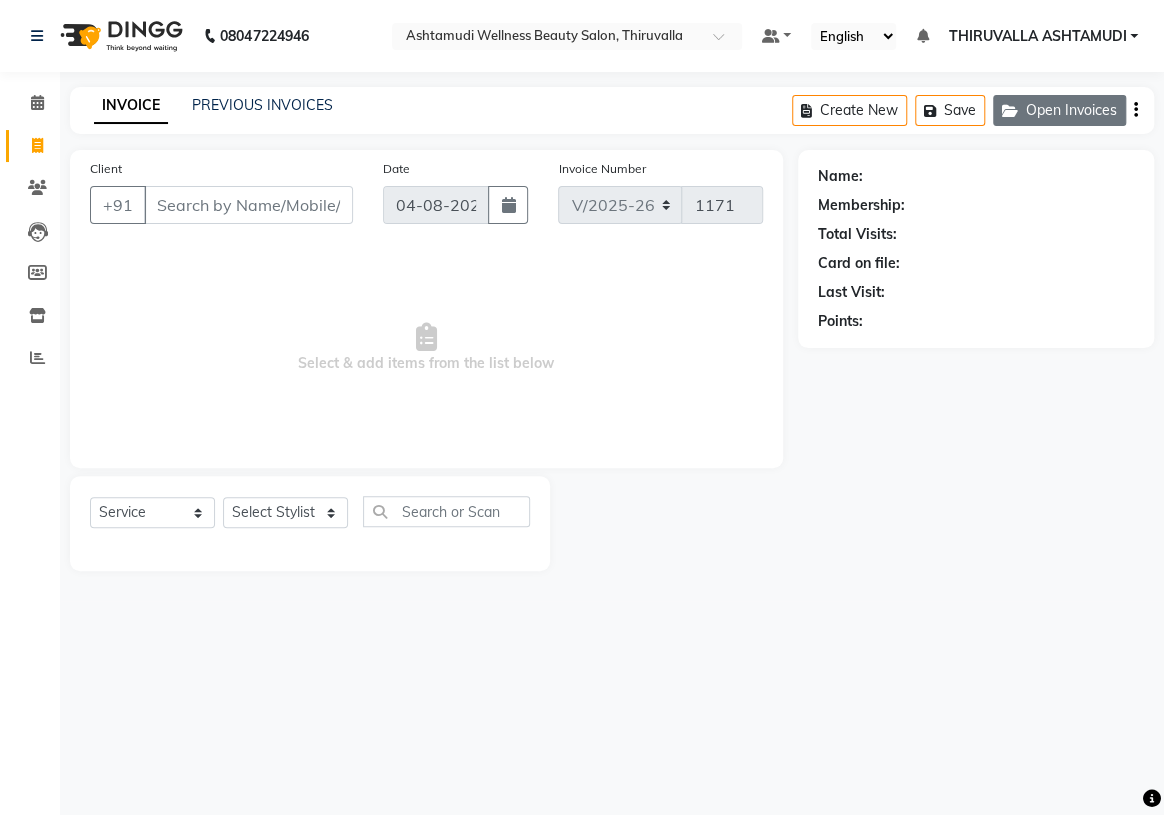 click on "Open Invoices" 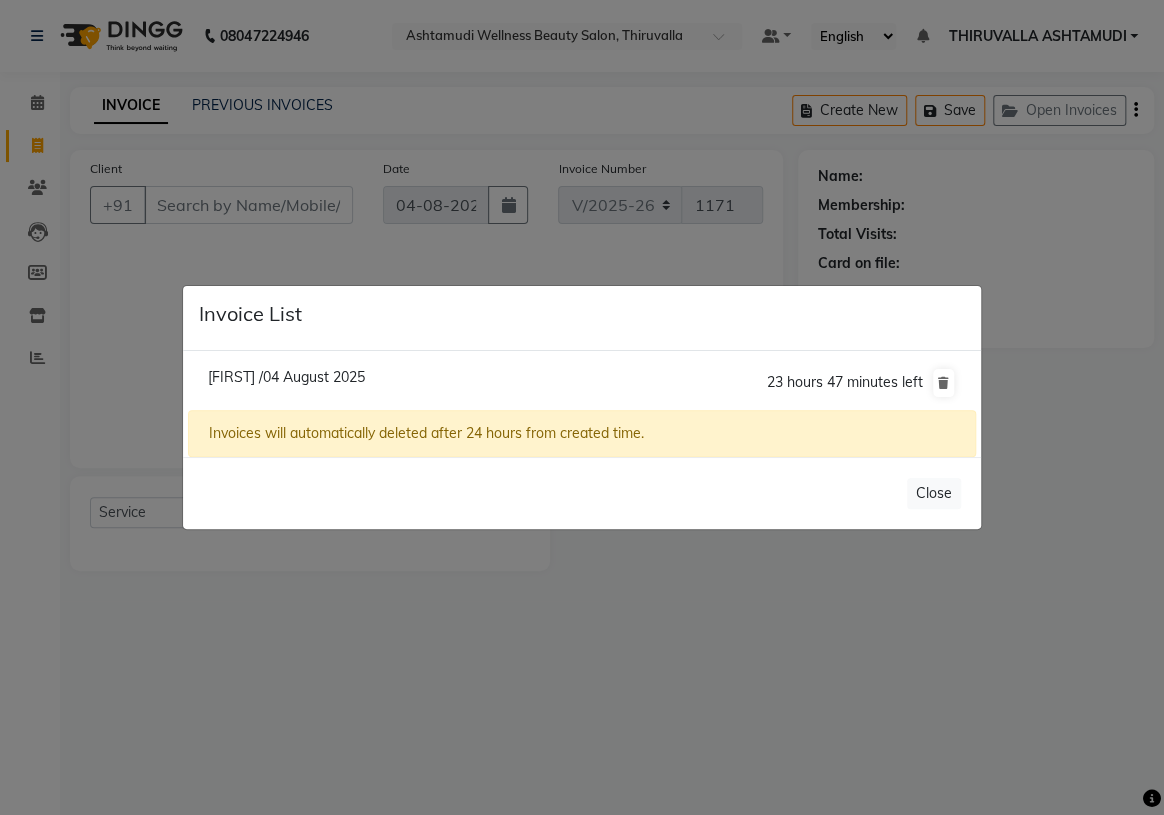 click on "[FIRST] /04 August 2025" 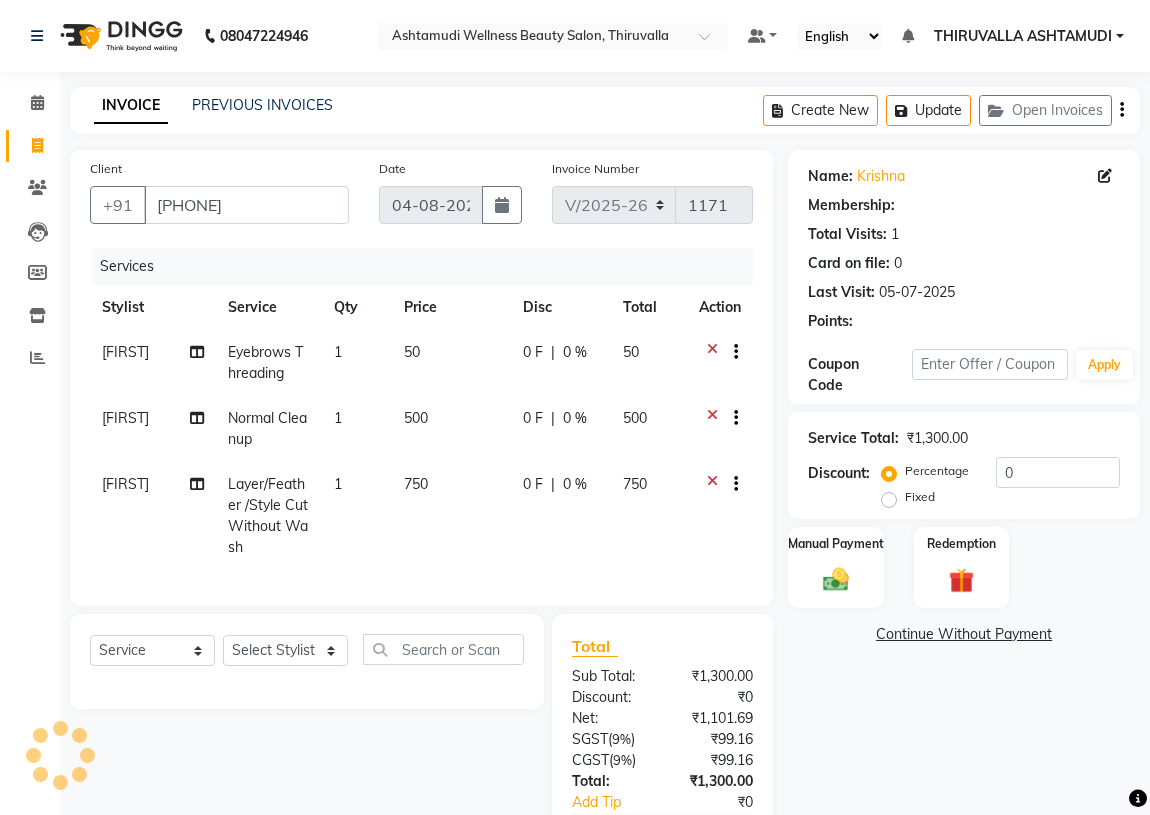 select on "1: Object" 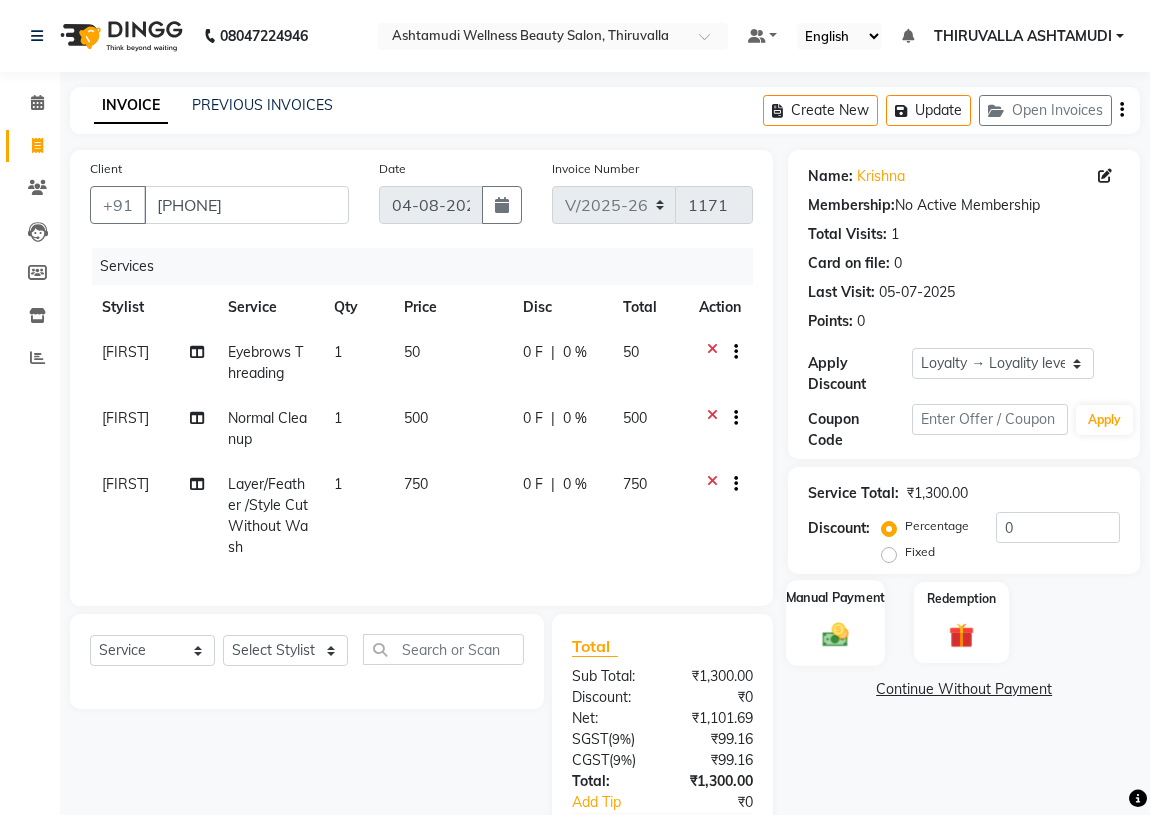 scroll, scrollTop: 137, scrollLeft: 0, axis: vertical 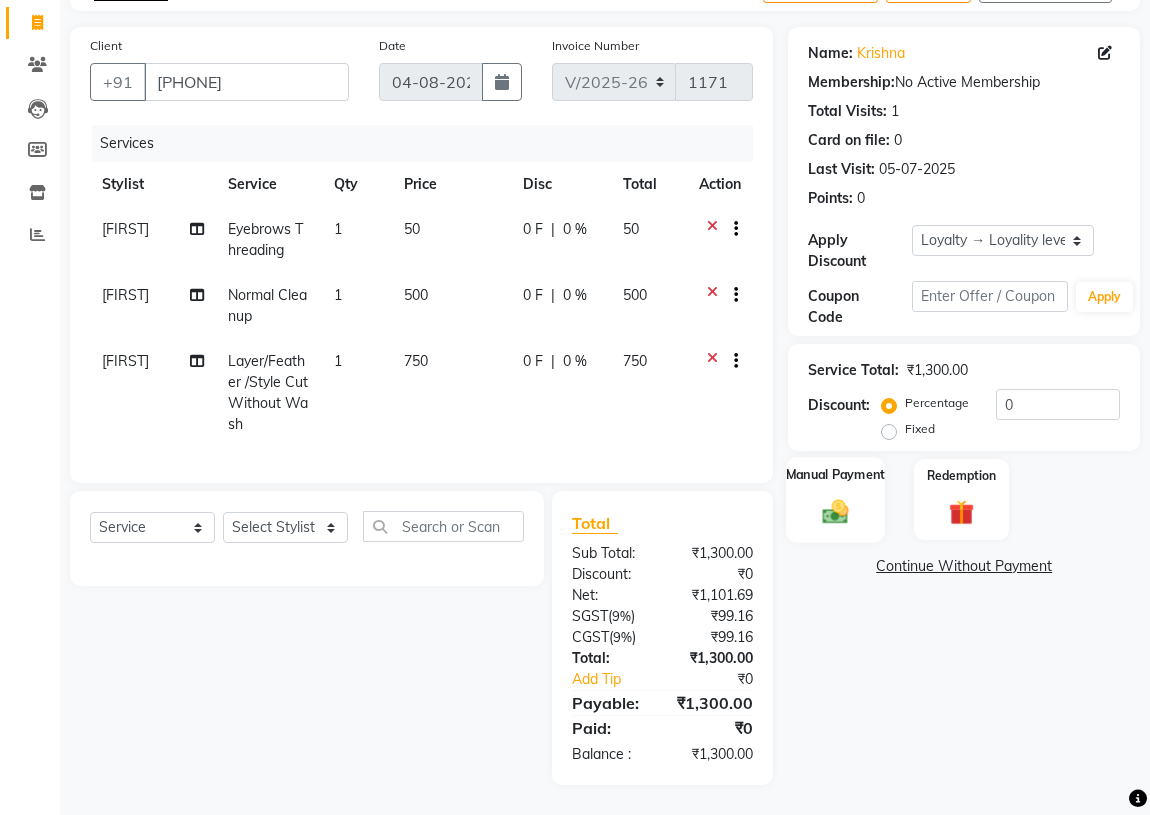 click 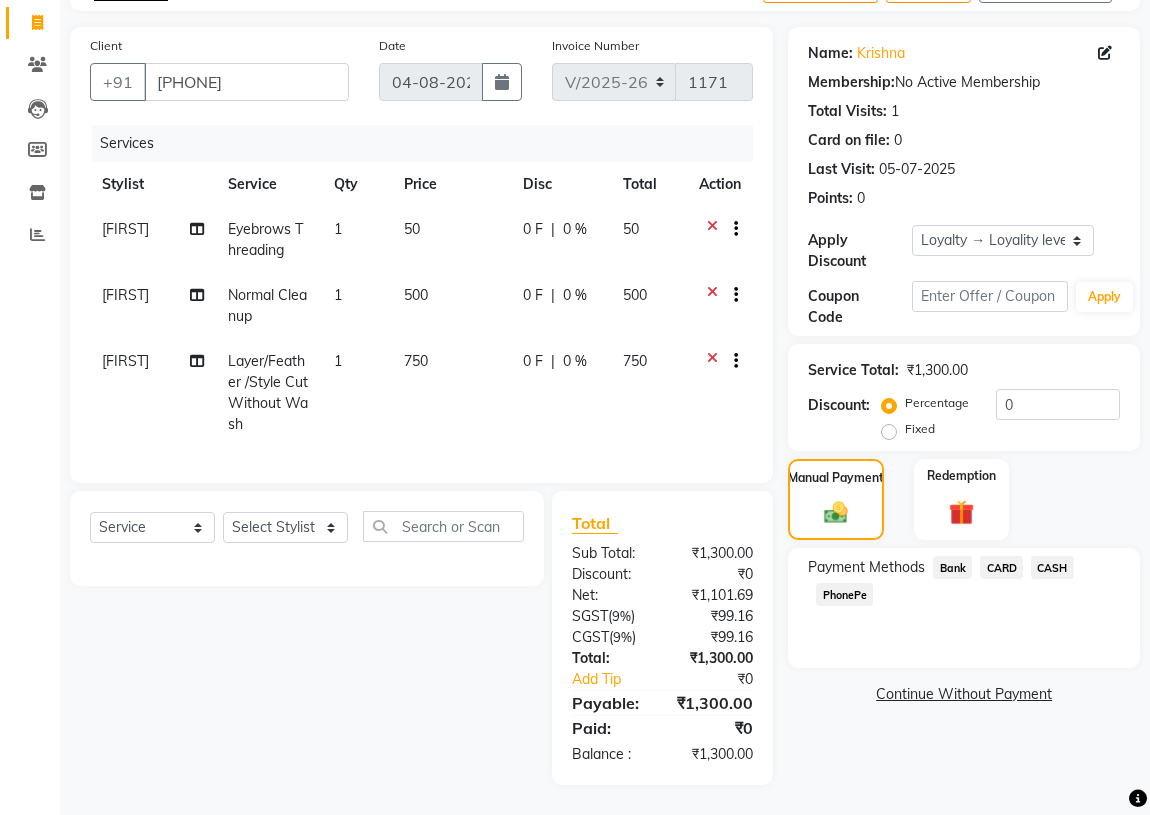 click on "CASH" 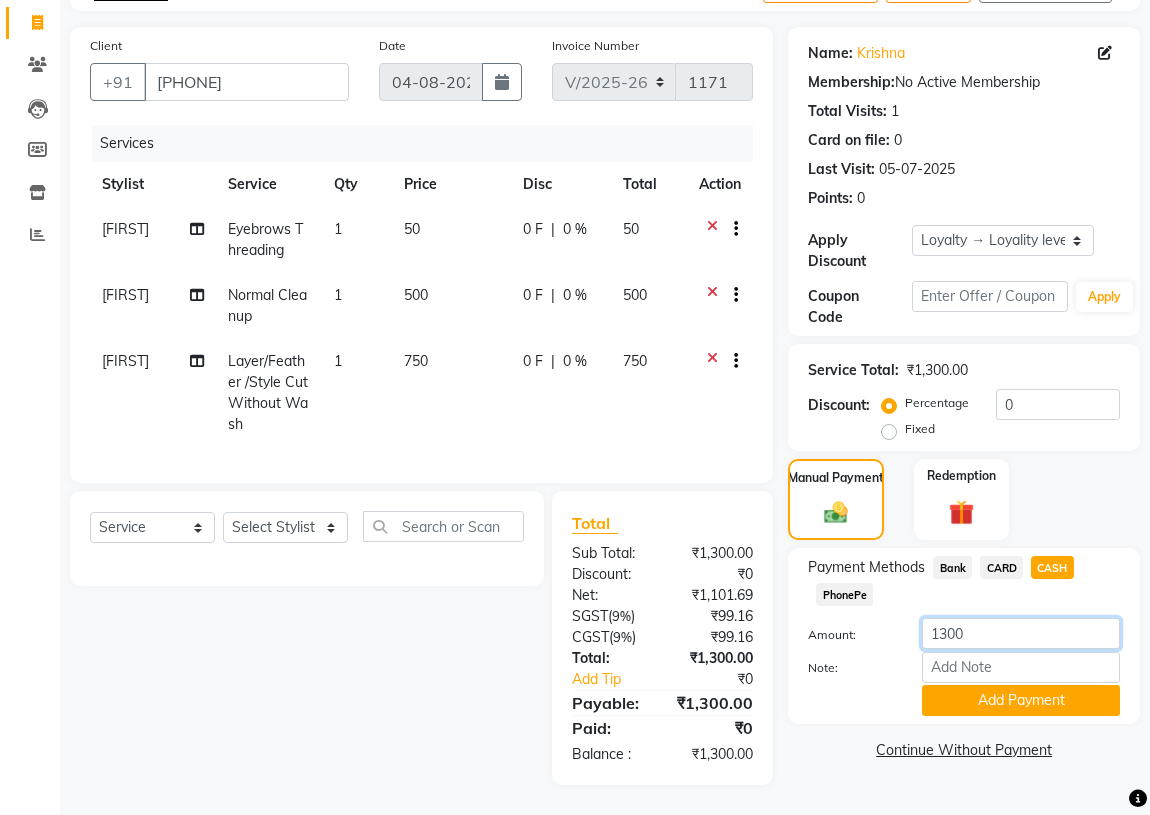 click on "1300" 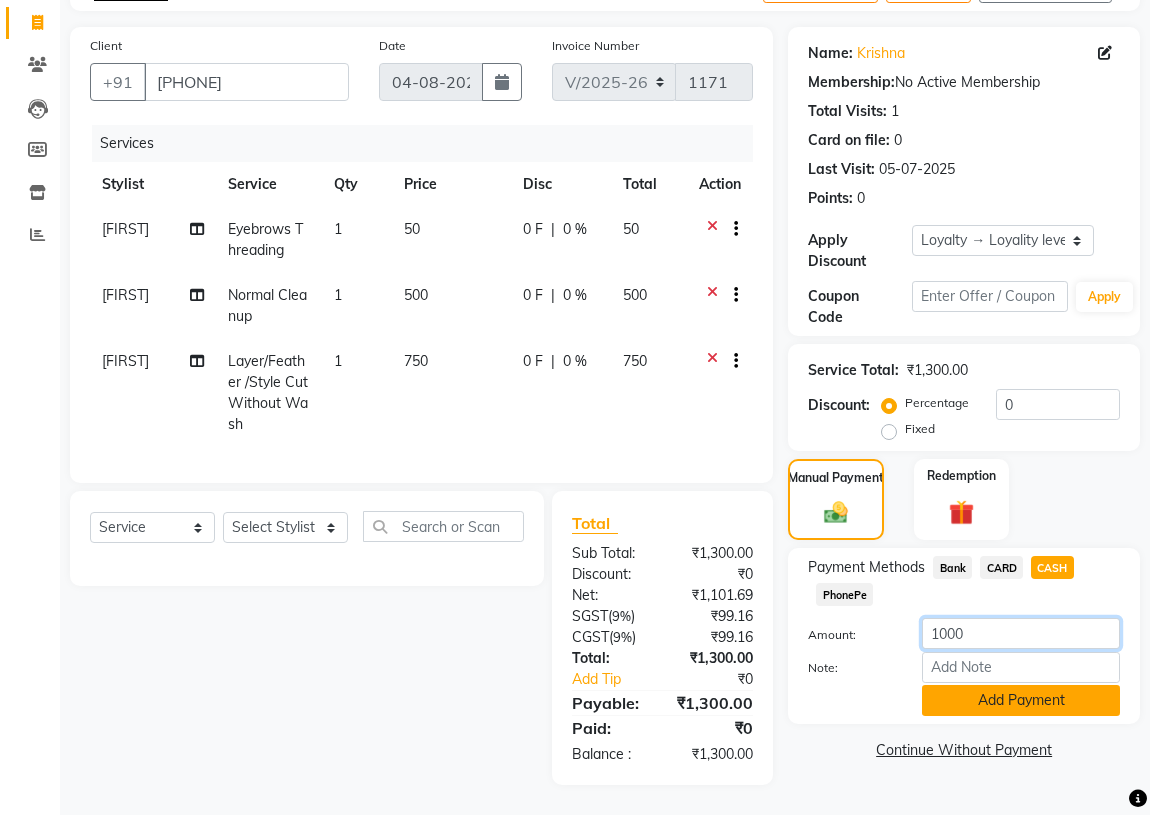 type on "1000" 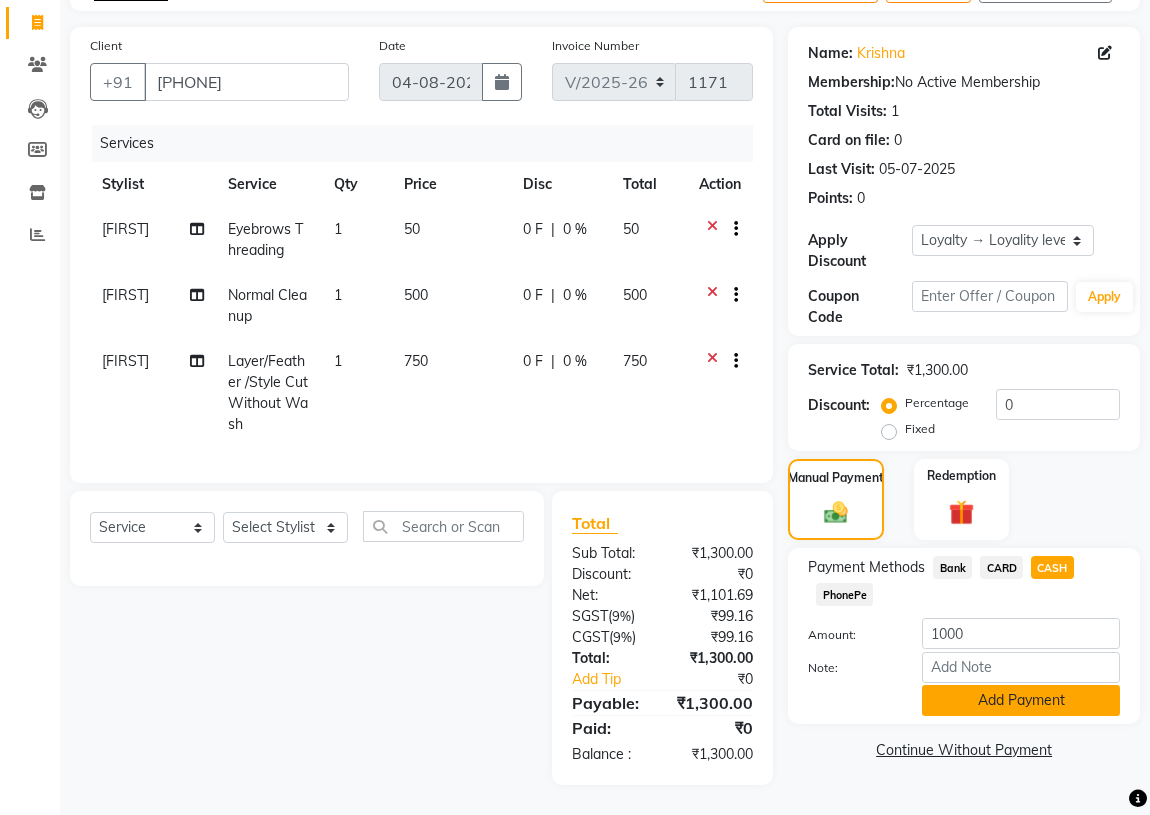 click on "Add Payment" 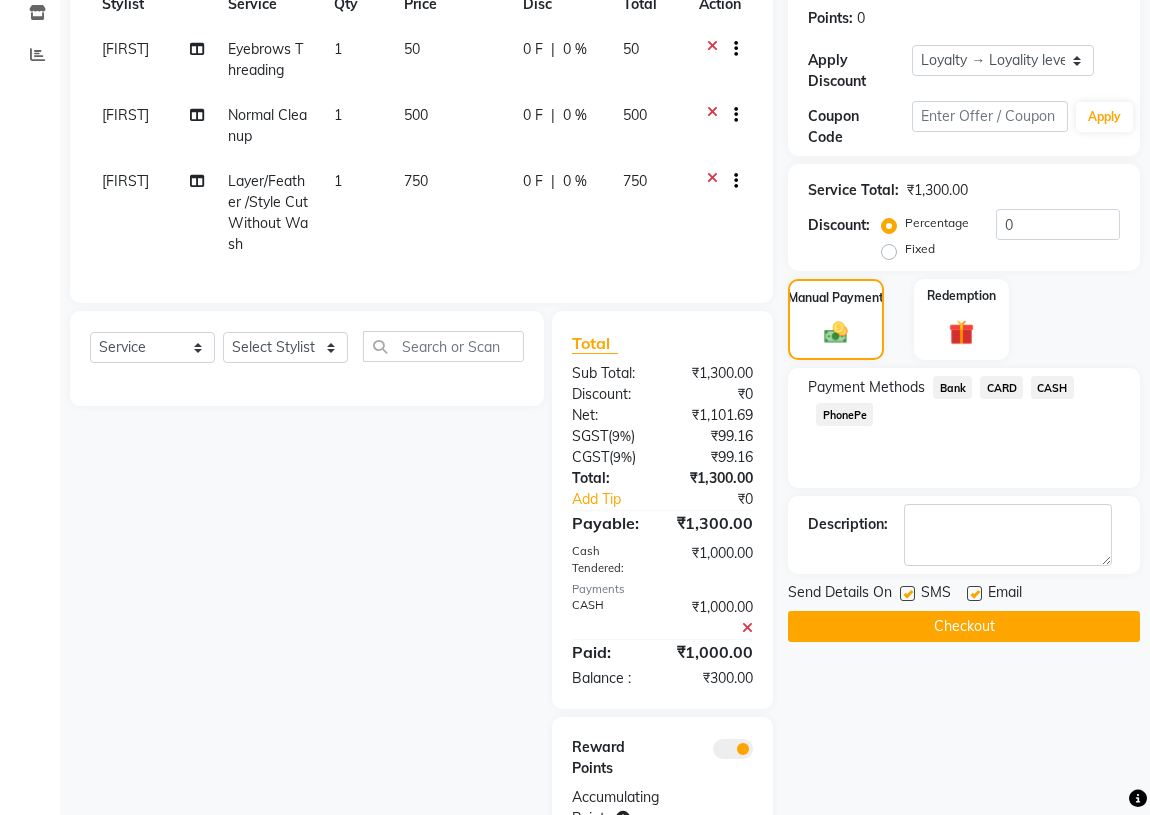 scroll, scrollTop: 319, scrollLeft: 0, axis: vertical 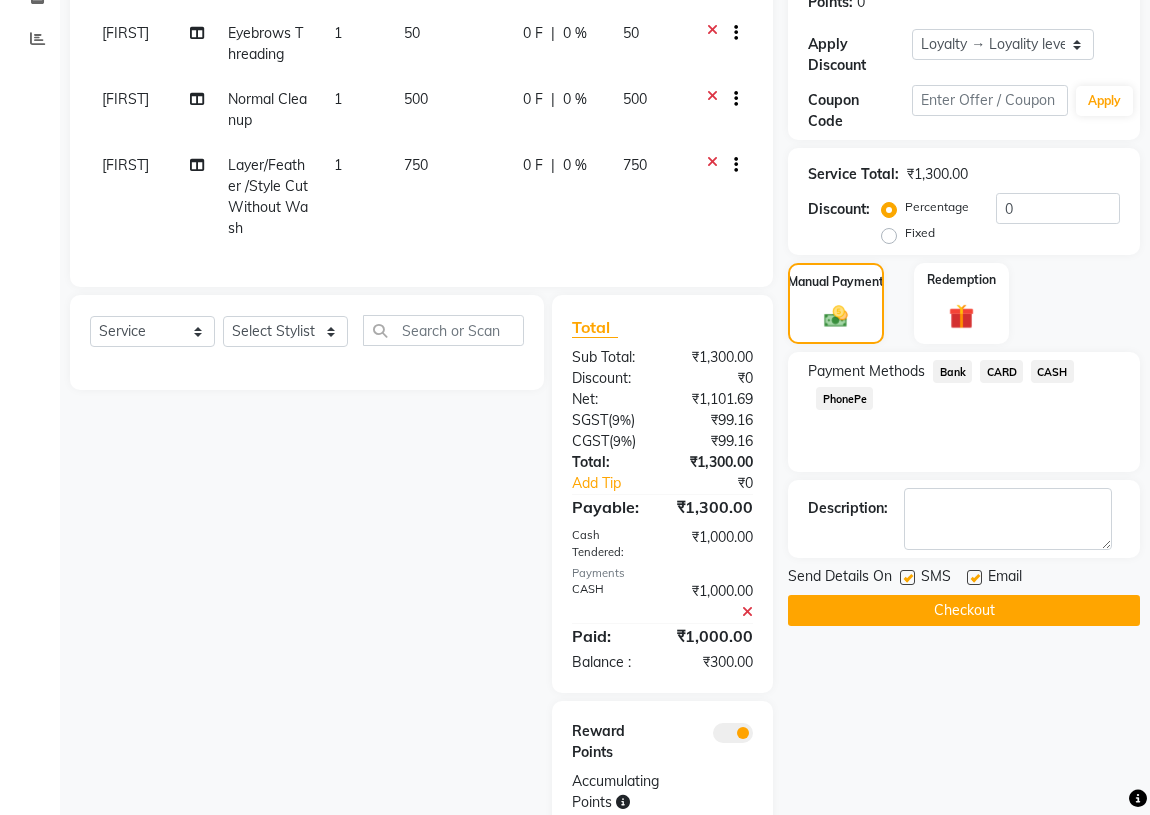 click on "Checkout" 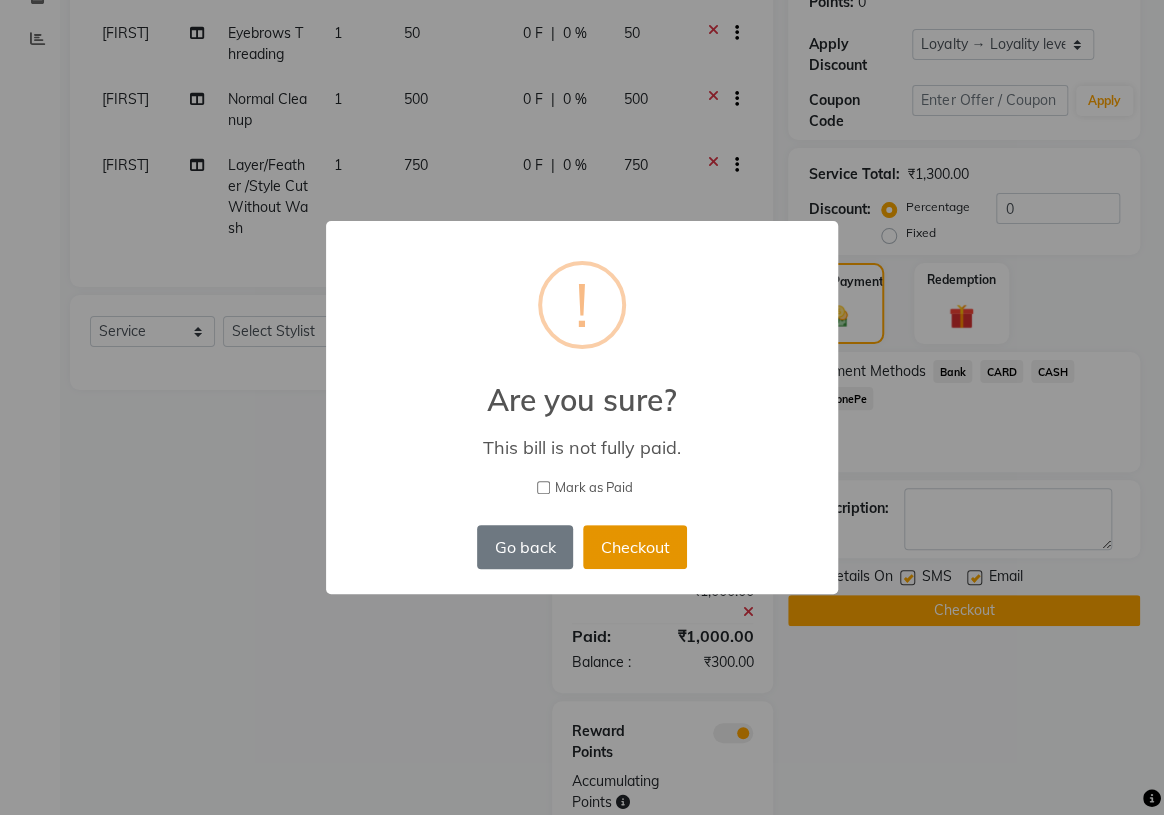 click on "Checkout" at bounding box center (635, 547) 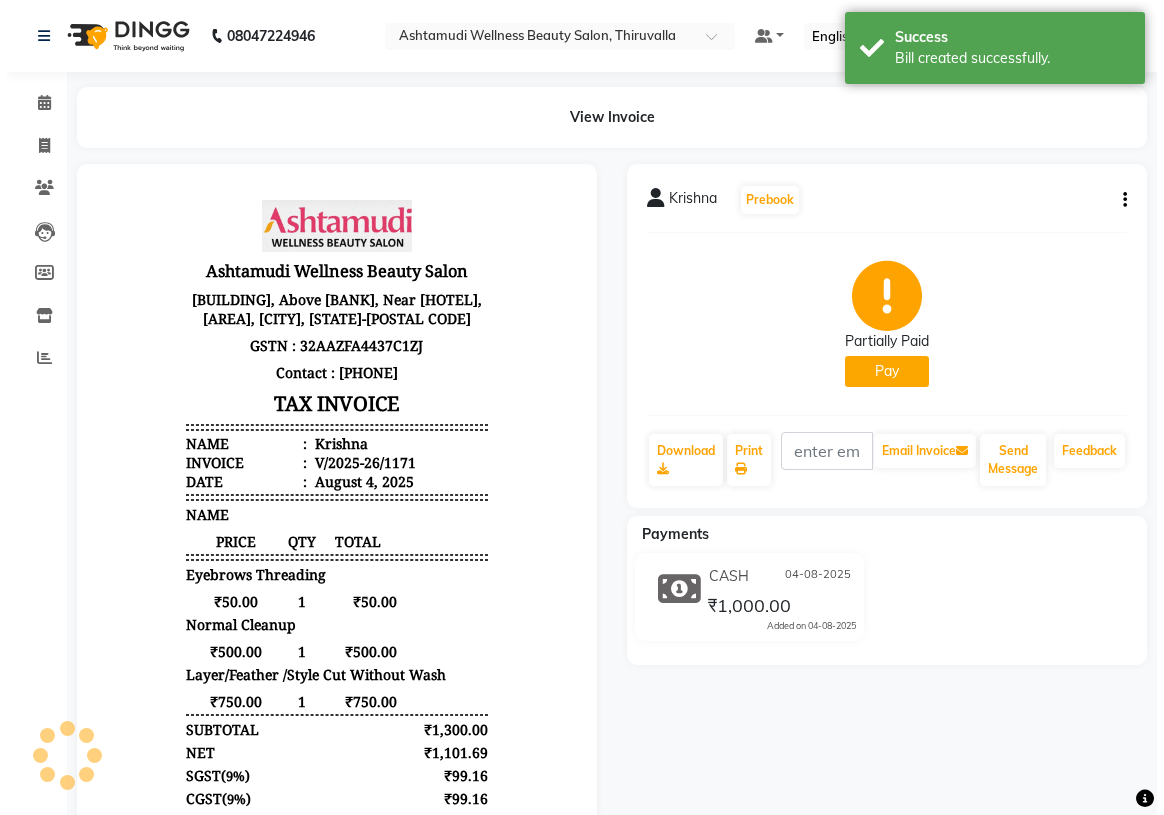 scroll, scrollTop: 0, scrollLeft: 0, axis: both 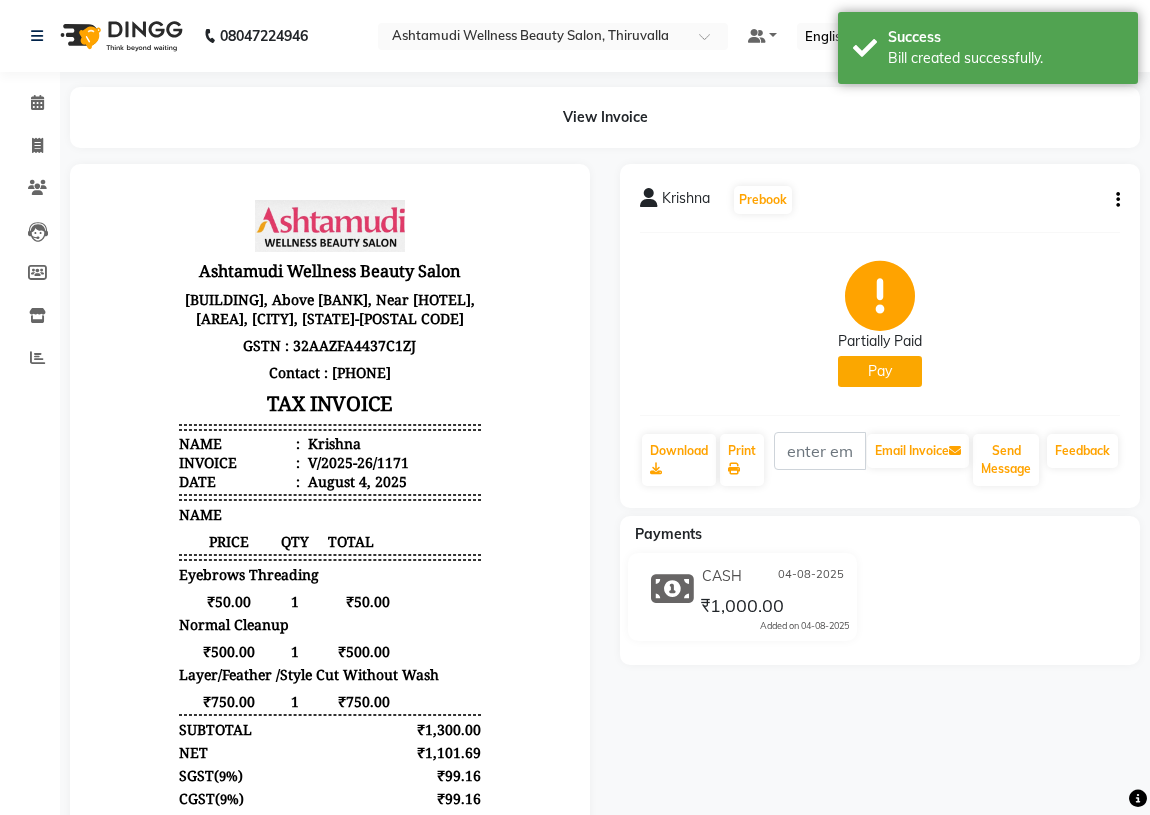 click on "Pay" 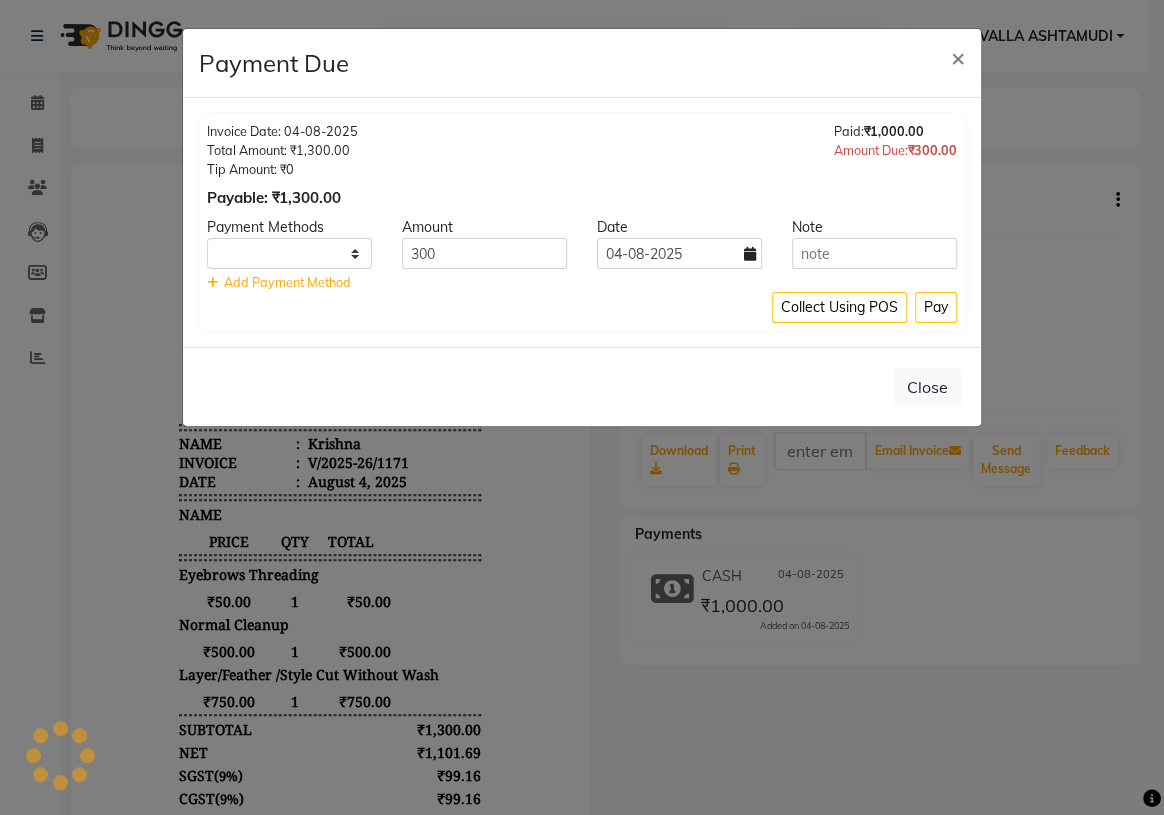 select on "1" 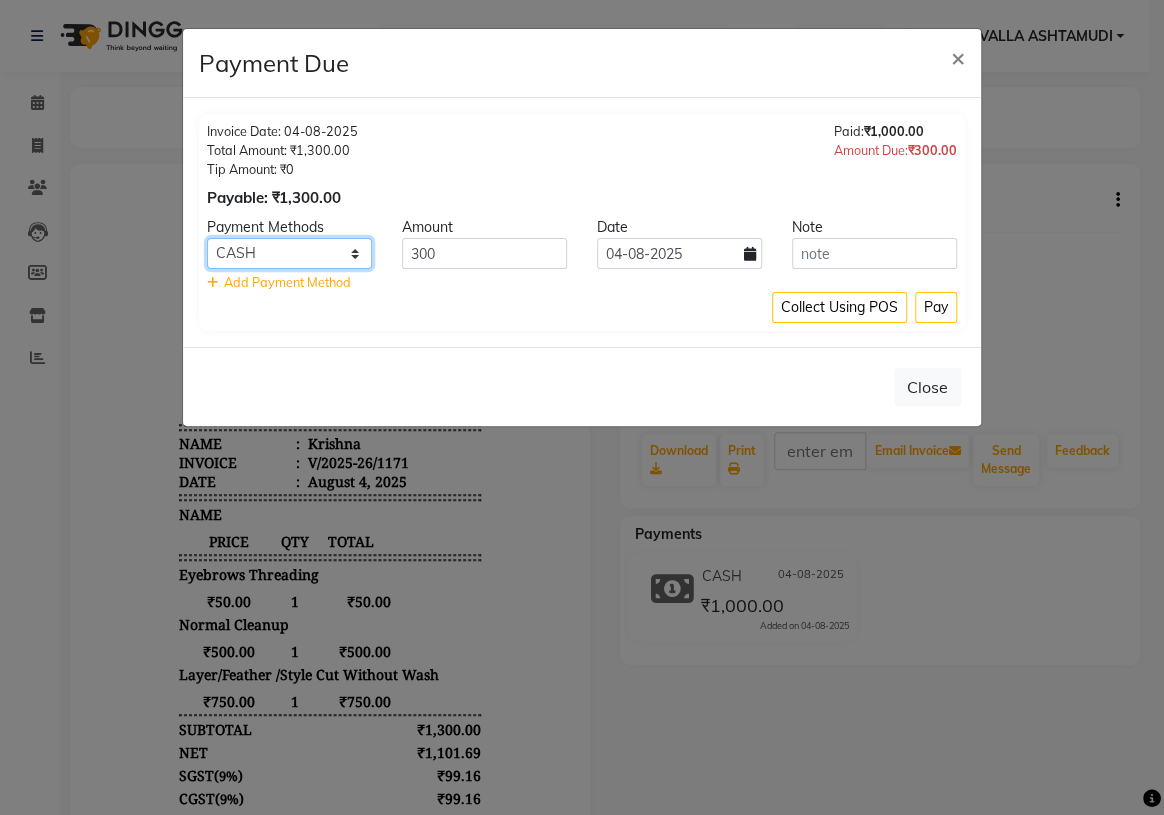 click on "Bank CARD CASH PhonePe" 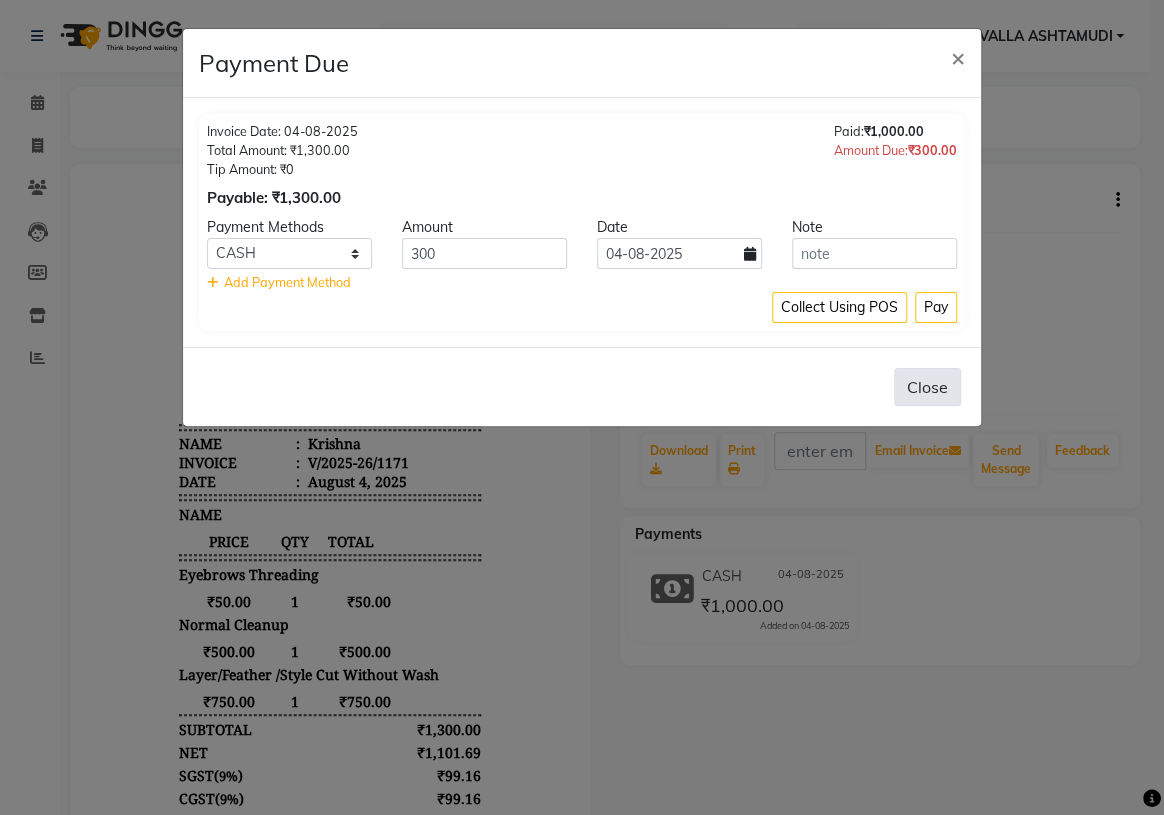 drag, startPoint x: 942, startPoint y: 396, endPoint x: 718, endPoint y: 501, distance: 247.38835 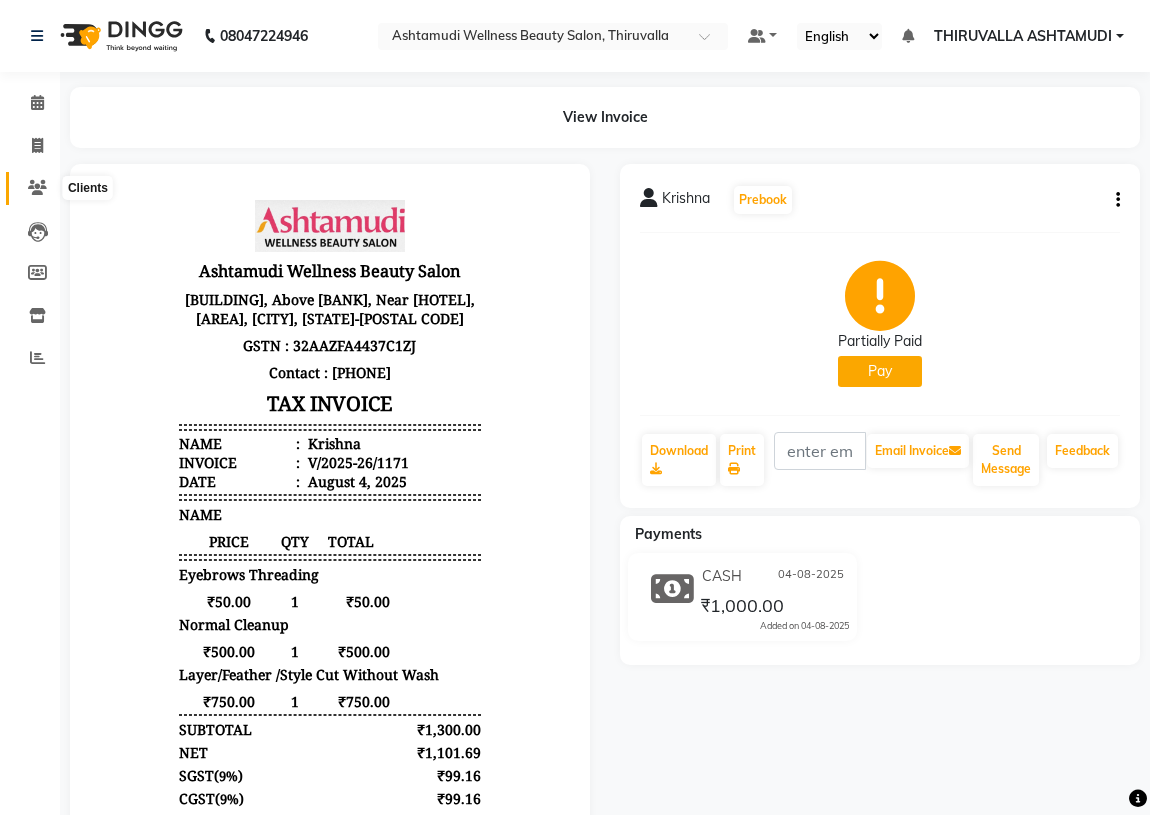 click 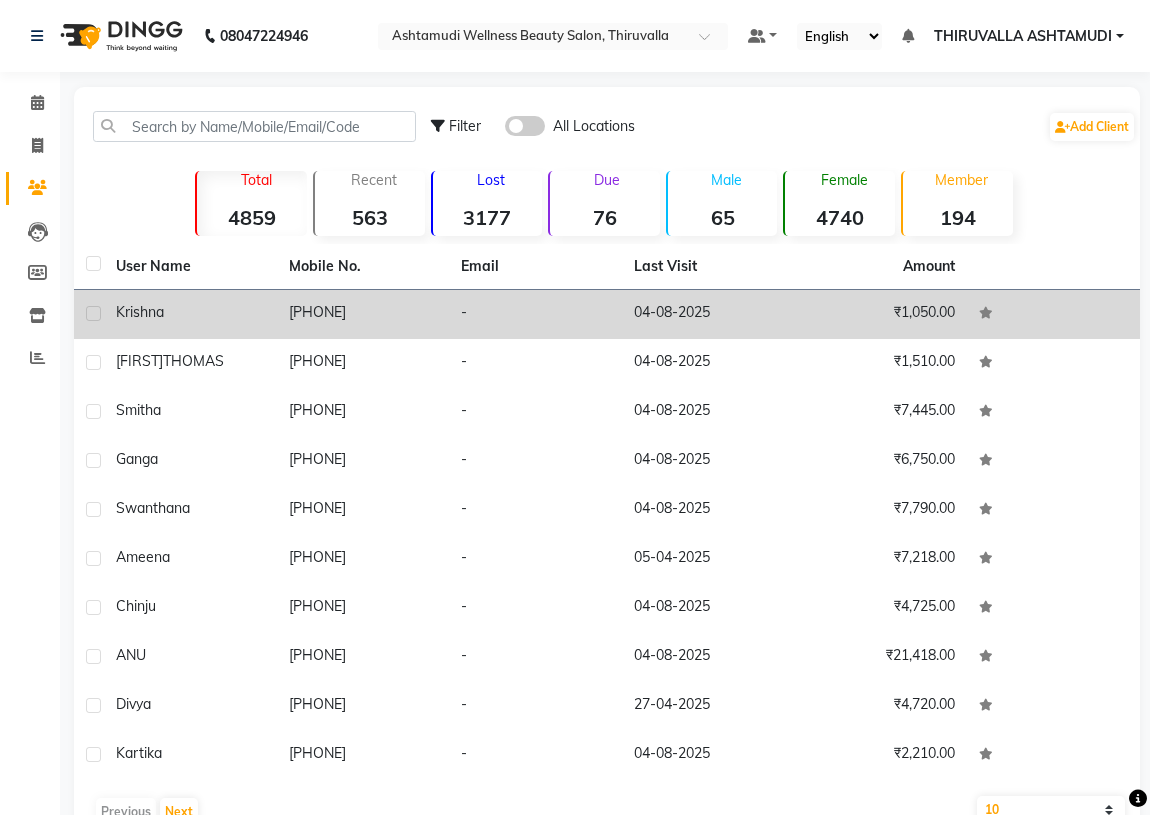 click on "Krishna" 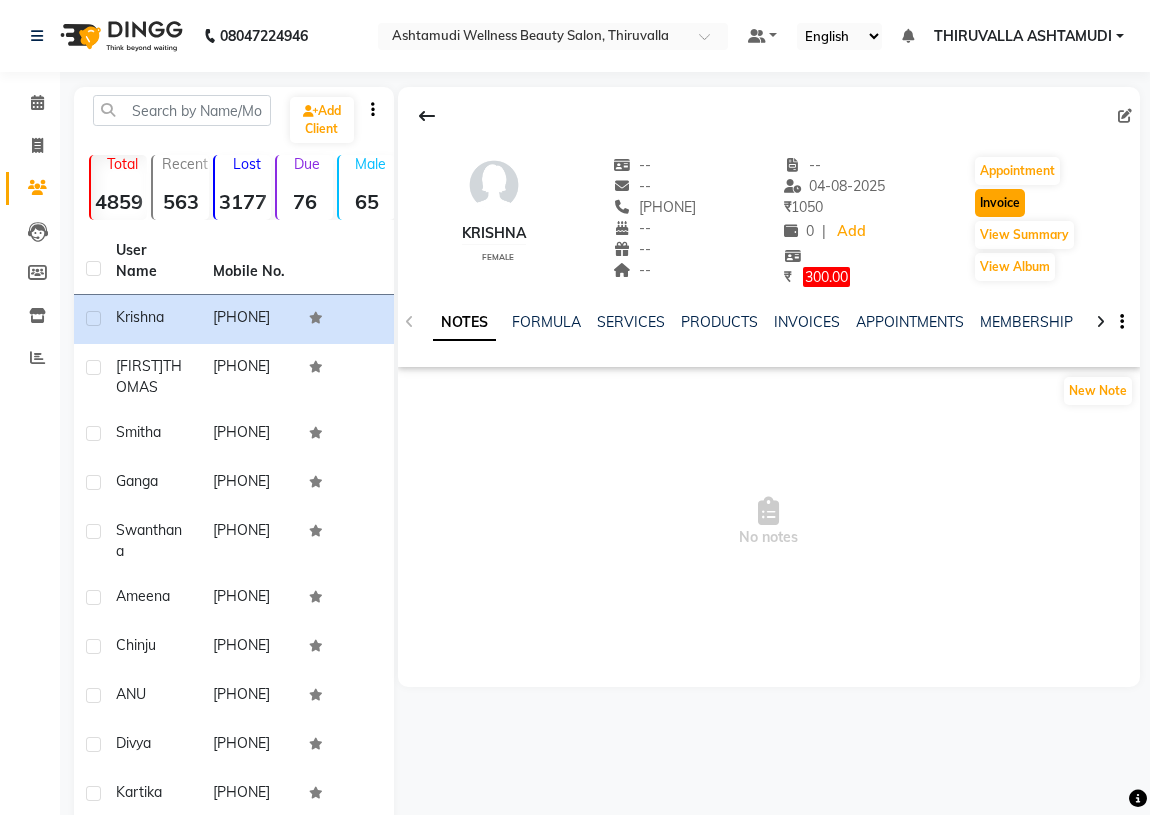 click on "Invoice" 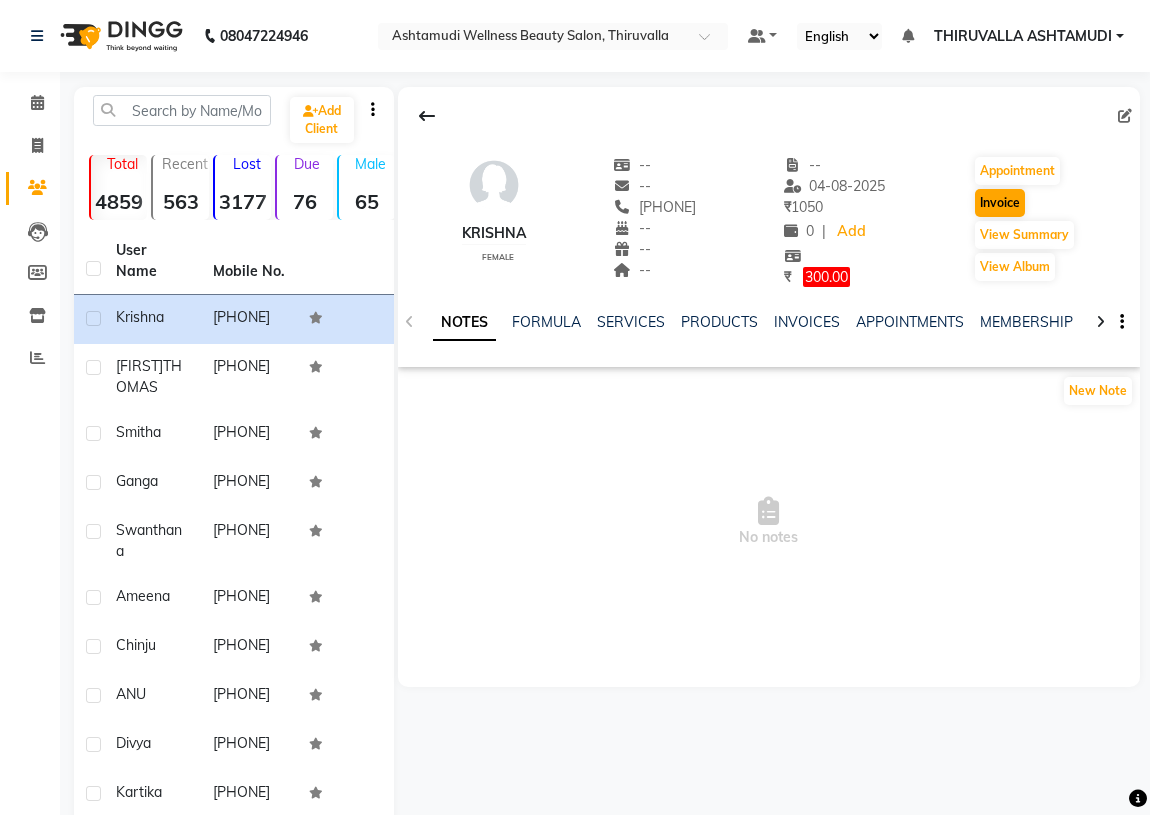 select on "4634" 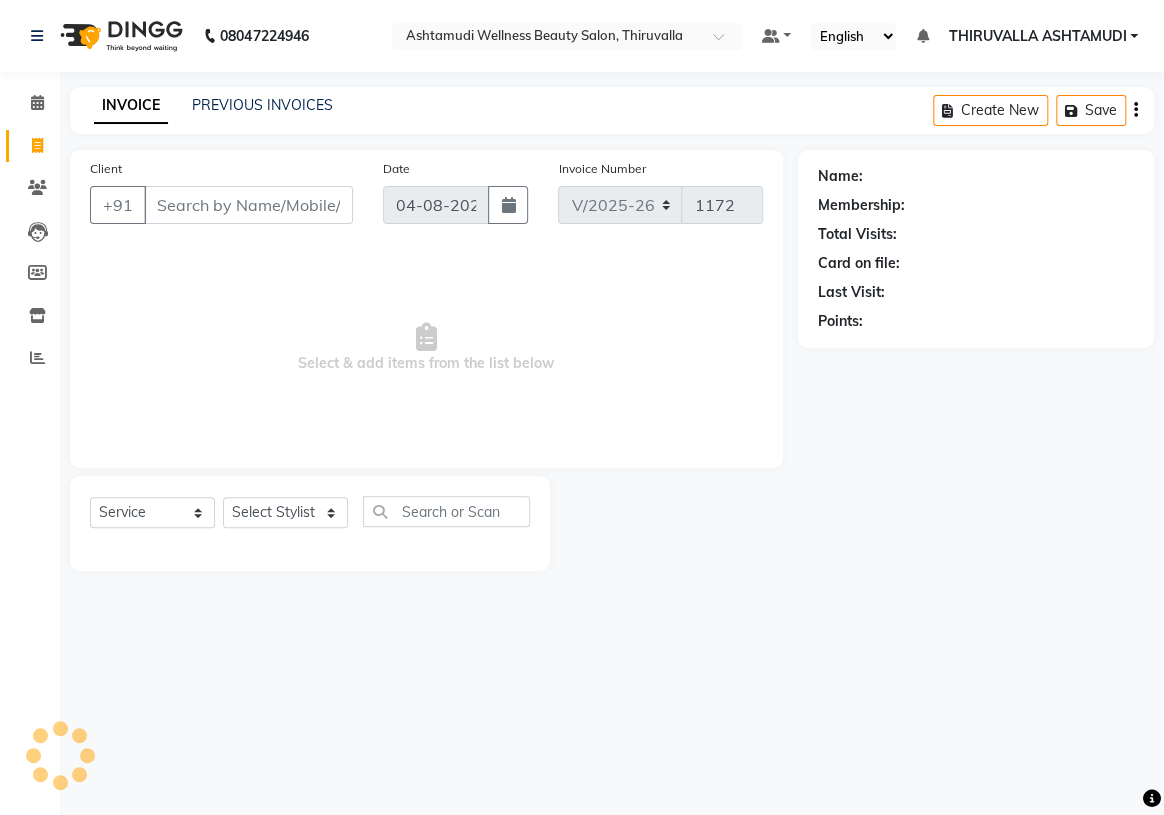 type on "[PHONE]" 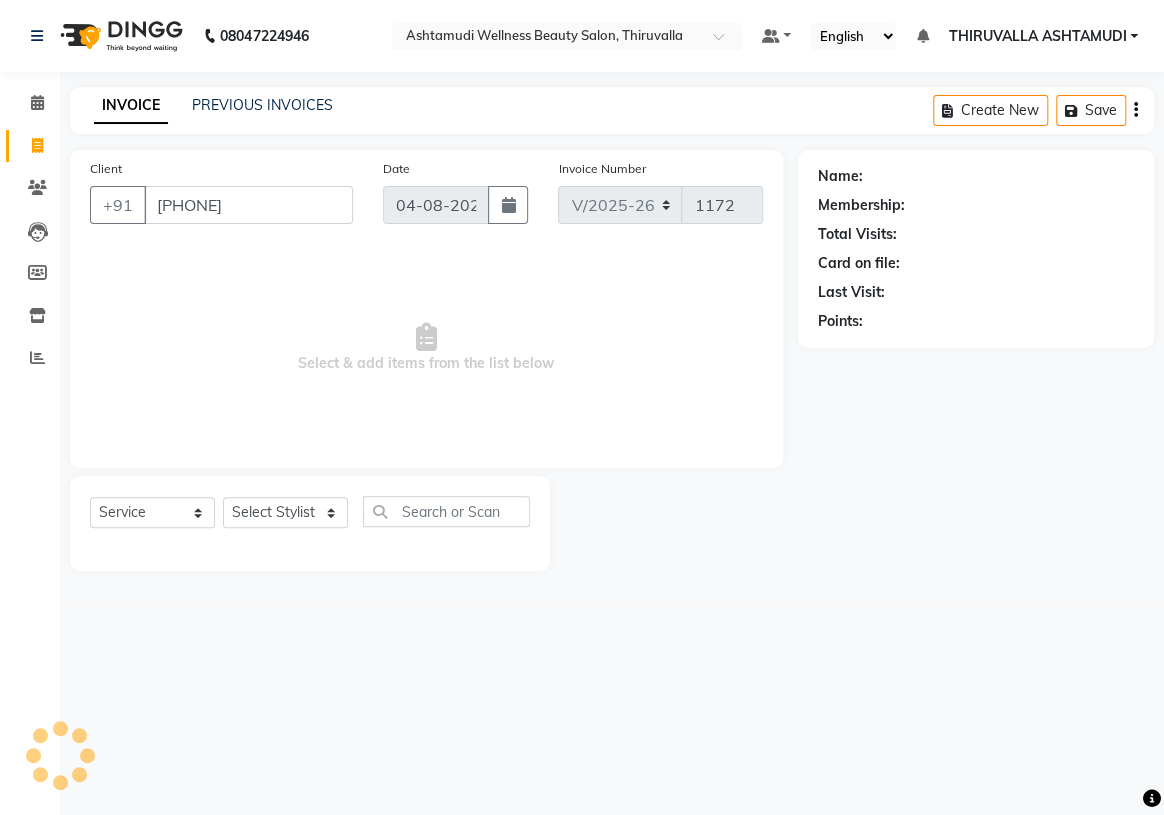 select on "1: Object" 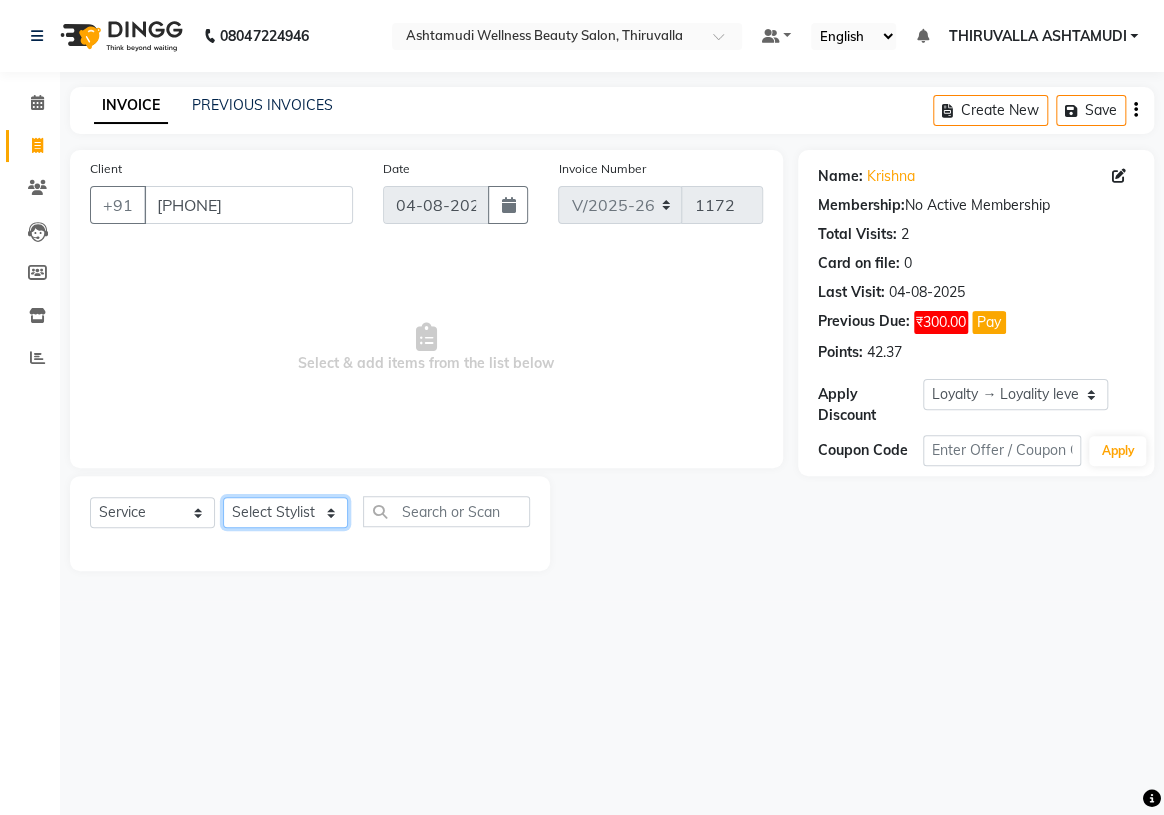 click on "Select Stylist ABHIRAMI		 Arya Eshani GAYATHRIDEVI	K C	 Jisna KHEM MAYA MAYA PRINI		 RINA RAI SHINY ABY THIRUVALLA ASHTAMUDI VISMAYA SURENDRAN" 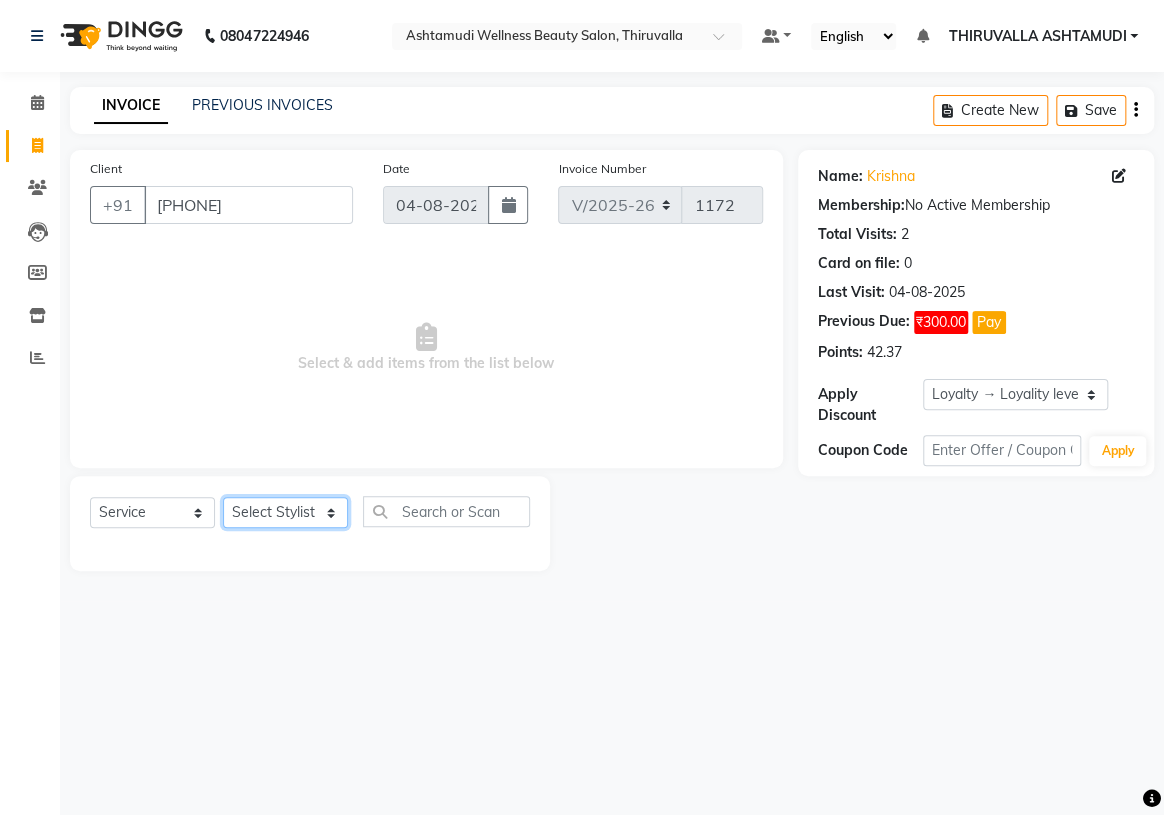select on "29016" 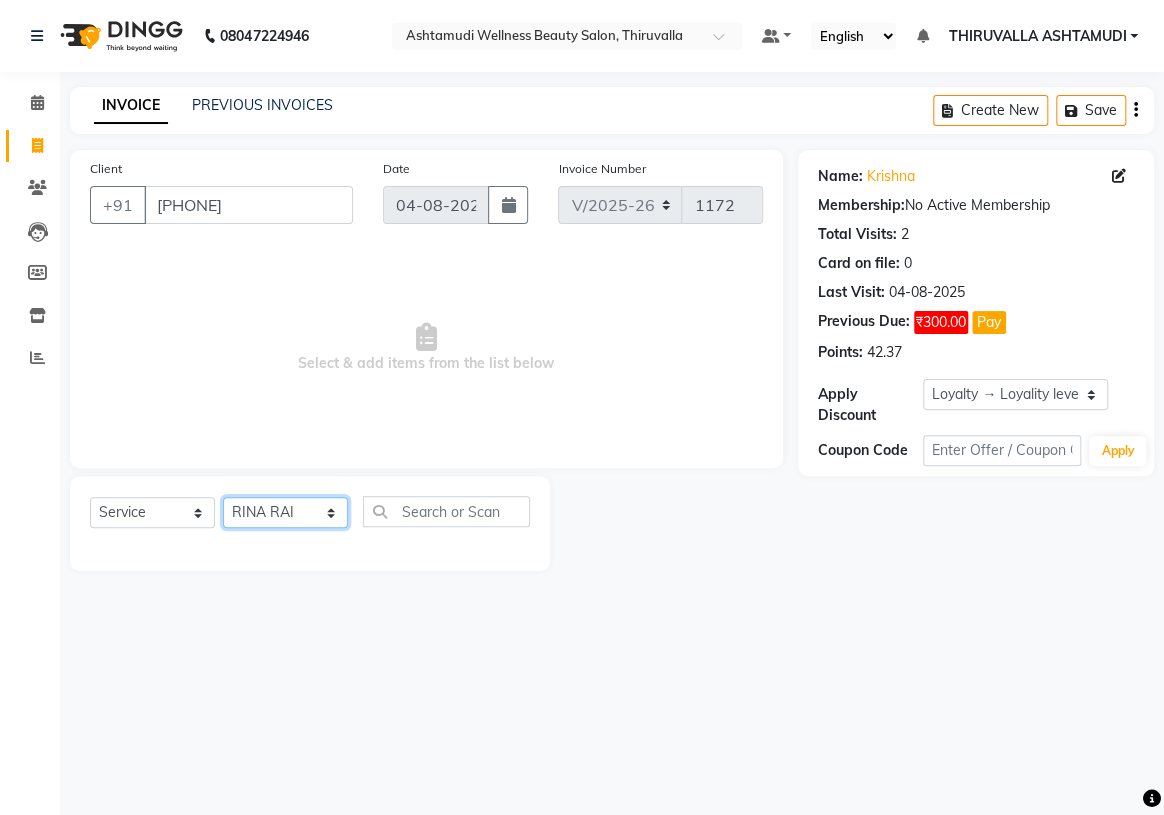 click on "Select Stylist ABHIRAMI		 Arya Eshani GAYATHRIDEVI	K C	 Jisna KHEM MAYA MAYA PRINI		 RINA RAI SHINY ABY THIRUVALLA ASHTAMUDI VISMAYA SURENDRAN" 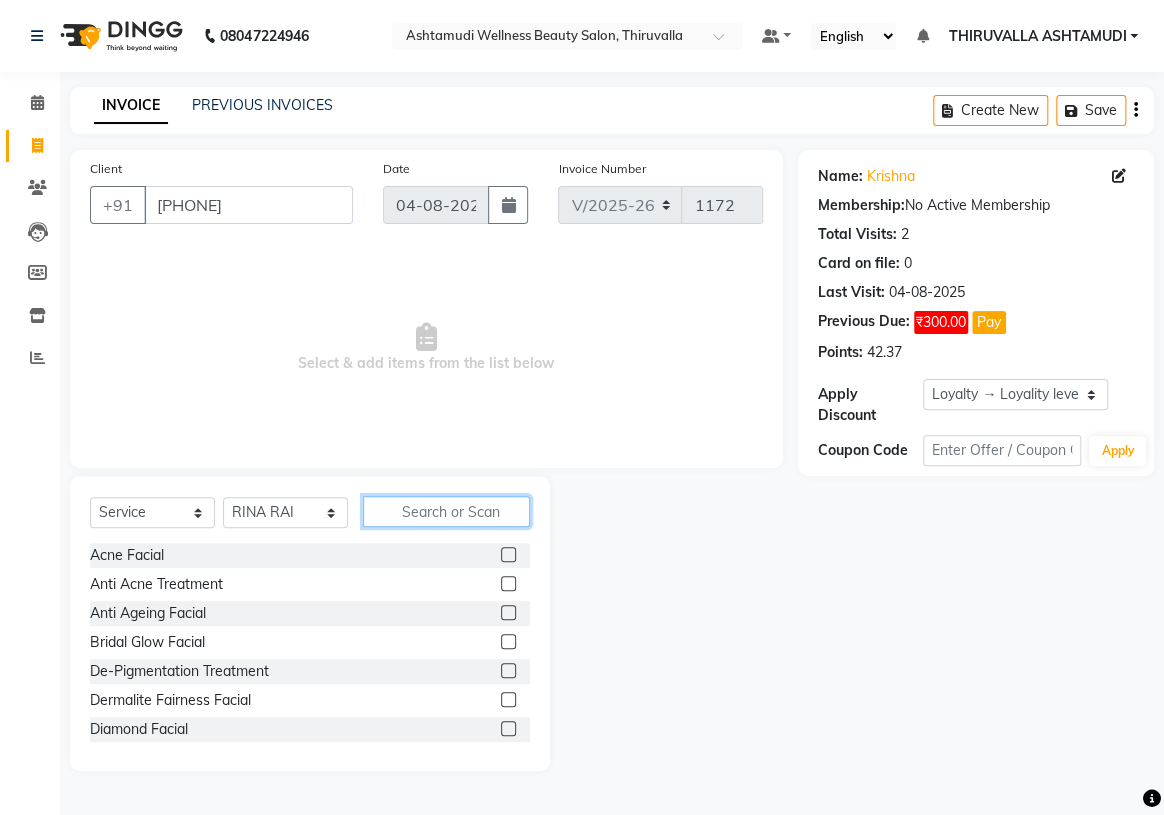 click 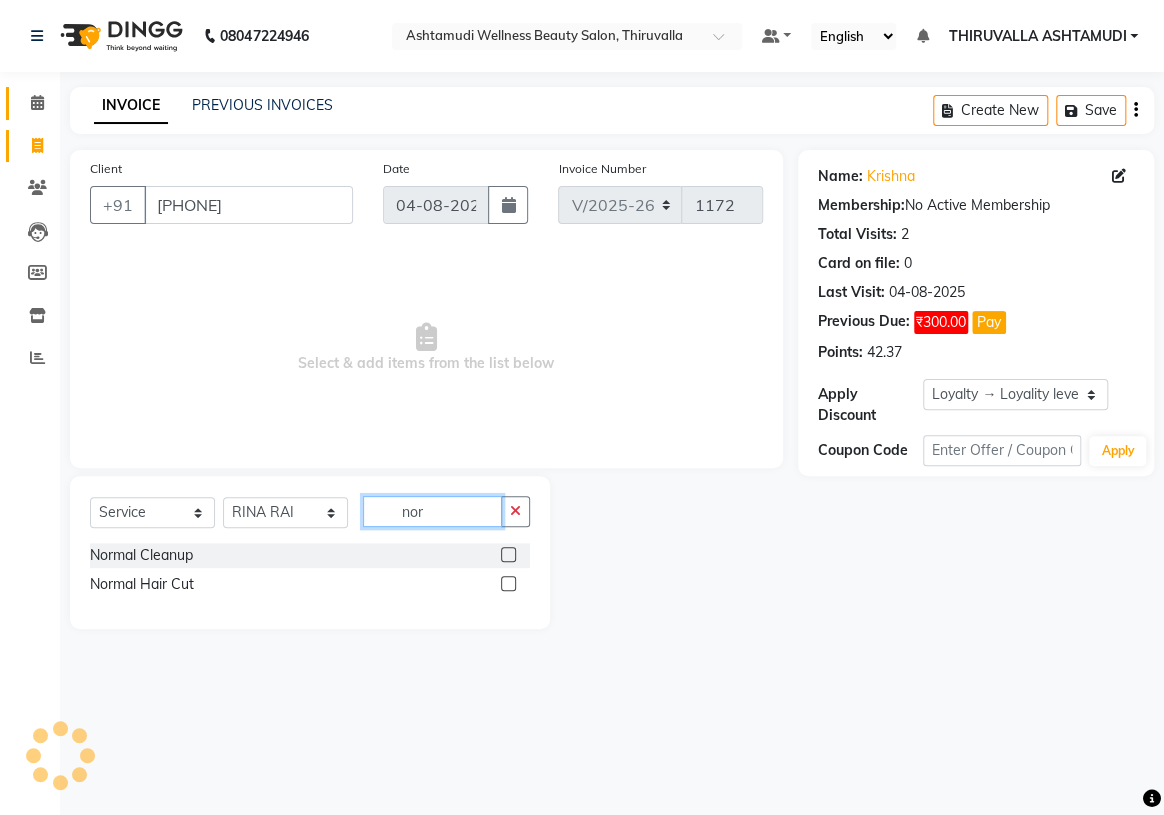 type on "nor" 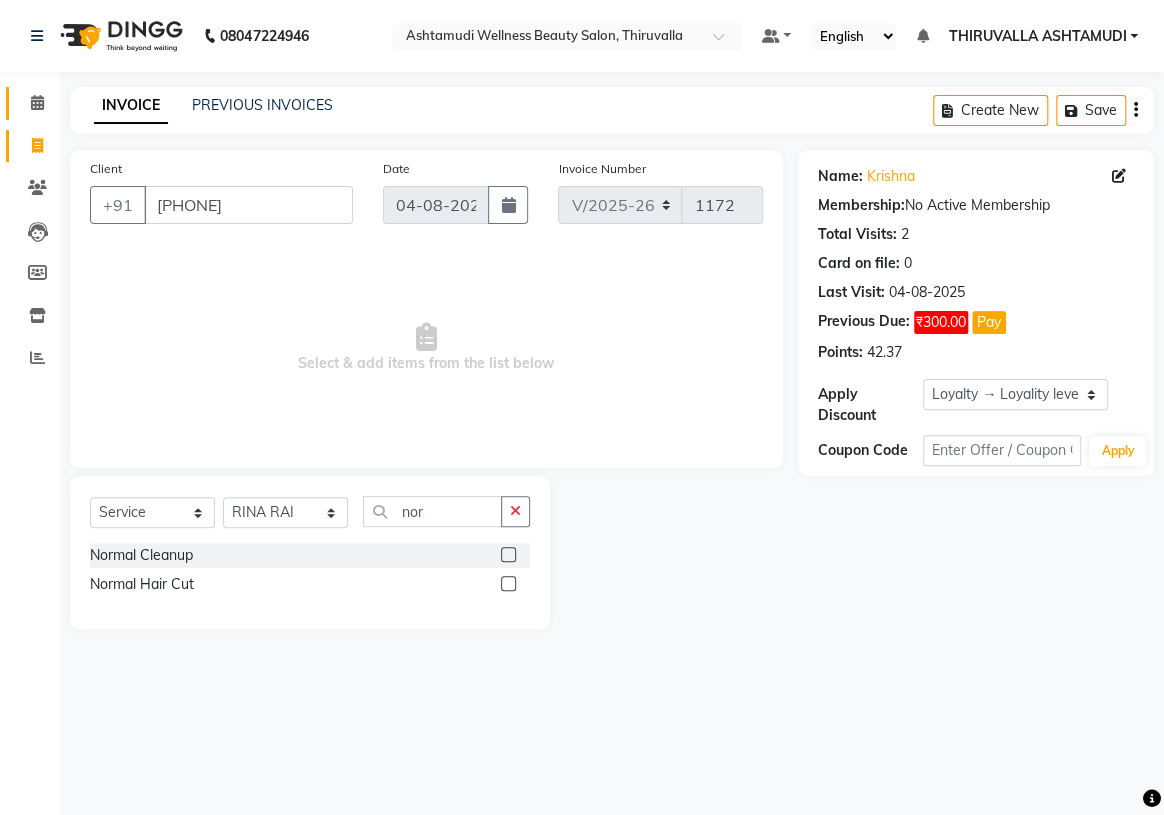 click 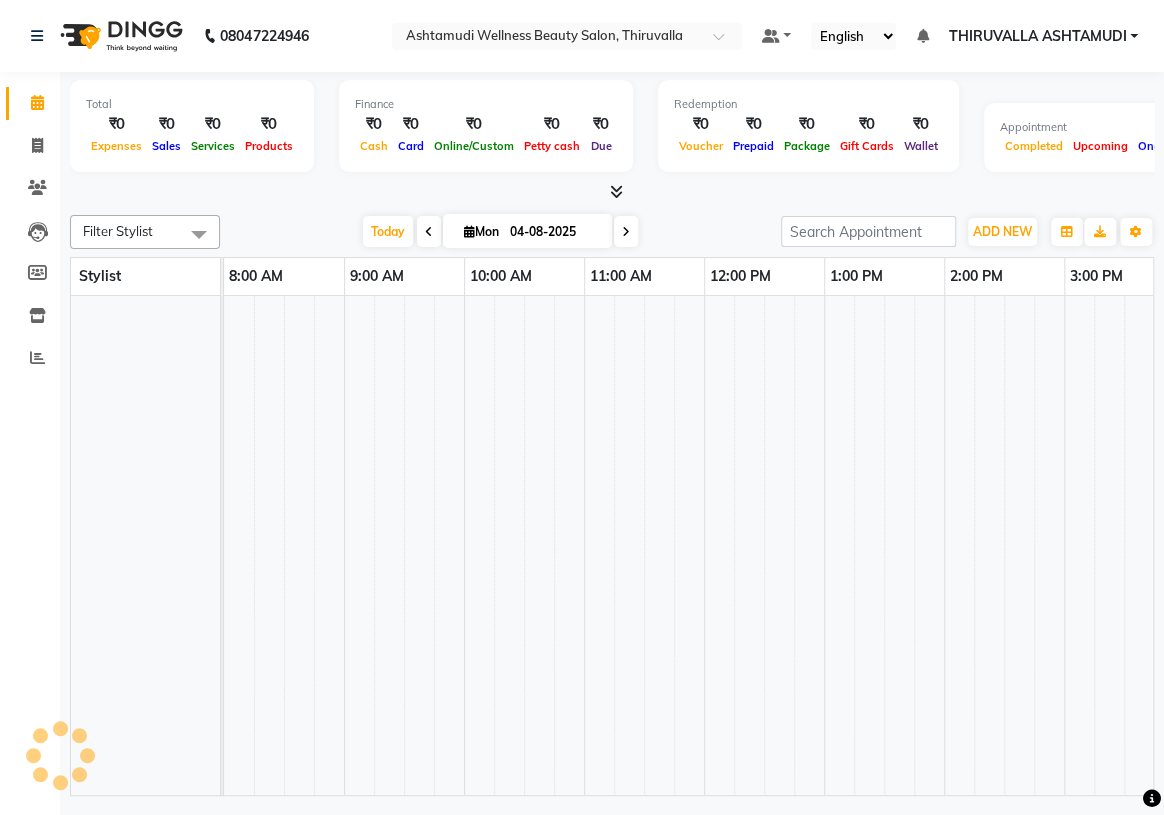 scroll, scrollTop: 0, scrollLeft: 750, axis: horizontal 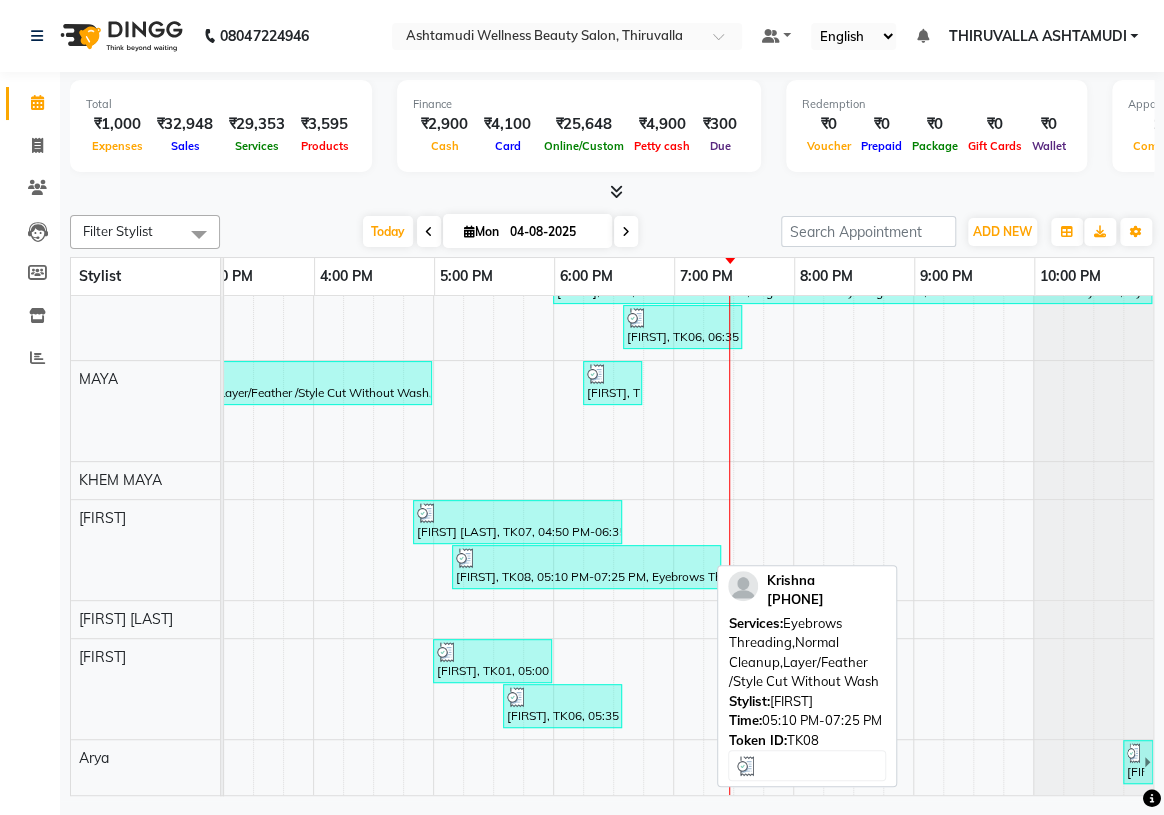 click on "[FIRST], TK08, 05:10 PM-07:25 PM, Eyebrows Threading,Normal Cleanup,Layer/Feather /Style Cut Without Wash" at bounding box center (586, 567) 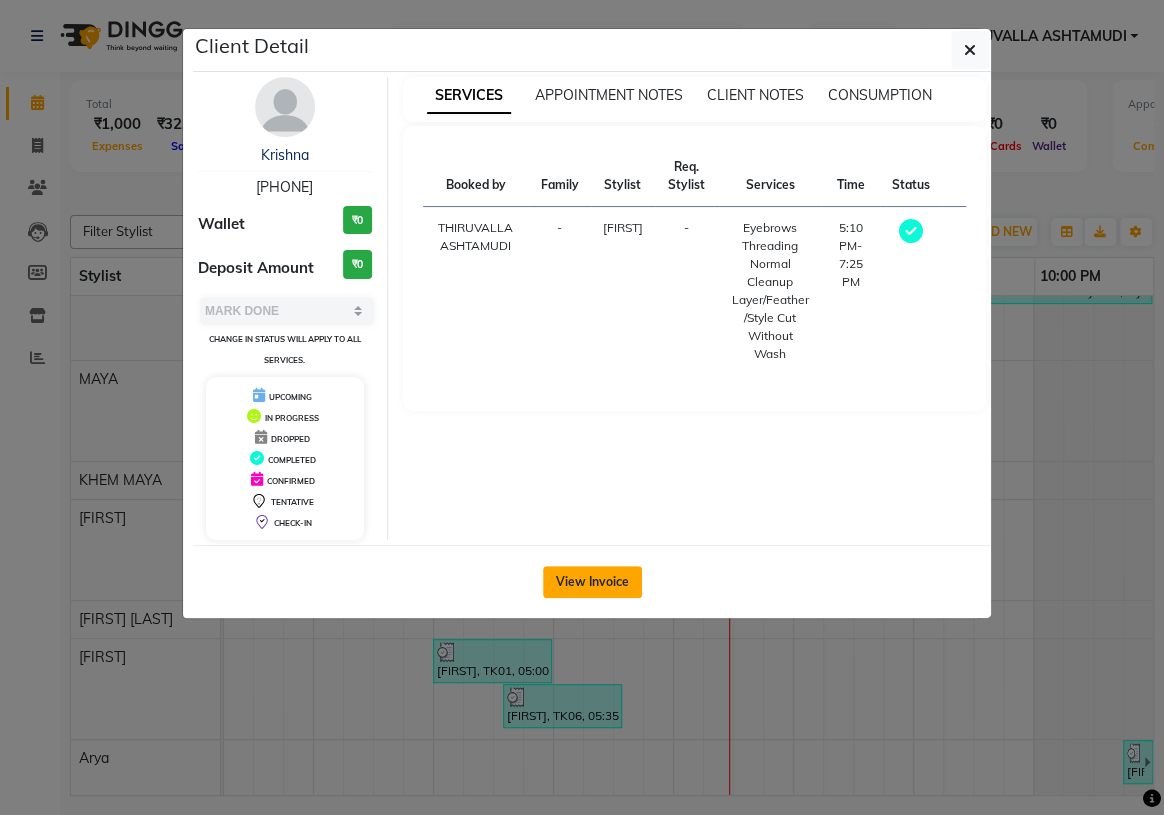 click on "View Invoice" 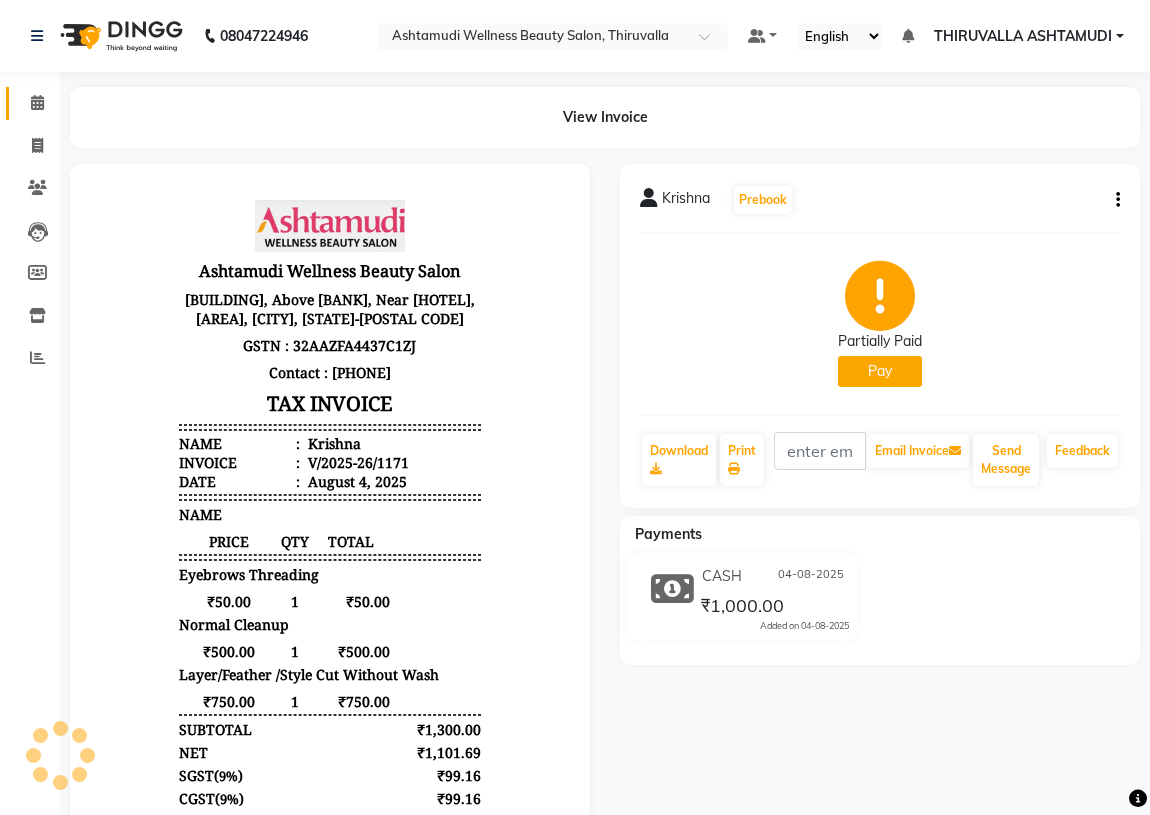 scroll, scrollTop: 0, scrollLeft: 0, axis: both 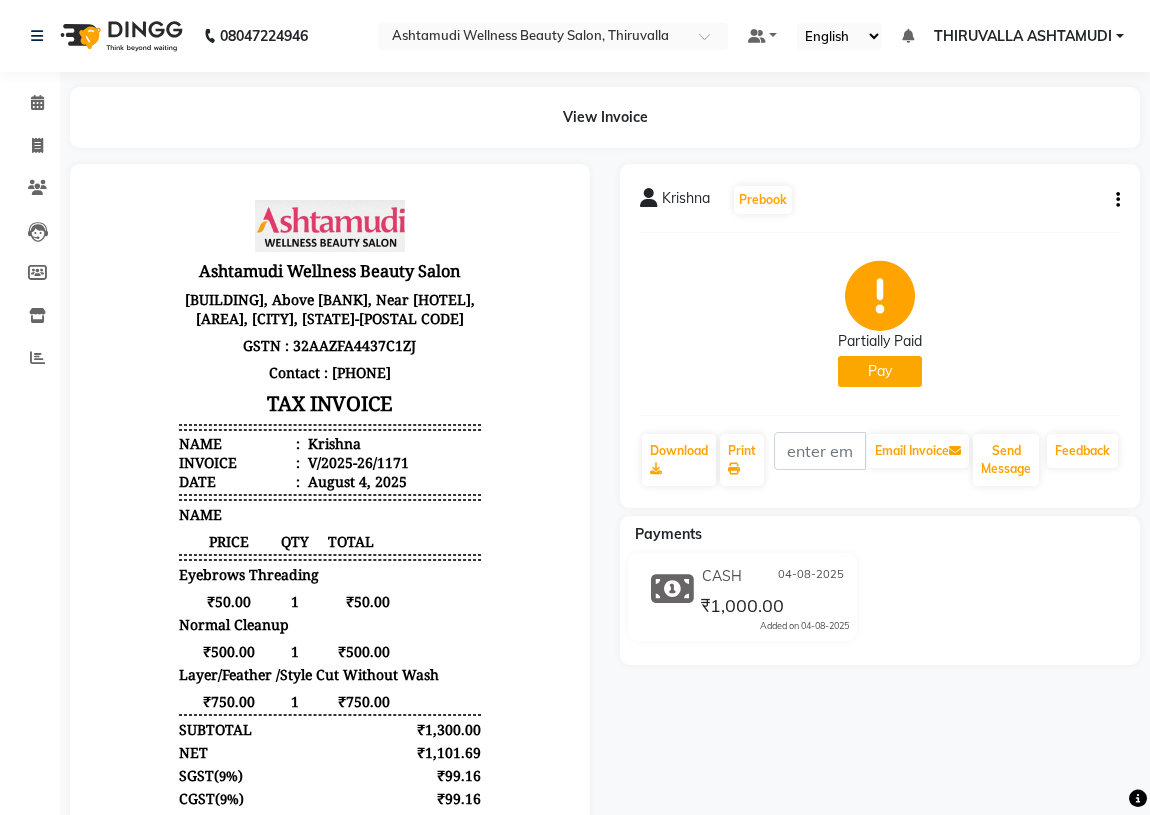 click on "Pay" 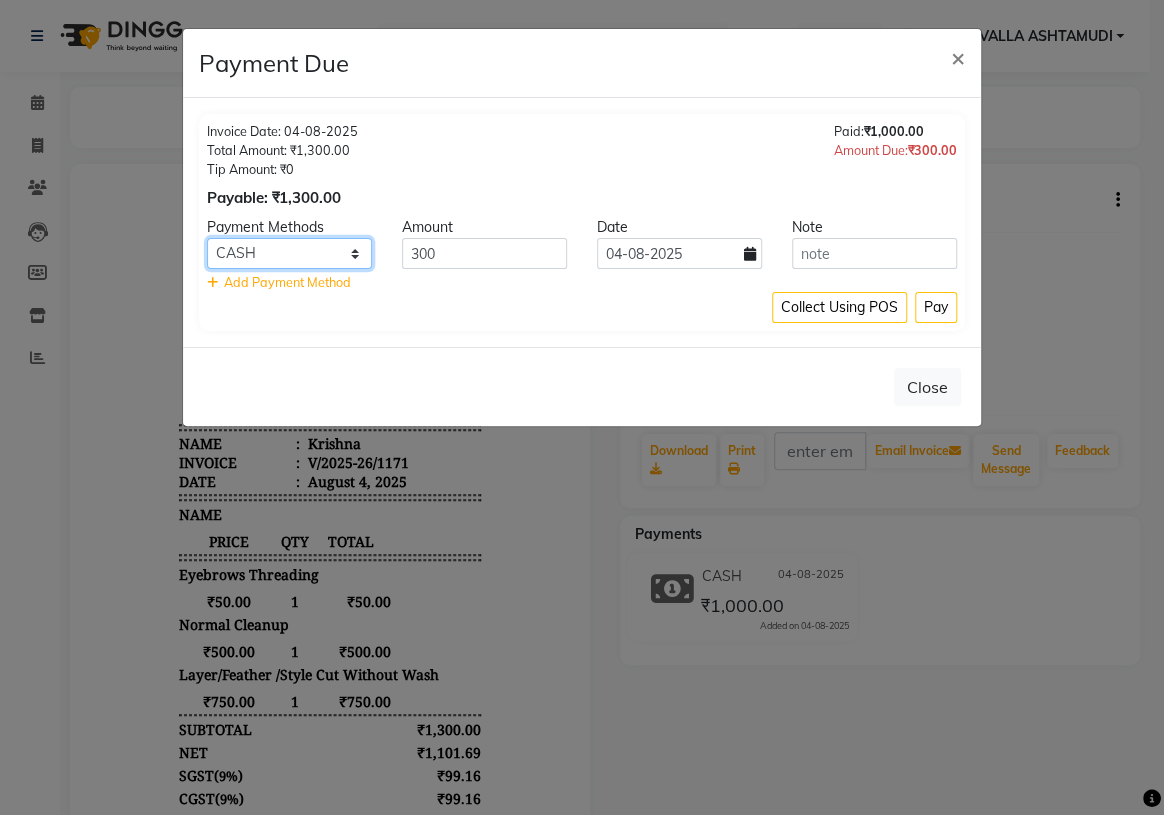click on "Bank CARD CASH PhonePe" 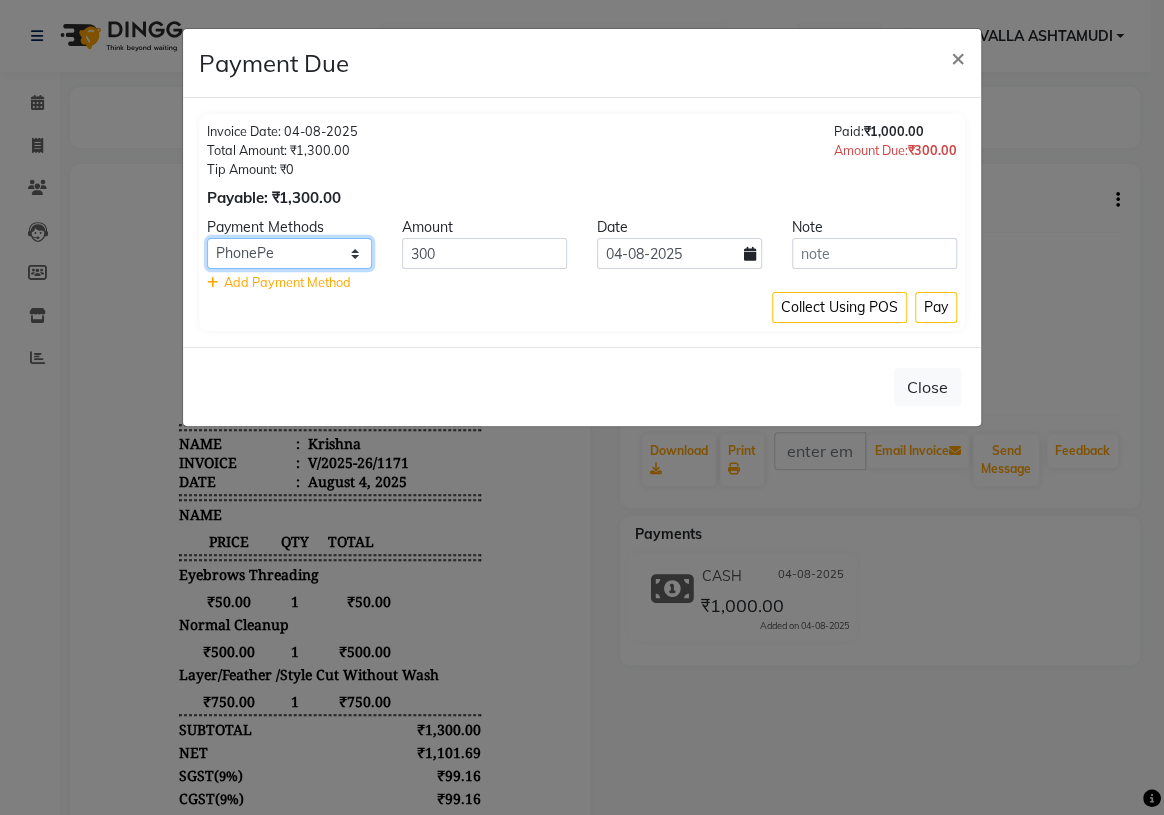 click on "Bank CARD CASH PhonePe" 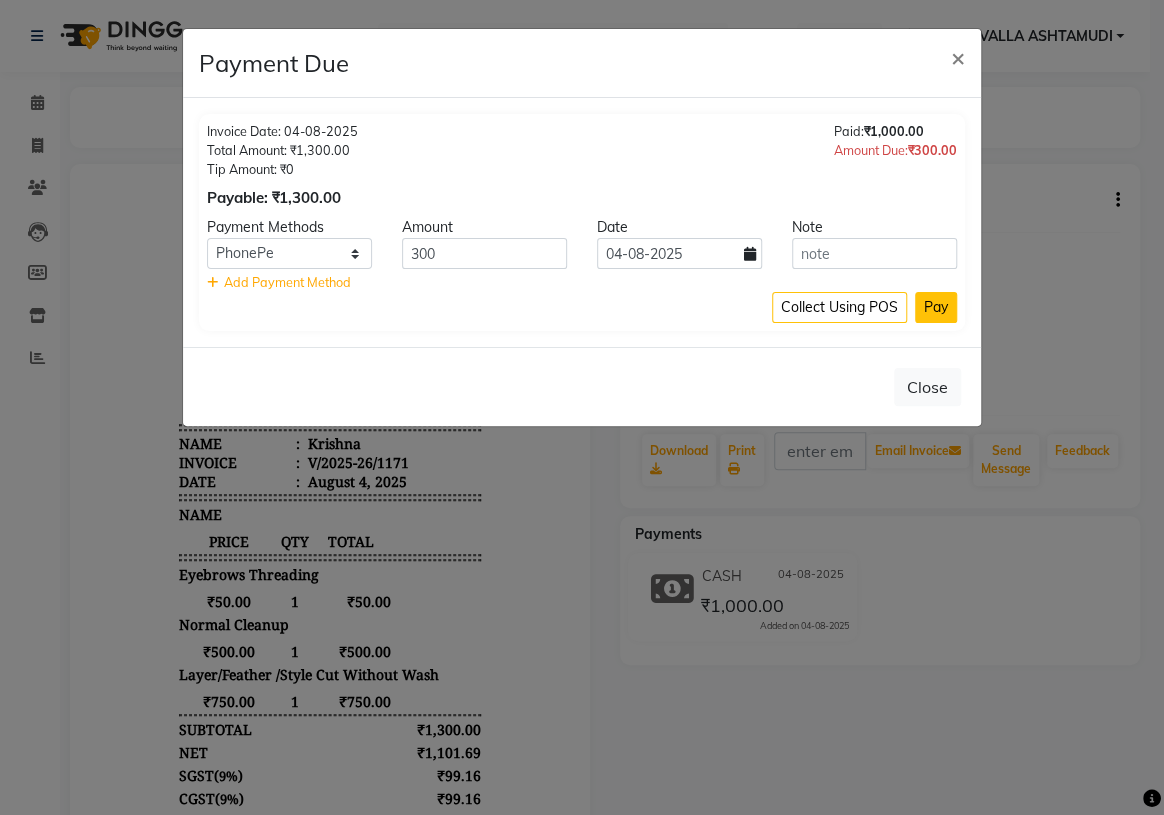 click on "Pay" 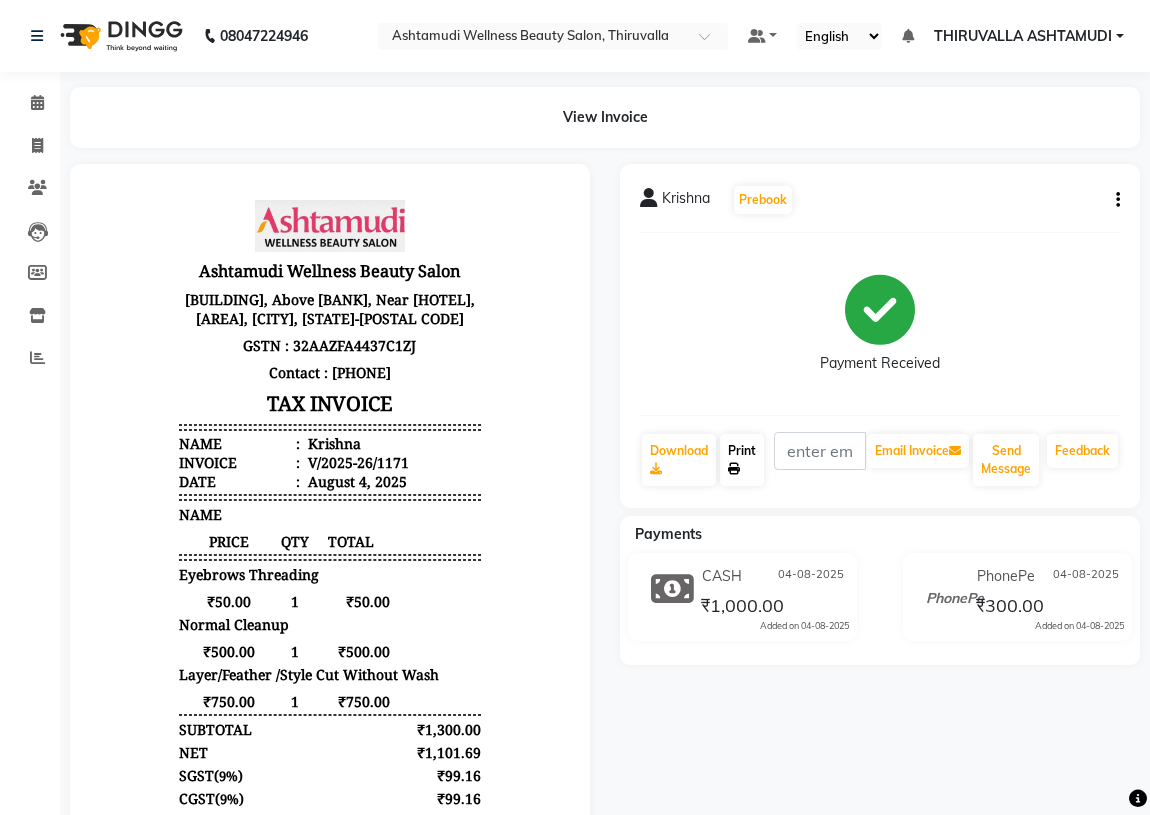 click on "Print" 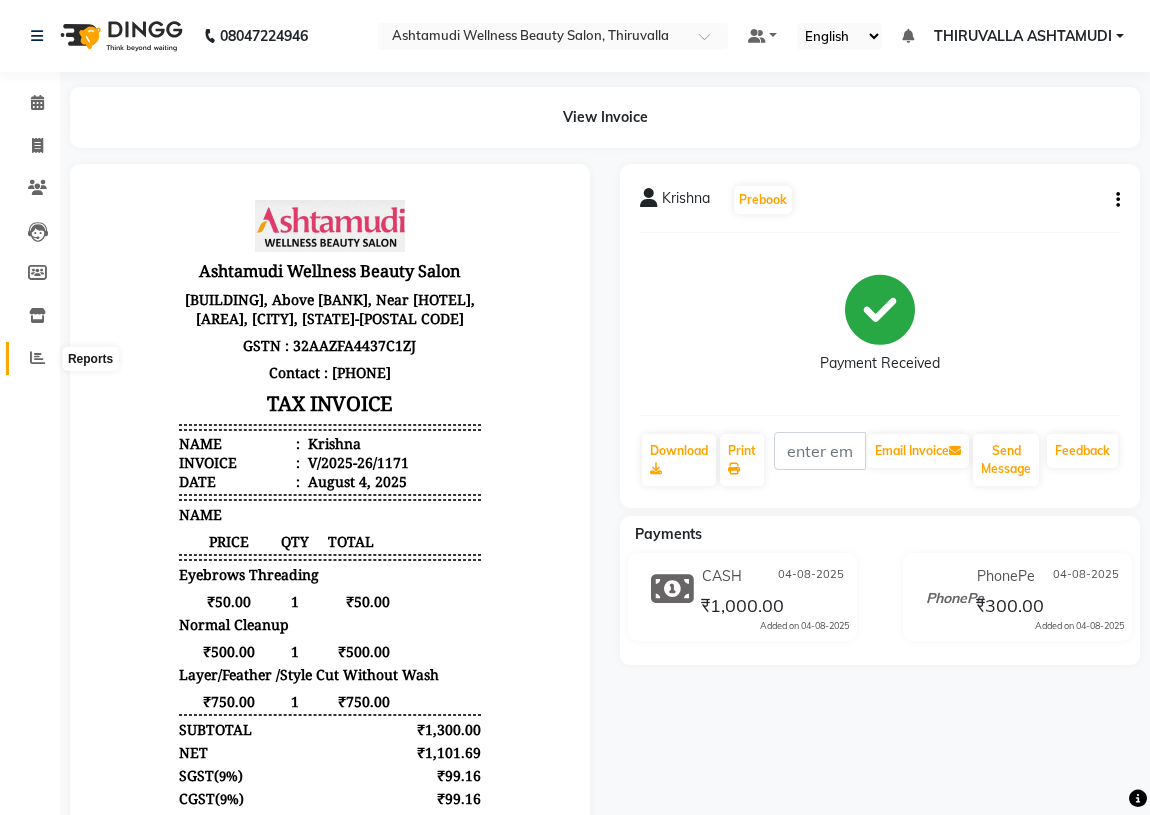 click 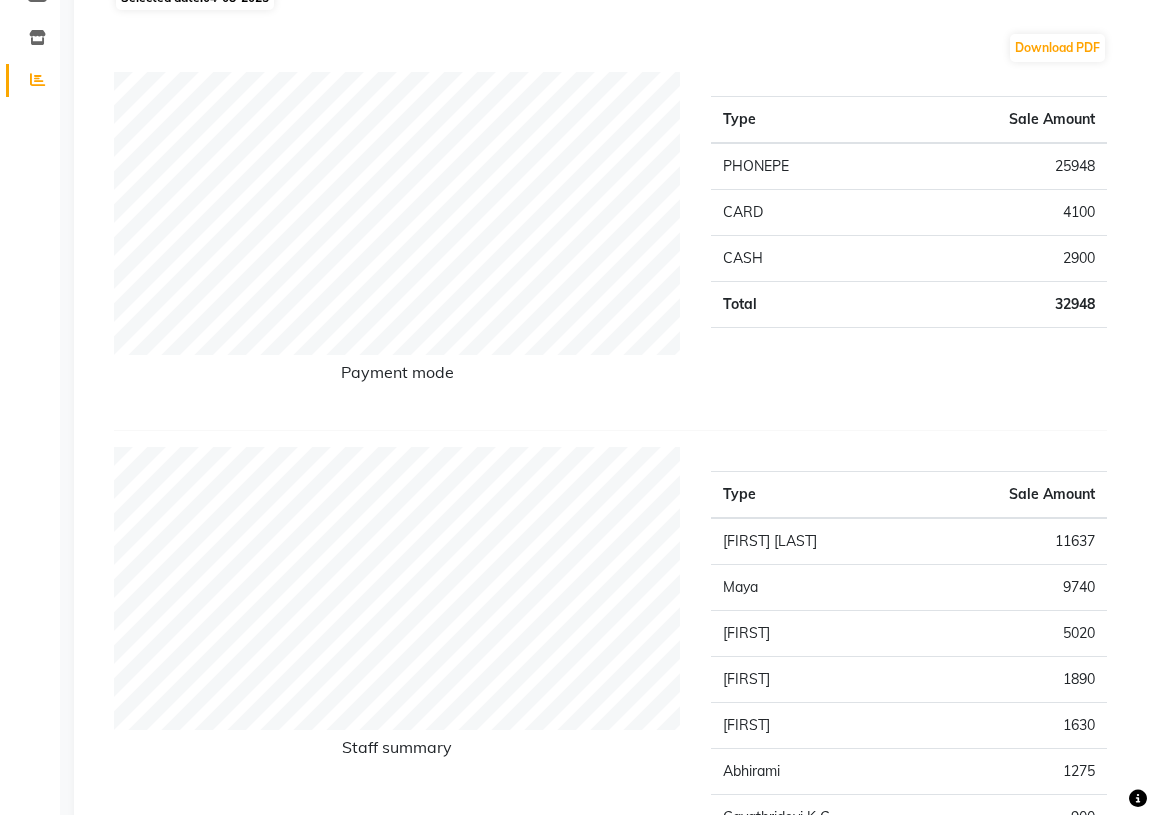 scroll, scrollTop: 90, scrollLeft: 0, axis: vertical 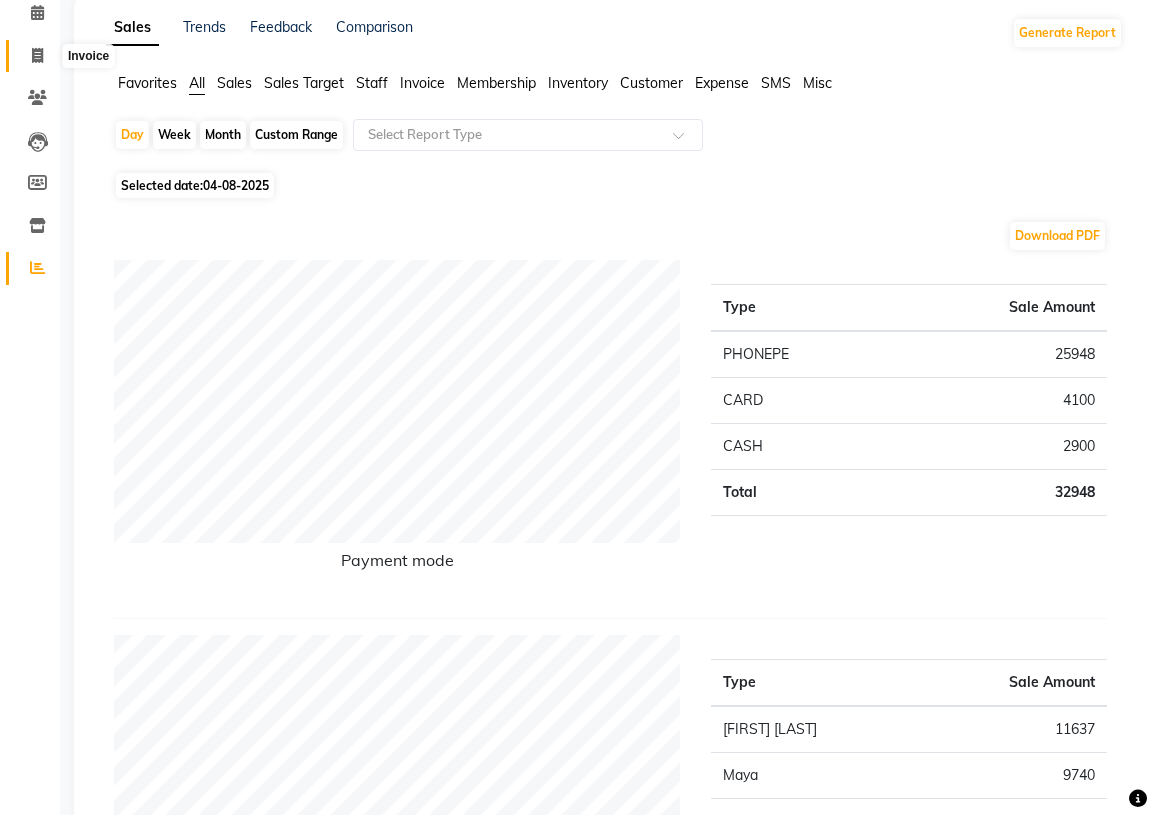 click 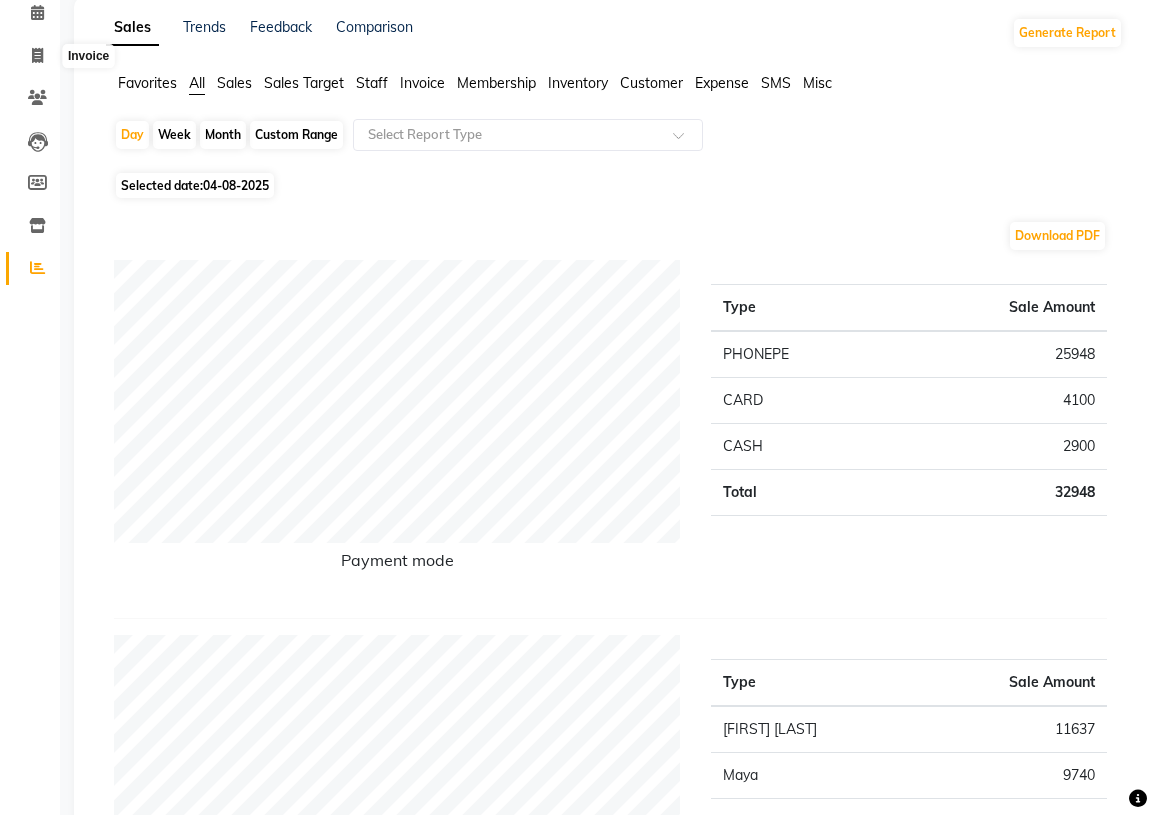 select on "service" 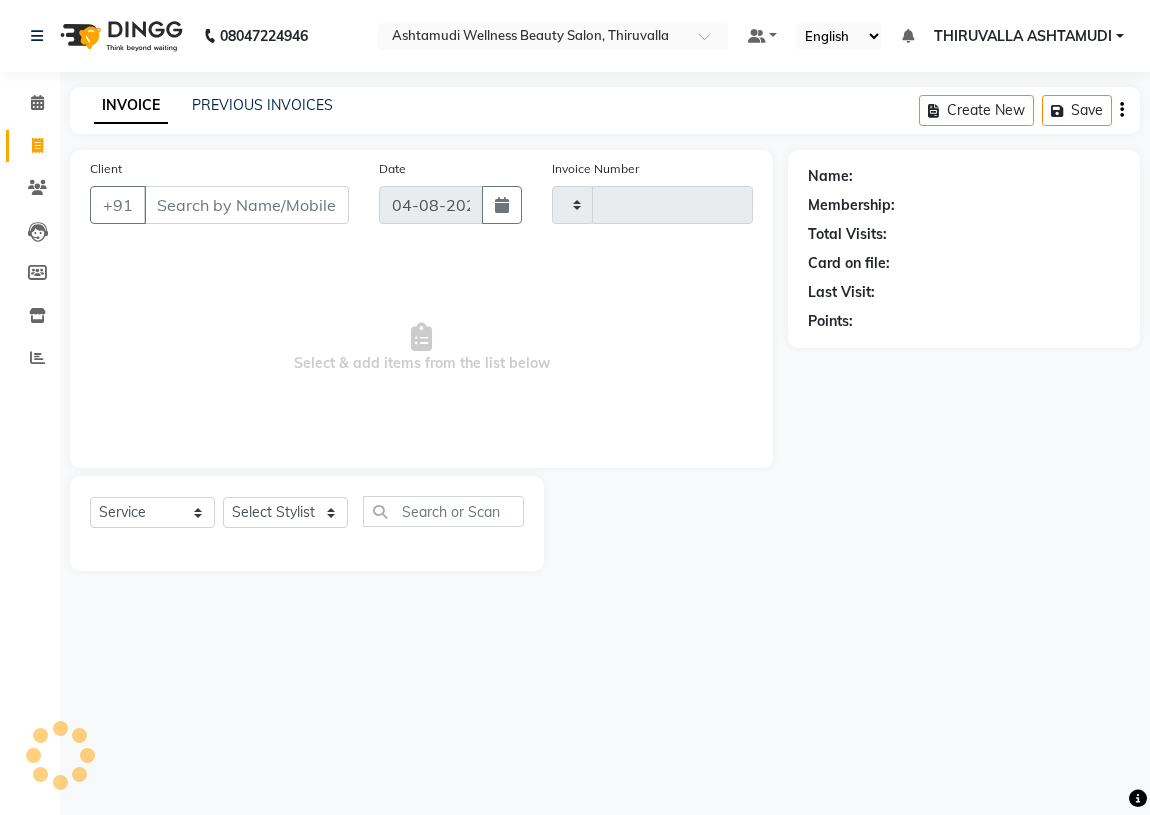 scroll, scrollTop: 0, scrollLeft: 0, axis: both 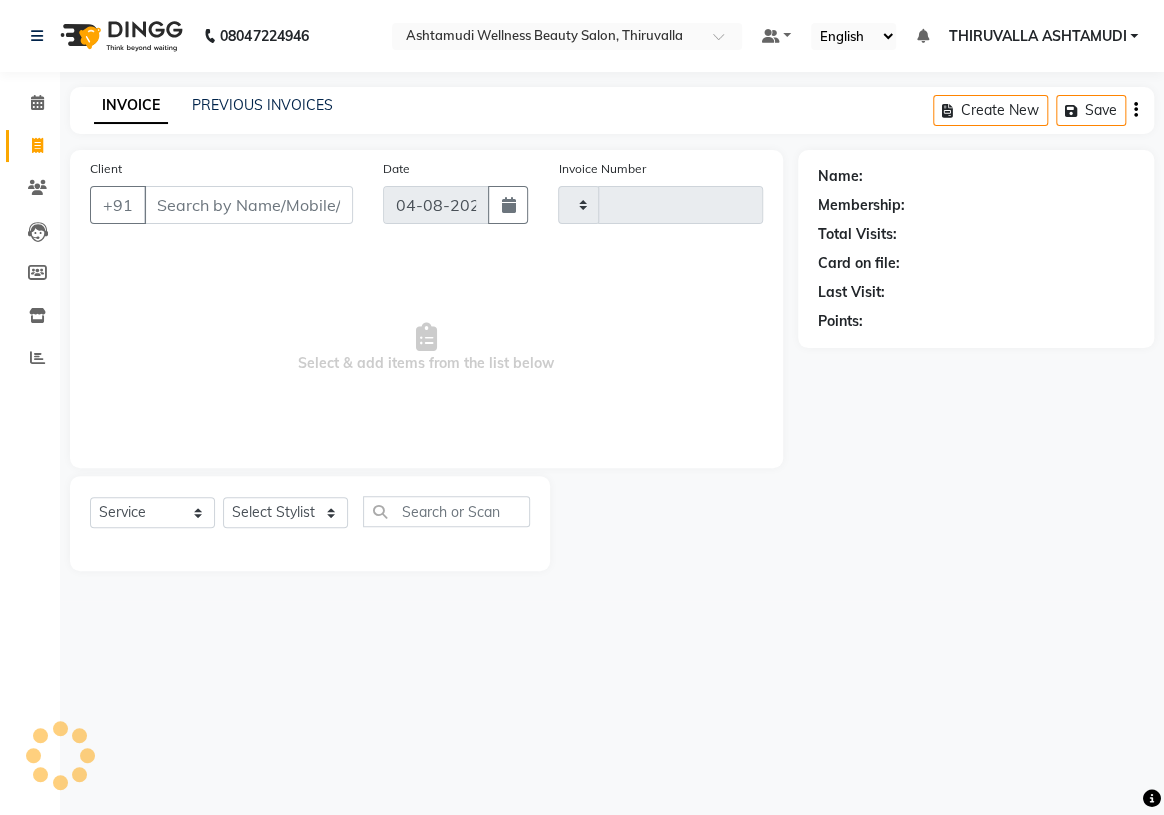 type on "1172" 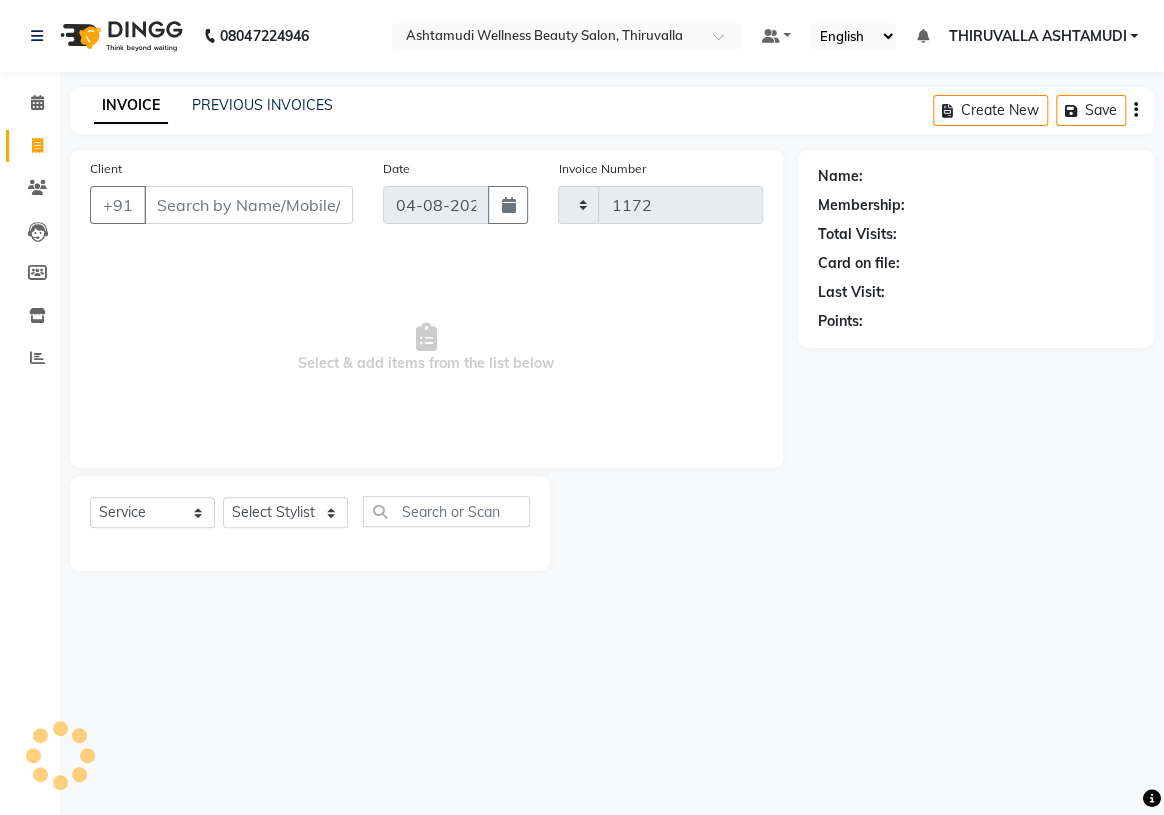 select on "4634" 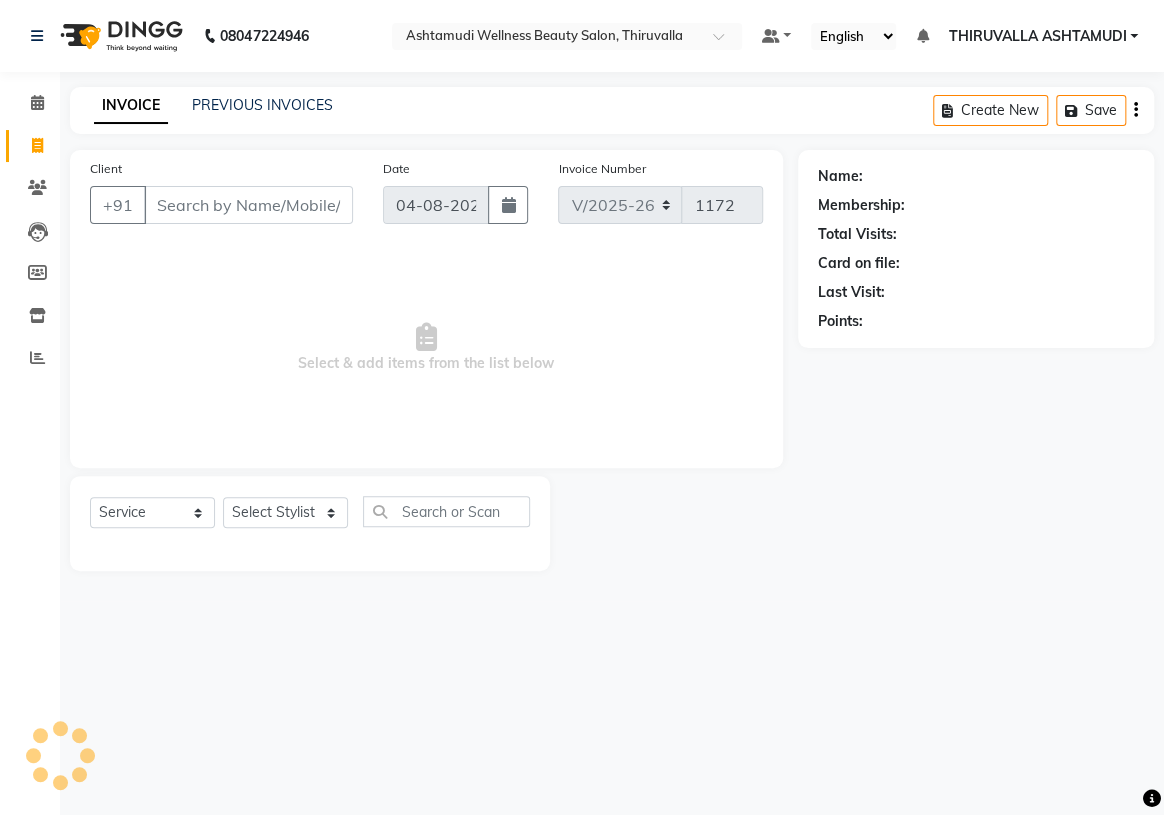 click on "Client" at bounding box center (248, 205) 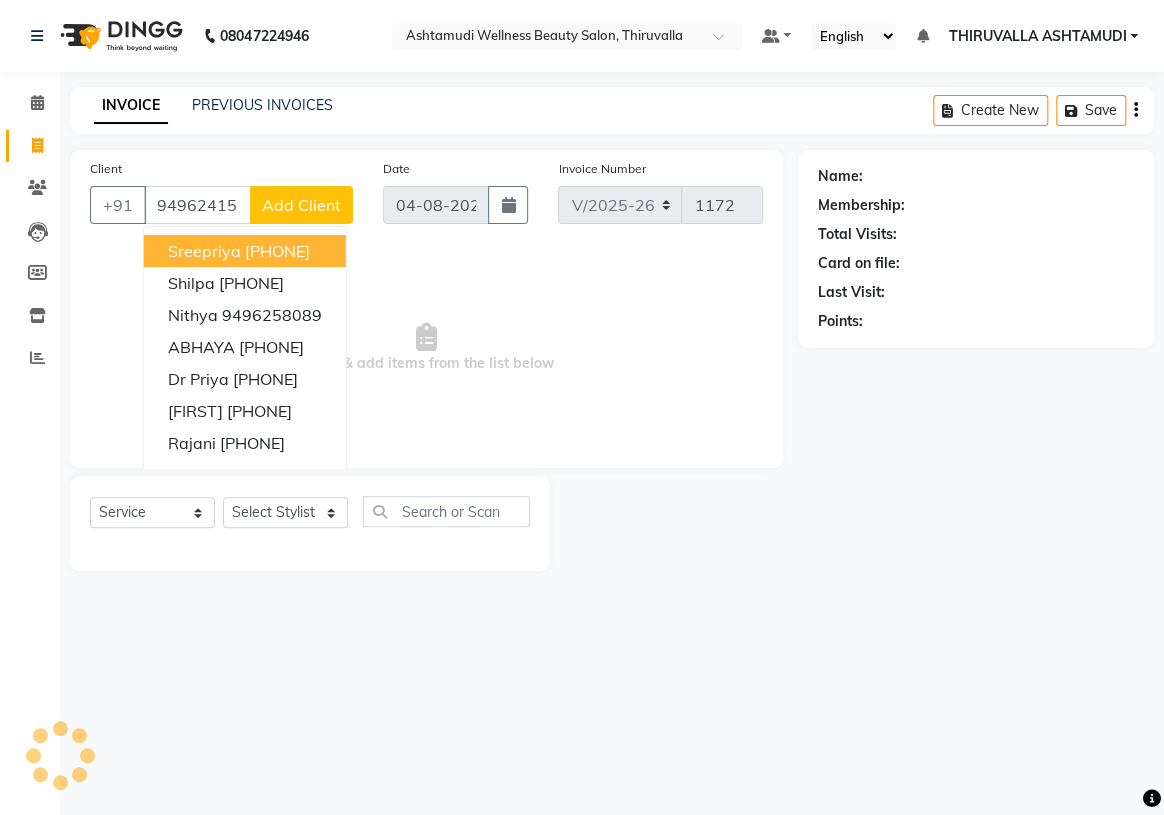 type on "9496241523" 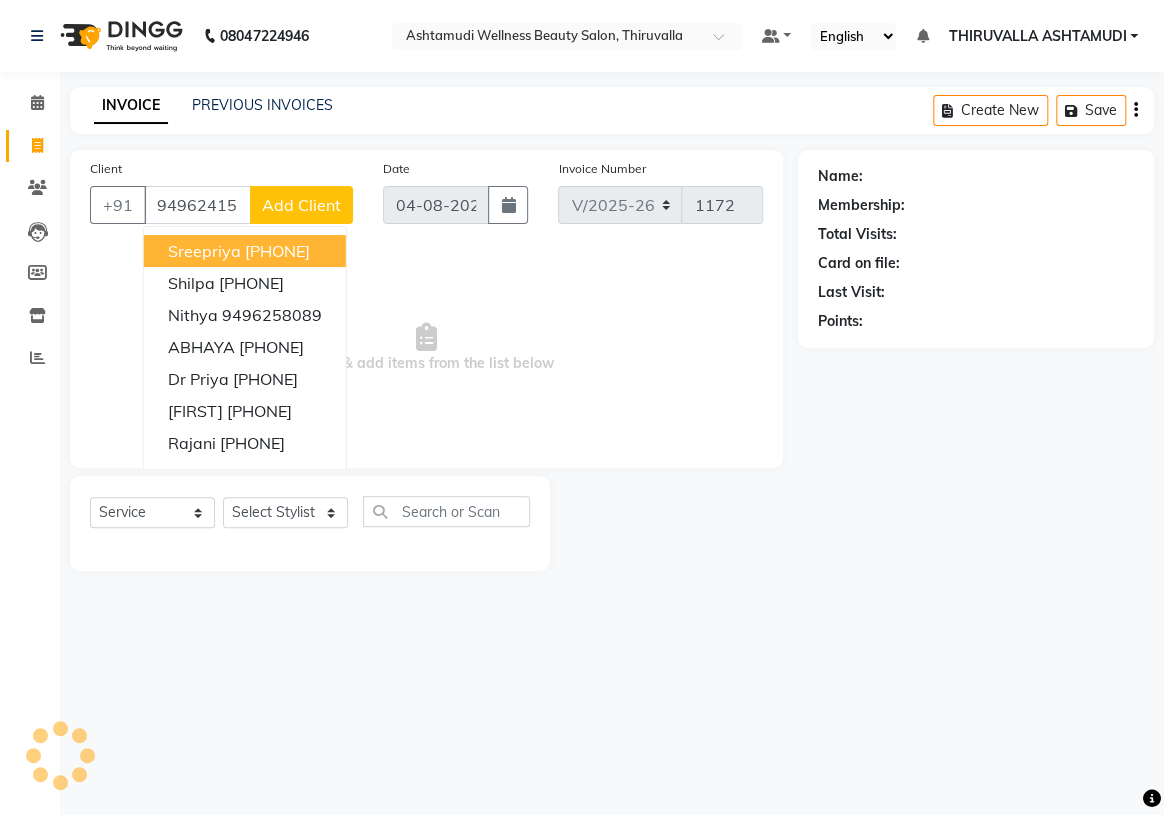 select on "2: Object" 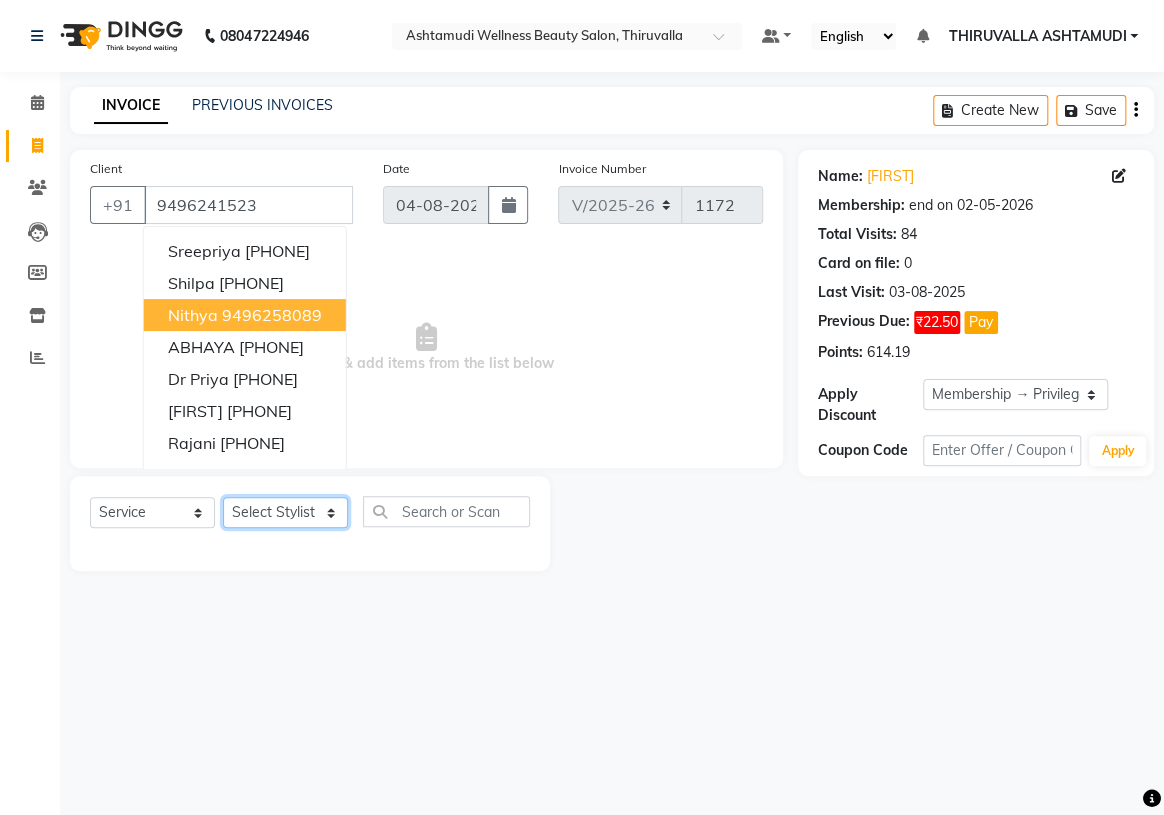 click on "Select Stylist ABHIRAMI		 Arya Eshani GAYATHRIDEVI	K C	 Jisna KHEM MAYA MAYA PRINI		 RINA RAI SHINY ABY THIRUVALLA ASHTAMUDI VISMAYA SURENDRAN" 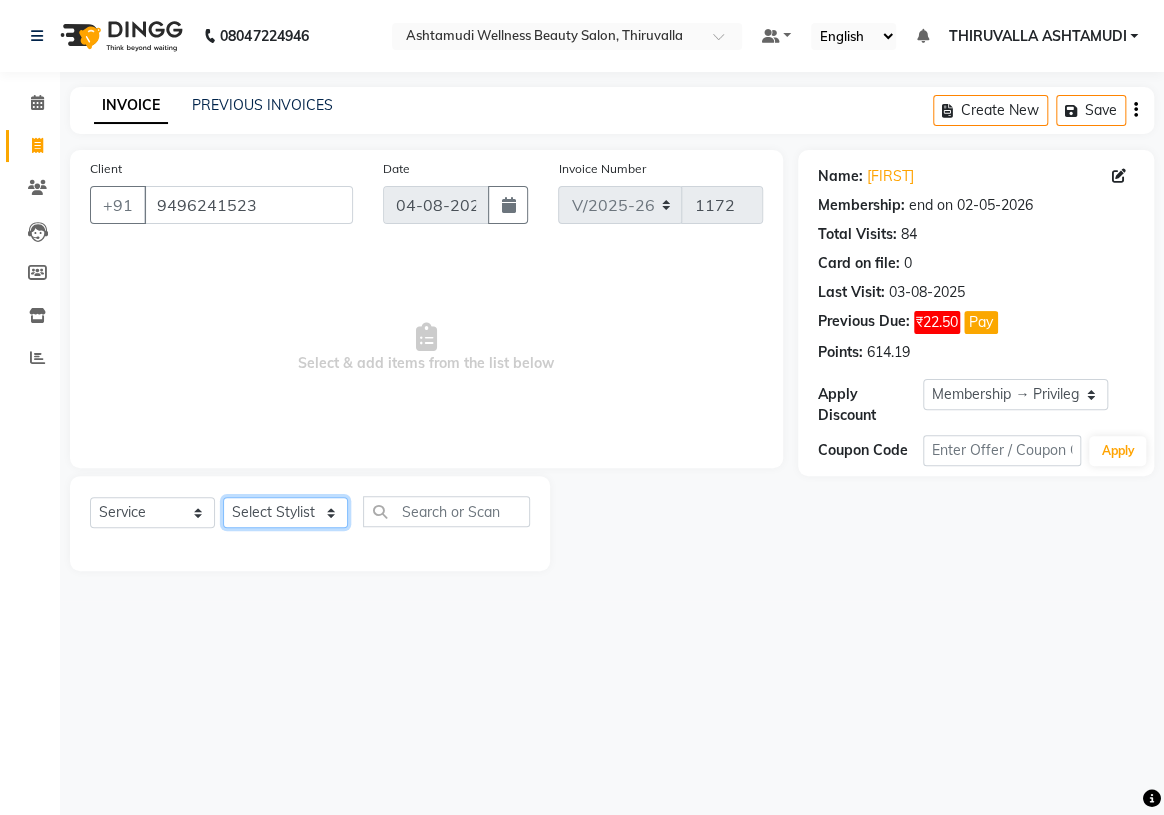 select on "87760" 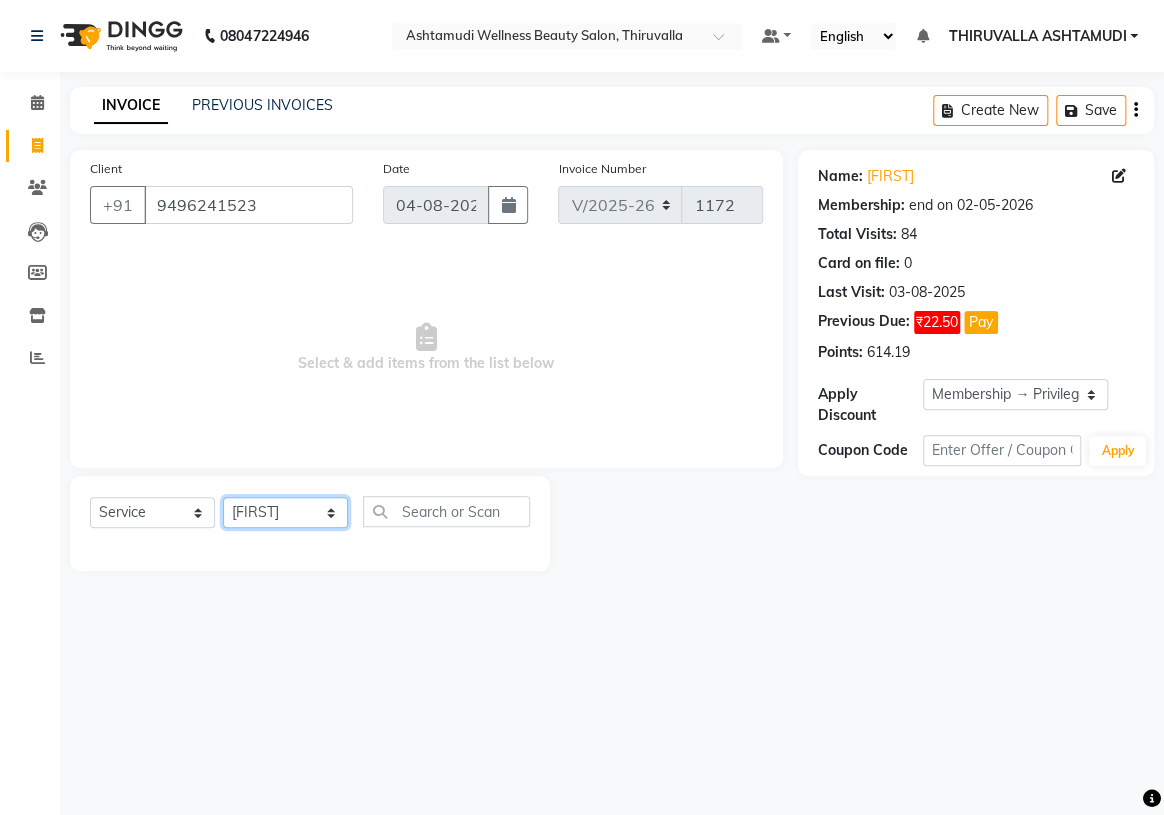click on "Select Stylist ABHIRAMI		 Arya Eshani GAYATHRIDEVI	K C	 Jisna KHEM MAYA MAYA PRINI		 RINA RAI SHINY ABY THIRUVALLA ASHTAMUDI VISMAYA SURENDRAN" 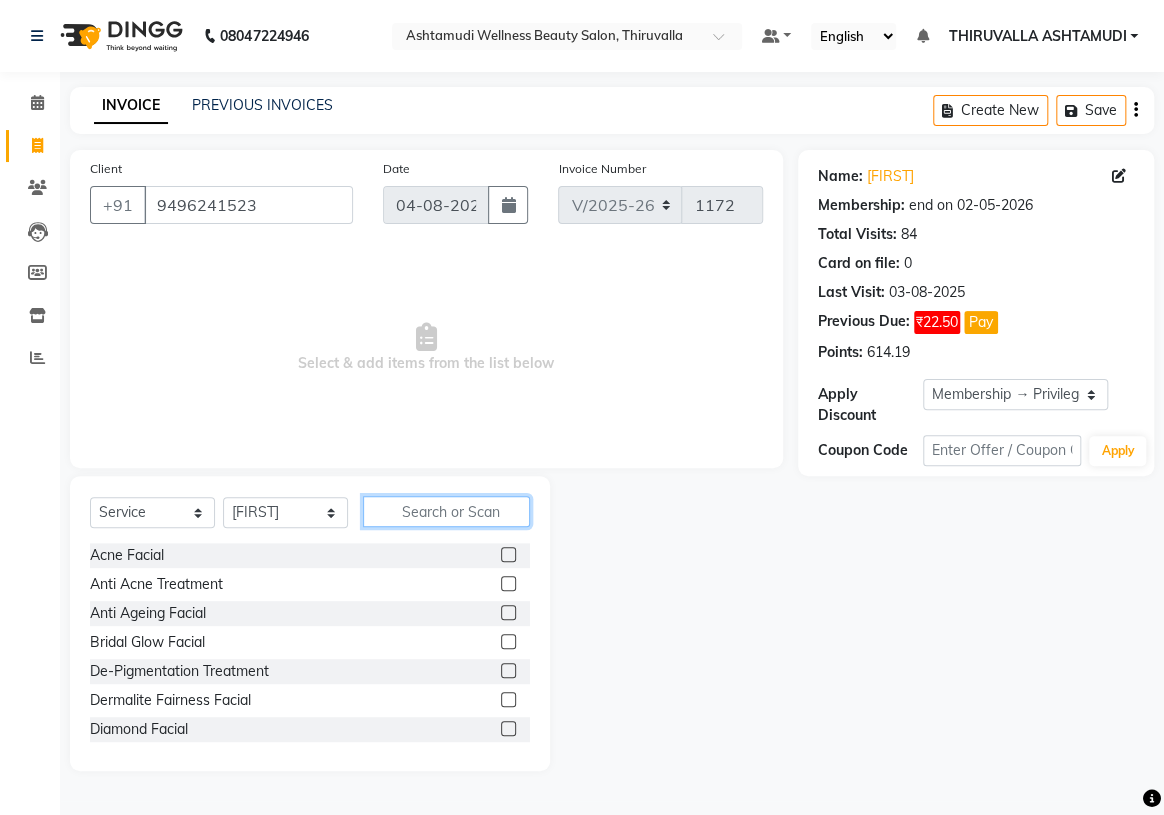 click 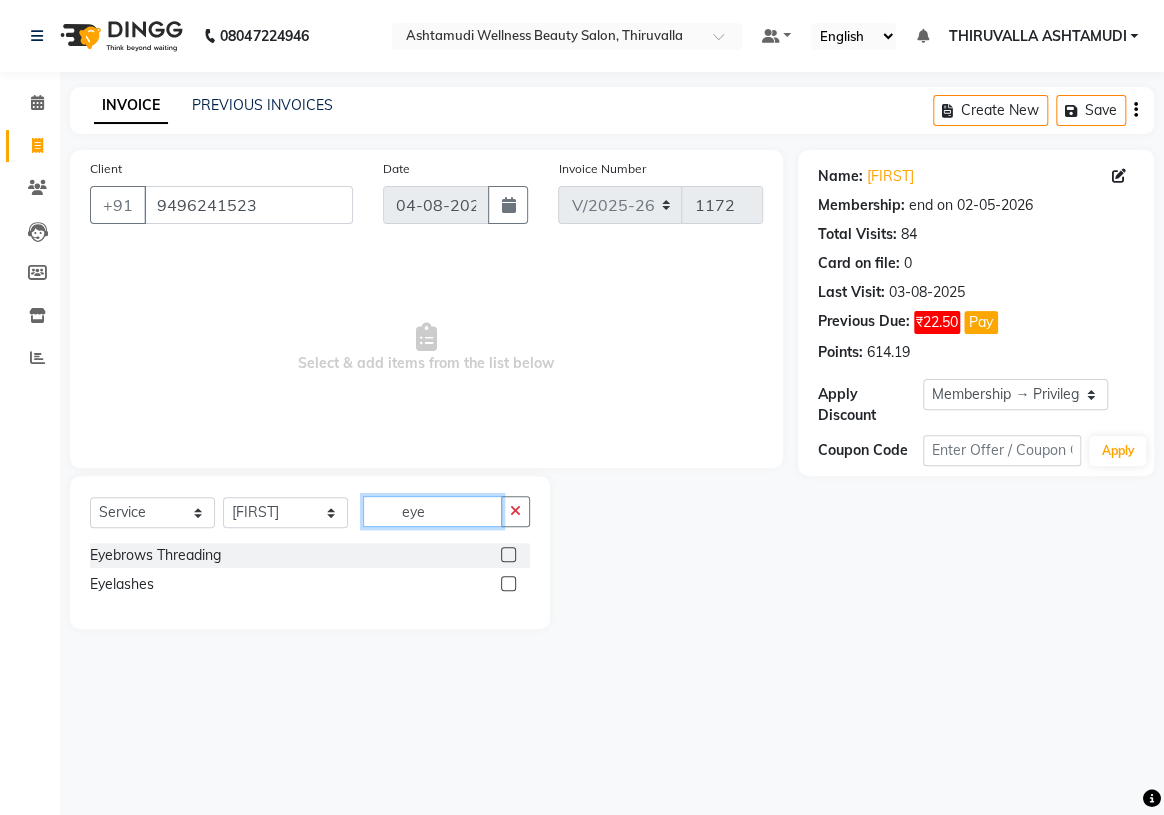 type on "eye" 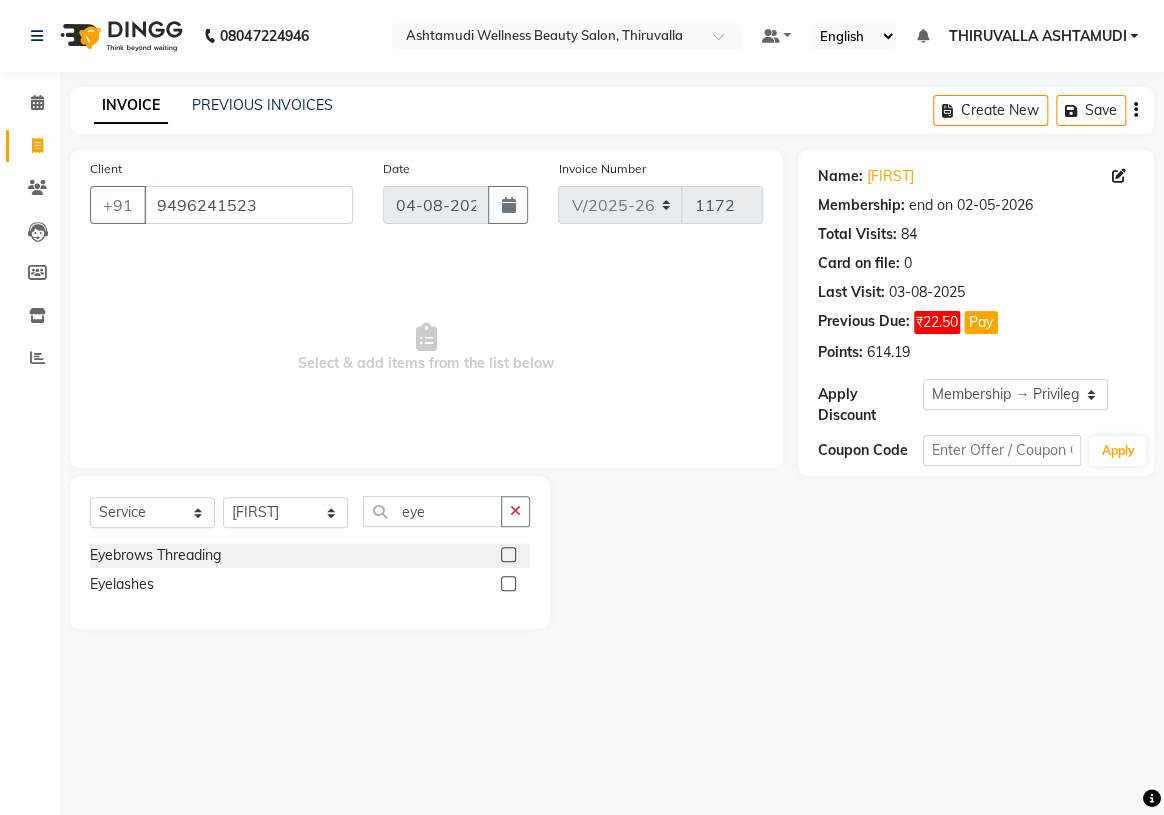 click 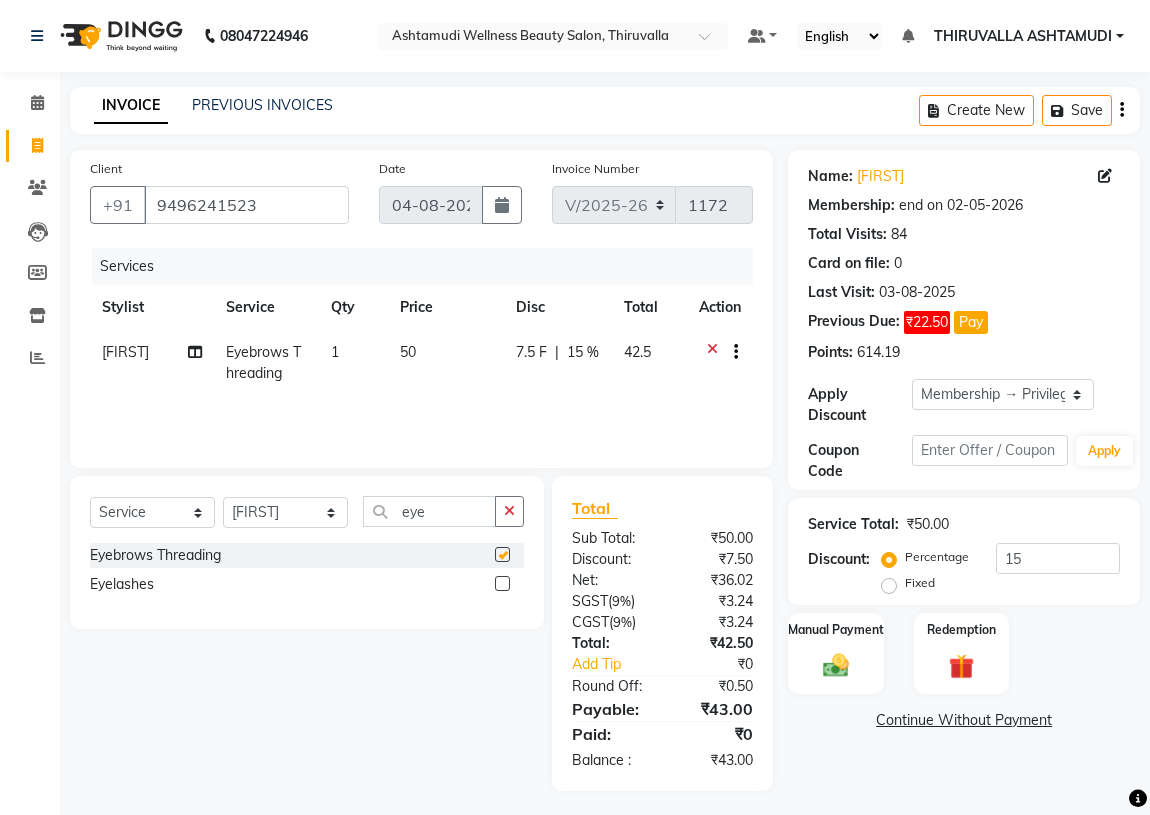 checkbox on "false" 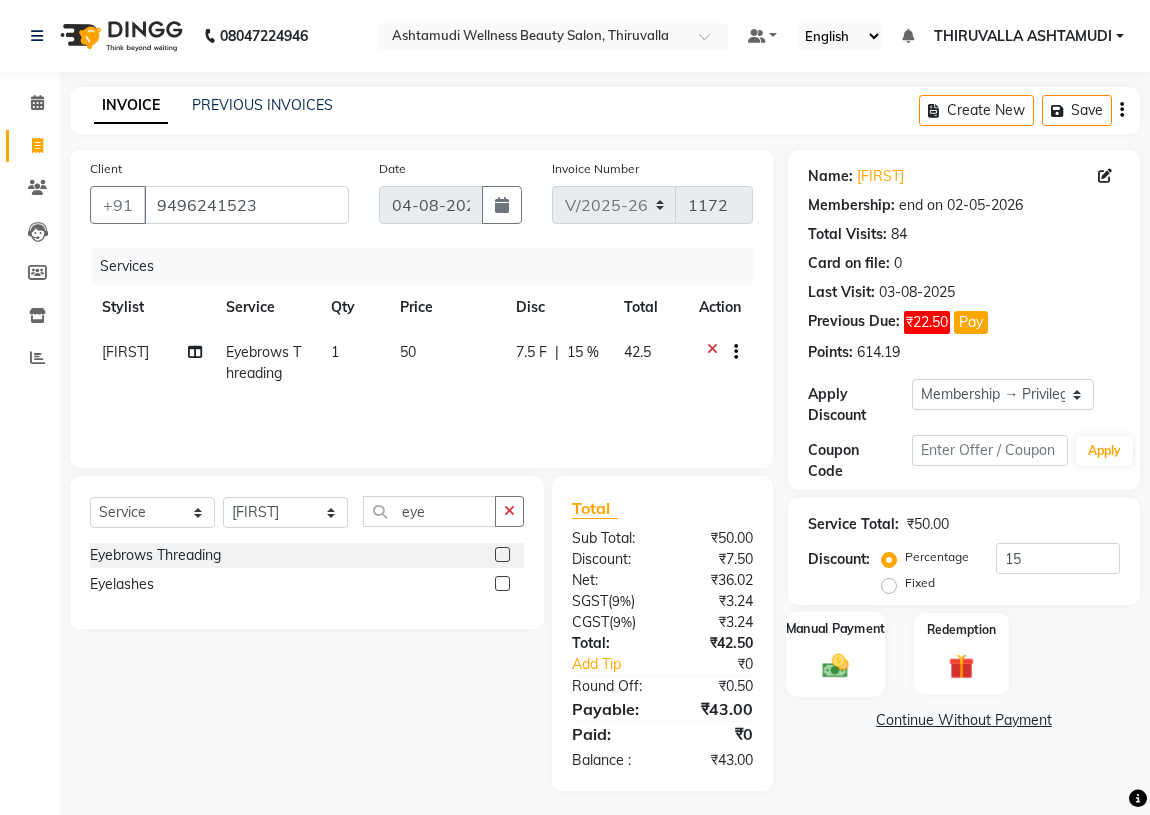 click on "Manual Payment" 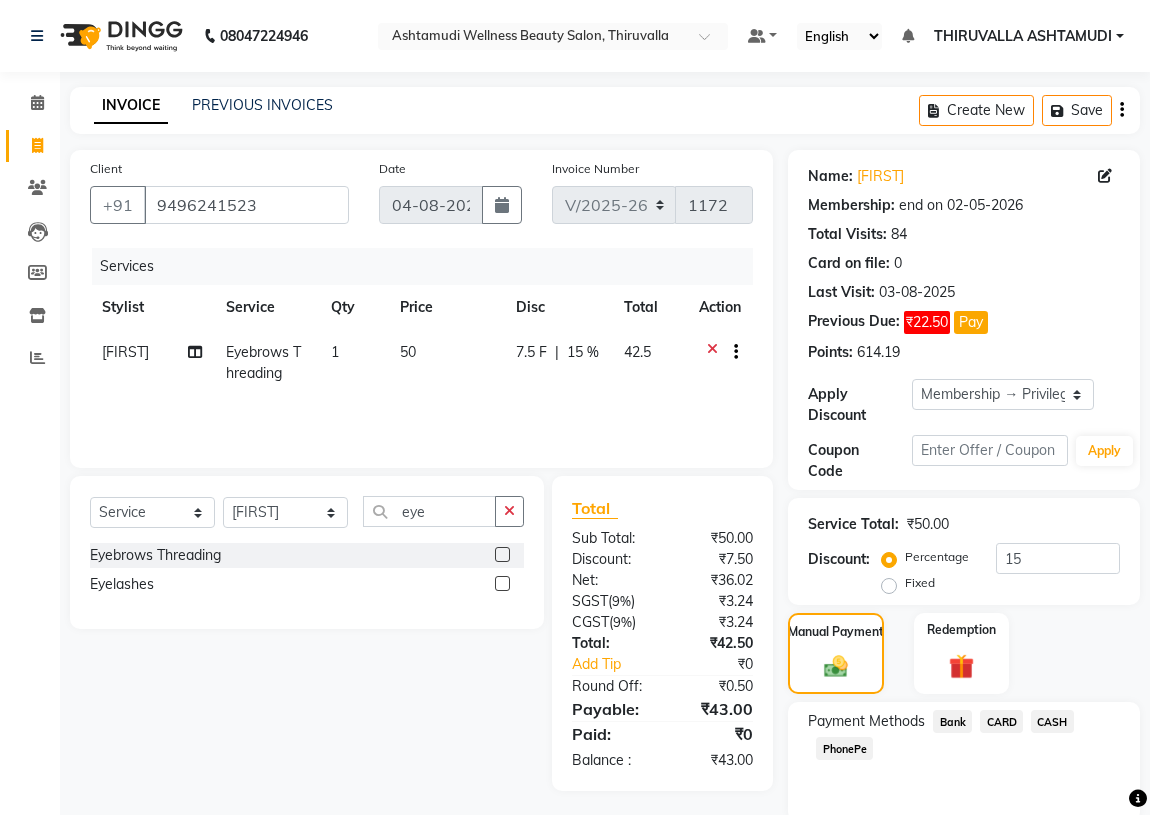 click on "PhonePe" 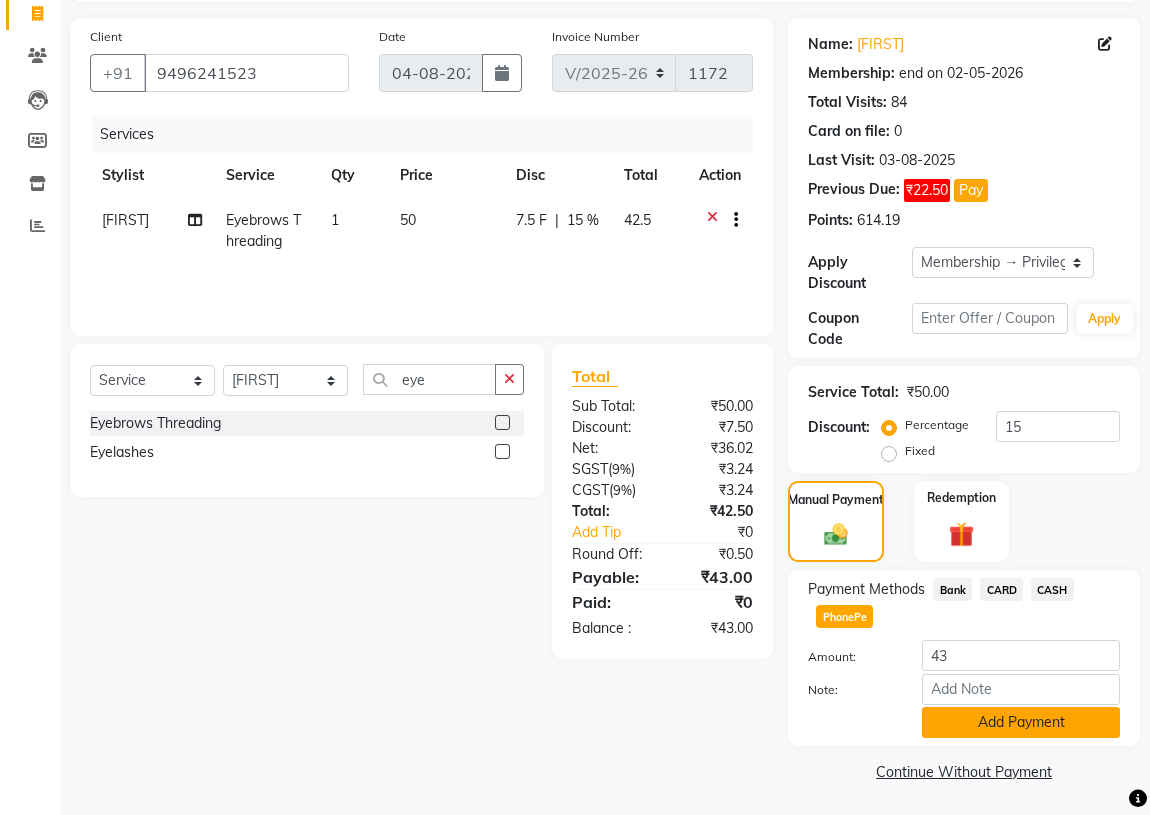 click on "Add Payment" 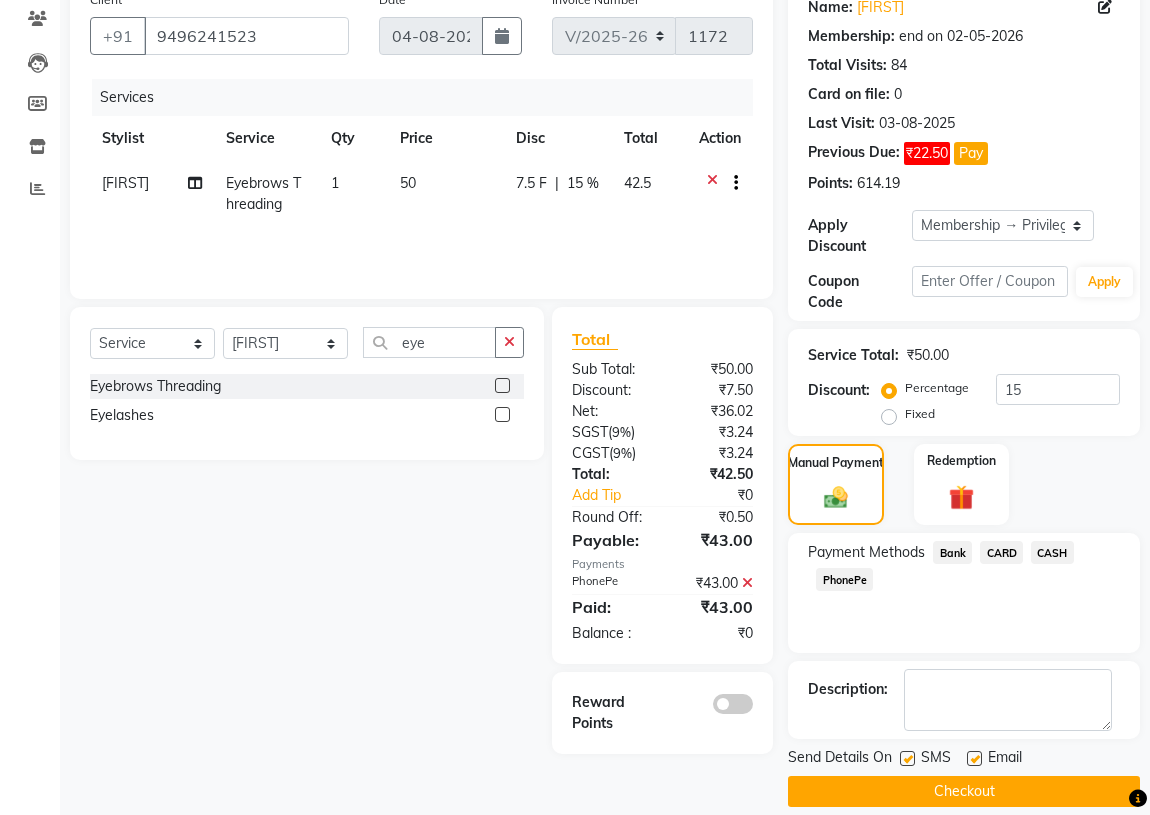 scroll, scrollTop: 189, scrollLeft: 0, axis: vertical 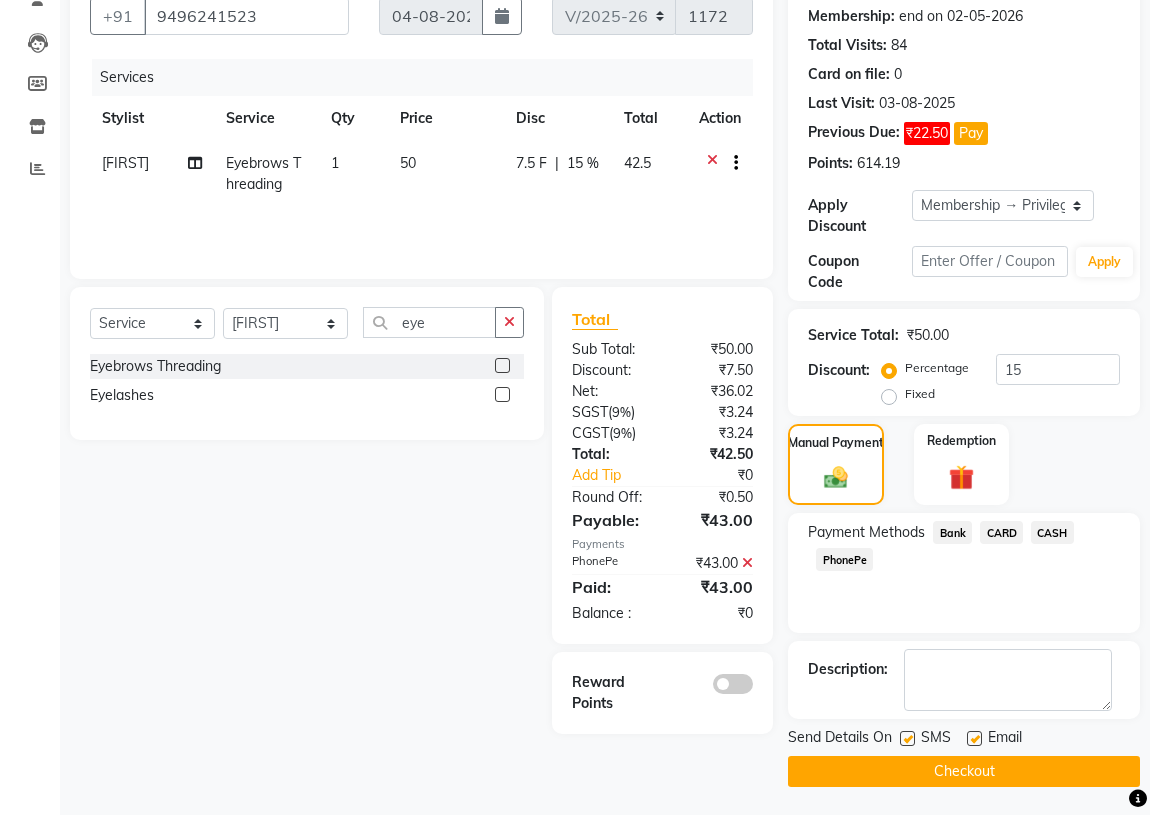 click on "Checkout" 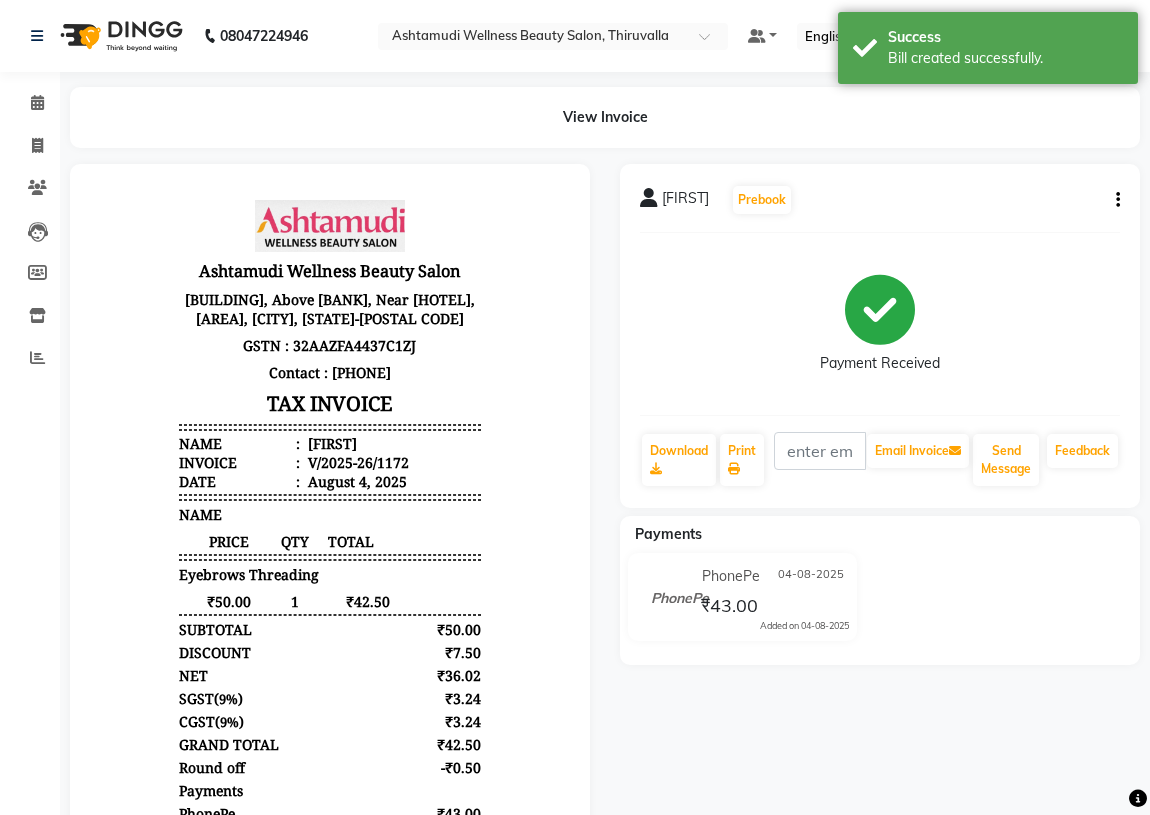 scroll, scrollTop: 0, scrollLeft: 0, axis: both 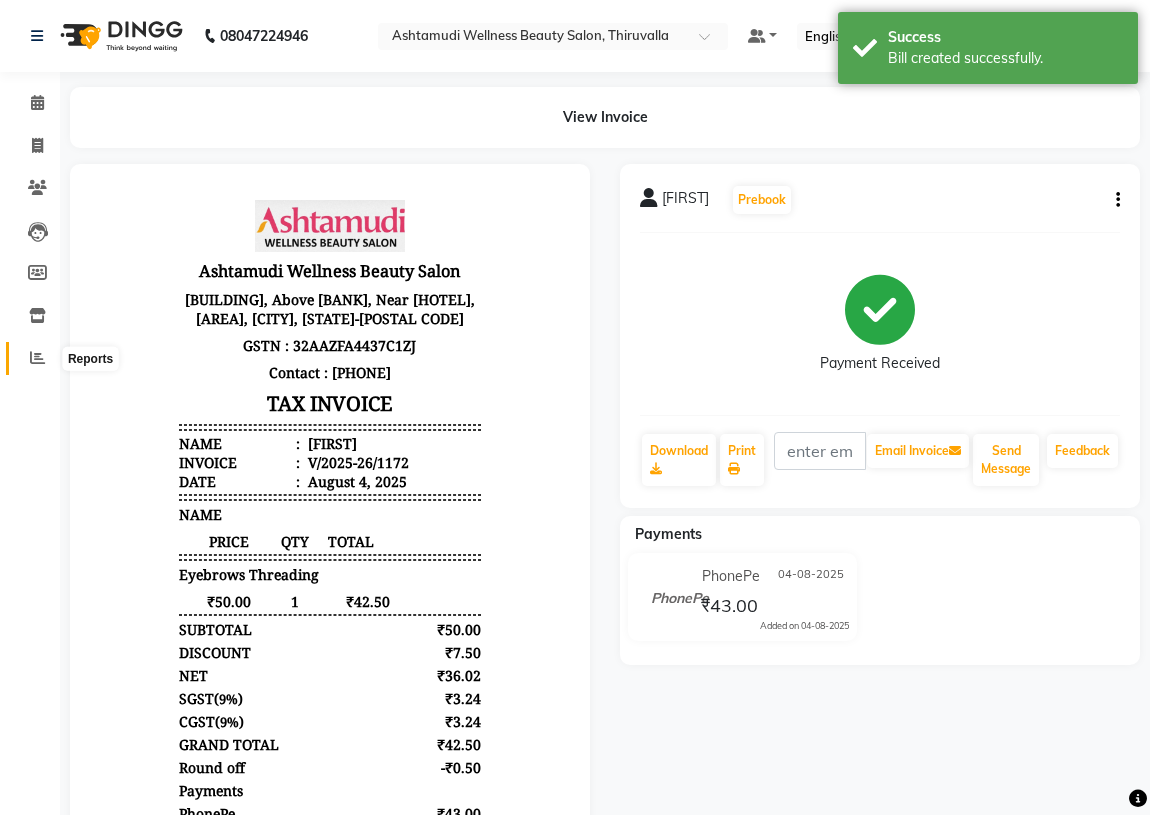 click 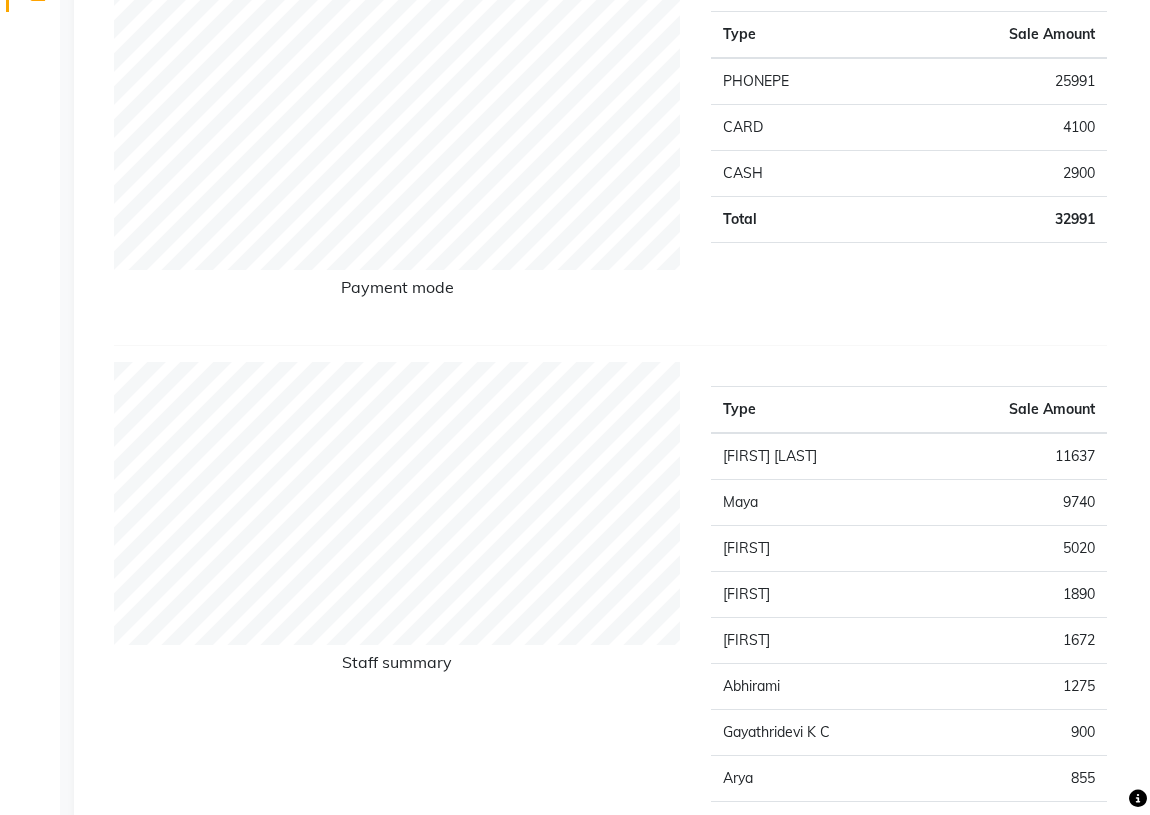 scroll, scrollTop: 0, scrollLeft: 0, axis: both 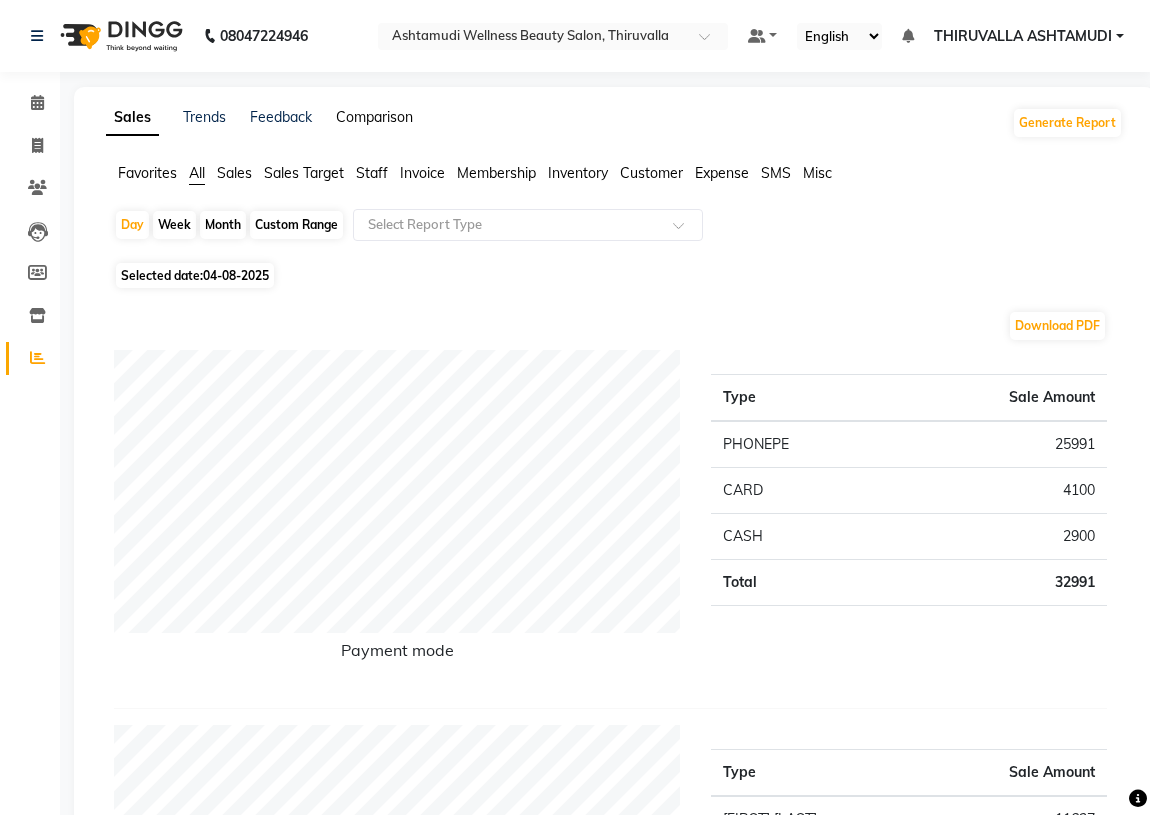 click on "Comparison" 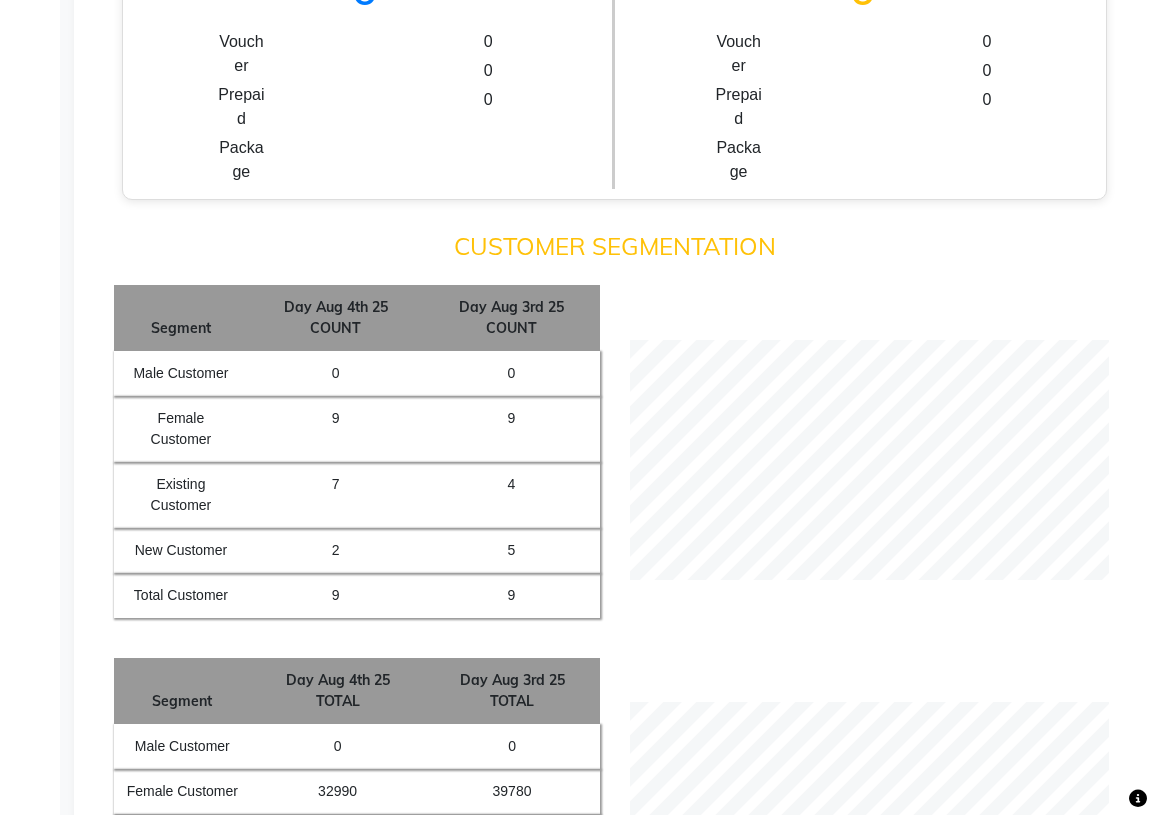 scroll, scrollTop: 1727, scrollLeft: 0, axis: vertical 